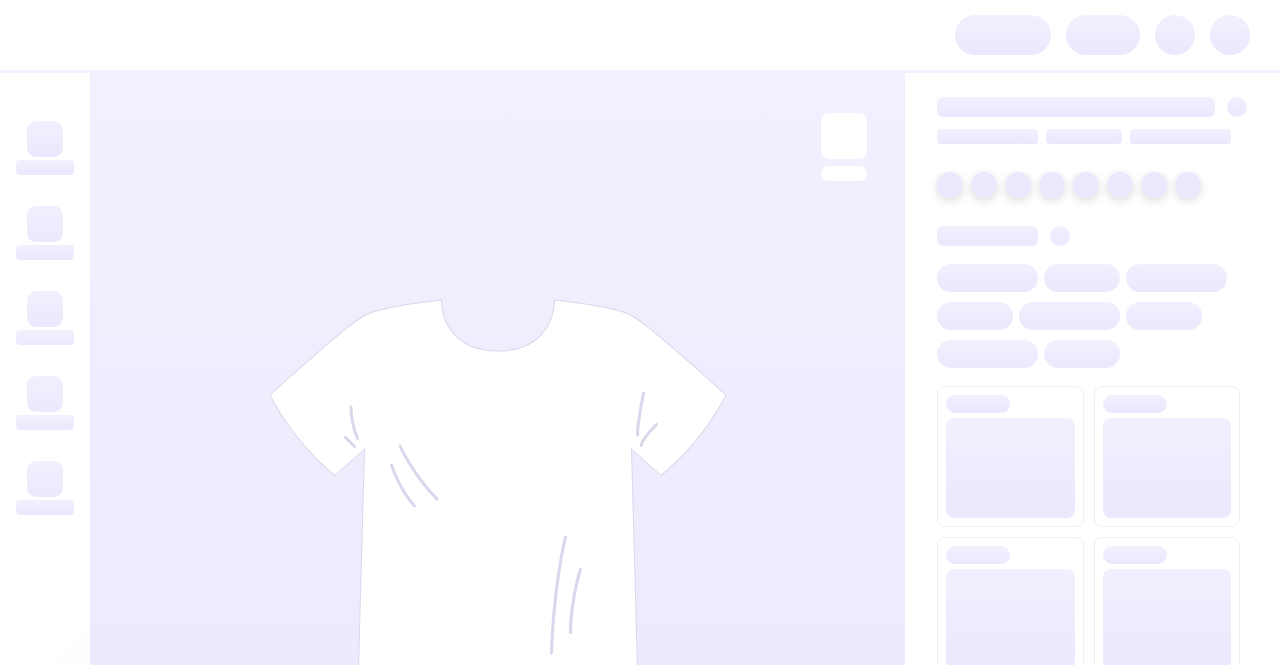 scroll, scrollTop: 0, scrollLeft: 0, axis: both 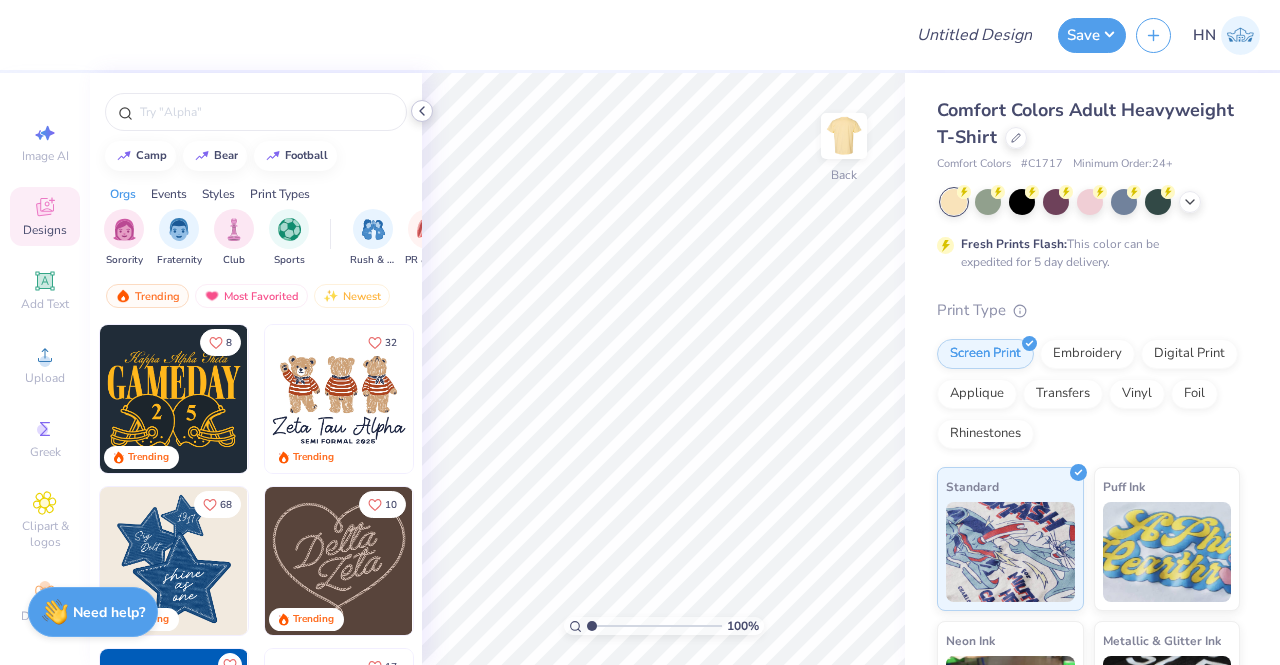 click 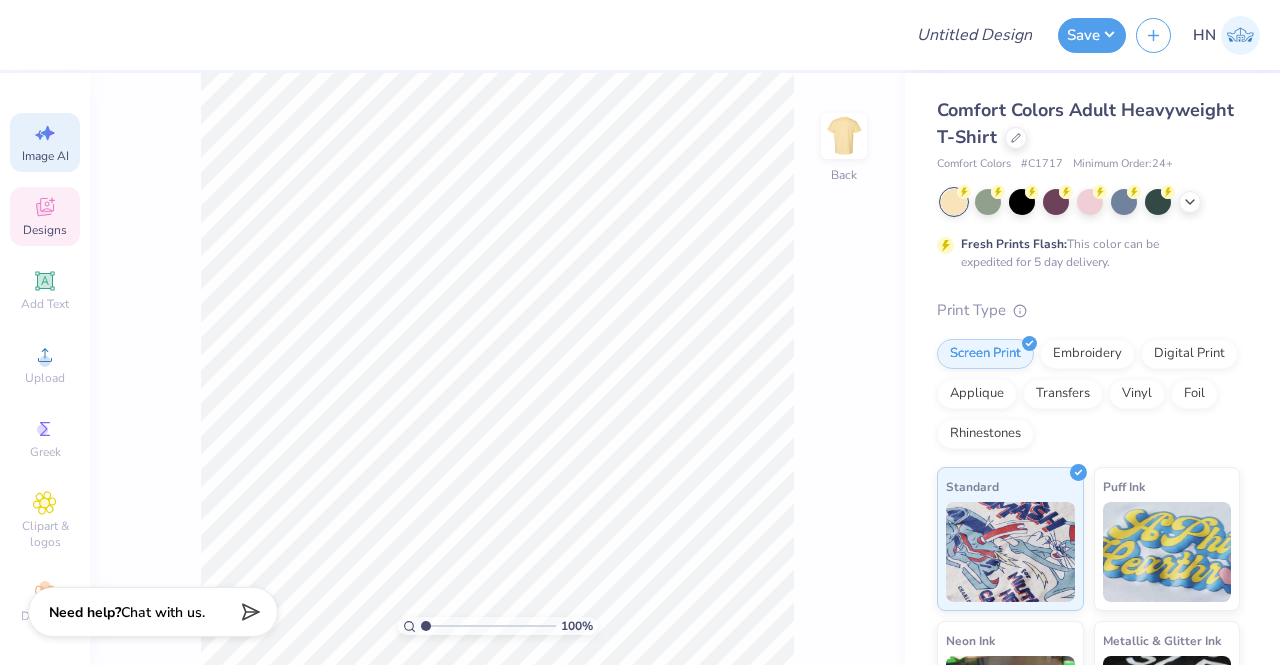 click on "Image AI" at bounding box center [45, 142] 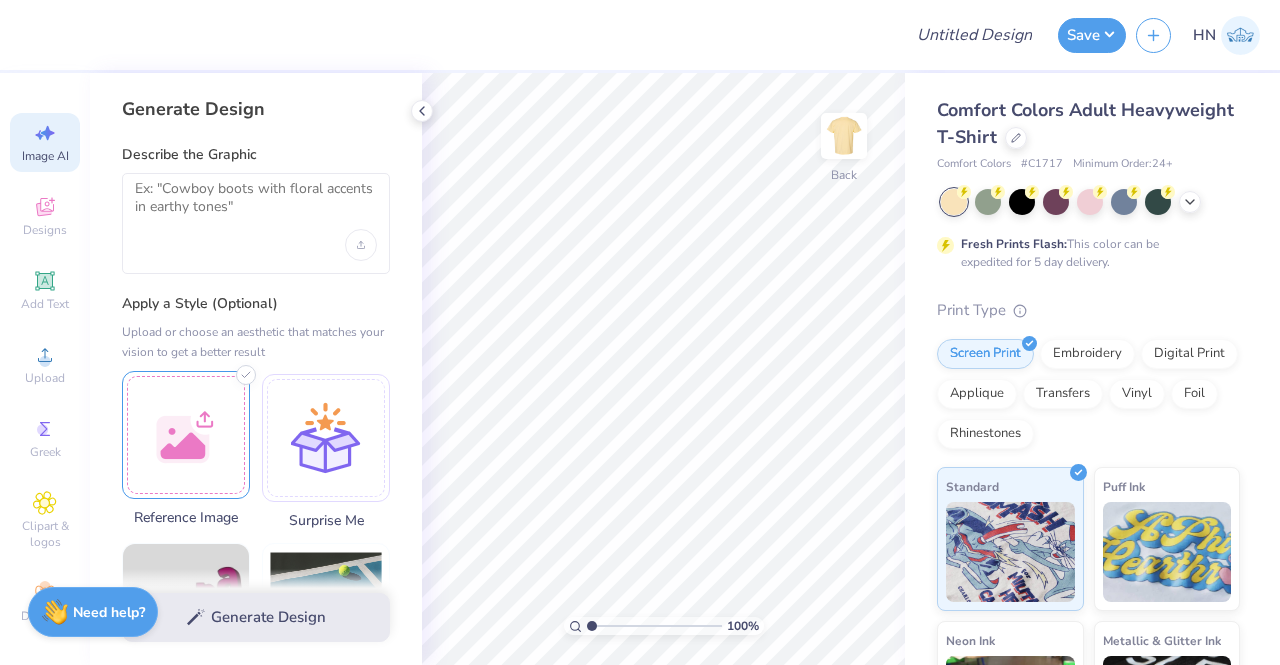 click at bounding box center [186, 435] 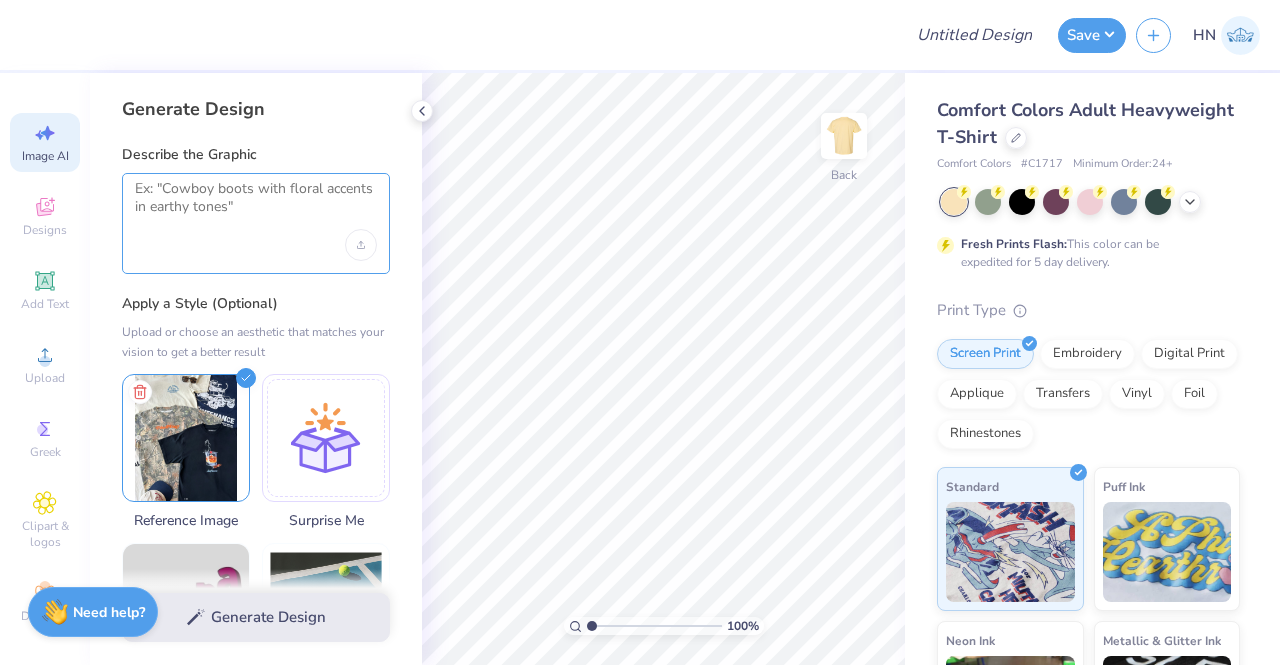 click at bounding box center (256, 205) 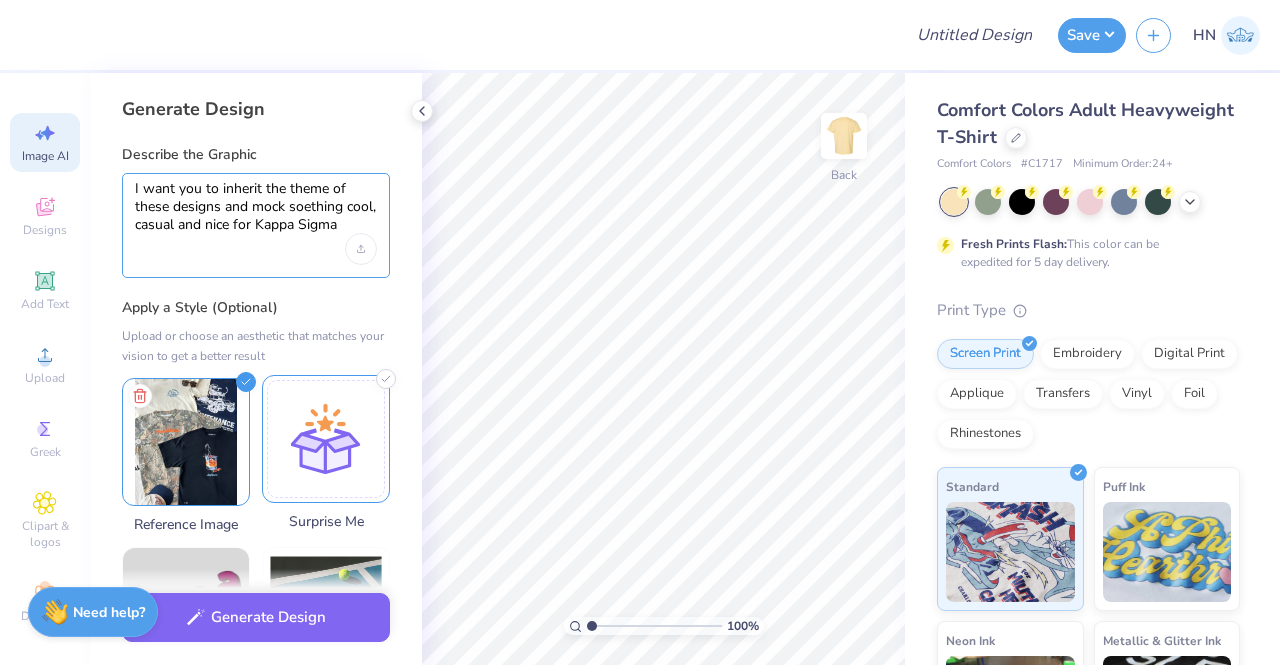 type on "I want you to inherit the theme of these designs and mock soething cool, casual and nice for Kappa Sigma" 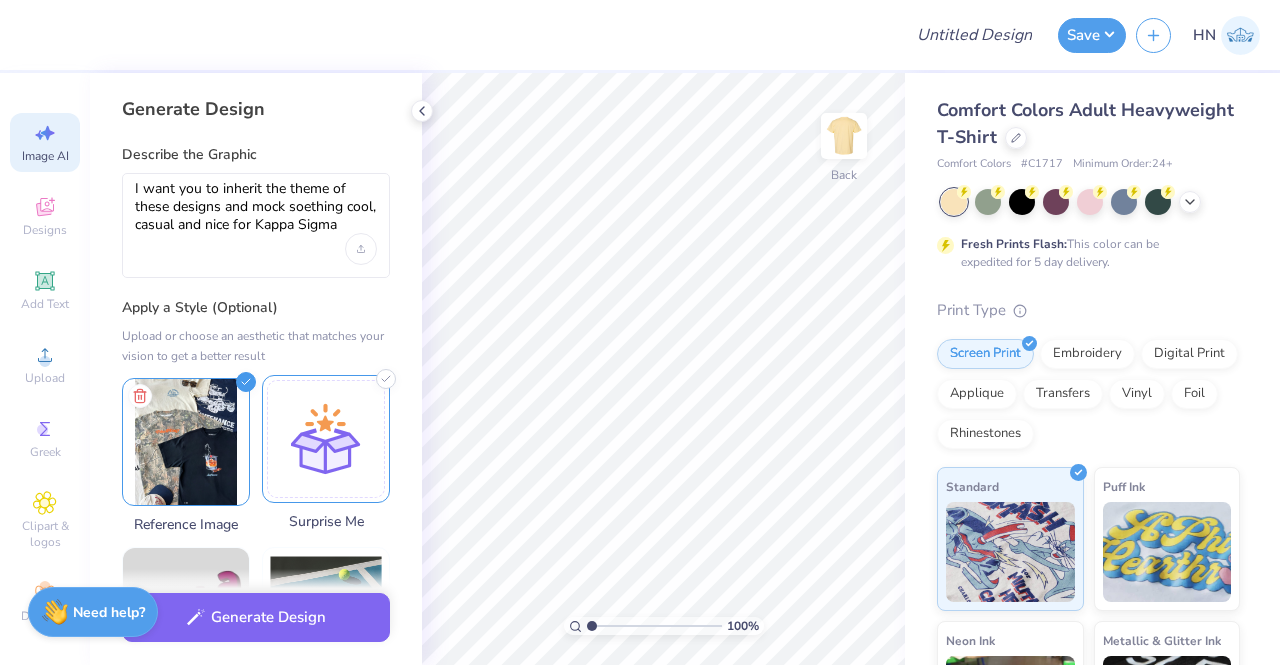 click at bounding box center (326, 439) 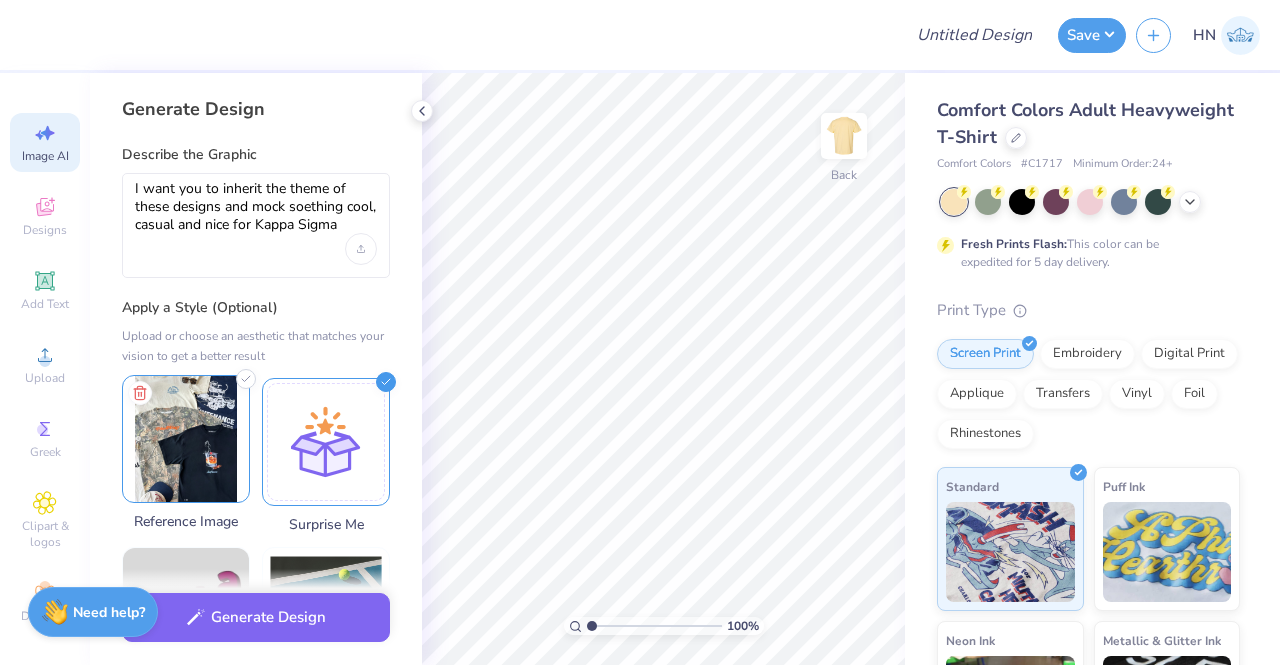 click at bounding box center [186, 439] 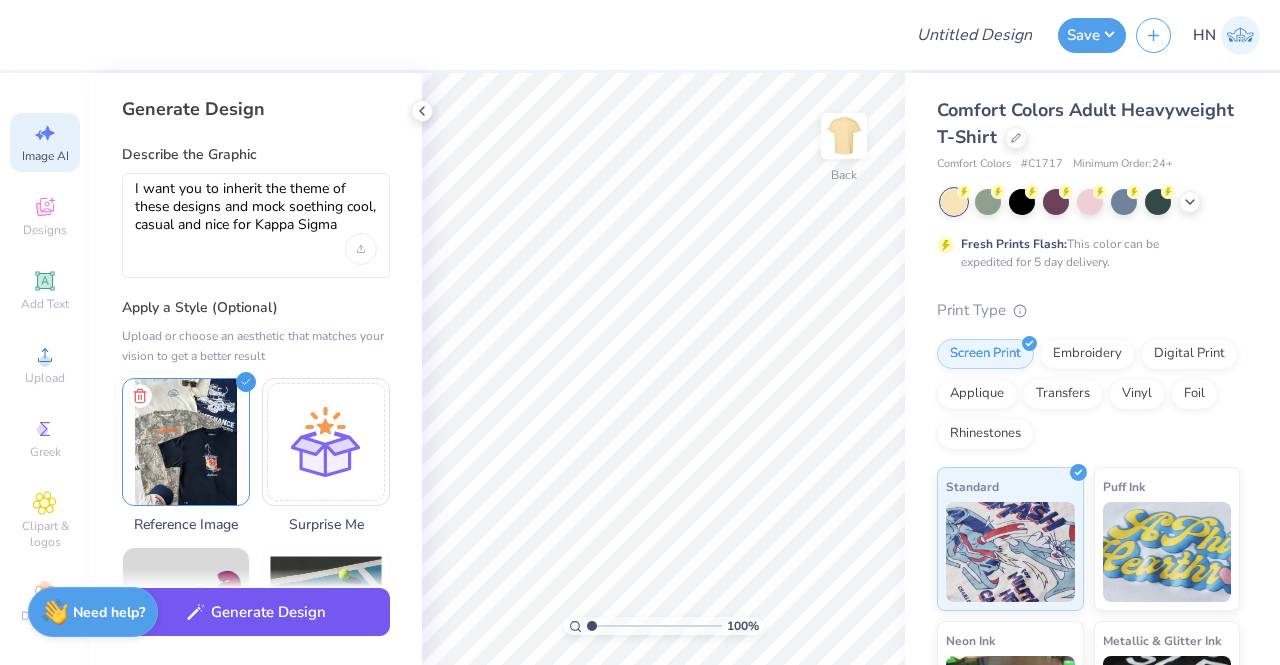 click on "Generate Design" at bounding box center (256, 612) 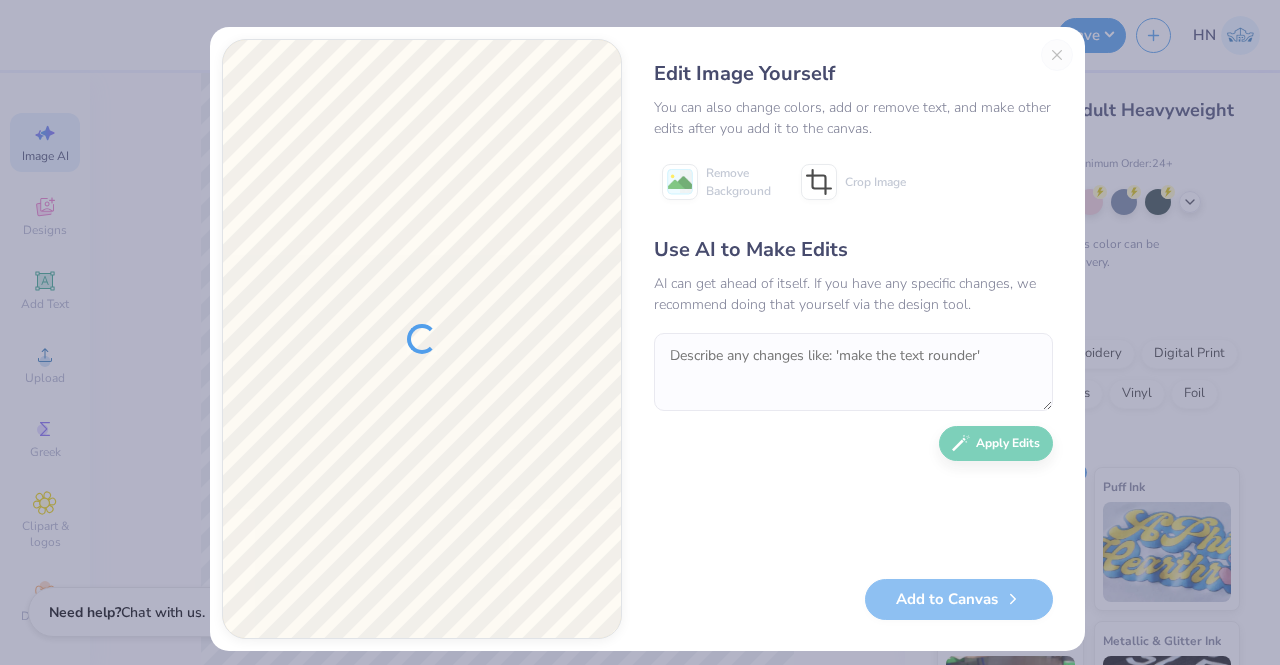 click on "Edit Image Yourself" at bounding box center (853, 74) 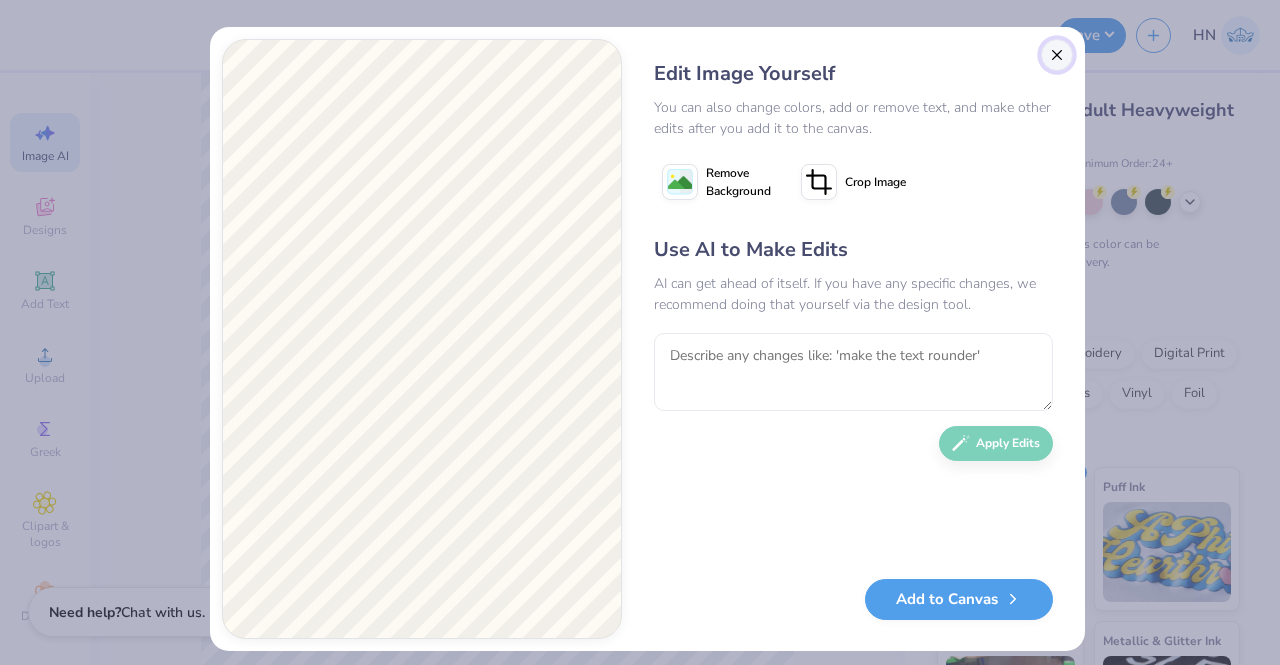 click at bounding box center (1057, 55) 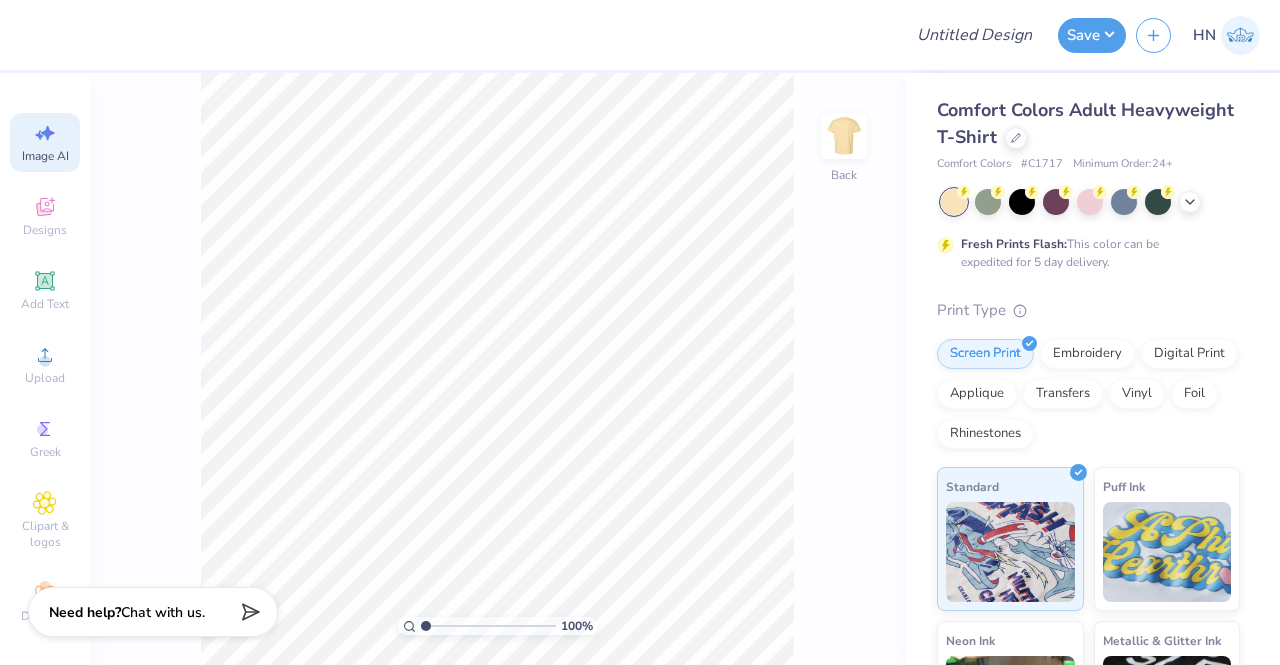 scroll, scrollTop: 0, scrollLeft: 44, axis: horizontal 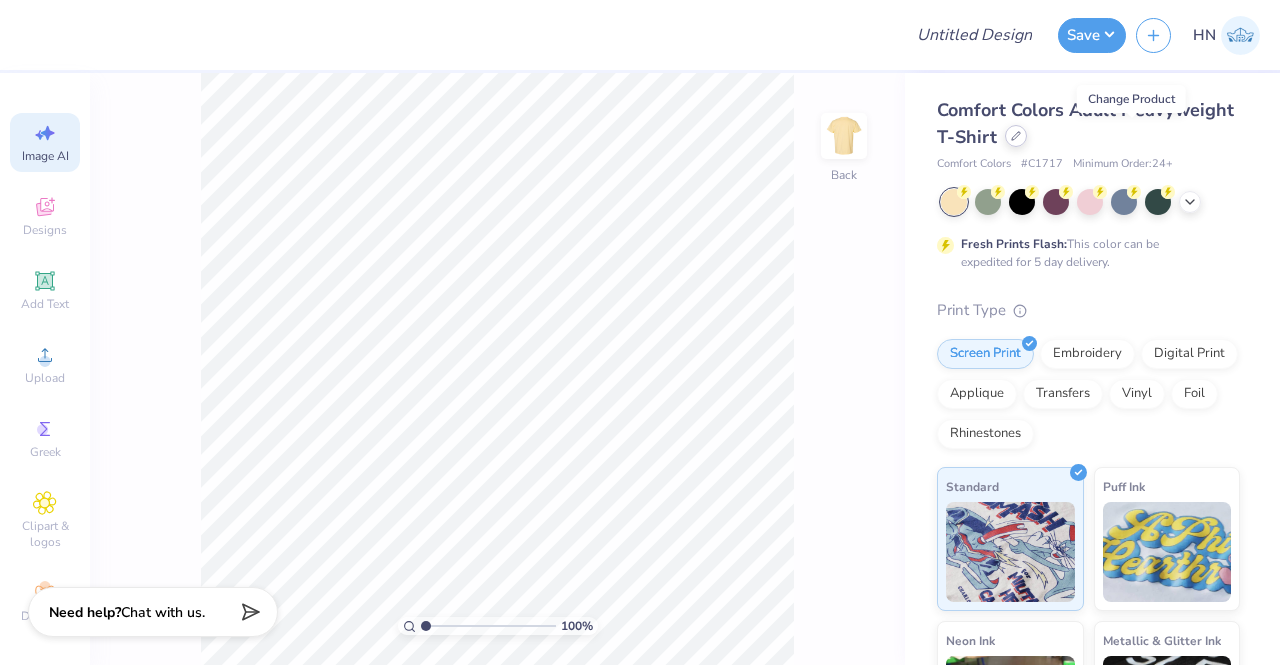 click at bounding box center (1016, 136) 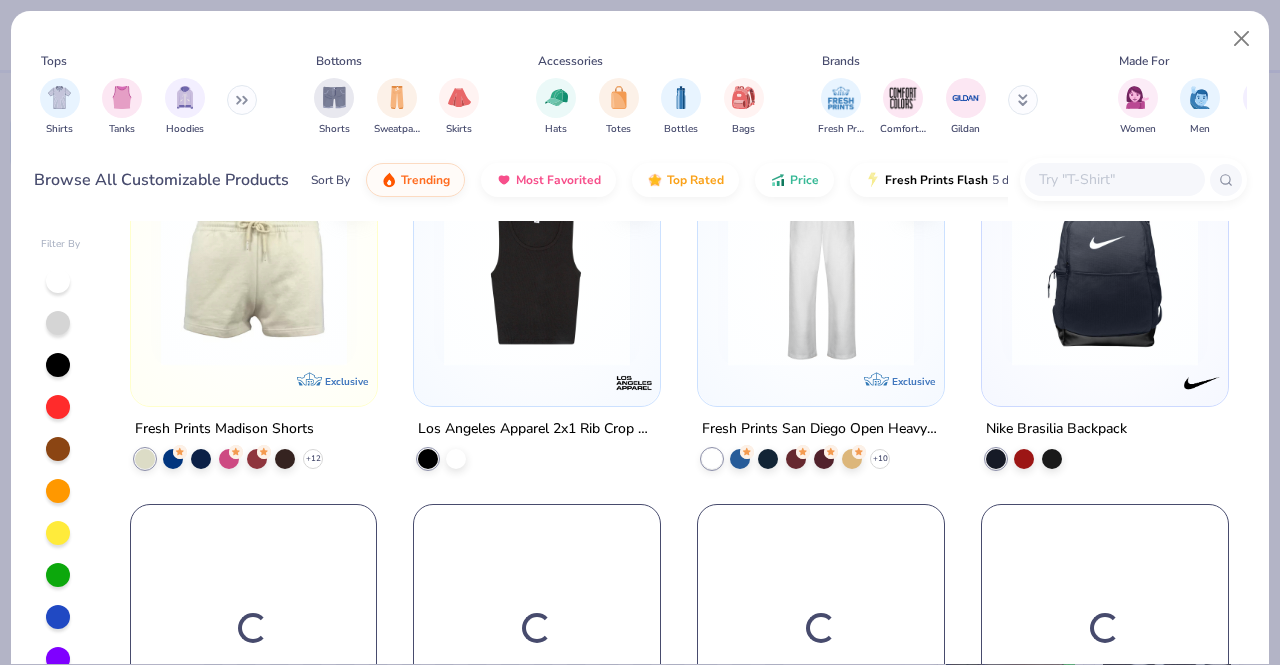 scroll, scrollTop: 1571, scrollLeft: 0, axis: vertical 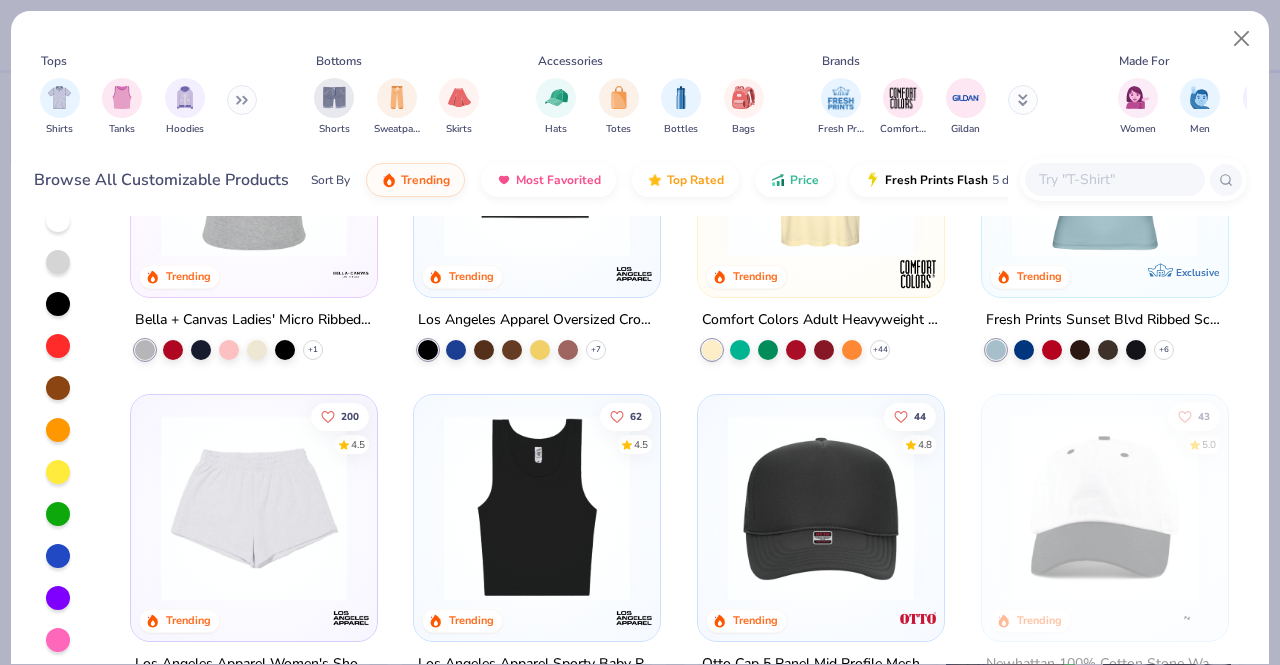 click at bounding box center (537, 508) 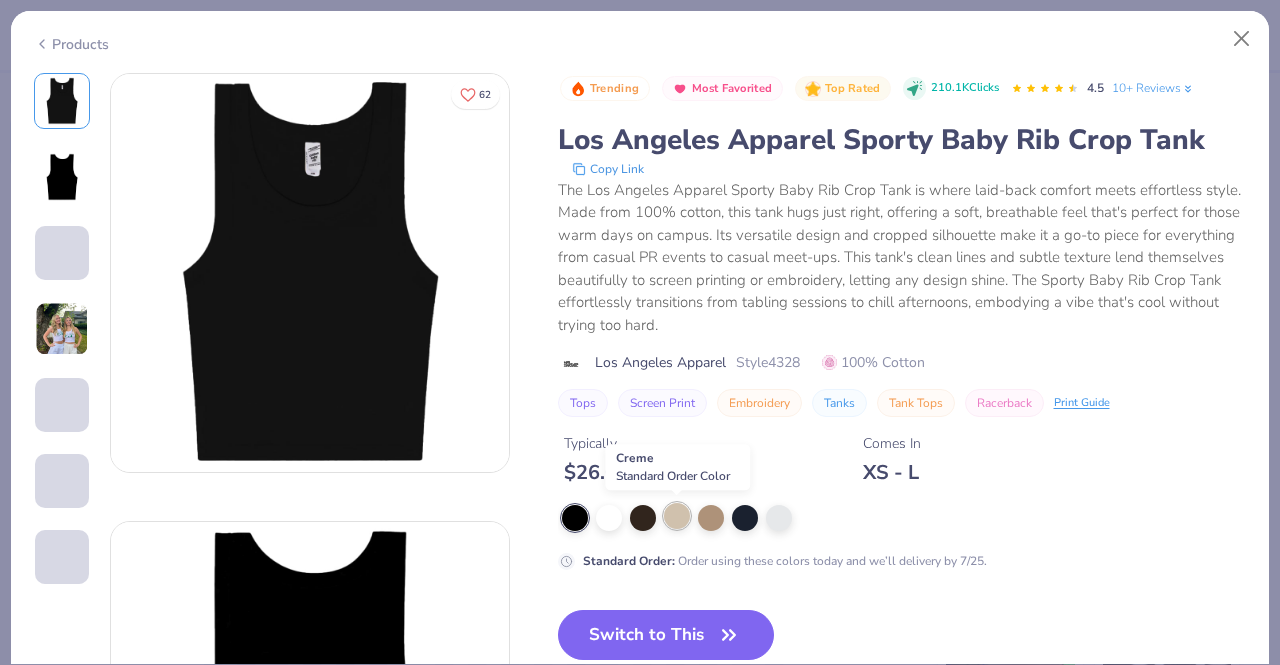 click at bounding box center (677, 516) 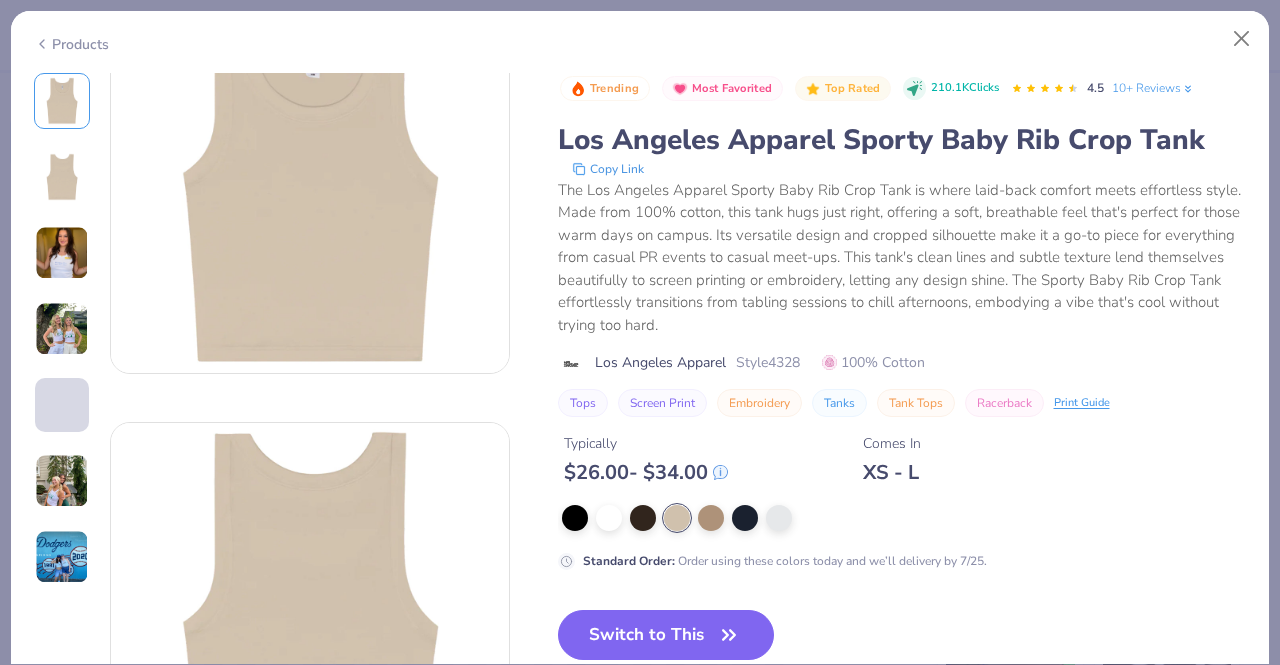 scroll, scrollTop: 100, scrollLeft: 0, axis: vertical 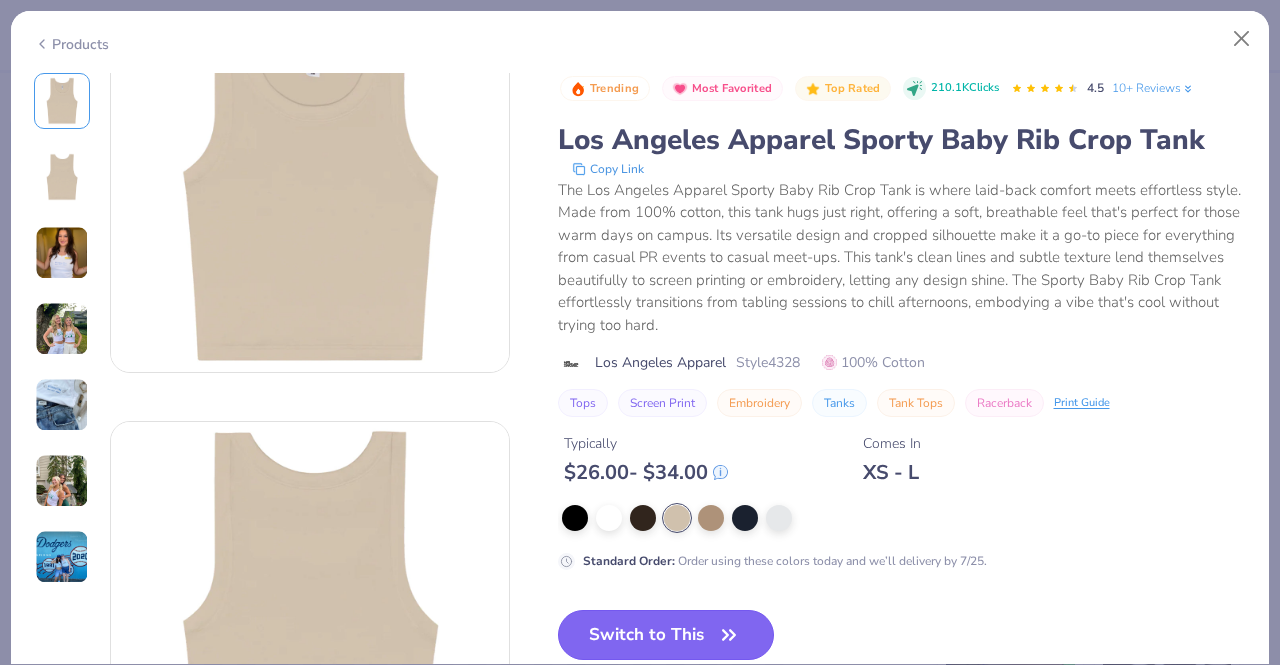 click on "Switch to This" at bounding box center (666, 635) 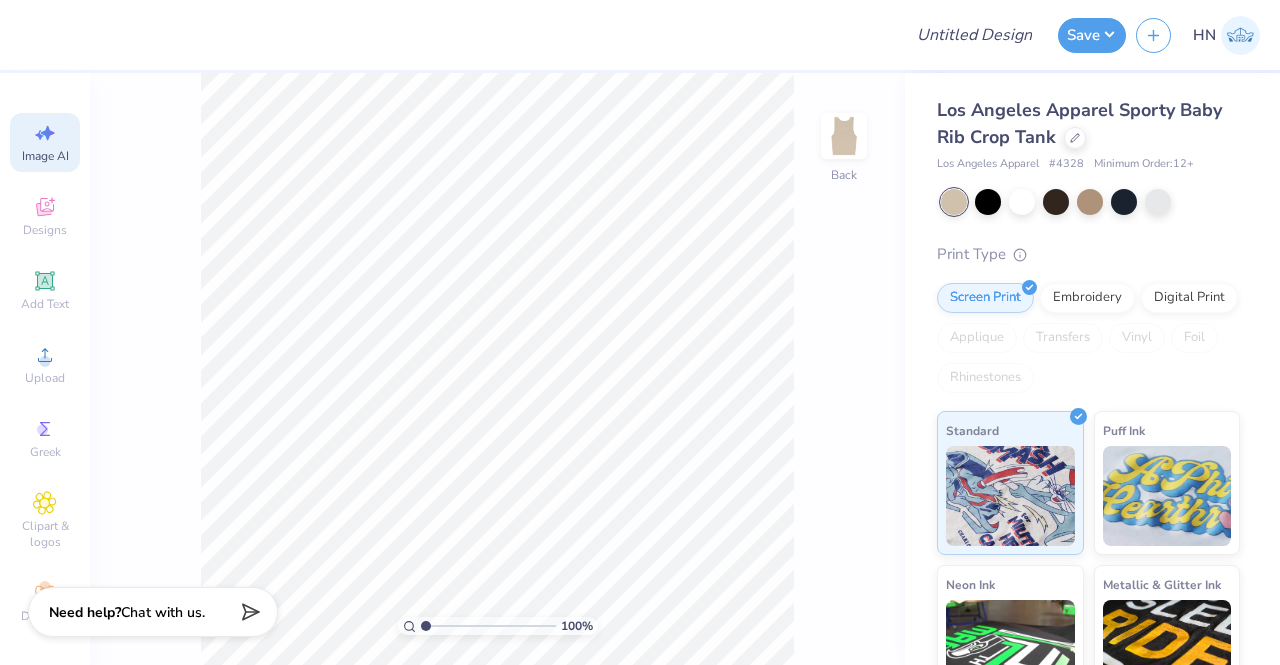 click 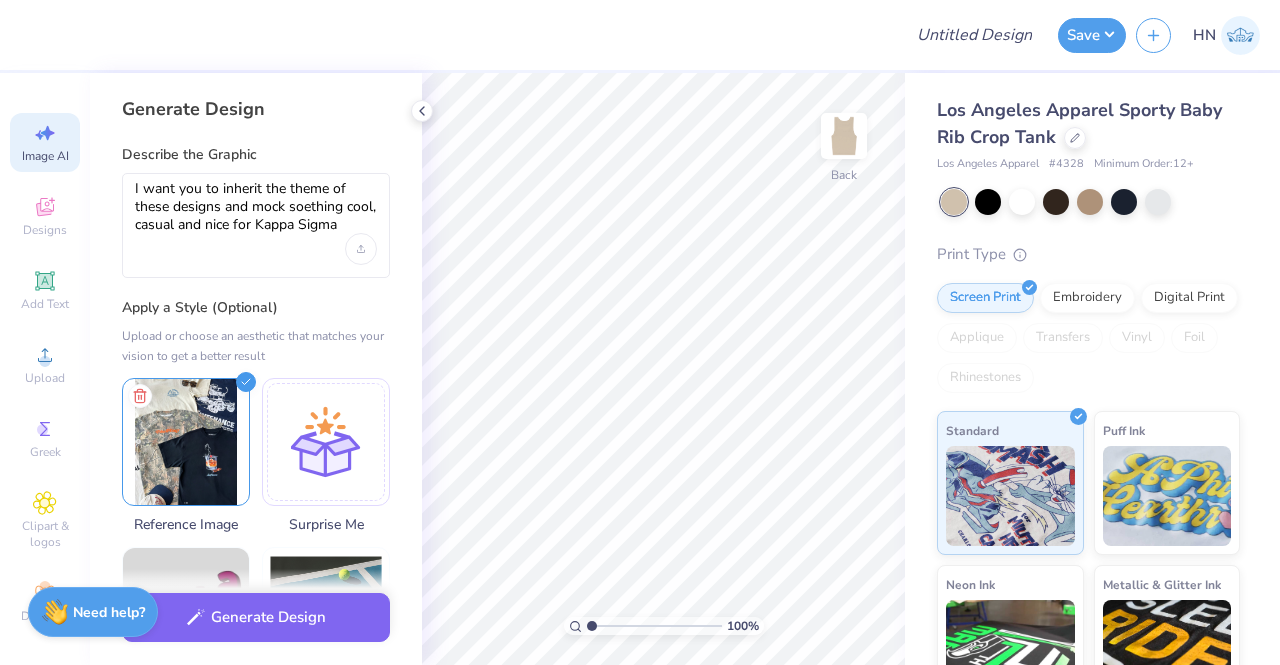 scroll, scrollTop: 0, scrollLeft: 0, axis: both 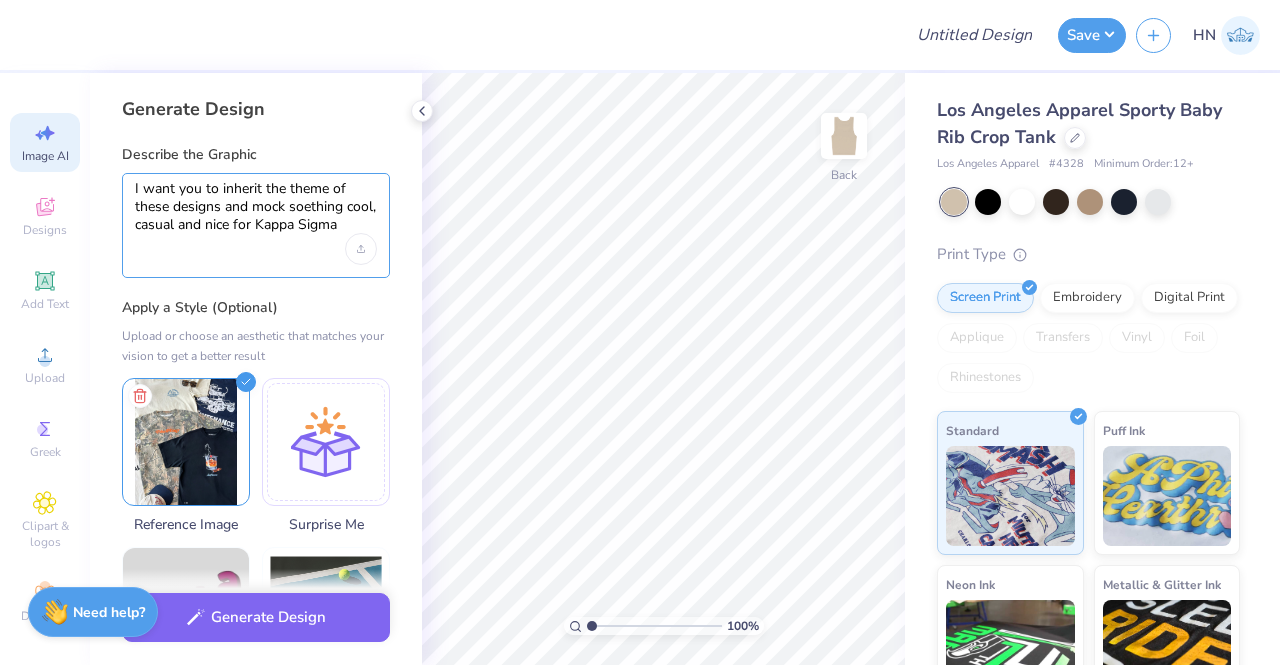 drag, startPoint x: 344, startPoint y: 229, endPoint x: 112, endPoint y: 185, distance: 236.13556 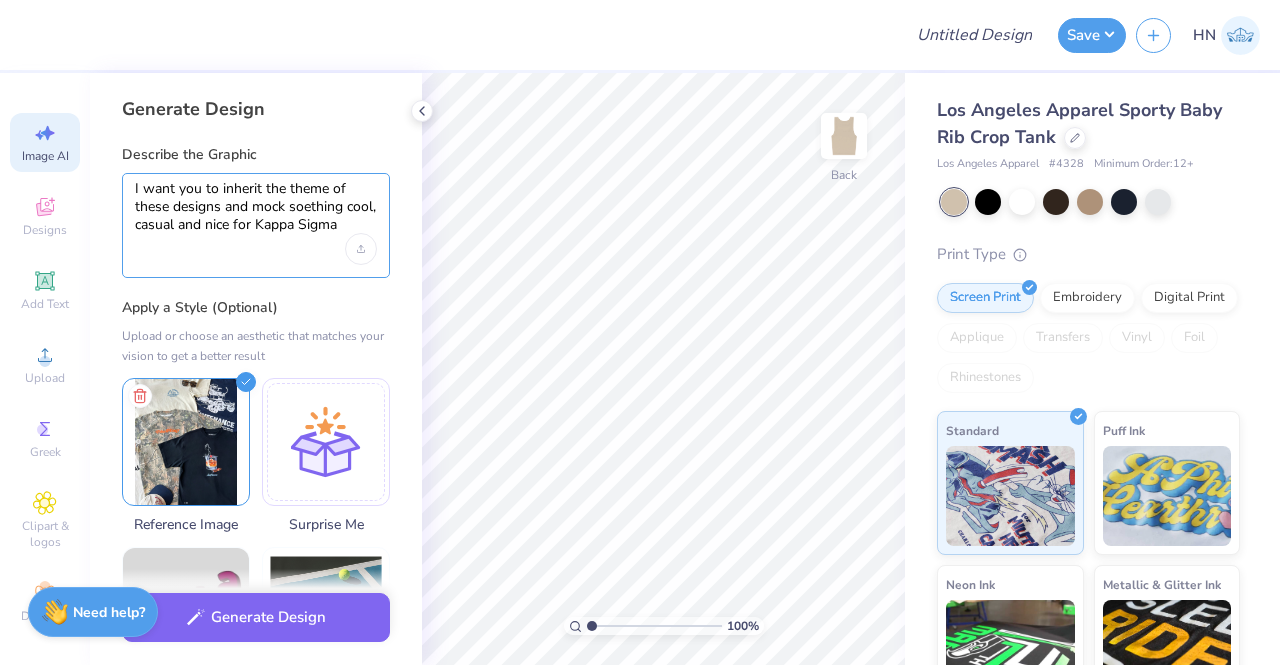click on "Generate Design Describe the Graphic I want you to inherit the theme of these designs and mock soething cool, casual and nice for Kappa Sigma Apply a Style (Optional) Upload or choose an aesthetic that matches your vision to get a better result Reference Image Surprise Me Text-Based Photorealistic 60s & 70s 80s & 90s Cartoons Classic Grunge Handdrawn Minimalist Varsity Y2K Max # of Colors Fewer colors means lower prices. 1 2 3 4 5 6 7 8" at bounding box center [256, 369] 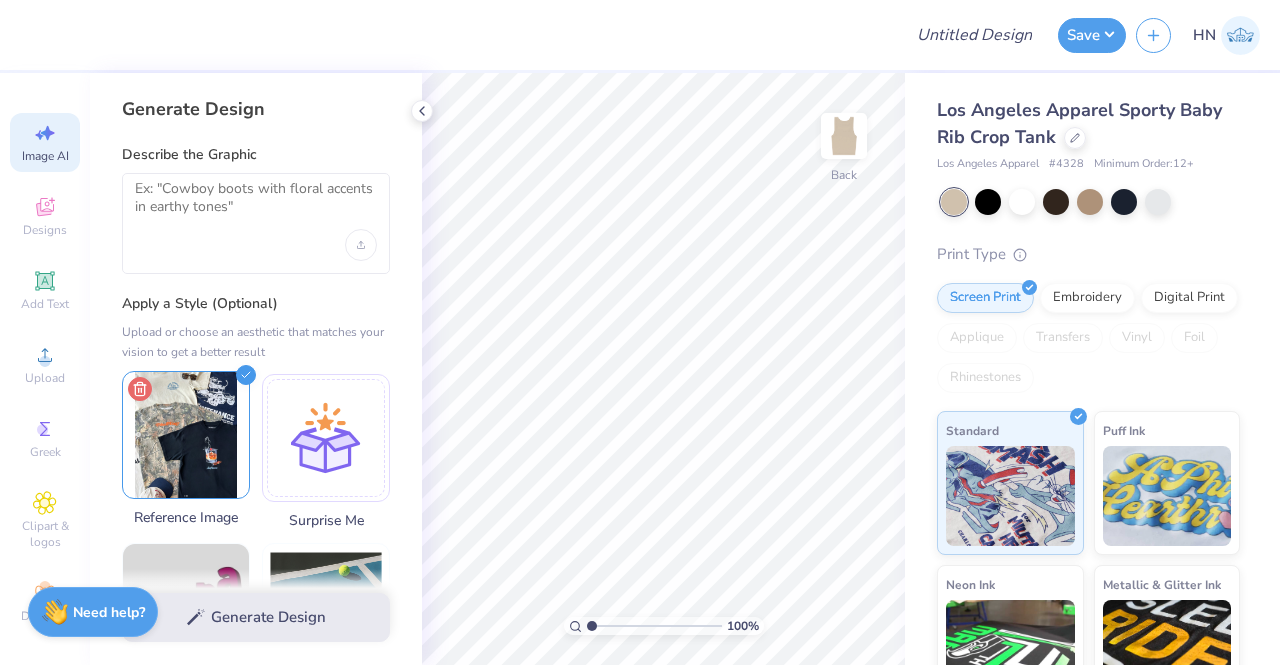 click 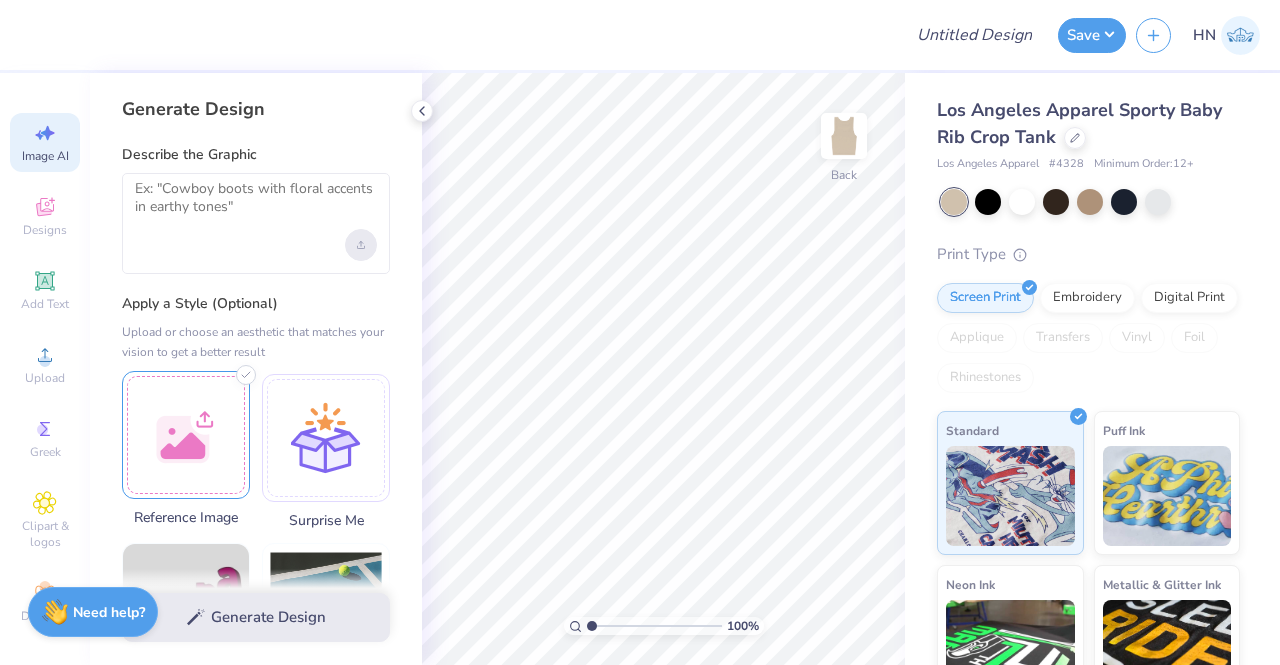 click 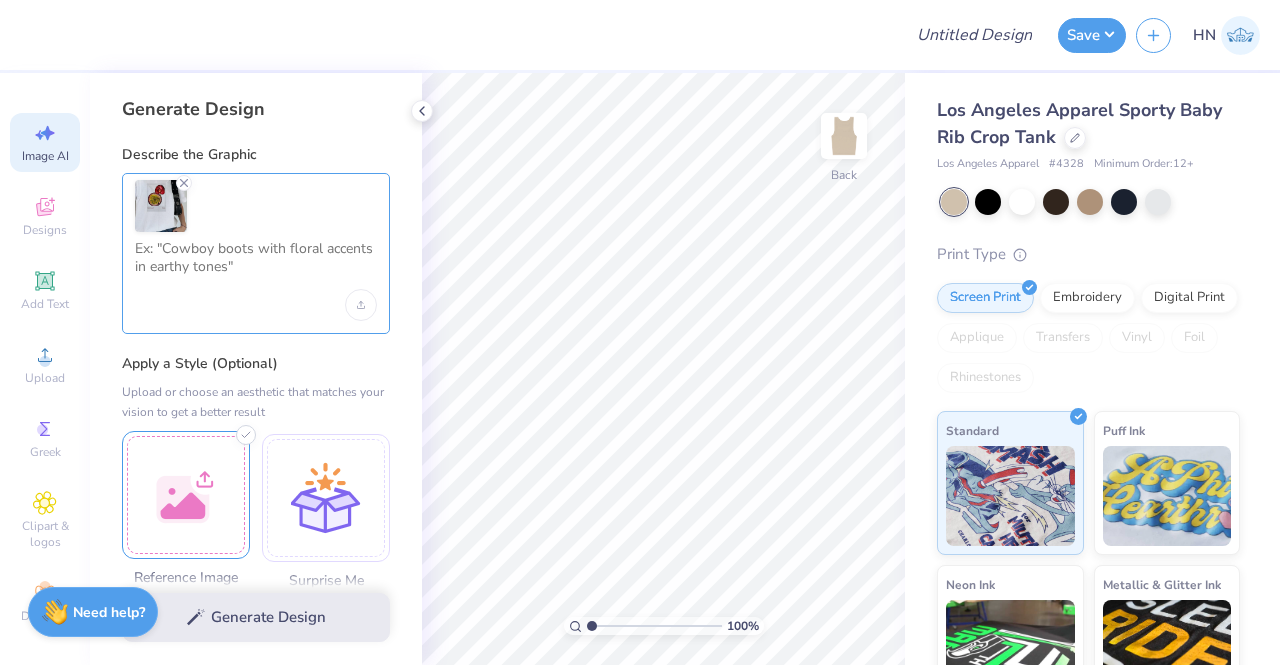 click at bounding box center [256, 265] 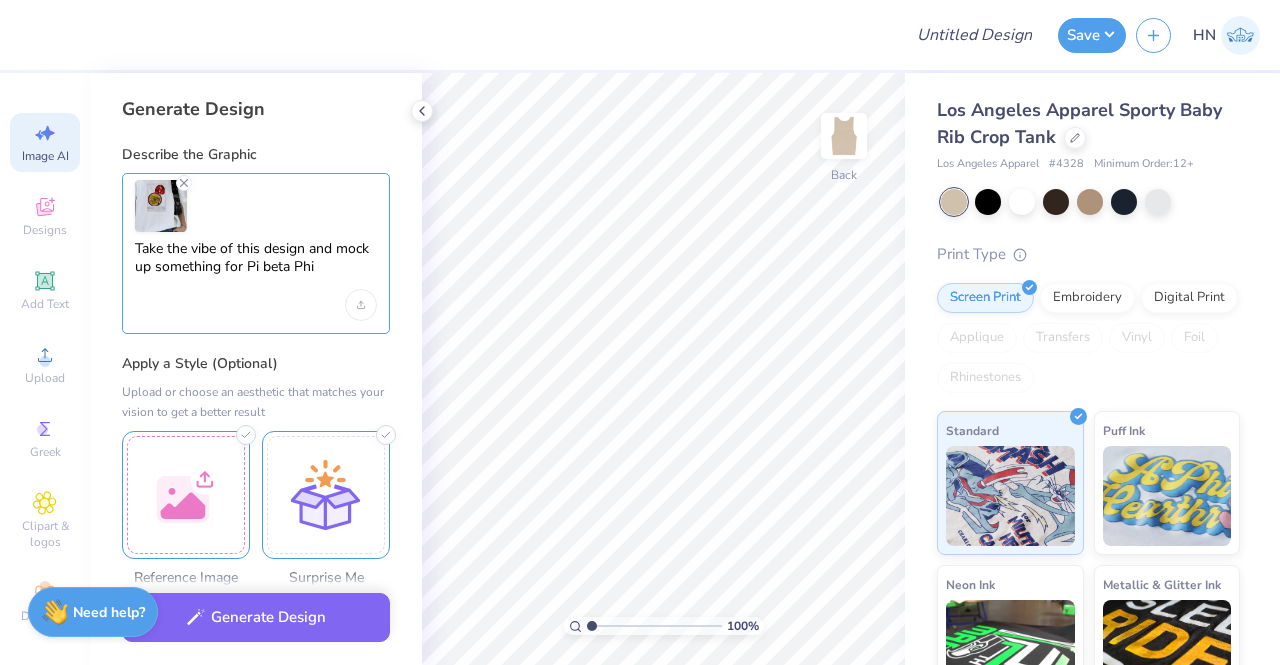 type on "Take the vibe of this design and mock up something for Pi beta Phi" 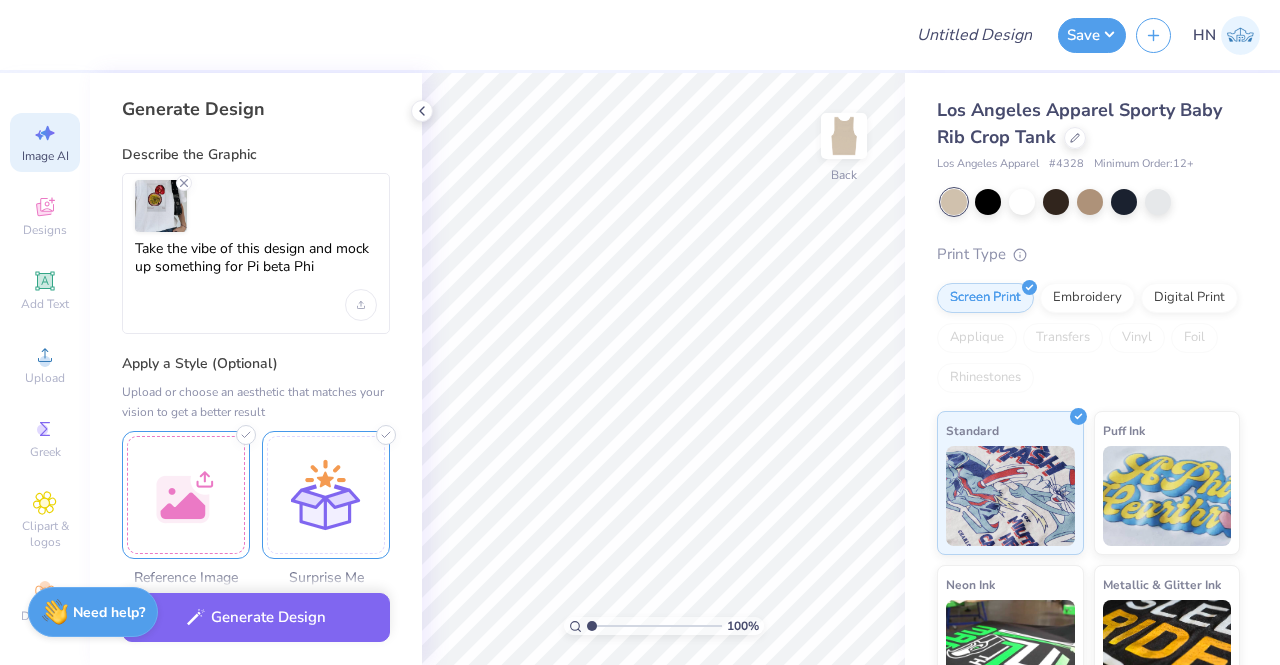 click at bounding box center [326, 495] 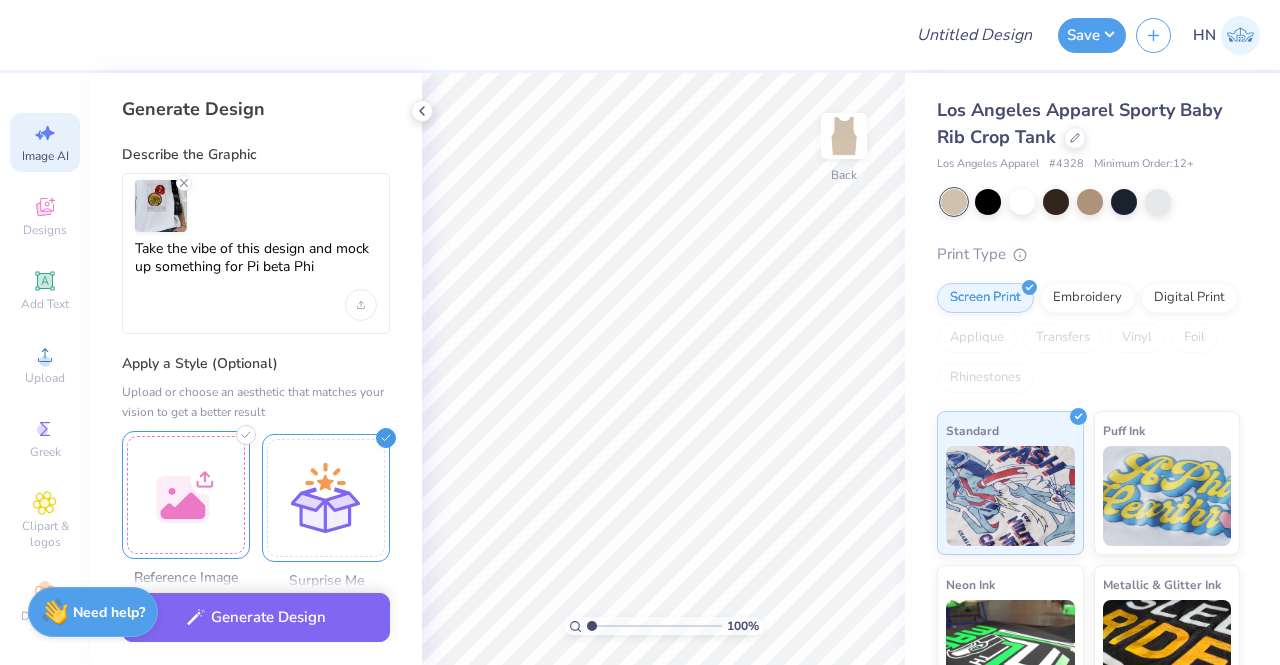 click at bounding box center [186, 495] 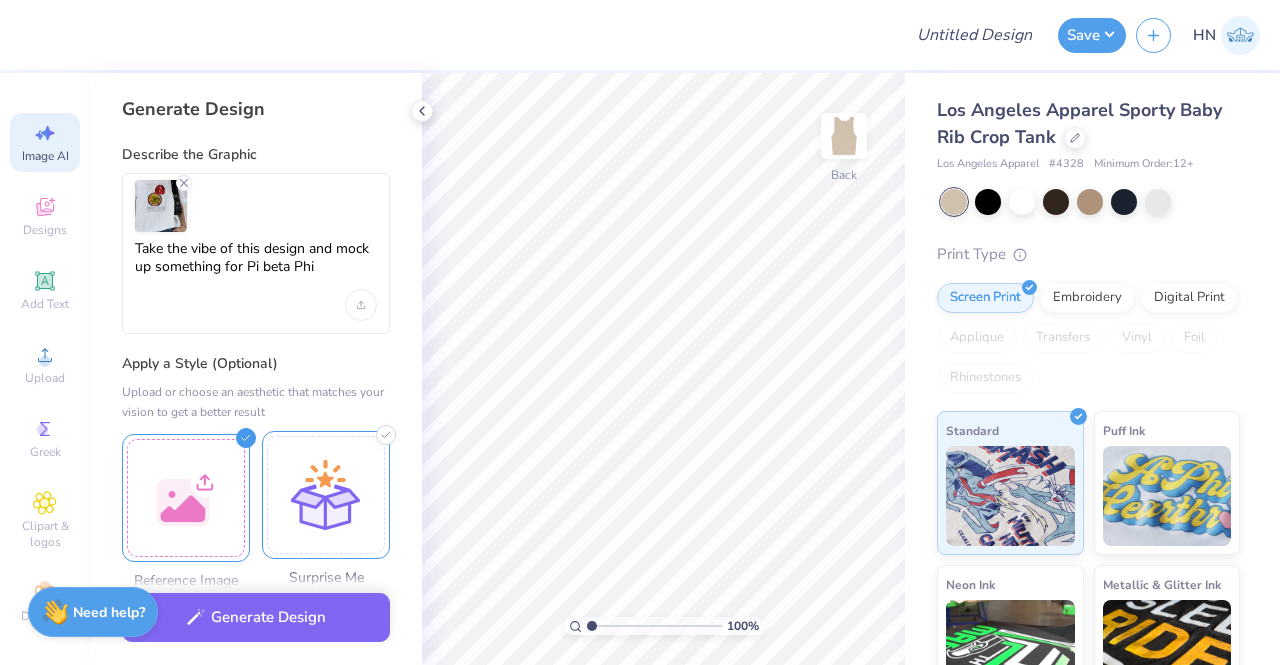 click at bounding box center (326, 495) 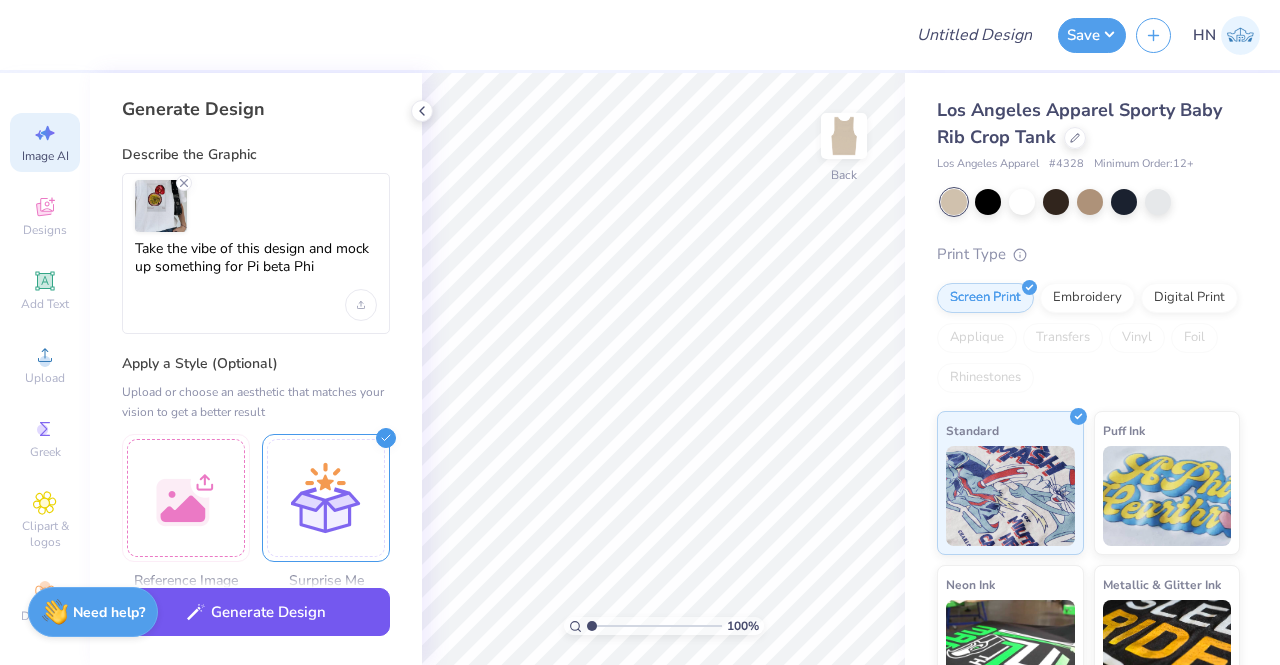click on "Generate Design" at bounding box center [256, 612] 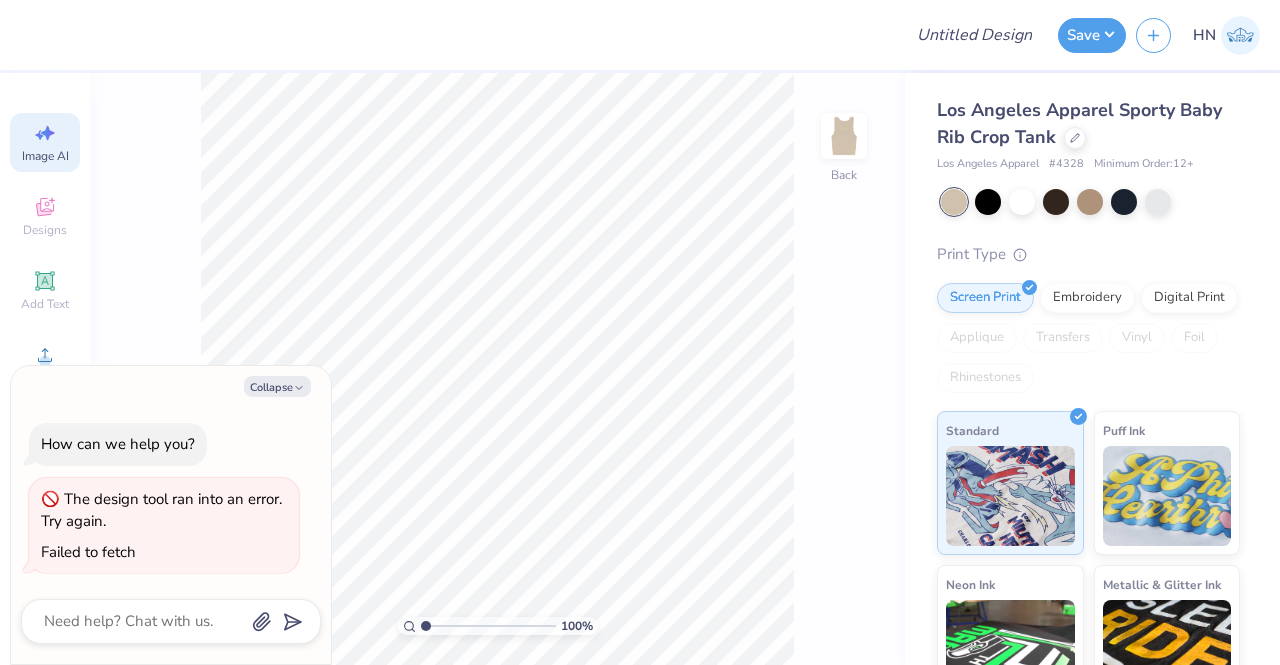 scroll, scrollTop: 0, scrollLeft: 44, axis: horizontal 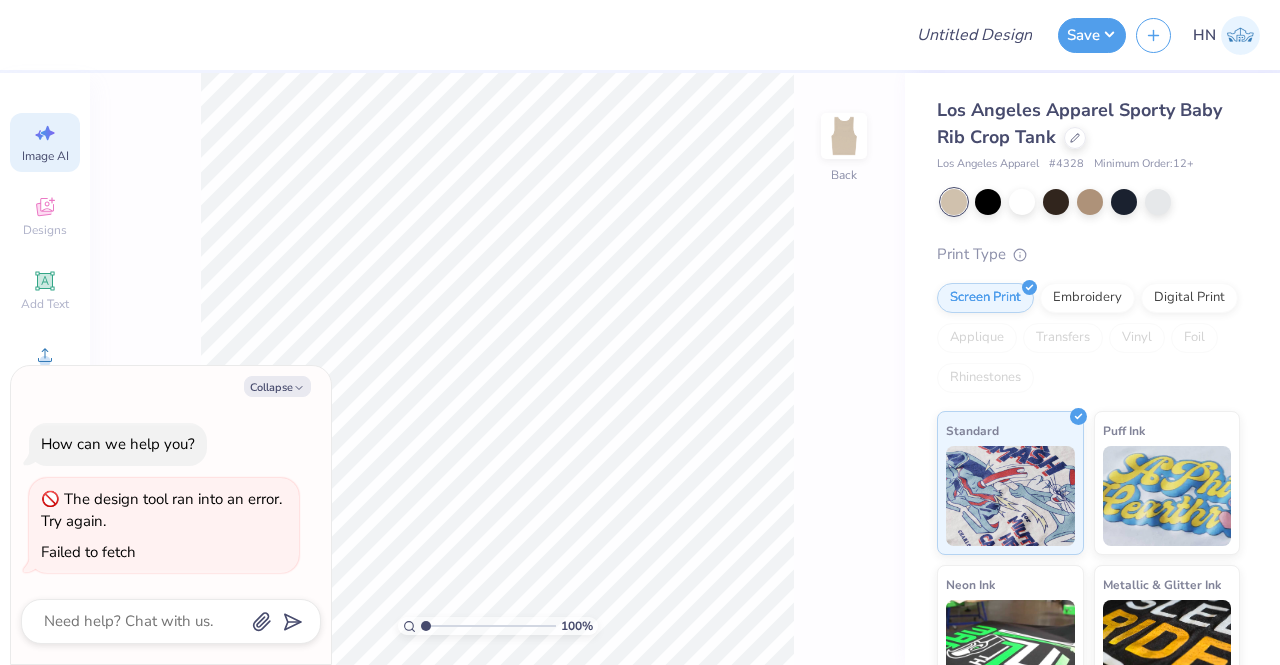 click 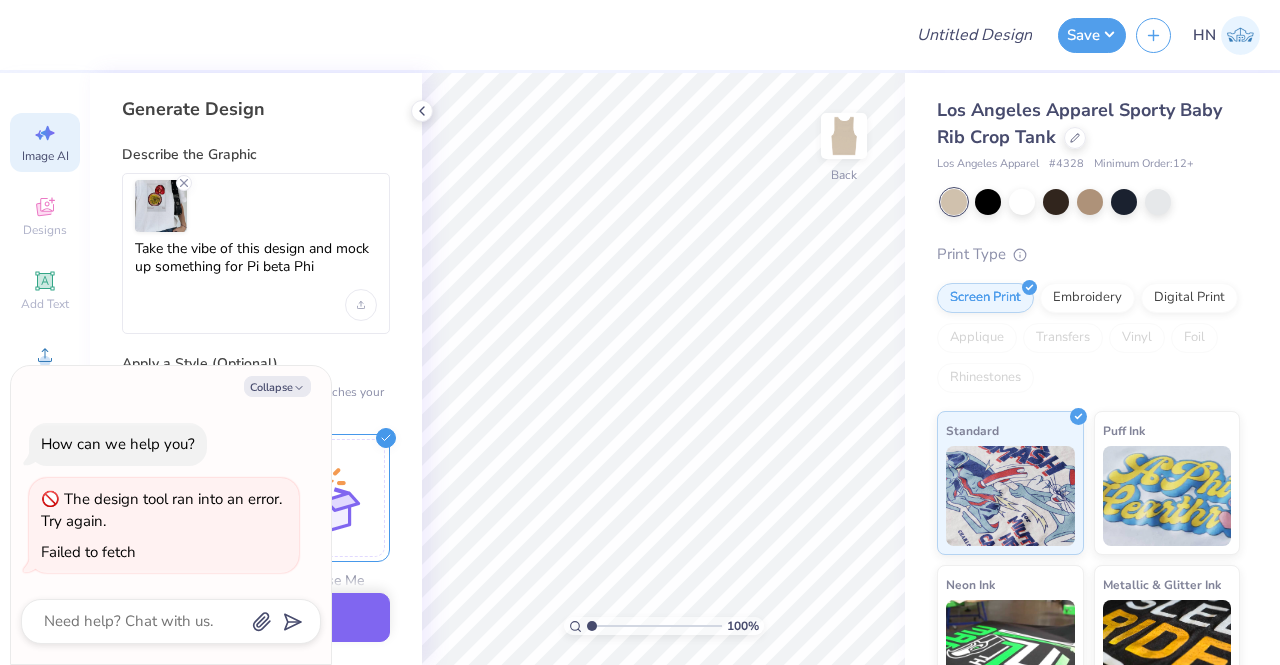 scroll, scrollTop: 0, scrollLeft: 0, axis: both 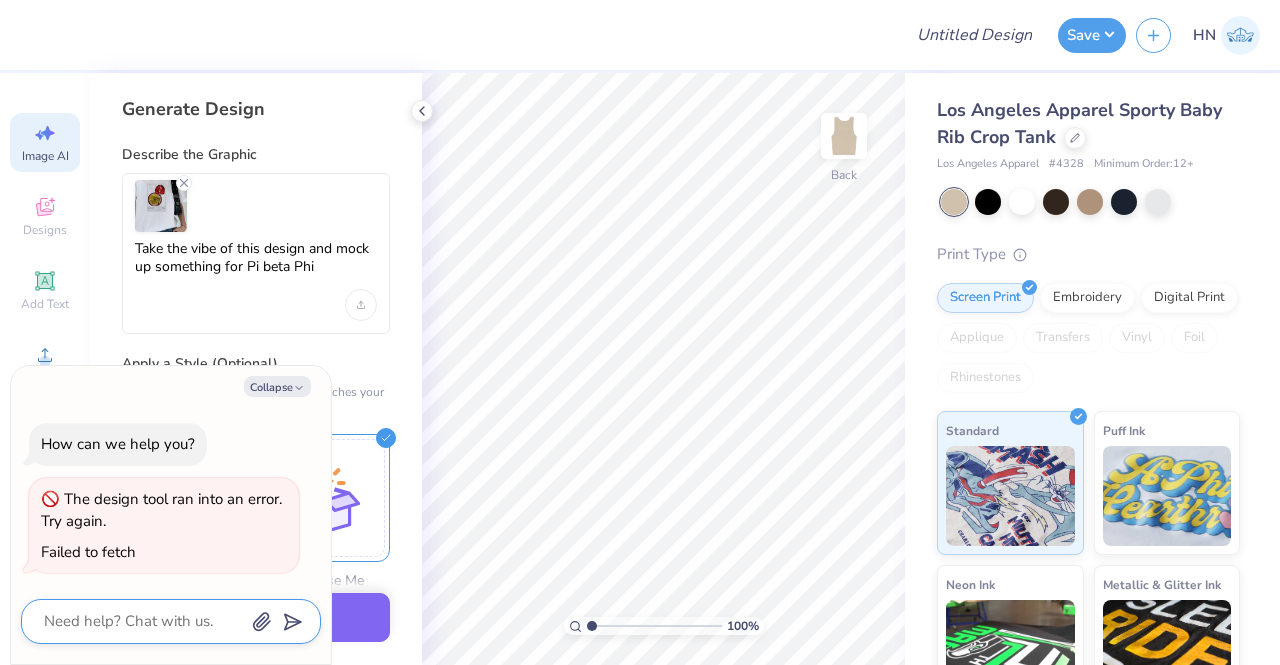 click at bounding box center [143, 621] 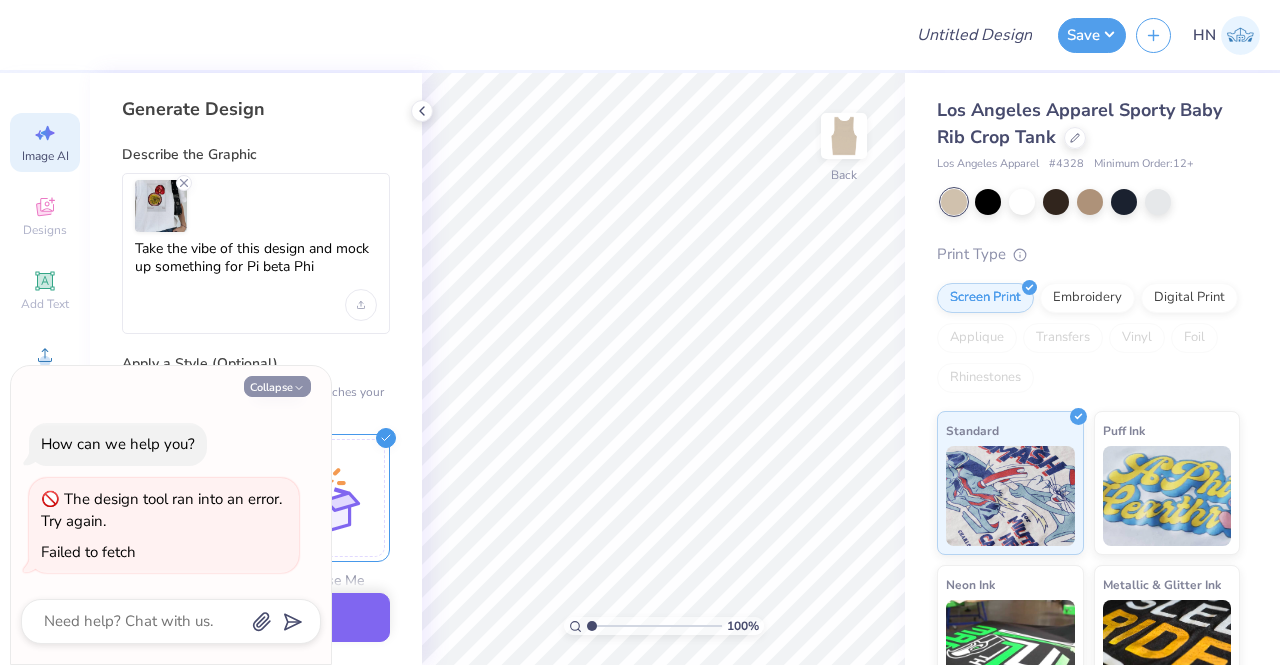 click on "Collapse" at bounding box center (277, 386) 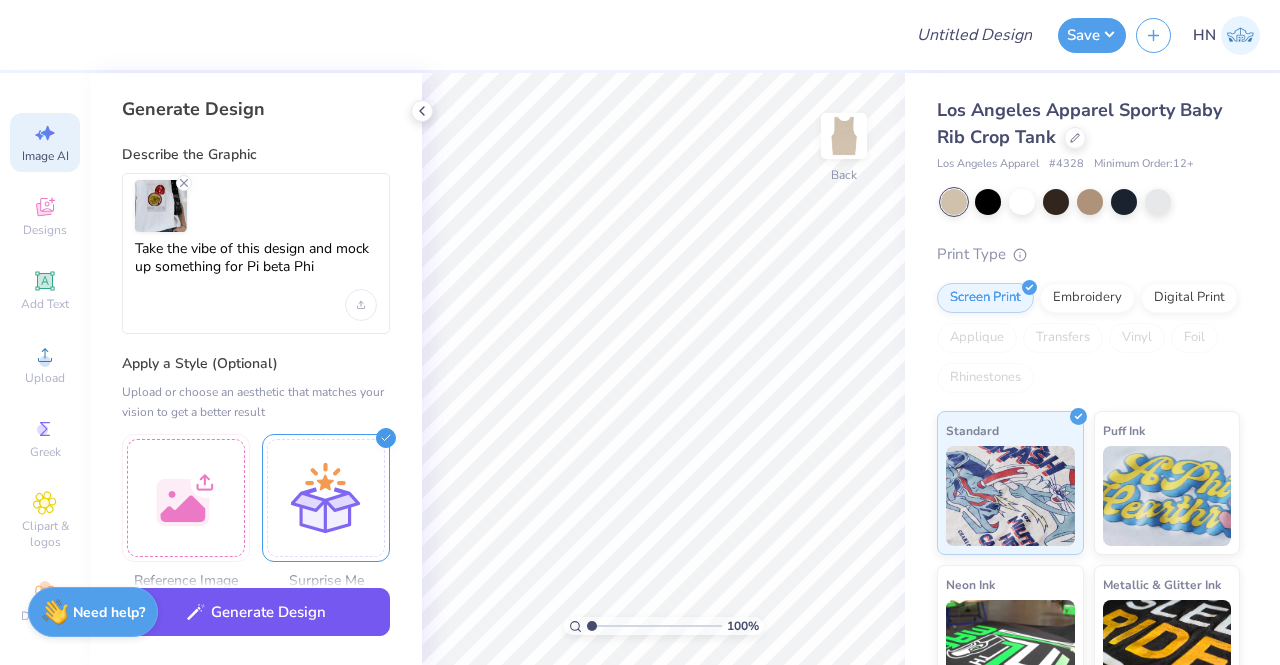 click on "Generate Design" at bounding box center (256, 612) 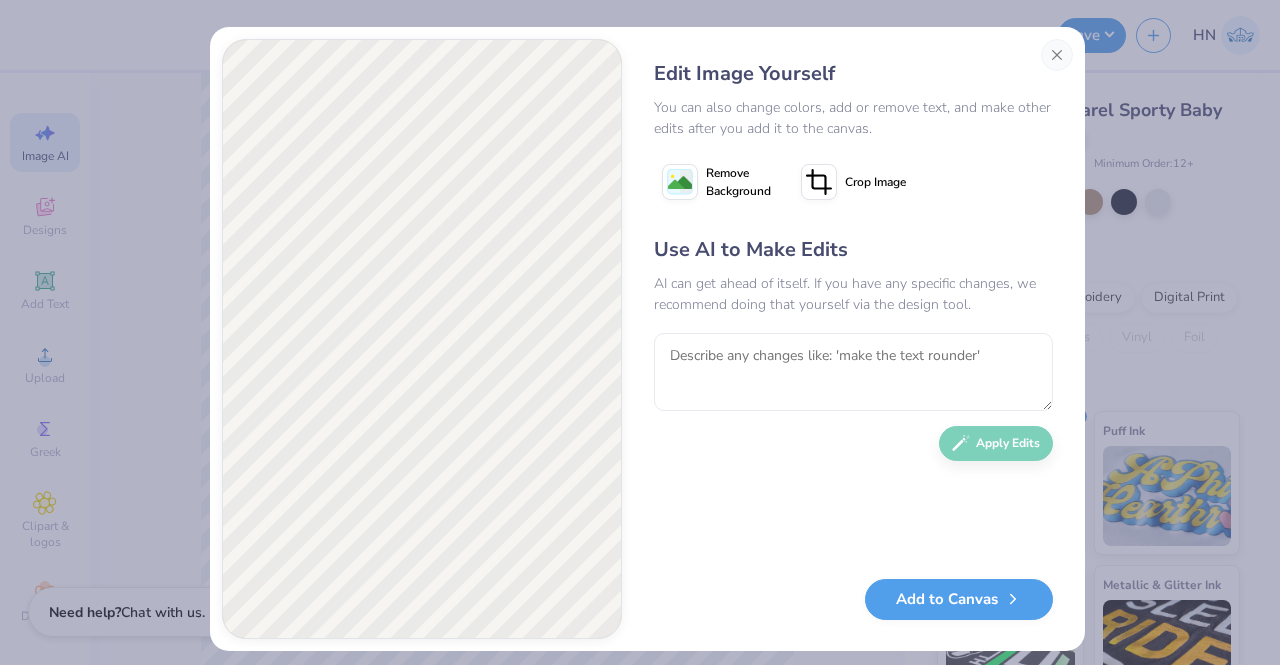 scroll, scrollTop: 0, scrollLeft: 0, axis: both 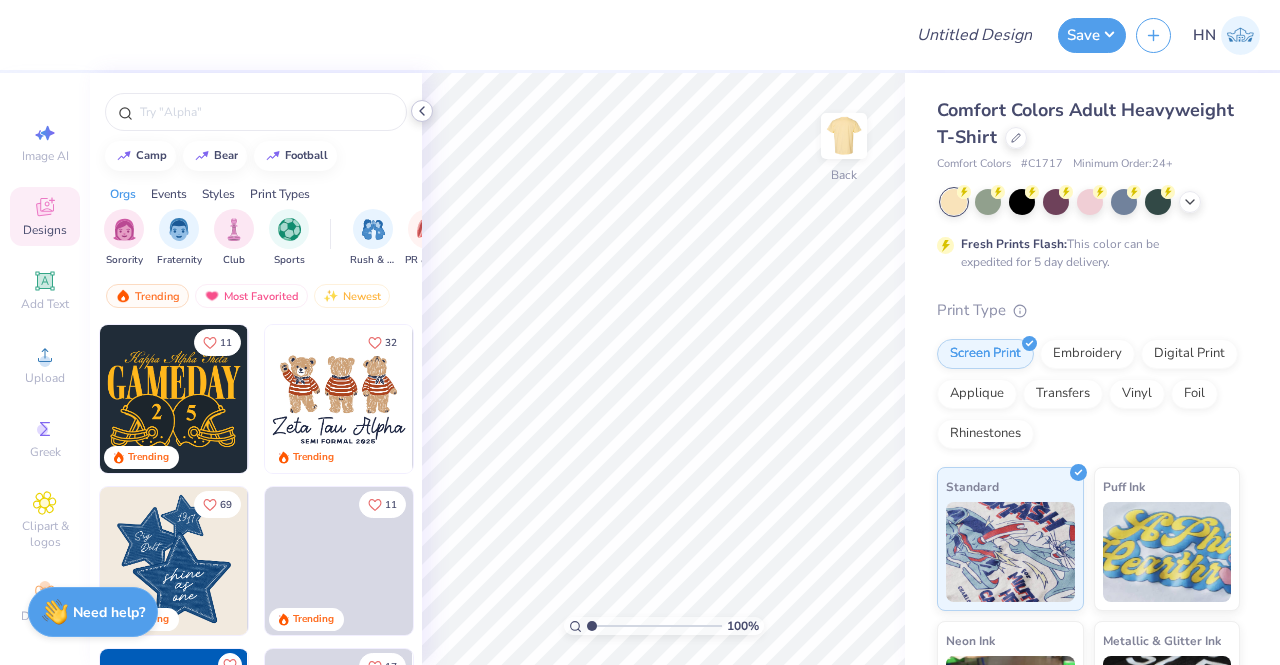 click 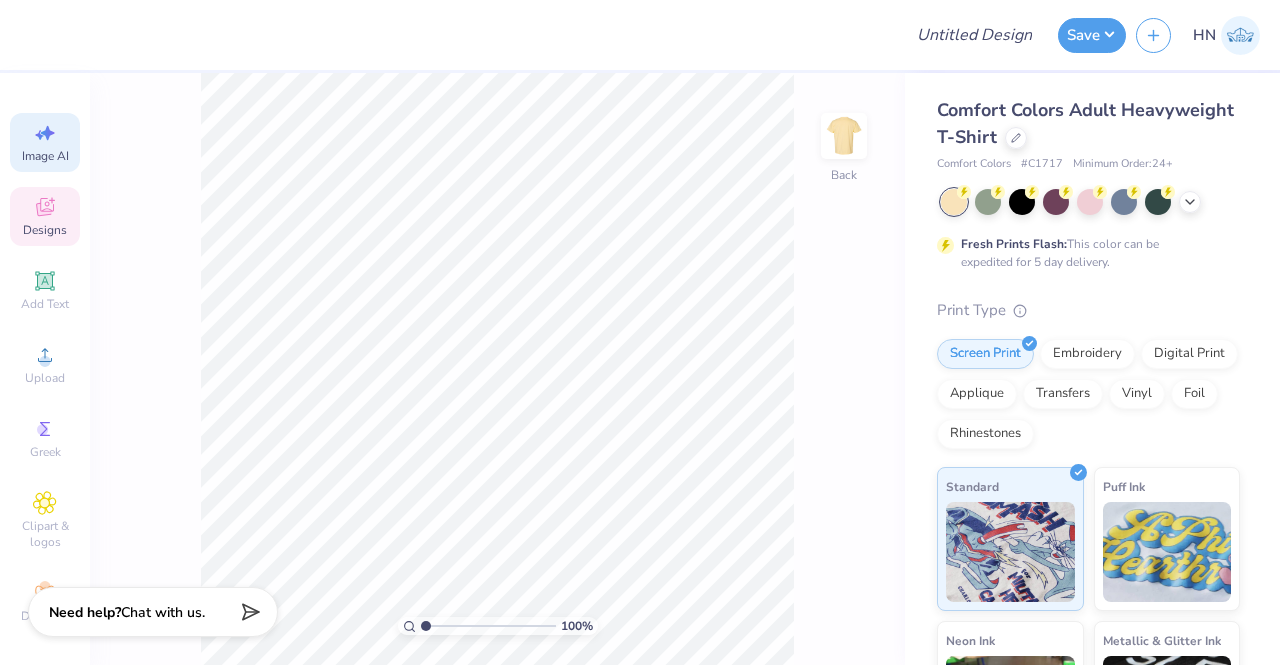 click on "Image AI" at bounding box center [45, 156] 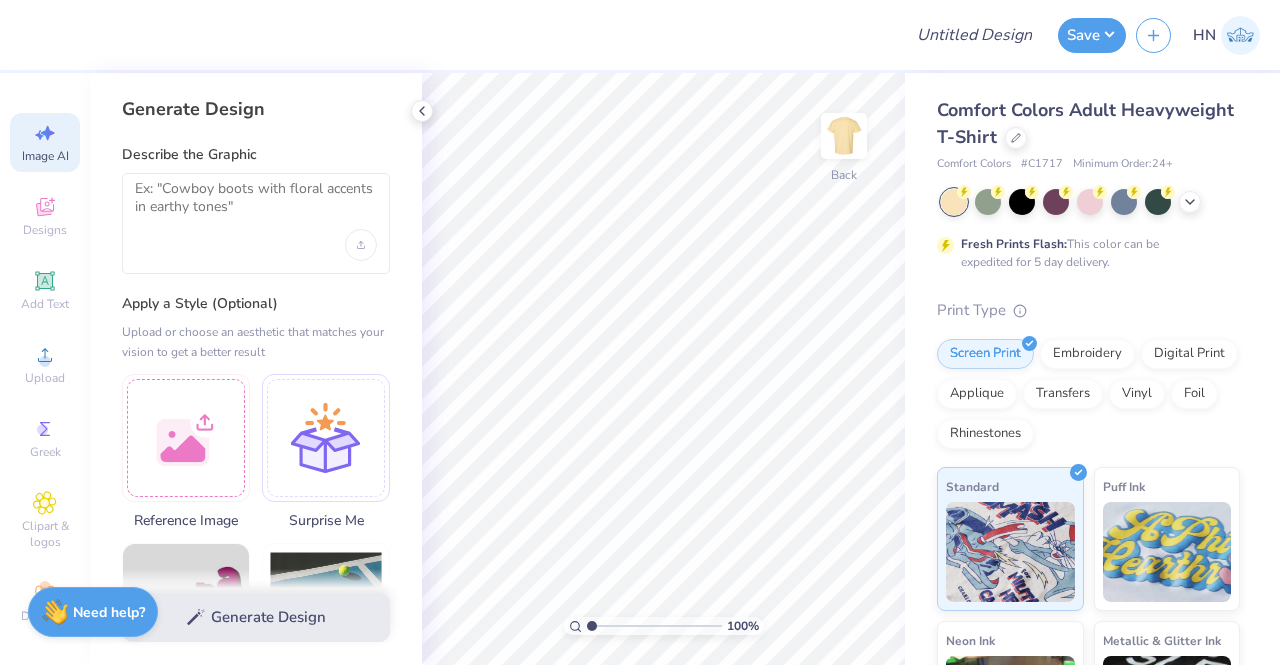 click at bounding box center (256, 223) 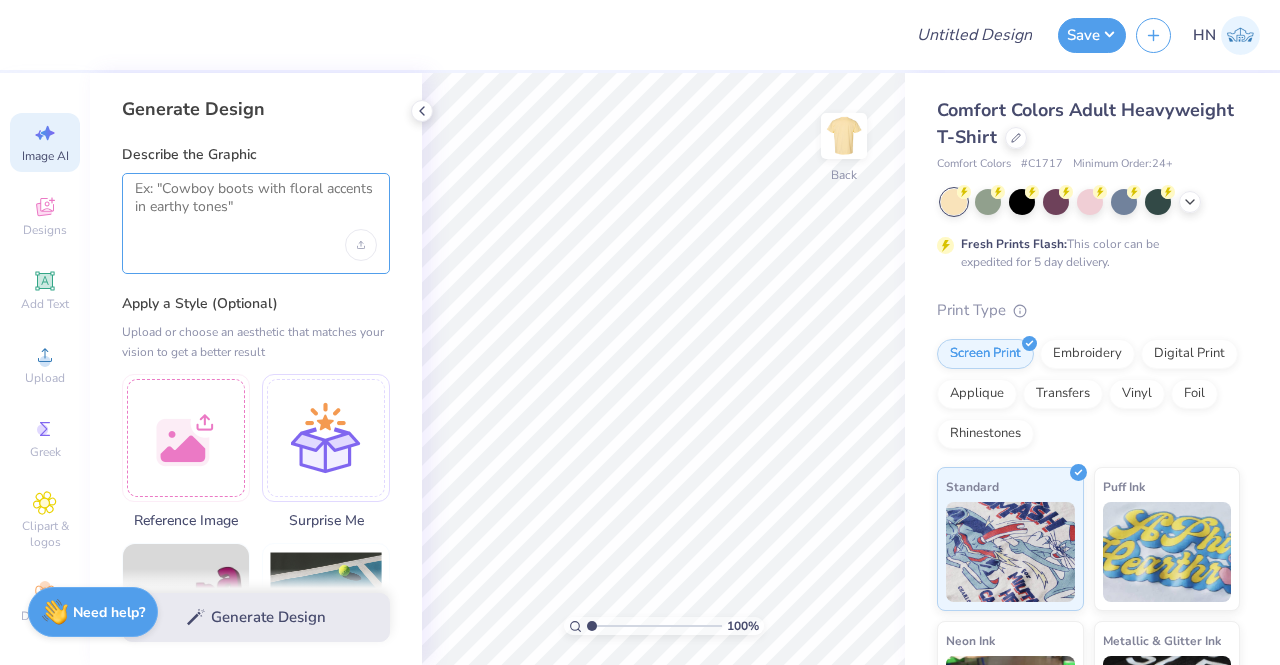 click at bounding box center (256, 205) 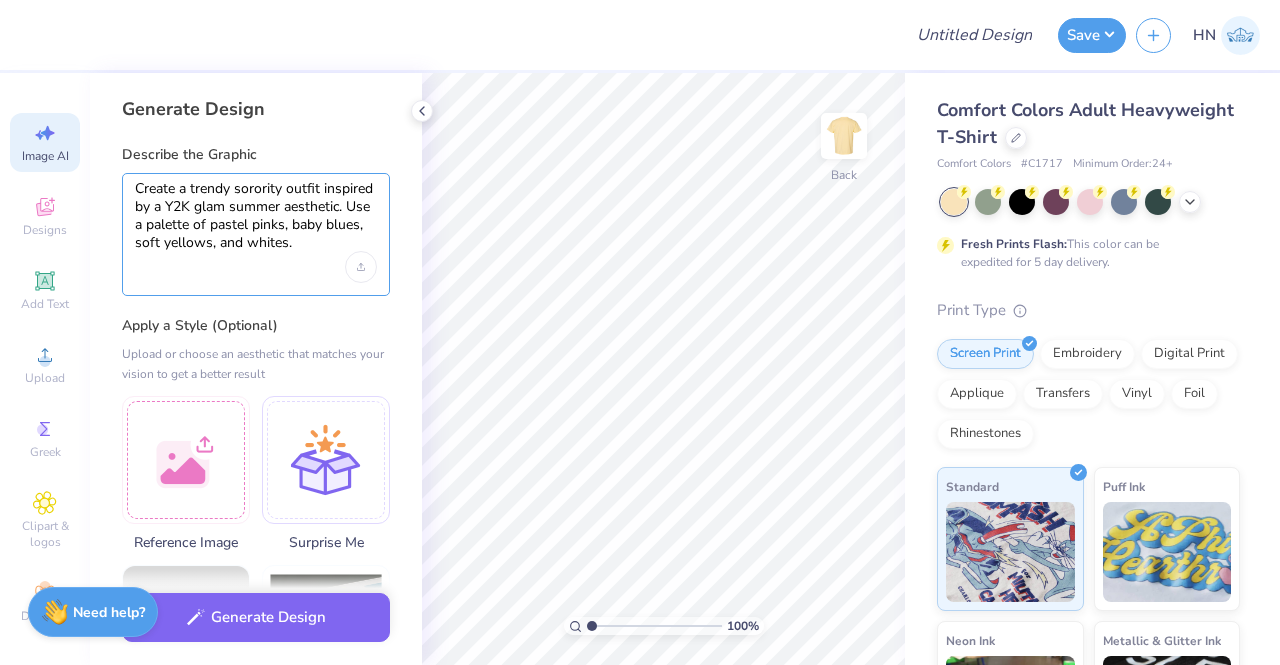 drag, startPoint x: 288, startPoint y: 181, endPoint x: 320, endPoint y: 176, distance: 32.38827 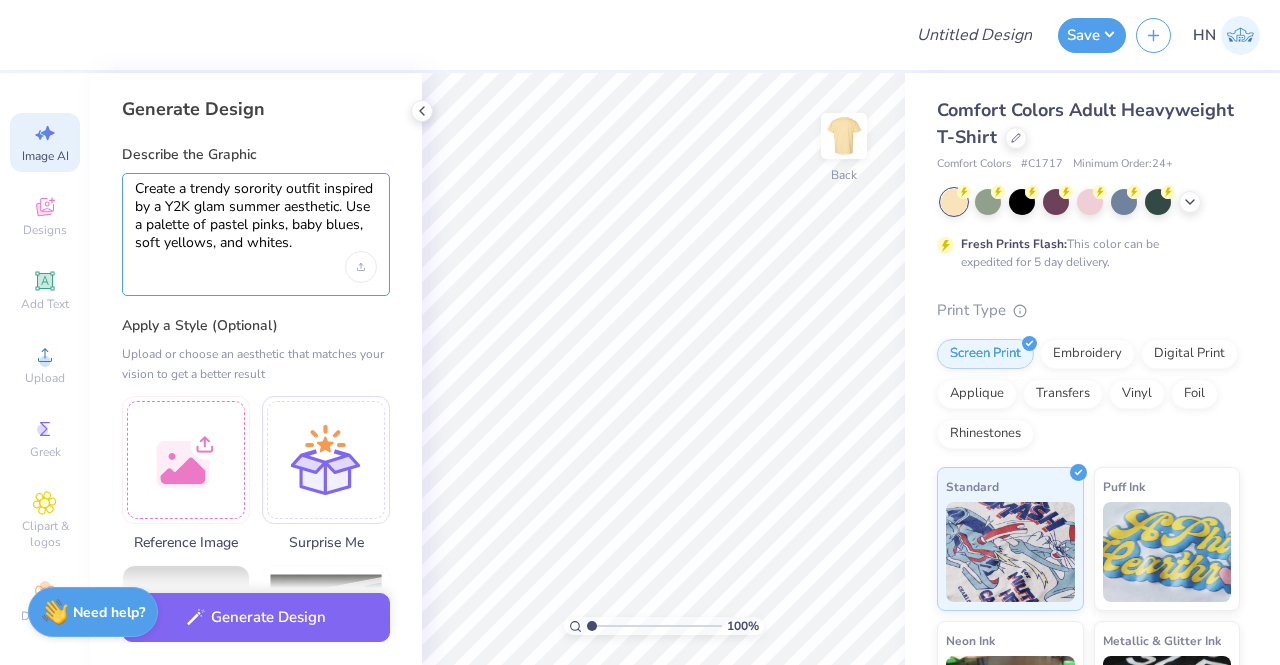 click on "Create a trendy sorority outfit inspired by a Y2K glam summer aesthetic. Use a palette of pastel pinks, baby blues, soft yellows, and whites." at bounding box center (256, 234) 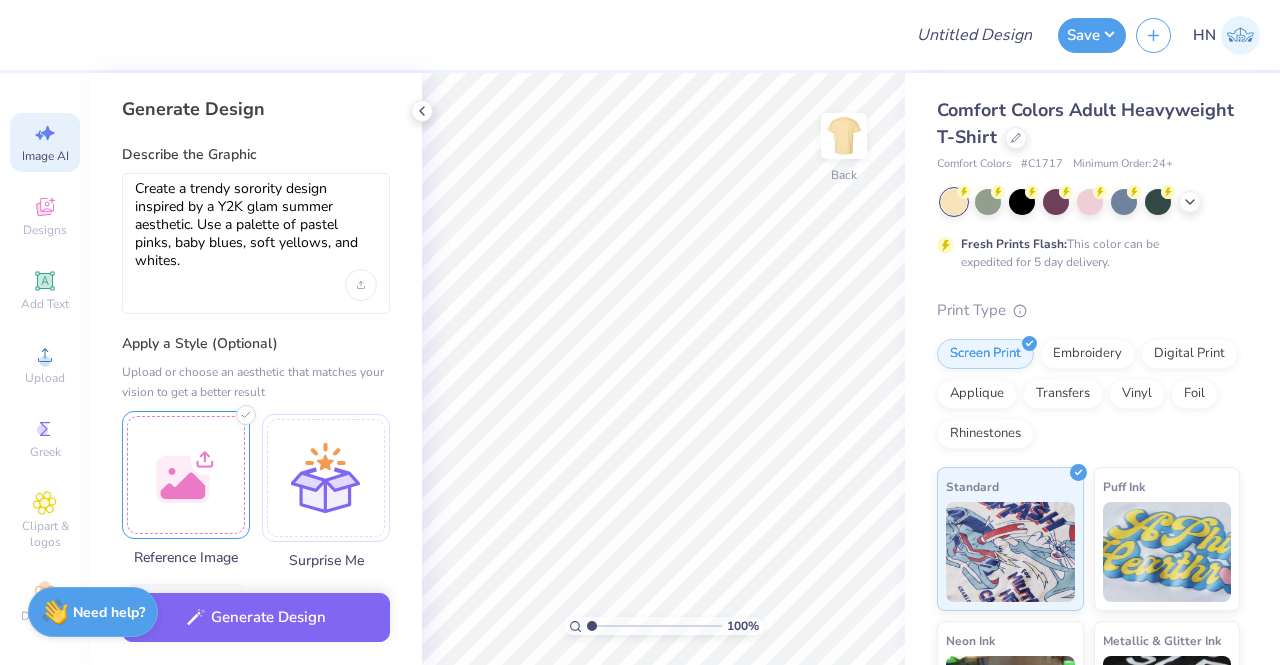click at bounding box center [186, 475] 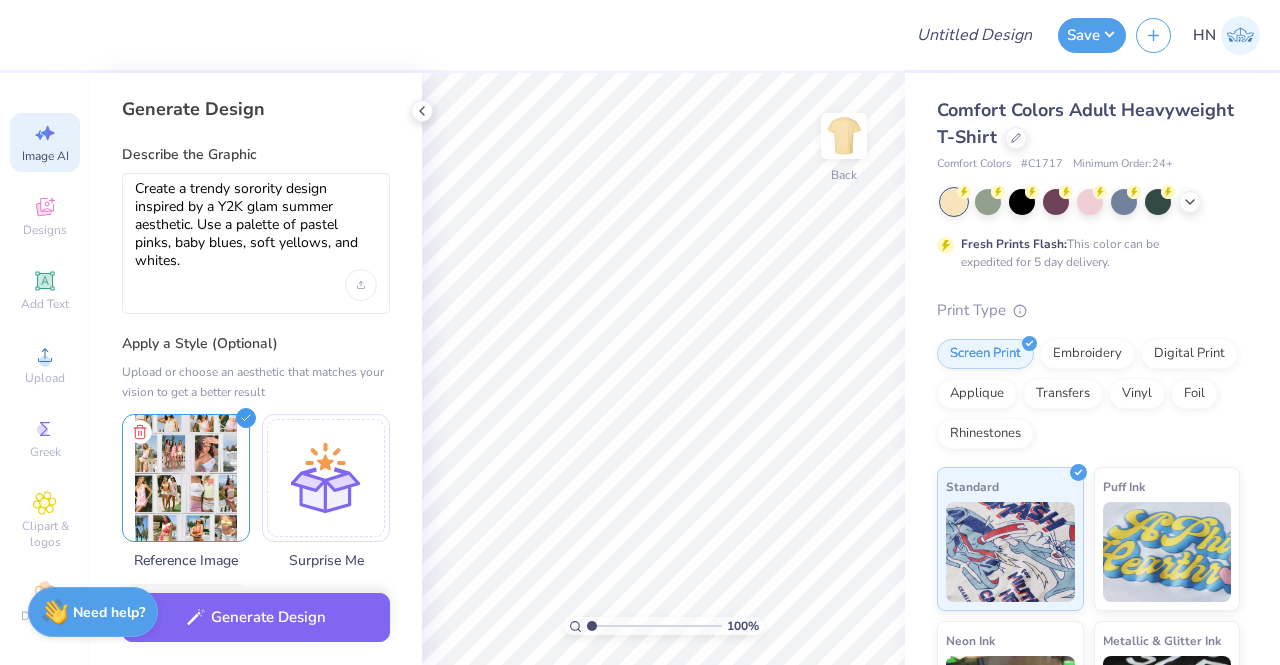 click on "Create a trendy sorority design inspired by a Y2K glam summer aesthetic. Use a palette of pastel pinks, baby blues, soft yellows, and whites." at bounding box center (256, 243) 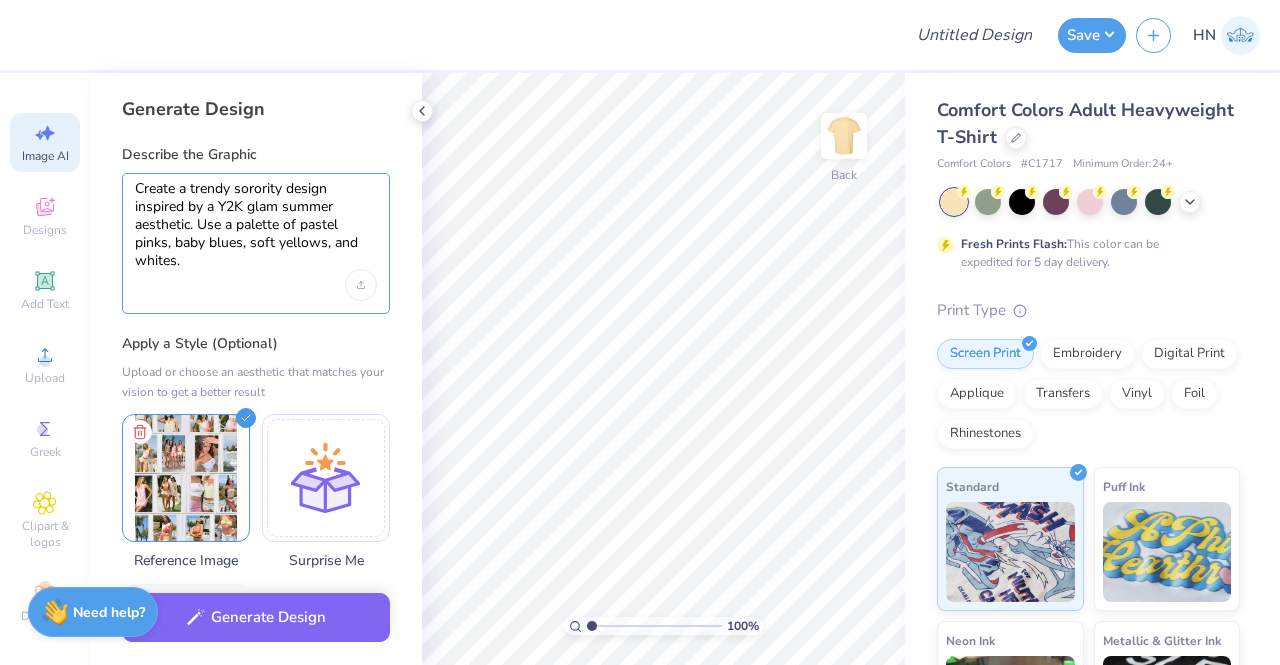 click on "Create a trendy sorority design inspired by a Y2K glam summer aesthetic. Use a palette of pastel pinks, baby blues, soft yellows, and whites." at bounding box center [256, 225] 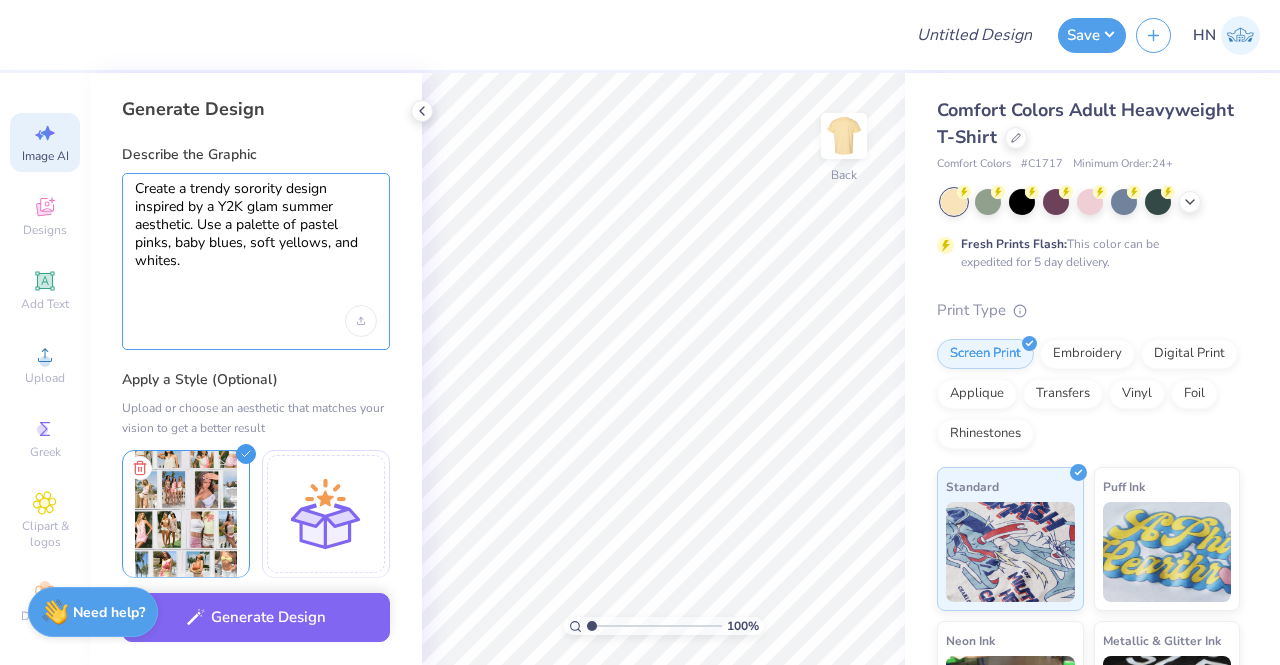 paste on "with a large floral graphic or subtle sorority Greek letters (like ΑΔΠ or KKG) in a flirty, curved script" 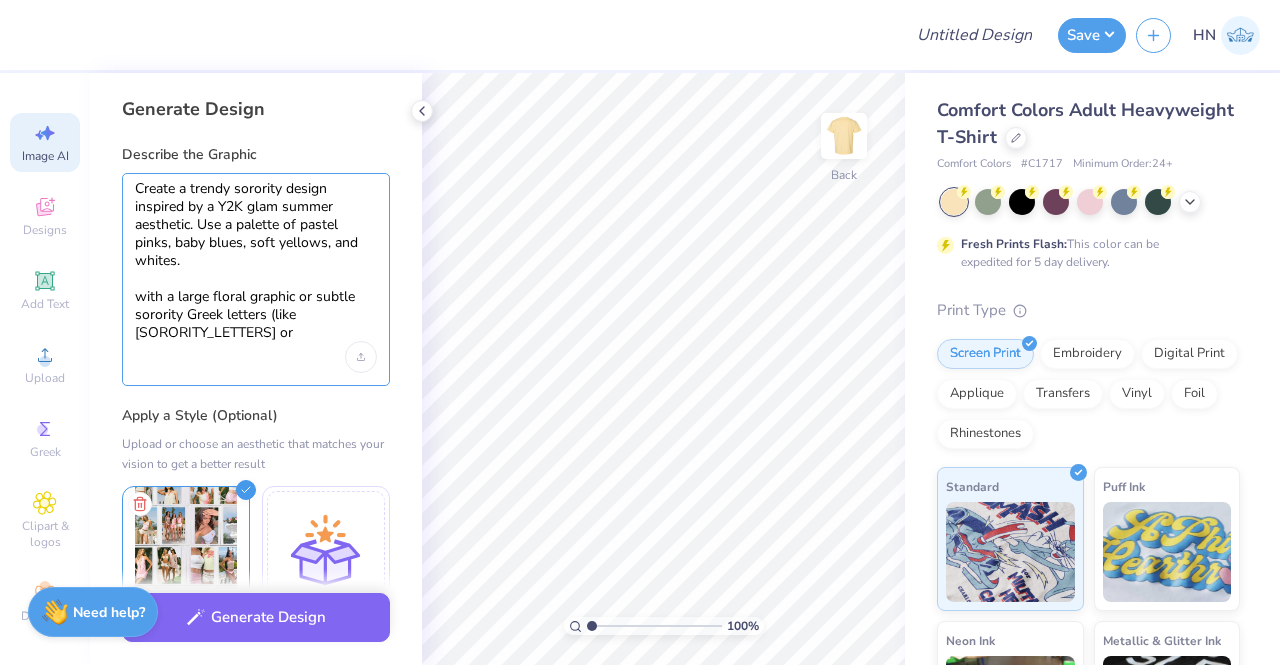 click on "Create a trendy sorority design inspired by a Y2K glam summer aesthetic. Use a palette of pastel pinks, baby blues, soft yellows, and whites.
with a large floral graphic or subtle sorority Greek letters (like ΑΔΠ or KKG) in a flirty, curved script" at bounding box center (256, 261) 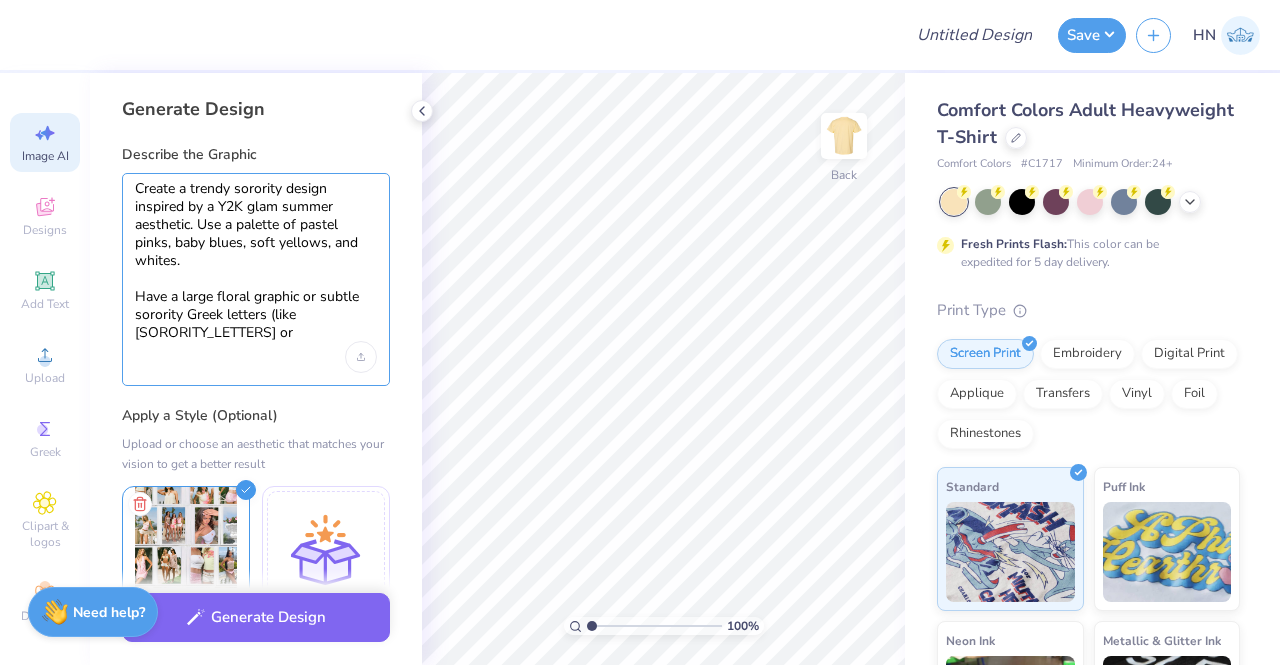 click on "Create a trendy sorority design inspired by a Y2K glam summer aesthetic. Use a palette of pastel pinks, baby blues, soft yellows, and whites.
Have a large floral graphic or subtle sorority Greek letters (like ΑΔΠ or KKG) in a flirty, curved script" at bounding box center (256, 261) 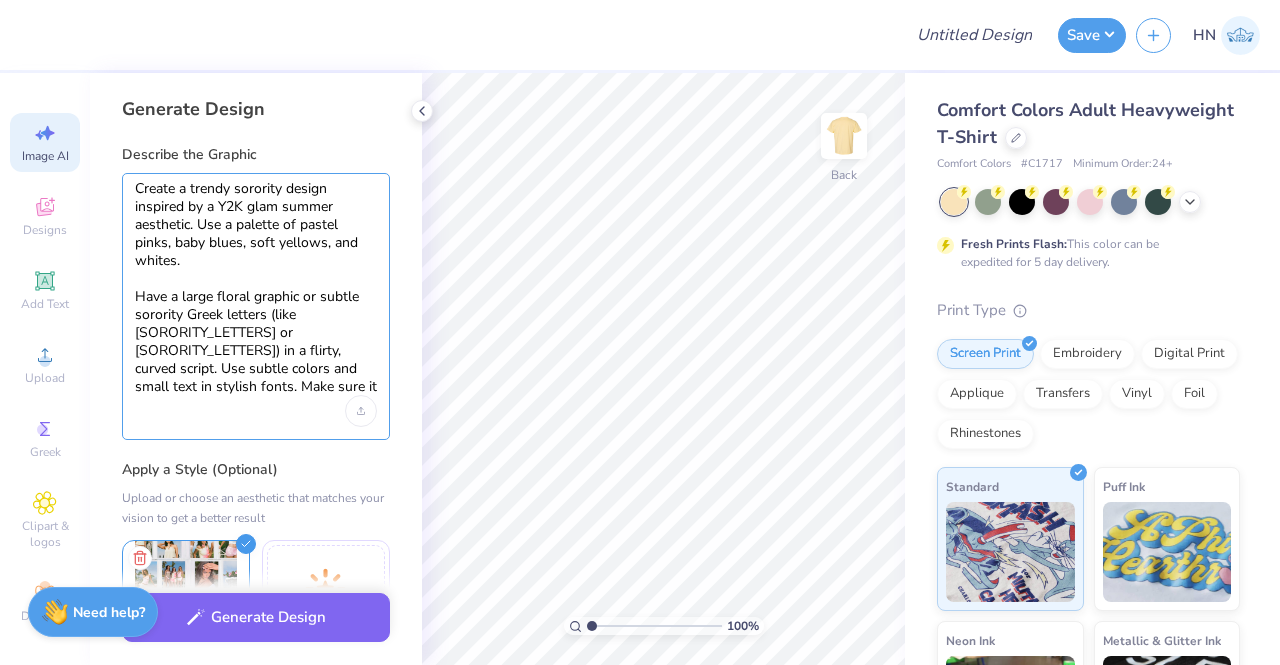 drag, startPoint x: 229, startPoint y: 391, endPoint x: 136, endPoint y: 188, distance: 223.28905 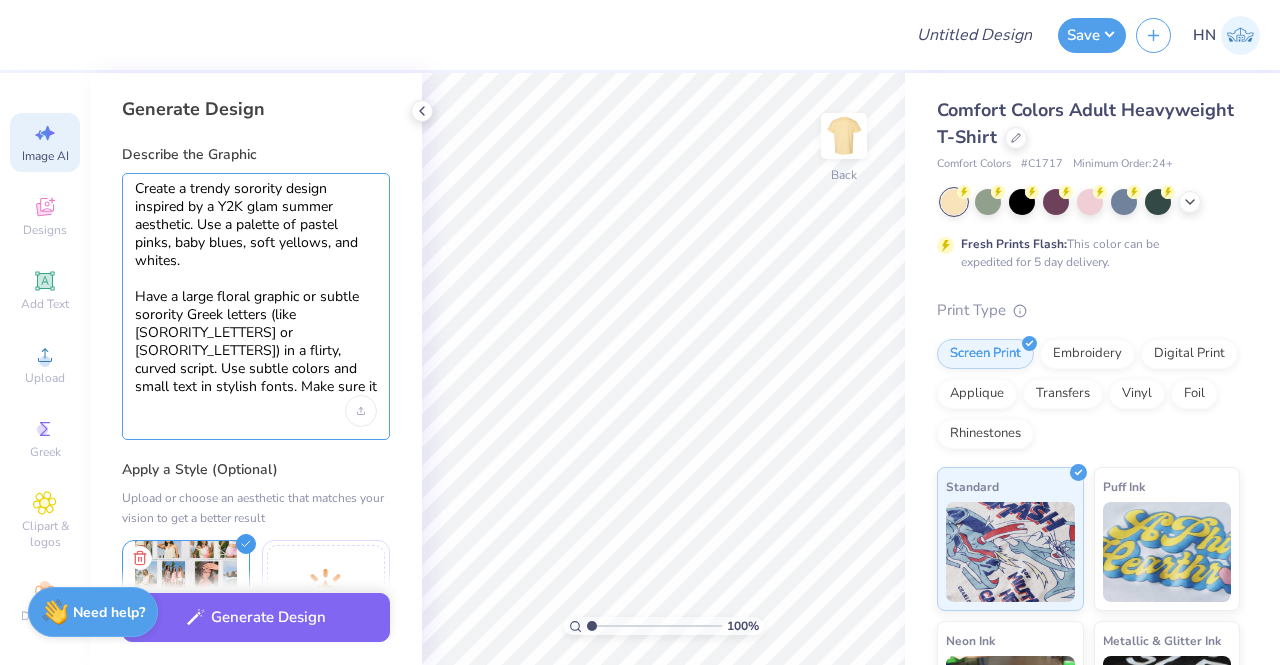 drag, startPoint x: 330, startPoint y: 311, endPoint x: 270, endPoint y: 319, distance: 60.530983 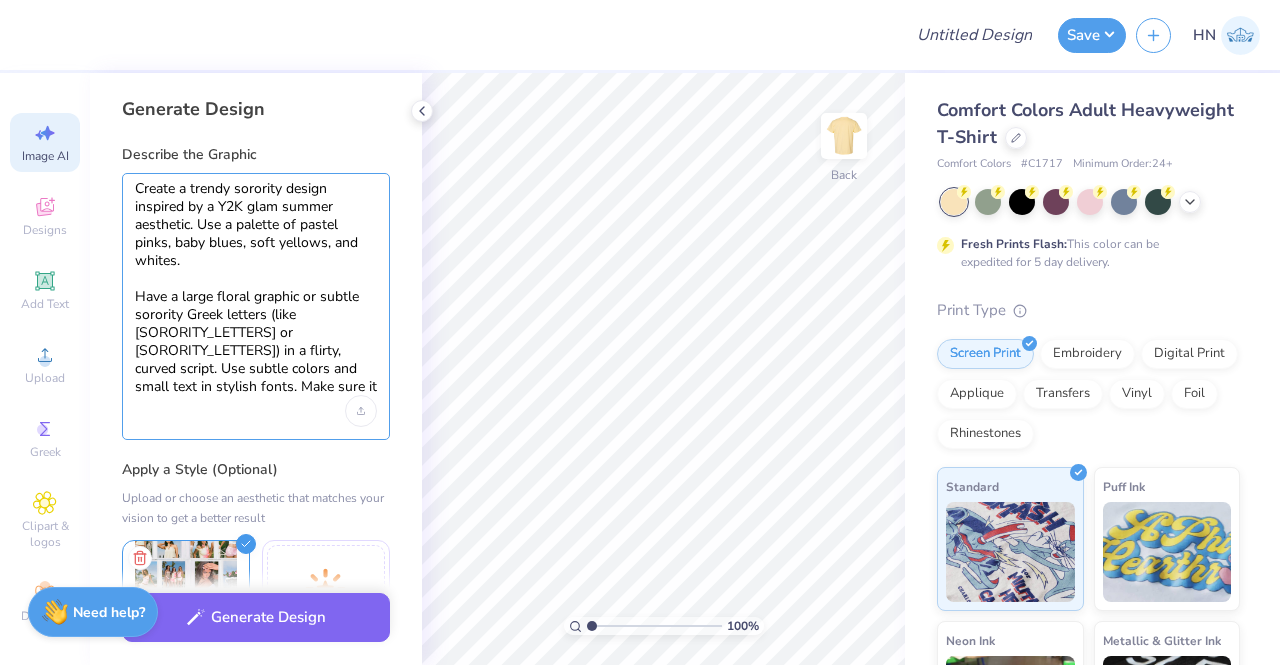 click on "Create a trendy sorority design inspired by a Y2K glam summer aesthetic. Use a palette of pastel pinks, baby blues, soft yellows, and whites.
Have a large floral graphic or subtle sorority Greek letters (like ΑΔΠ or KKG) in a flirty, curved script. Use subtle colors and small text in stylish fonts. Make sure it doesn't look loud and gaudy." at bounding box center [256, 288] 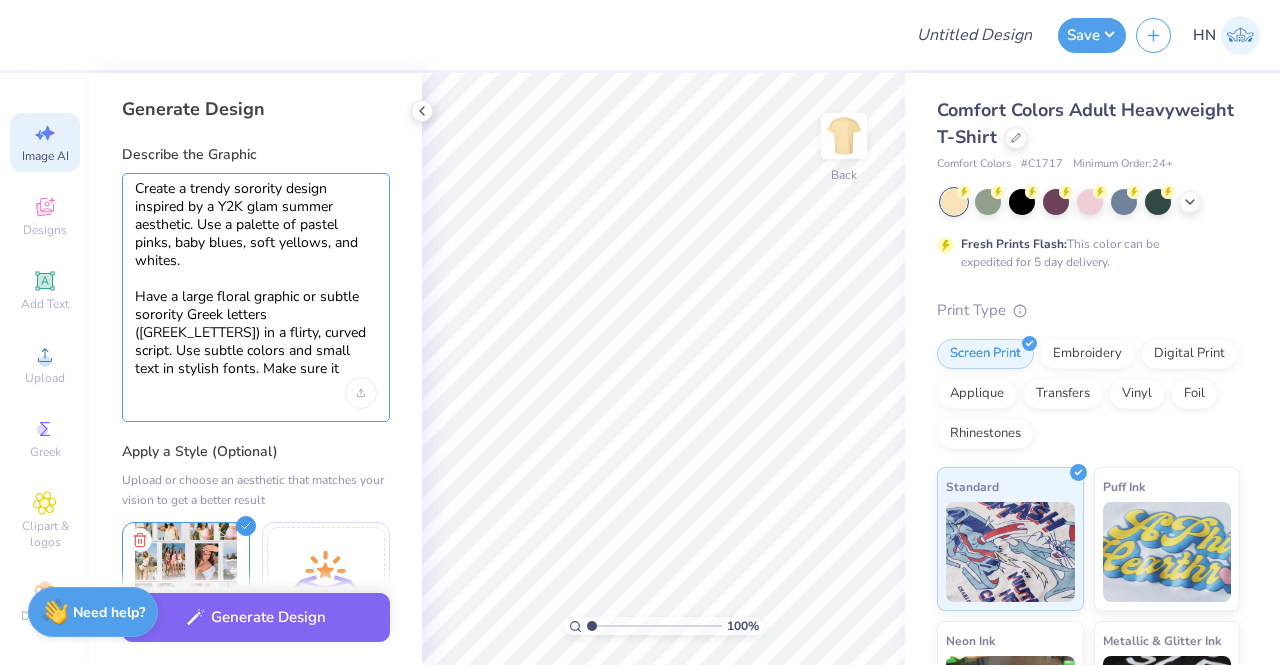 type on "Create a trendy sorority design inspired by a Y2K glam summer aesthetic. Use a palette of pastel pinks, baby blues, soft yellows, and whites.
Have a large floral graphic or subtle sorority Greek letters (KKG) in a flirty, curved script. Use subtle colors and small text in stylish fonts. Make sure it doesn't look loud and gaudy." 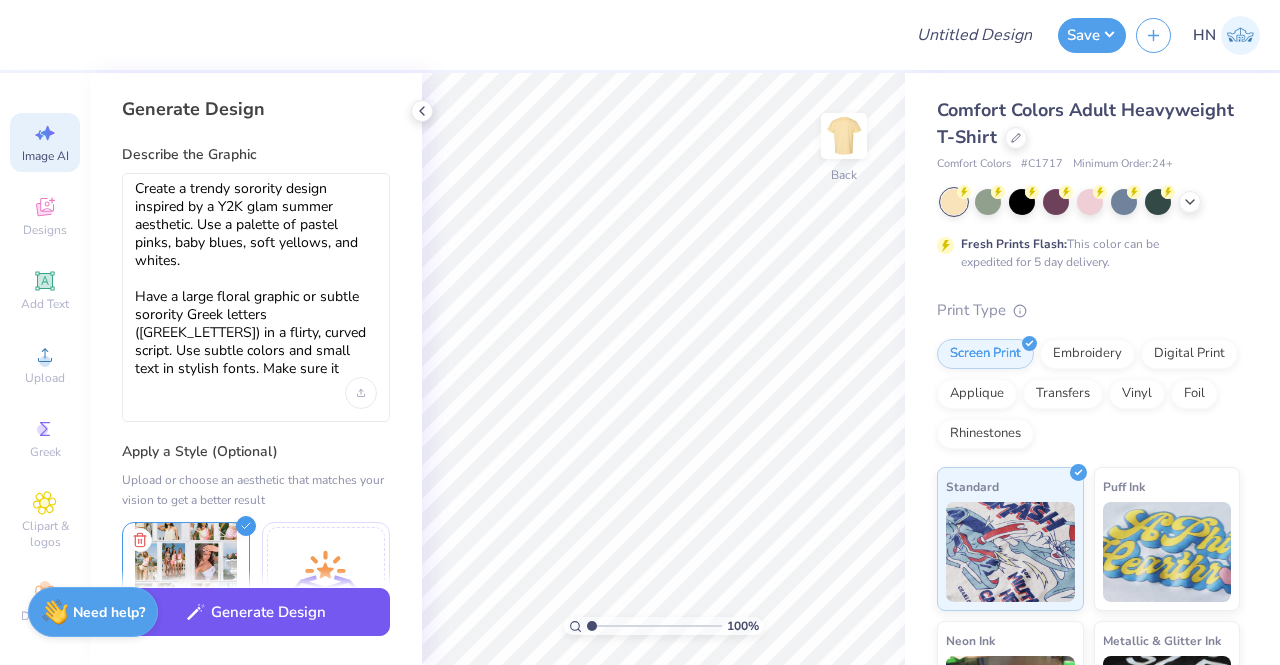 click on "Generate Design" at bounding box center (256, 612) 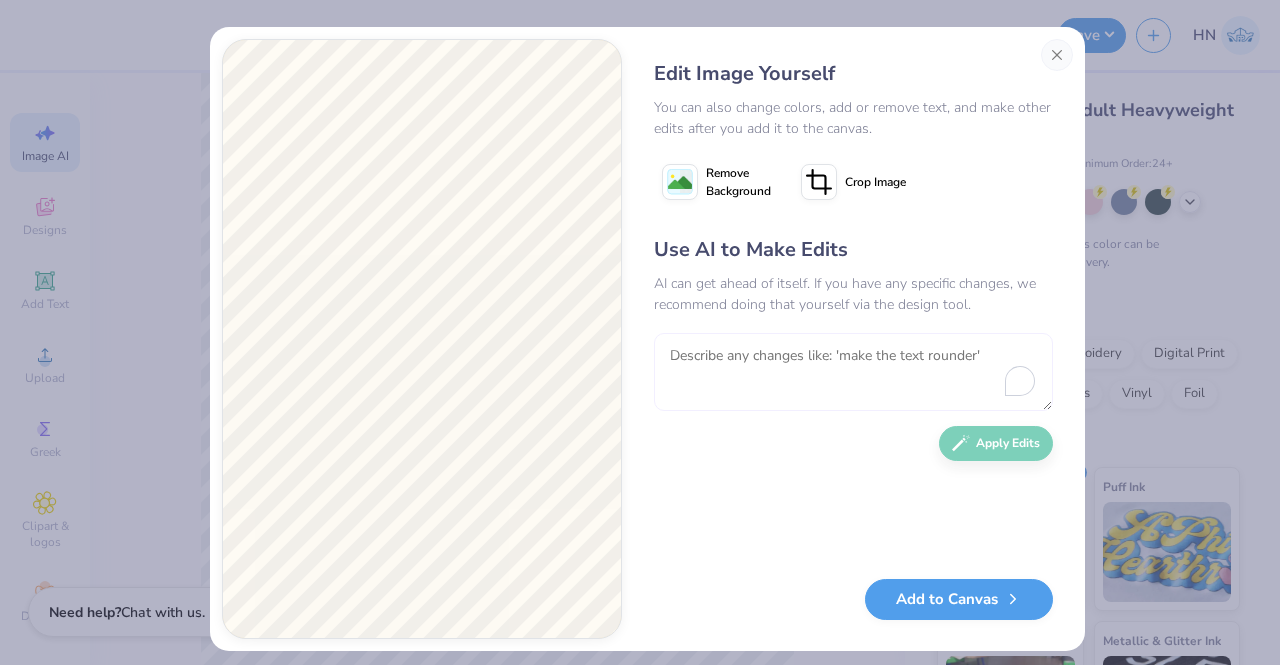 click at bounding box center [853, 372] 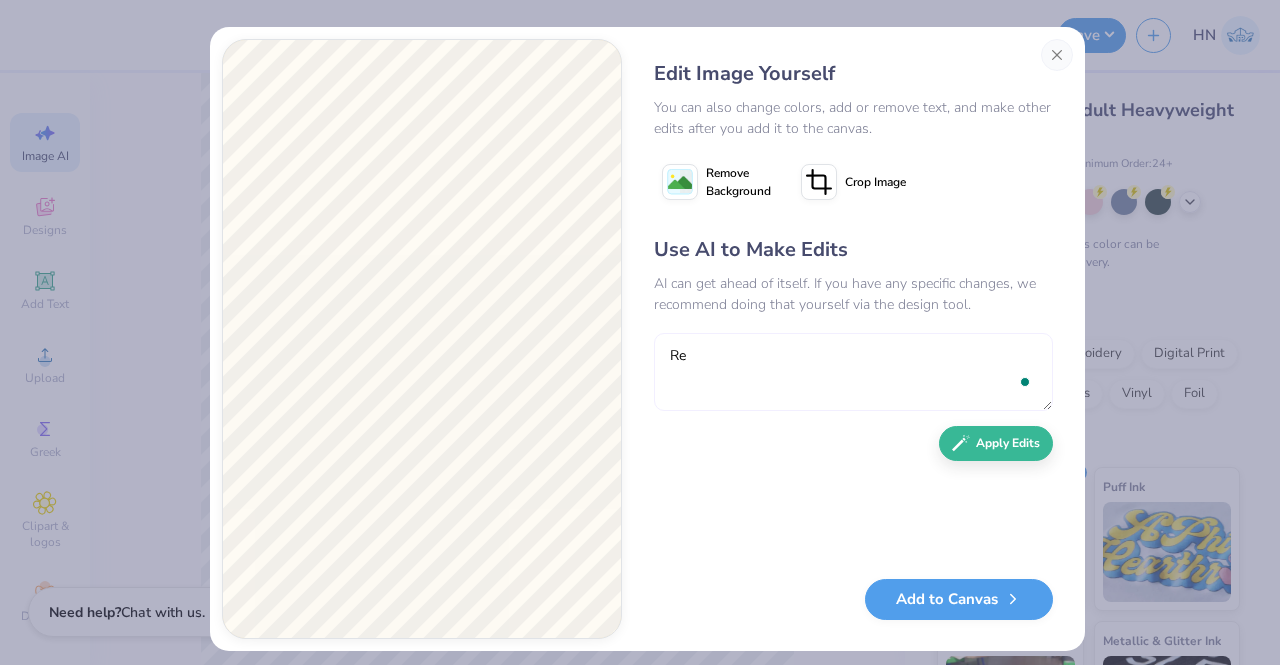 type on "R" 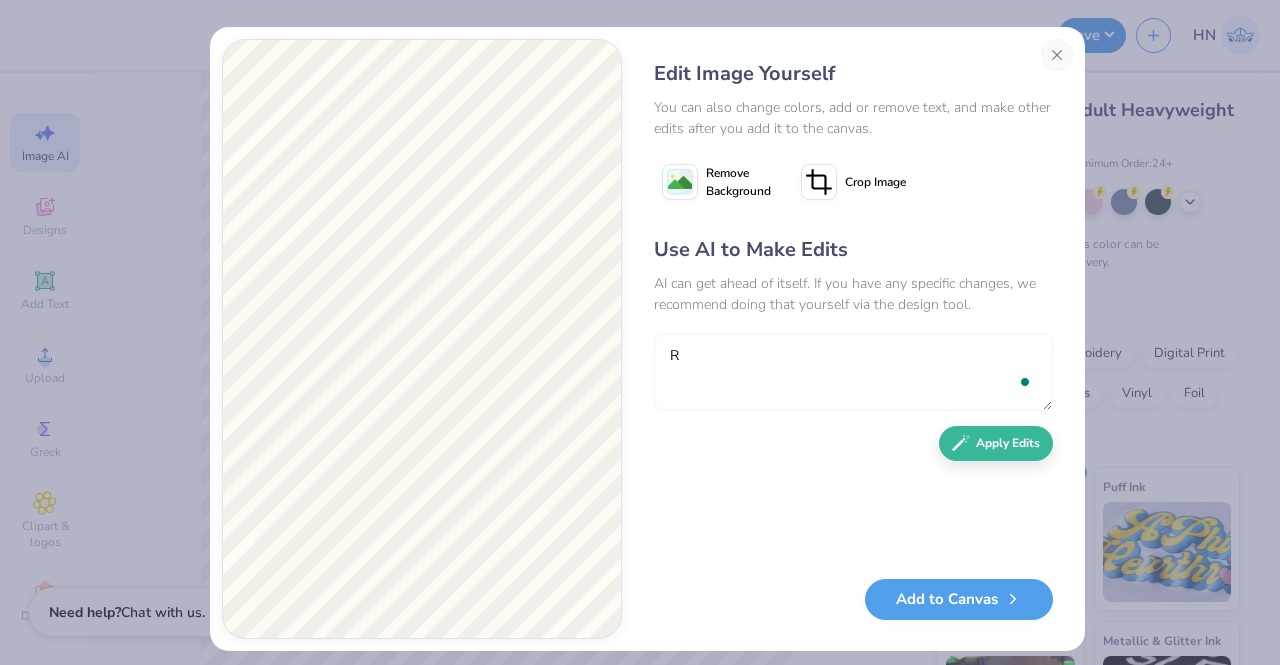 type 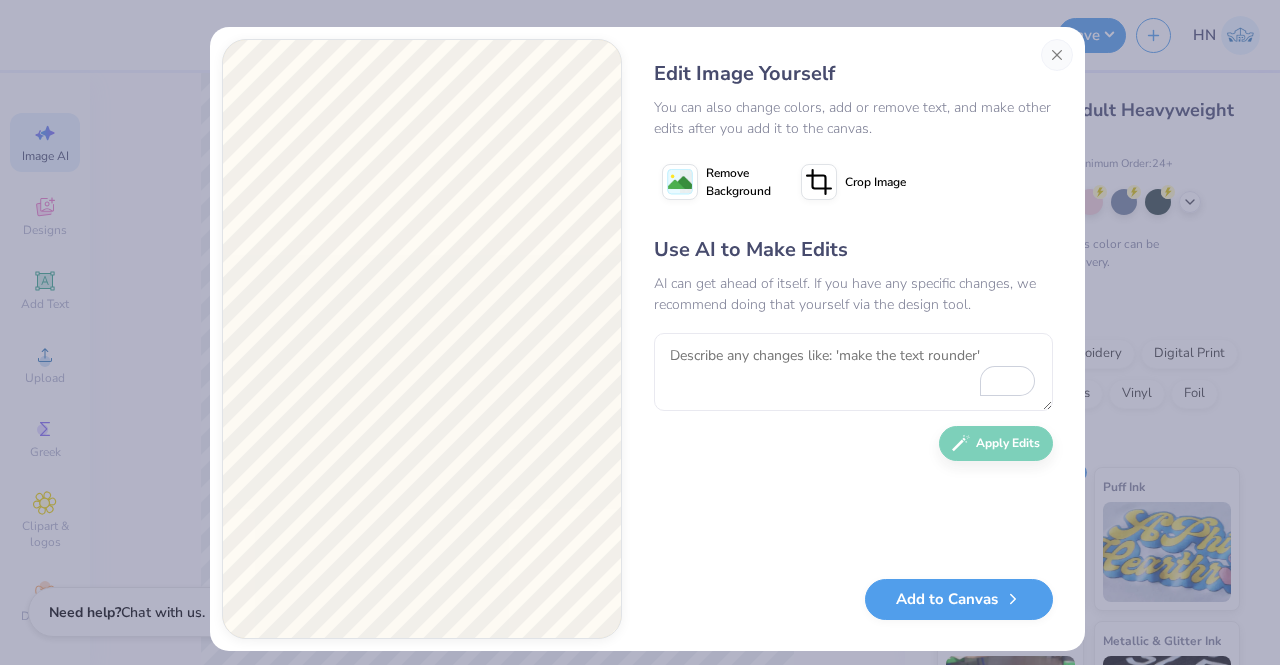 click 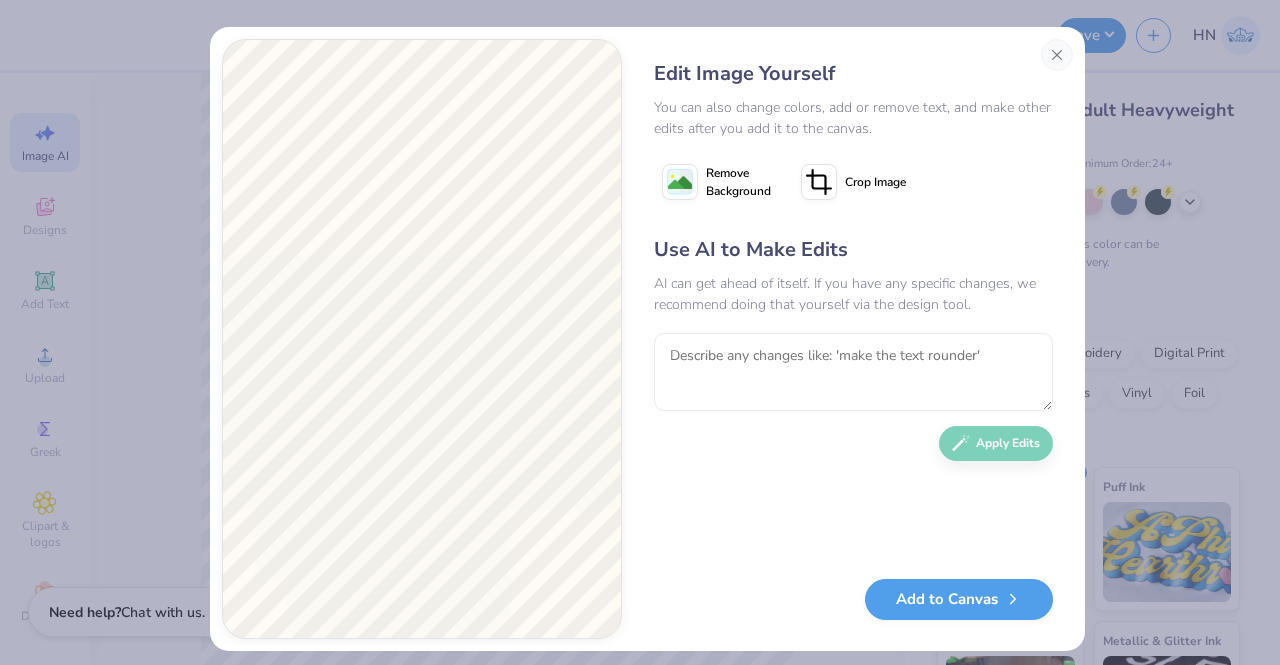 scroll, scrollTop: 0, scrollLeft: 0, axis: both 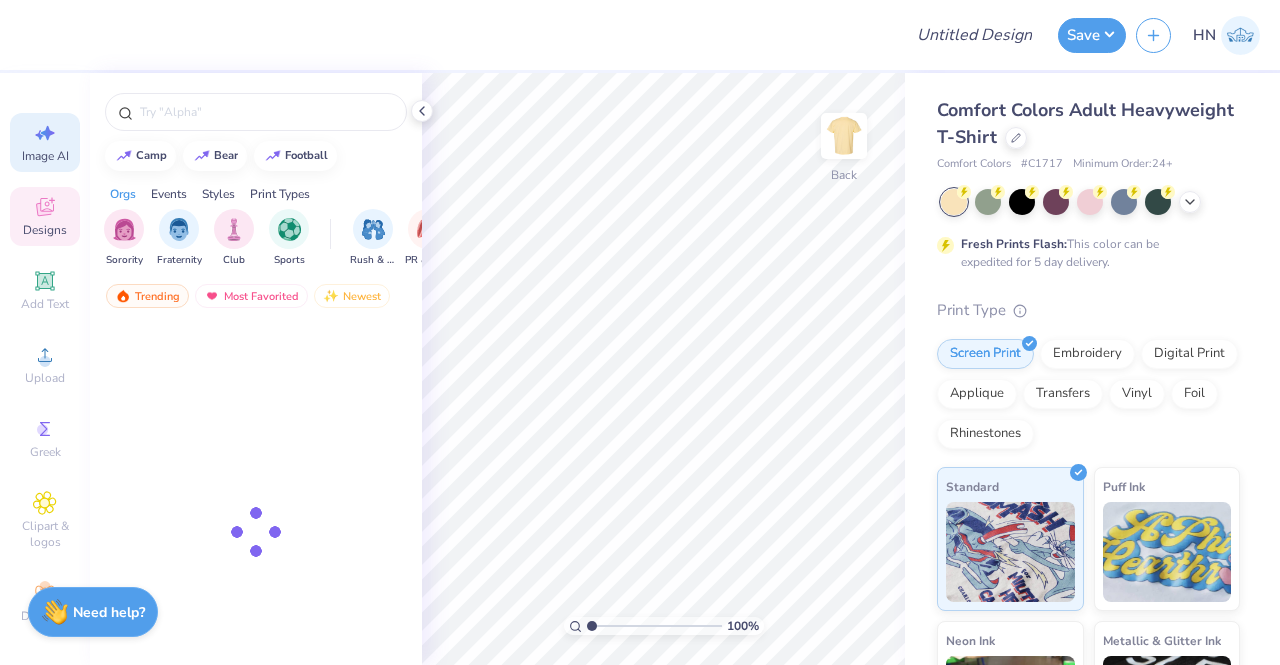 click 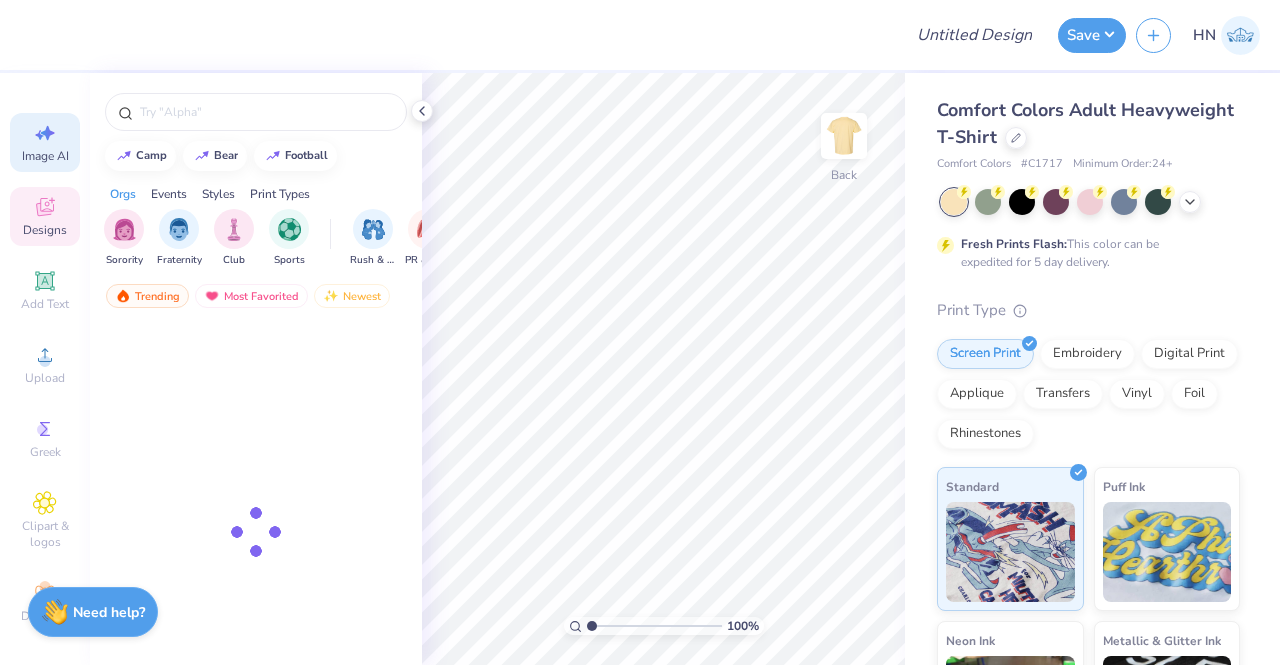 select on "4" 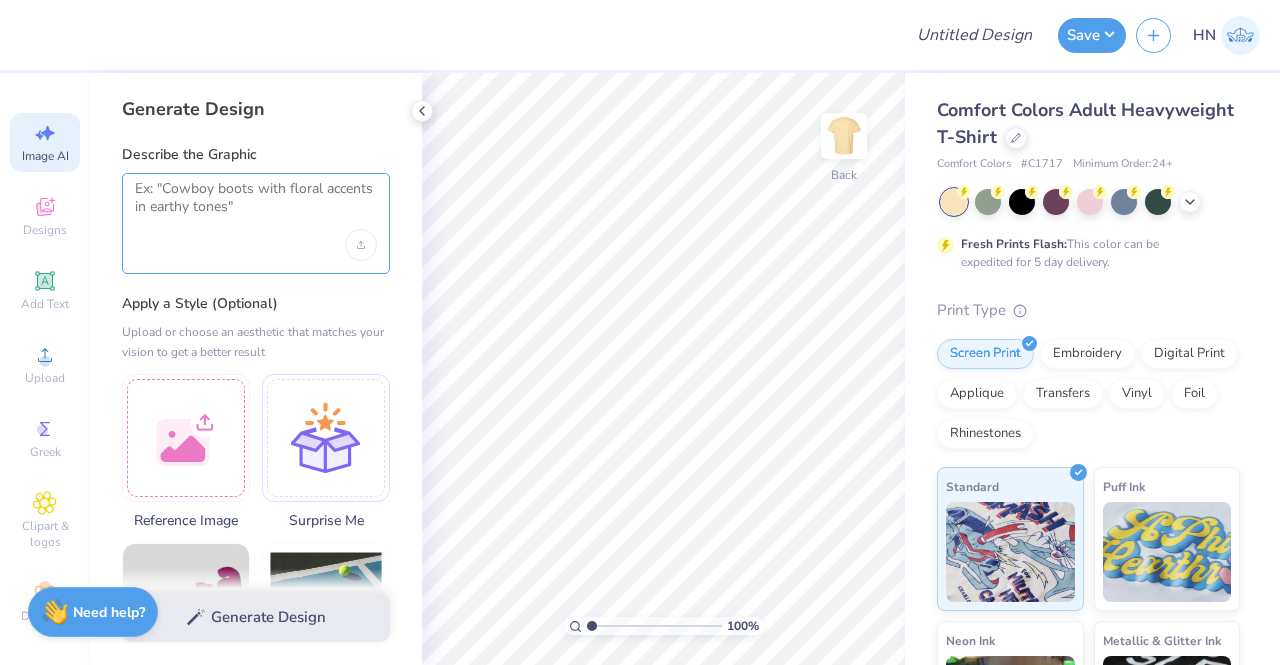 click at bounding box center (256, 205) 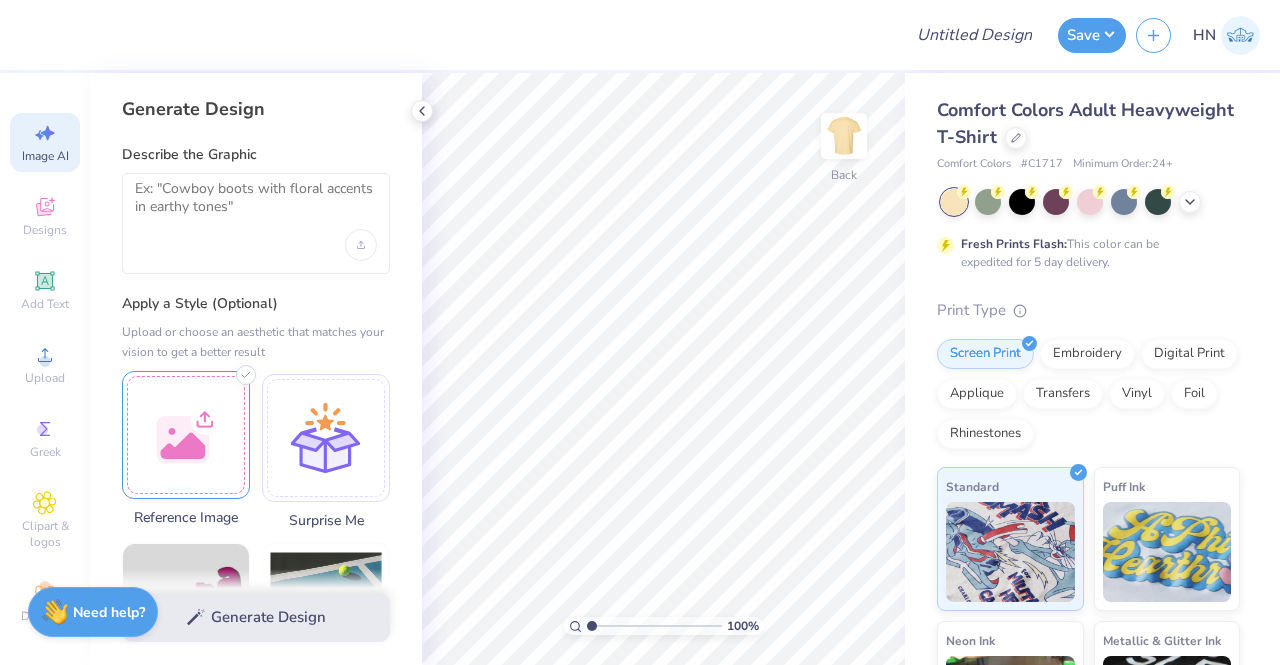 click at bounding box center (186, 435) 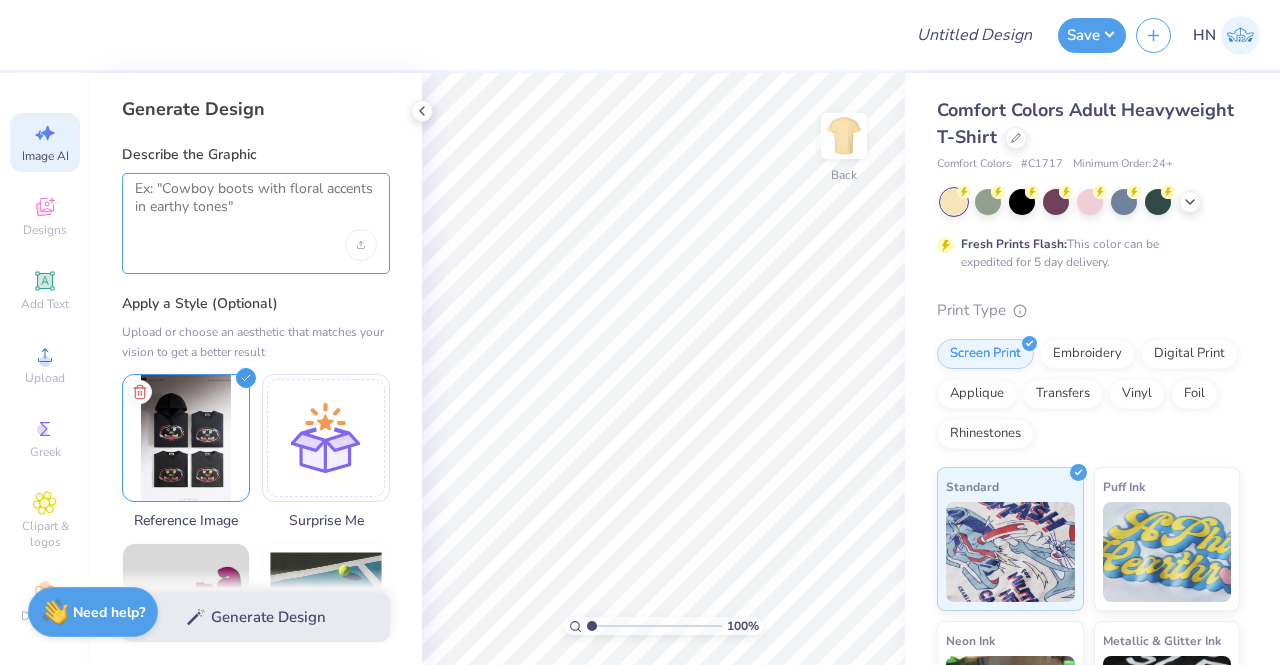 click at bounding box center (256, 205) 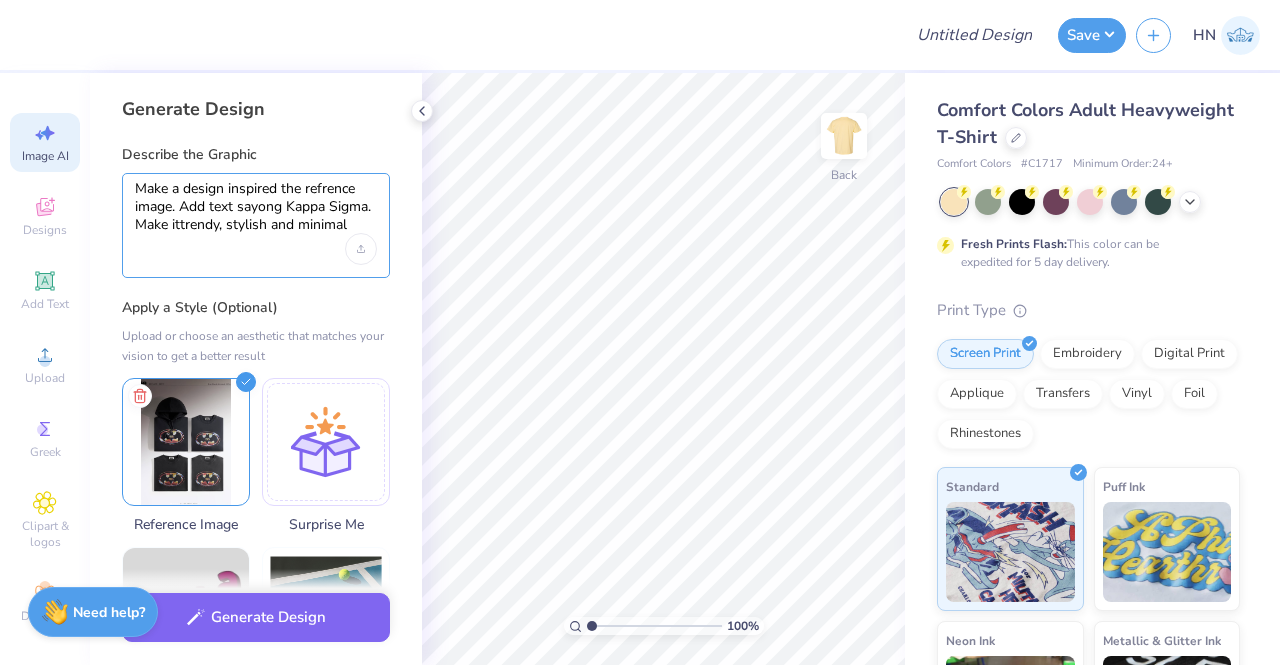 click on "Make a design inspired the refrence image. Add text sayong Kappa Sigma. Make ittrendy, stylish and minimal" at bounding box center [256, 207] 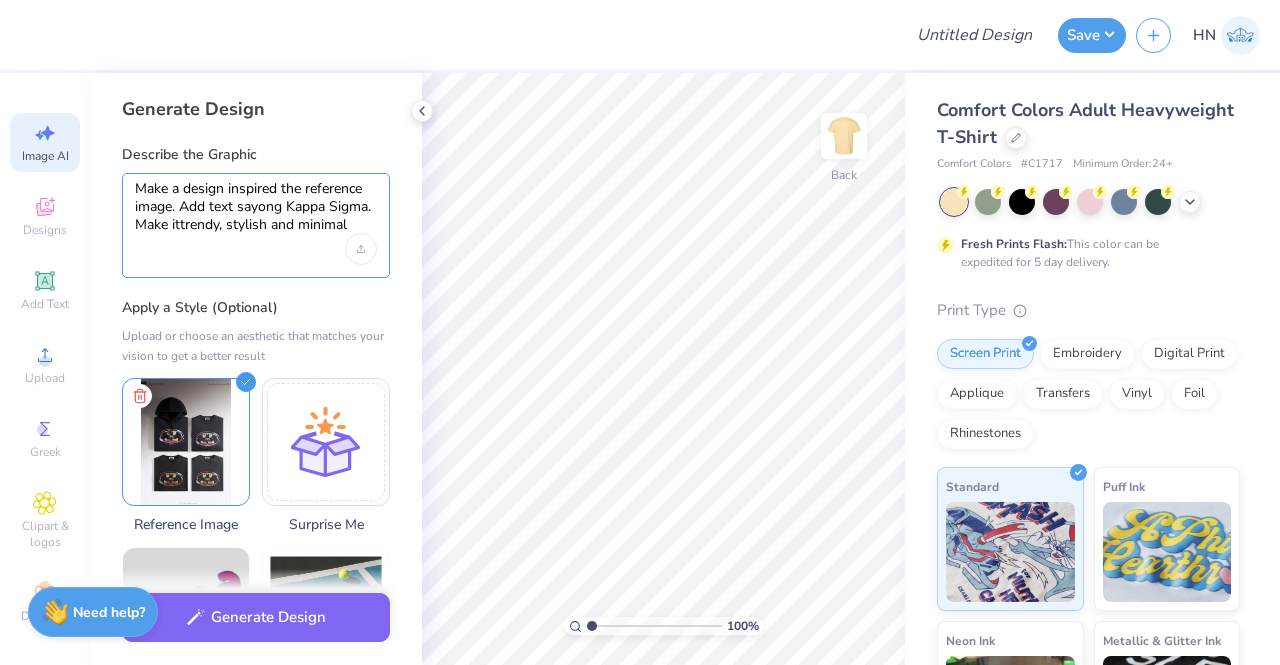 click on "Make a design inspired the reference image. Add text sayong Kappa Sigma. Make ittrendy, stylish and minimal" at bounding box center [256, 207] 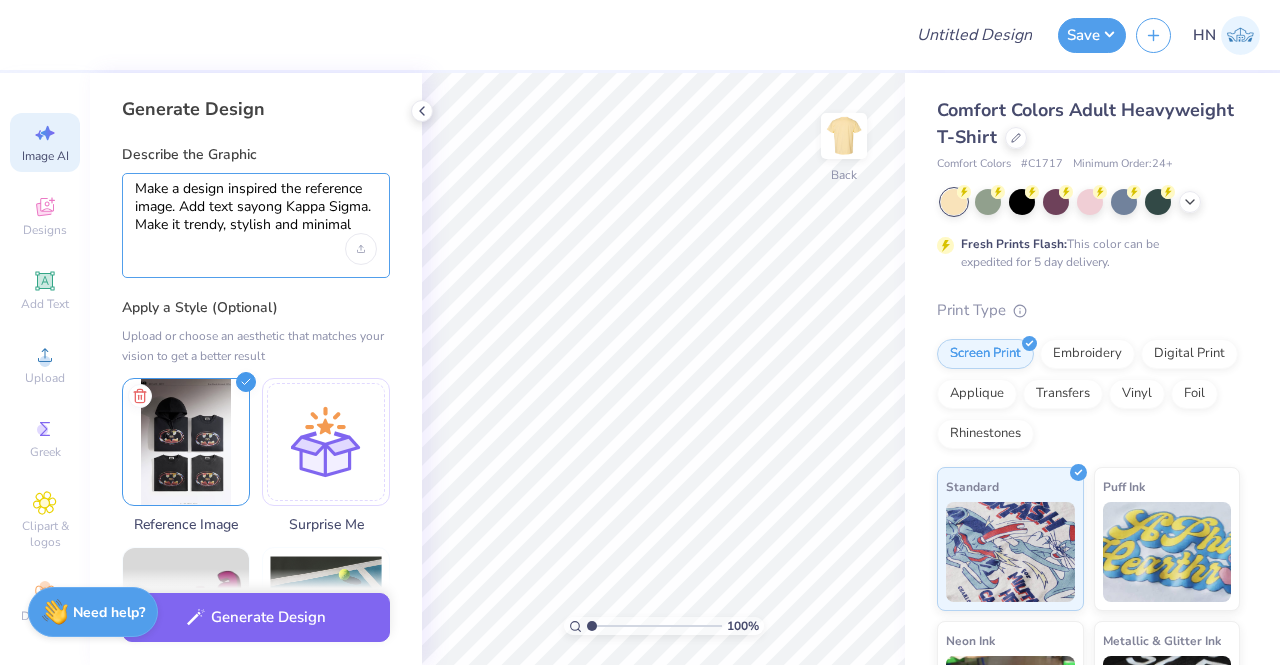 click on "Make a design inspired the reference image. Add text sayong Kappa Sigma. Make it trendy, stylish and minimal" at bounding box center (256, 207) 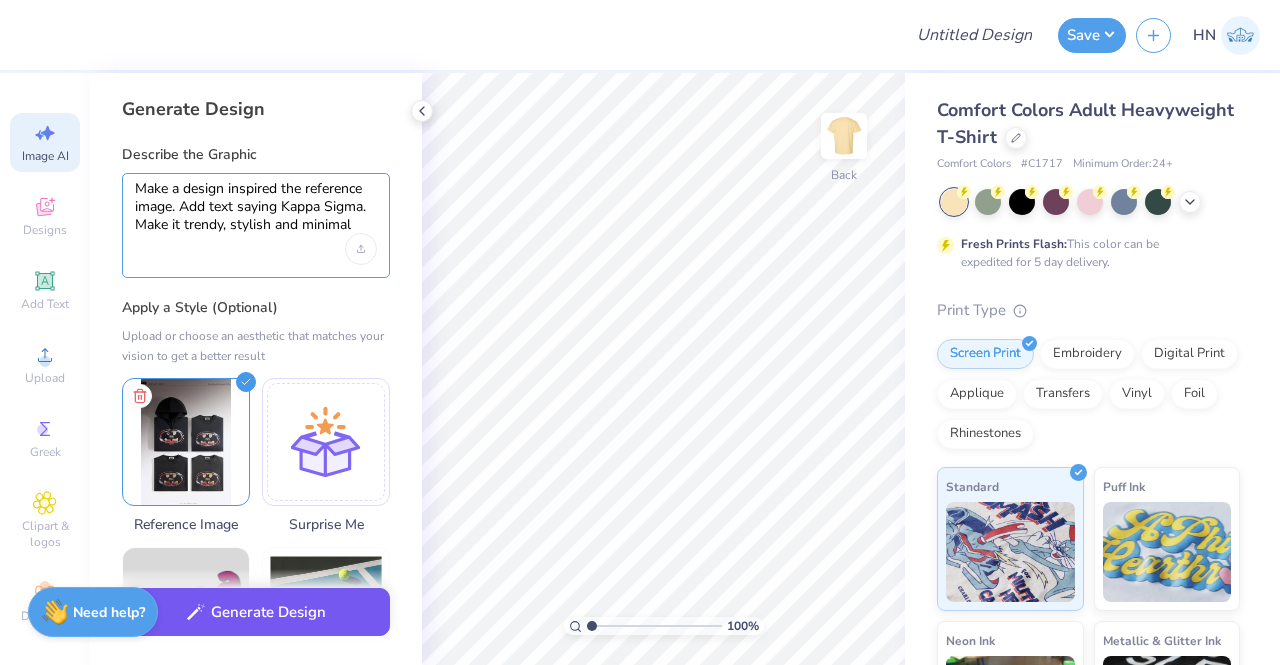 type on "Make a design inspired the reference image. Add text saying Kappa Sigma. Make it trendy, stylish and minimal" 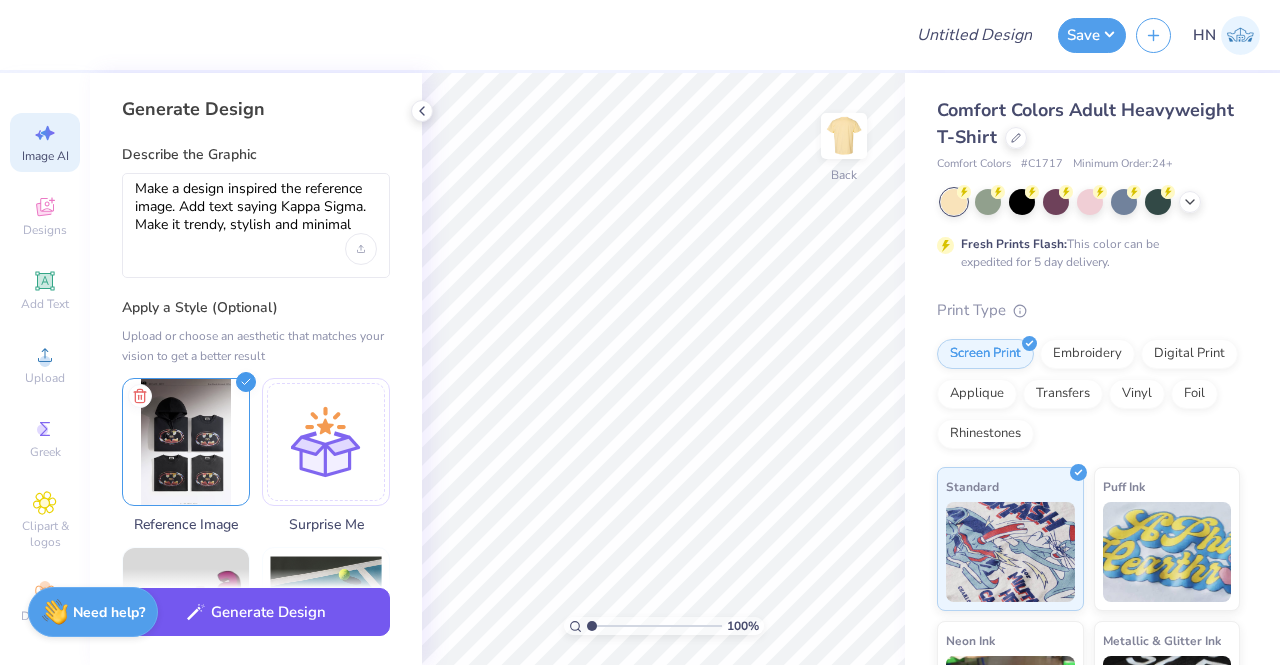 click on "Generate Design" at bounding box center (256, 612) 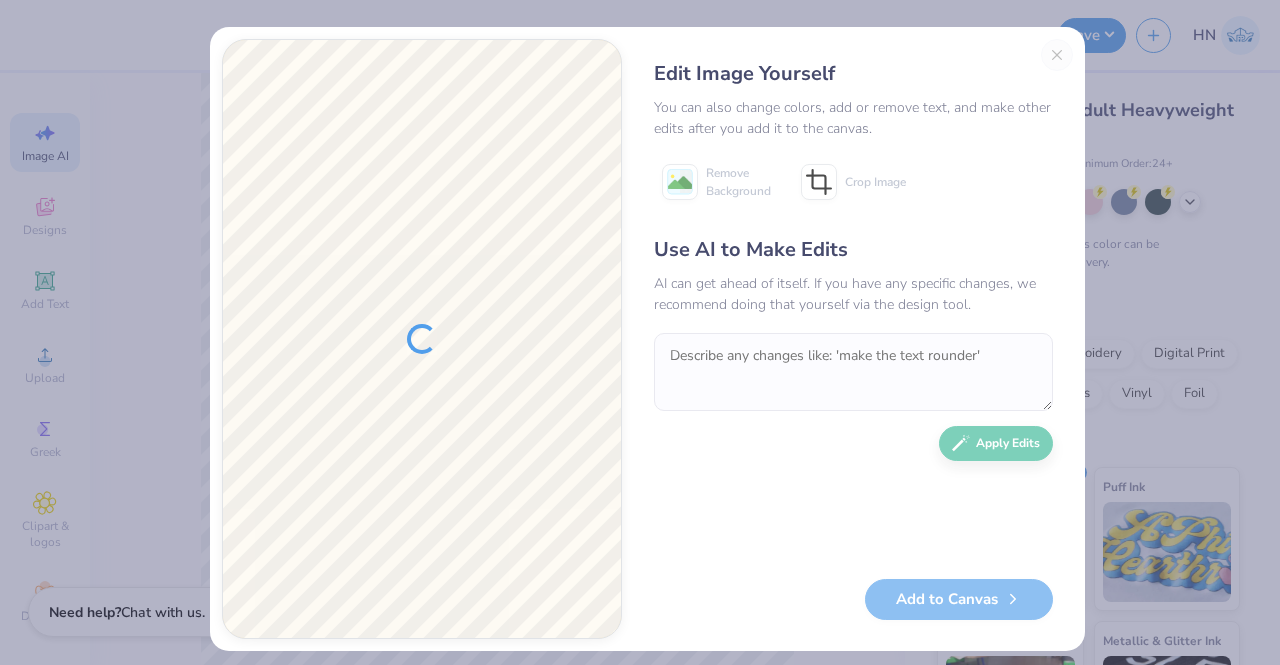 click on "Edit Image Yourself You can also change colors, add or remove text, and make other edits after you add it to the canvas. Remove Background Crop Image Use AI to Make Edits AI can get ahead of itself. If you have any specific changes, we recommend doing that yourself via the design tool. Apply Edits Add to Canvas" at bounding box center [853, 339] 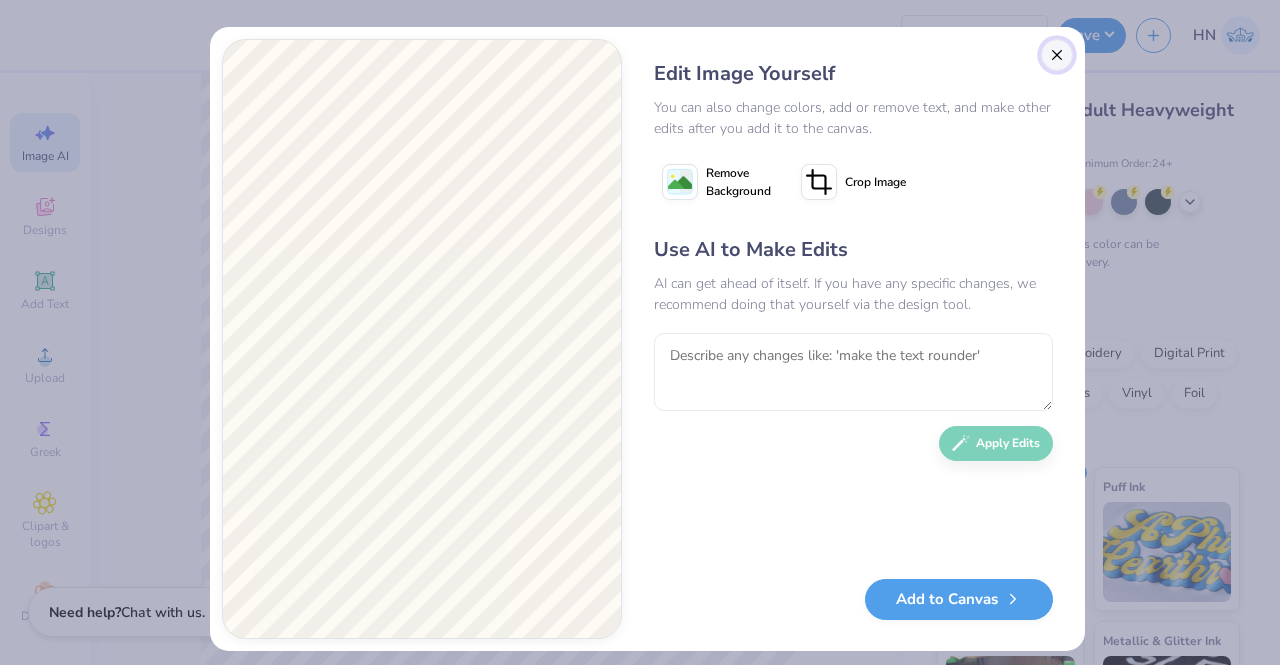 click at bounding box center [1057, 55] 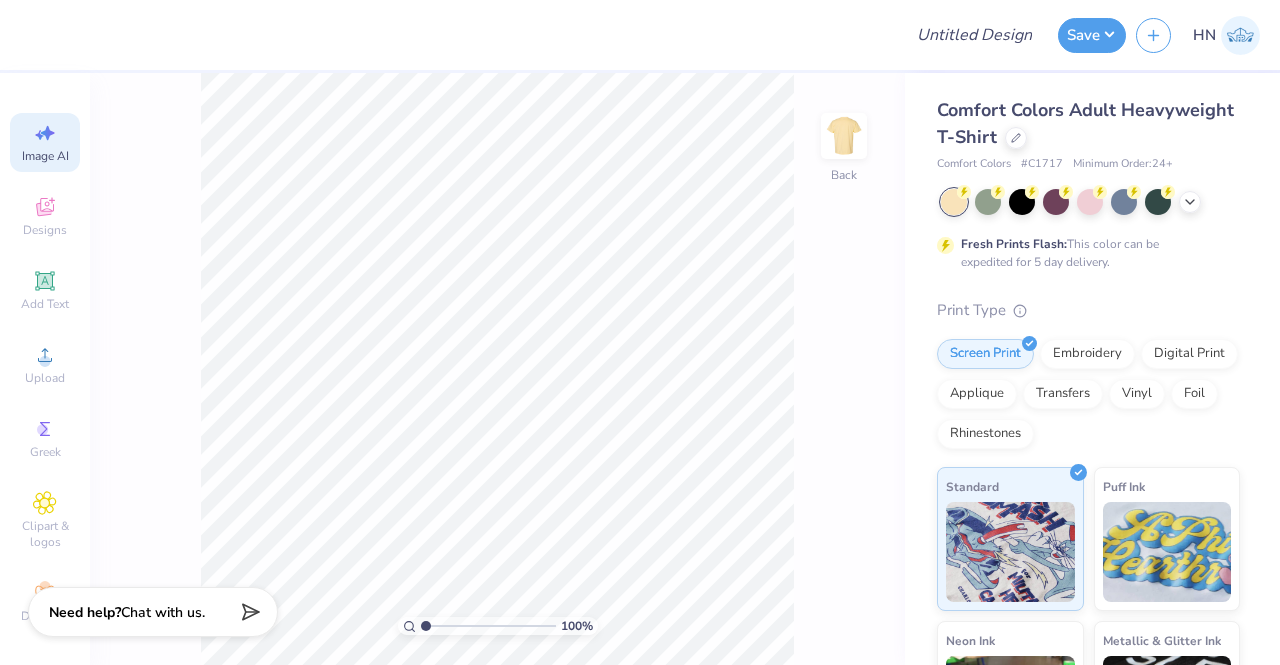 scroll, scrollTop: 0, scrollLeft: 44, axis: horizontal 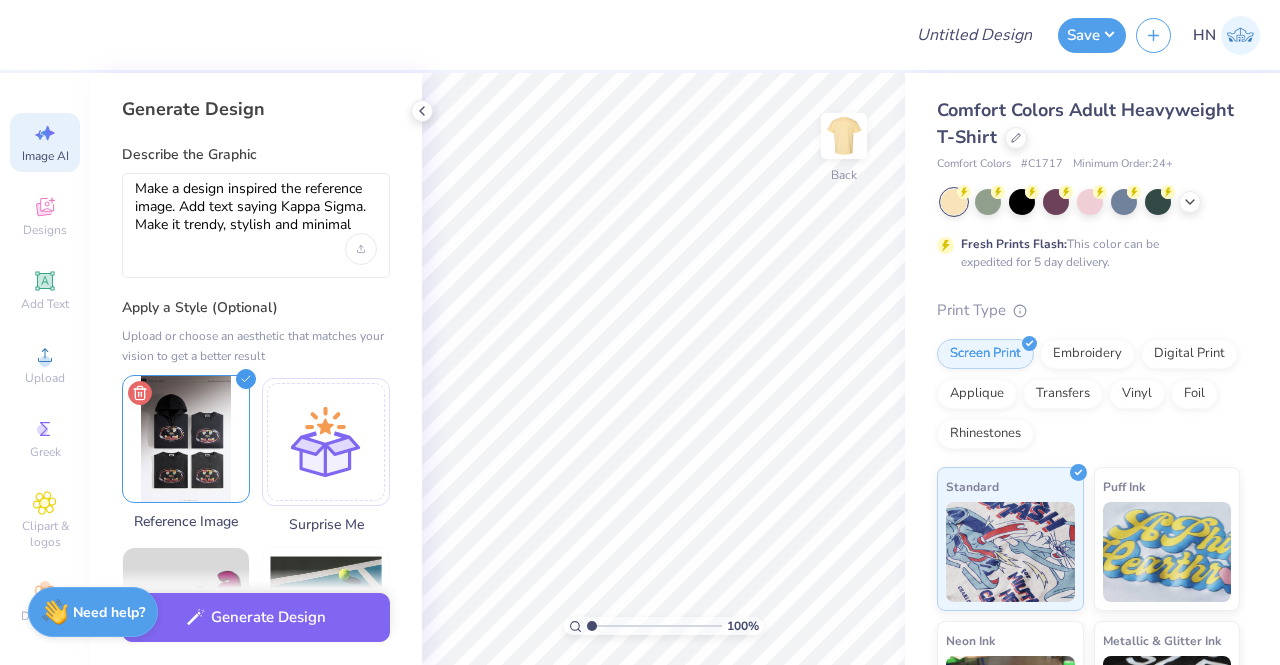 click 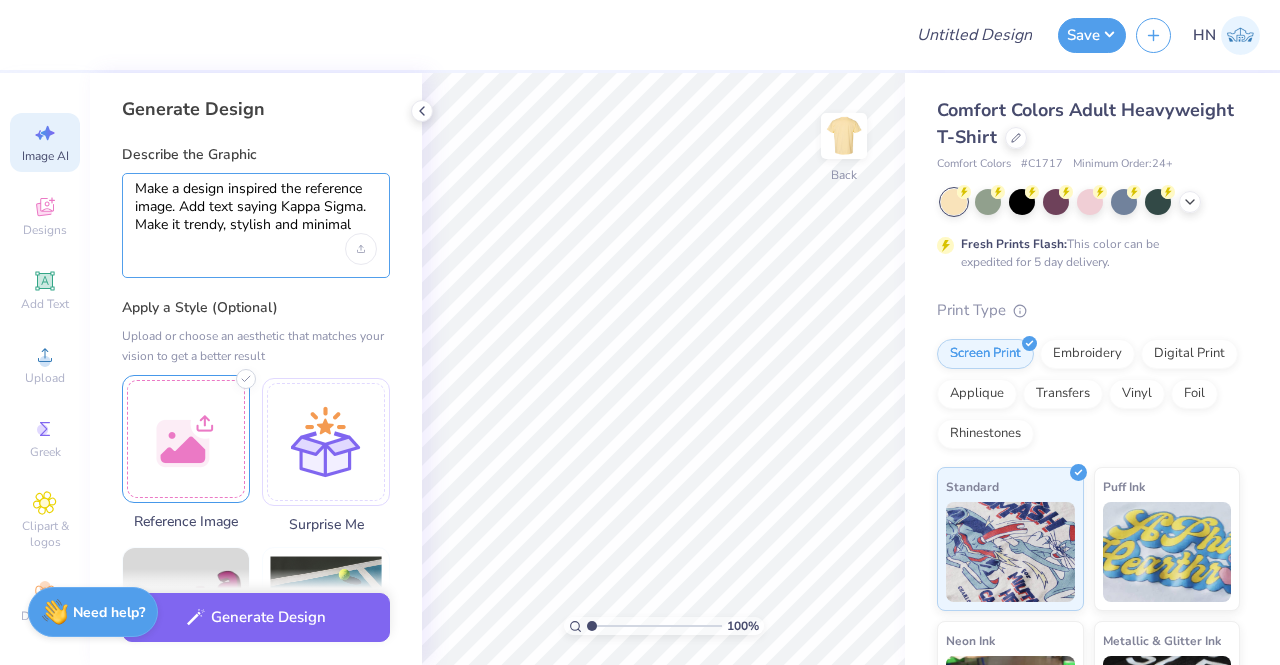 drag, startPoint x: 355, startPoint y: 219, endPoint x: 65, endPoint y: 167, distance: 294.62518 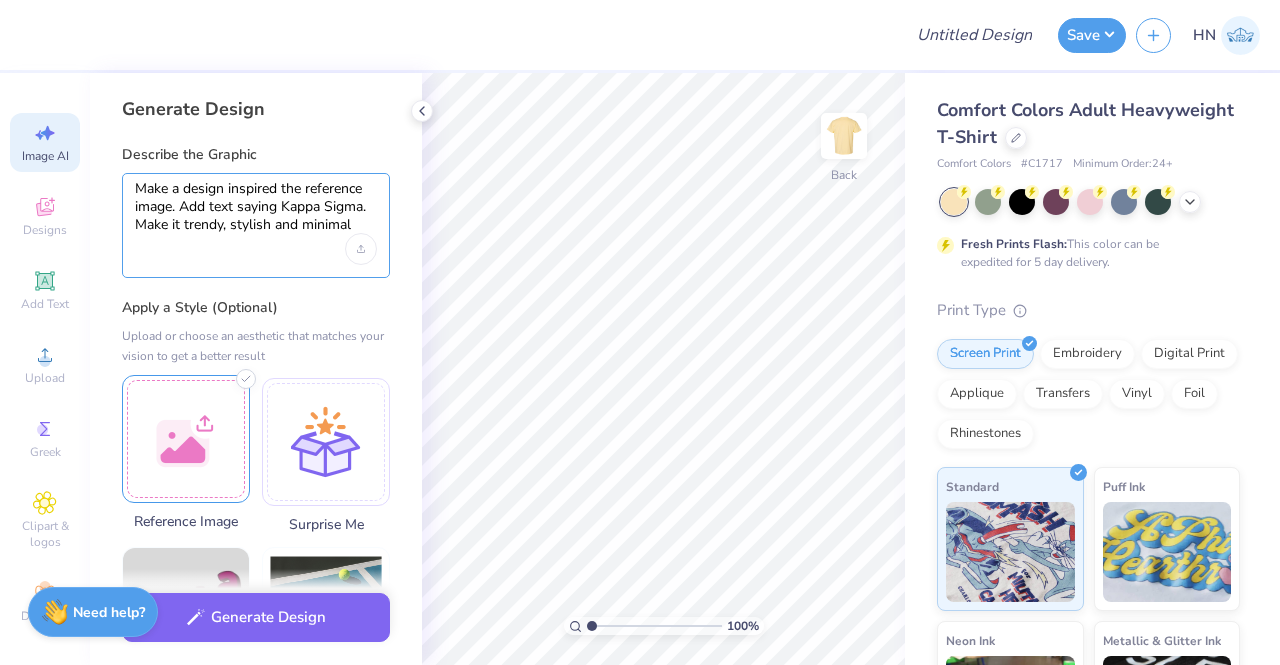click on "Design Title Save HN Image AI Designs Add Text Upload Greek Clipart & logos Decorate Generate Design Describe the Graphic Make a design inspired the reference image. Add text saying Kappa Sigma. Make it trendy, stylish and minimal Apply a Style (Optional) Upload or choose an aesthetic that matches your vision to get a better result Reference Image Surprise Me Text-Based Photorealistic 60s & 70s 80s & 90s Cartoons Classic Grunge Handdrawn Minimalist Varsity Y2K Max # of Colors Fewer colors means lower prices. 1 2 3 4 5 6 7 8 Generate Design 100  % Back Comfort Colors Adult Heavyweight T-Shirt Comfort Colors # C1717 Minimum Order:  24 +   Fresh Prints Flash:  This color can be expedited for 5 day delivery. Print Type Screen Print Embroidery Digital Print Applique Transfers Vinyl Foil Rhinestones Standard Puff Ink Neon Ink Metallic & Glitter Ink Glow in the Dark Ink Water based Ink Need help?  Chat with us." at bounding box center [640, 332] 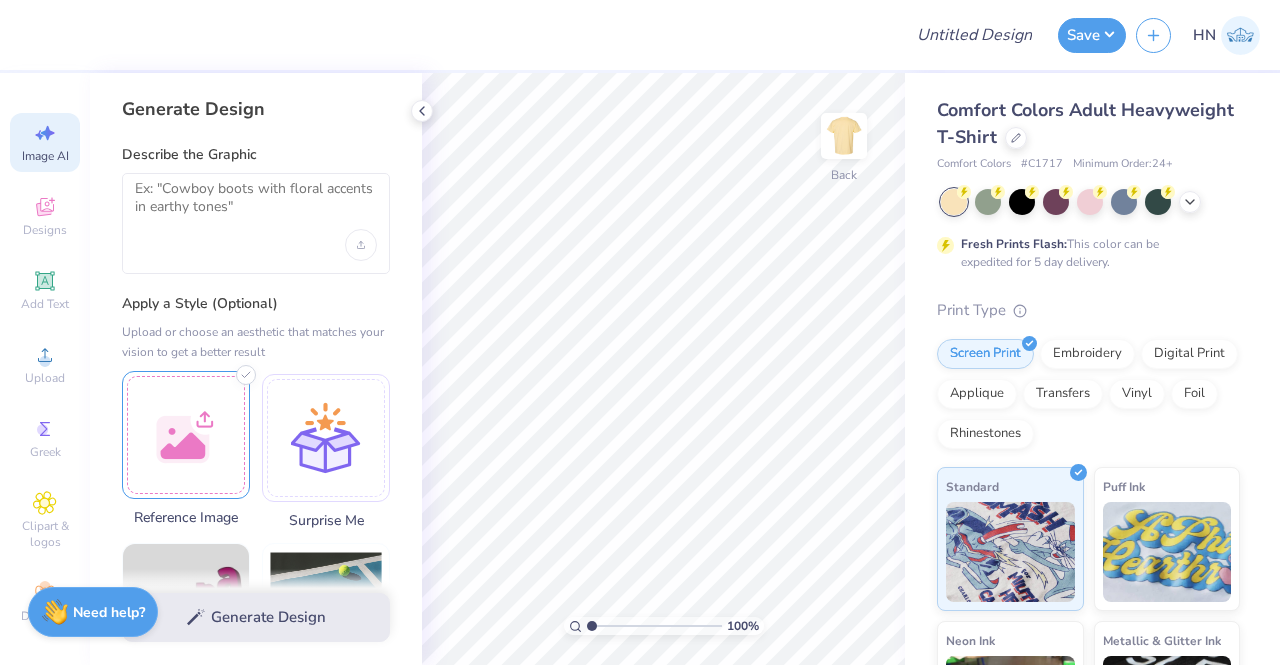 click at bounding box center (186, 435) 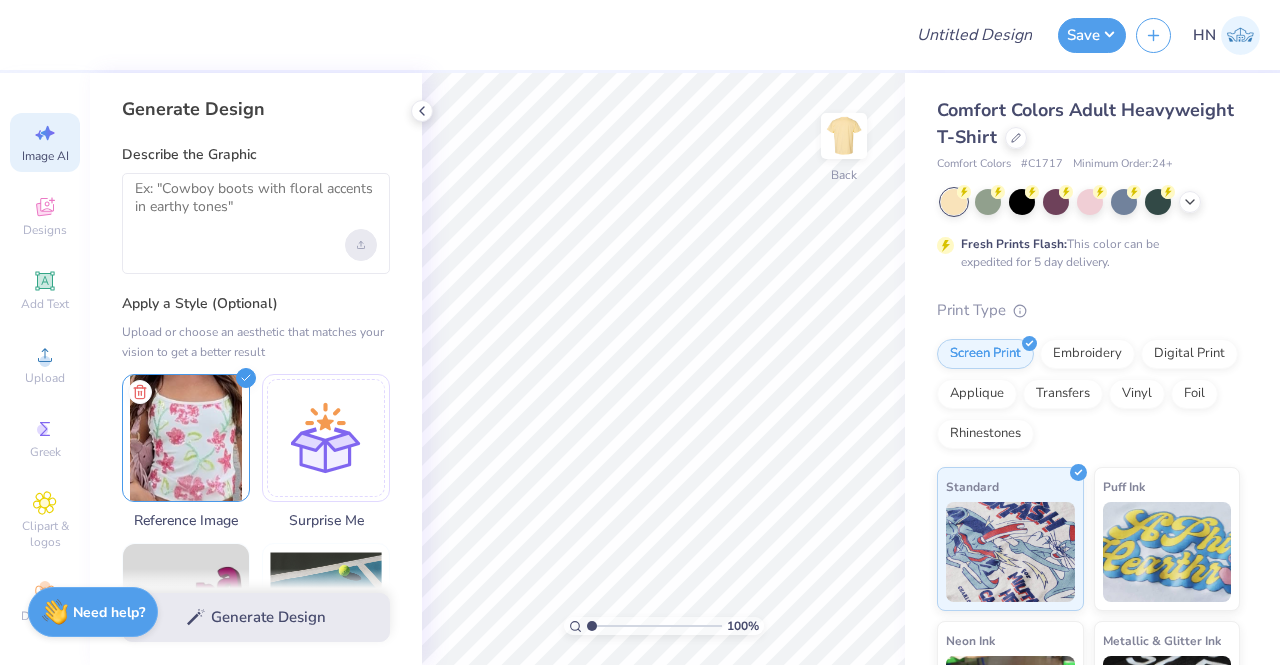 click at bounding box center [361, 245] 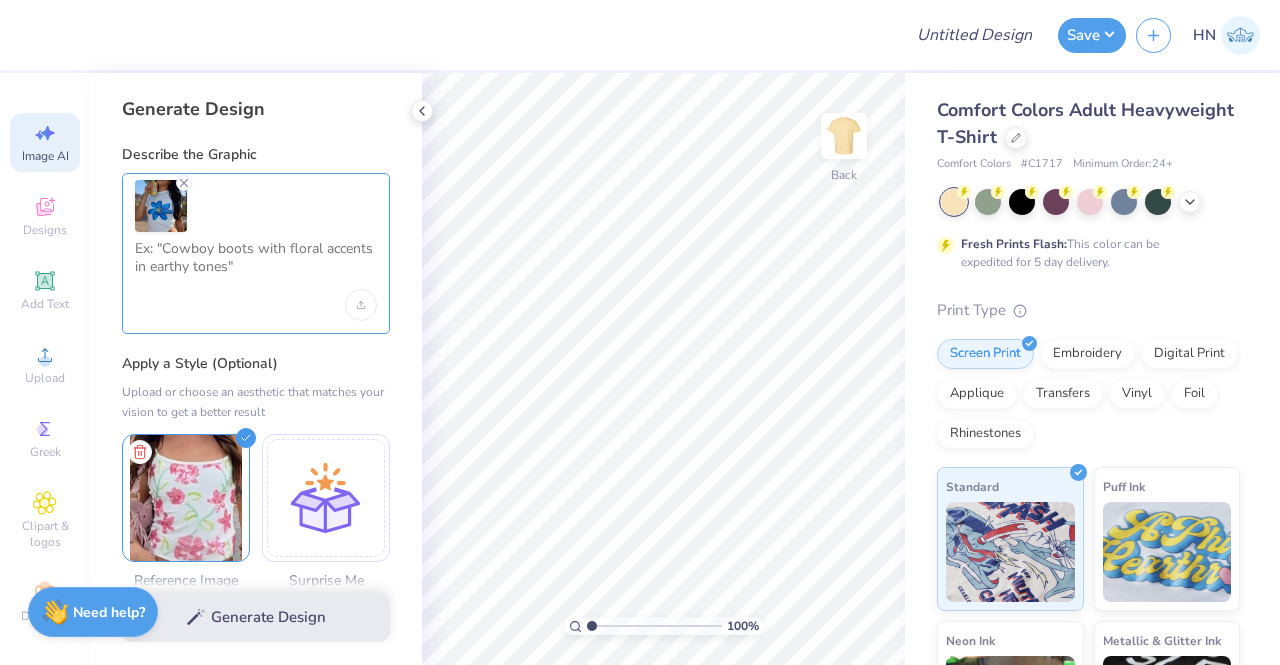 click at bounding box center [256, 265] 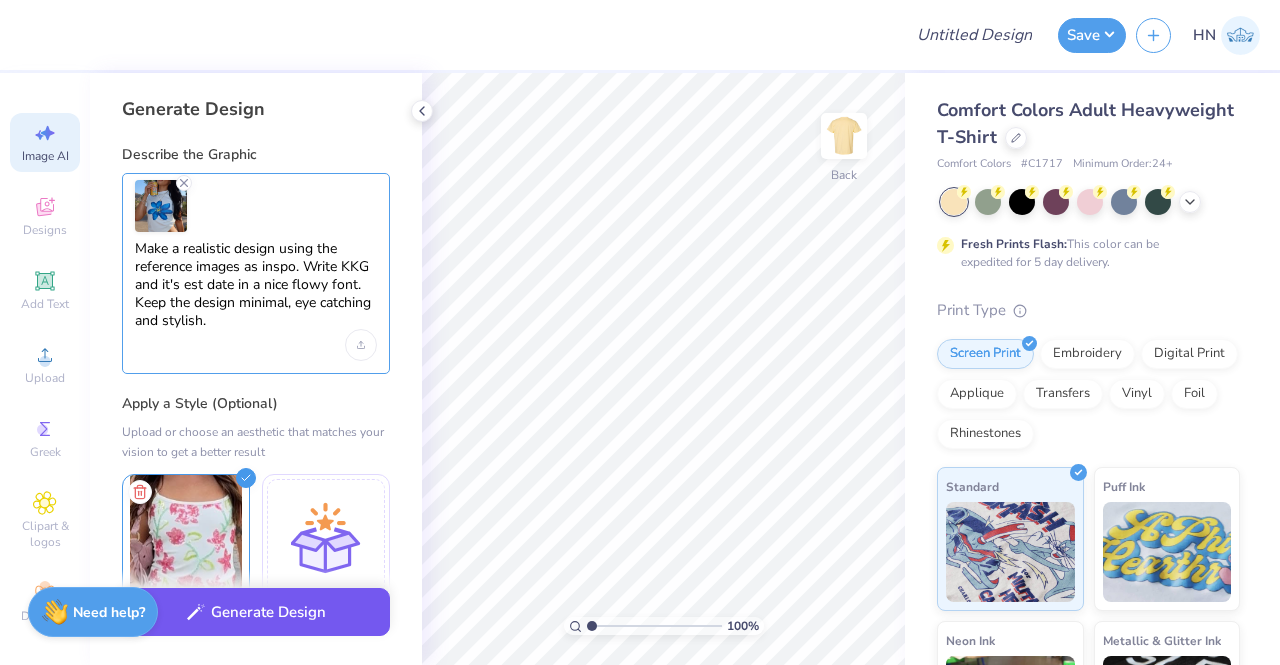 type on "Make a realistic design using the reference images as inspo. Write KKG and it's est date in a nice flowy font. Keep the design minimal, eye catching and stylish." 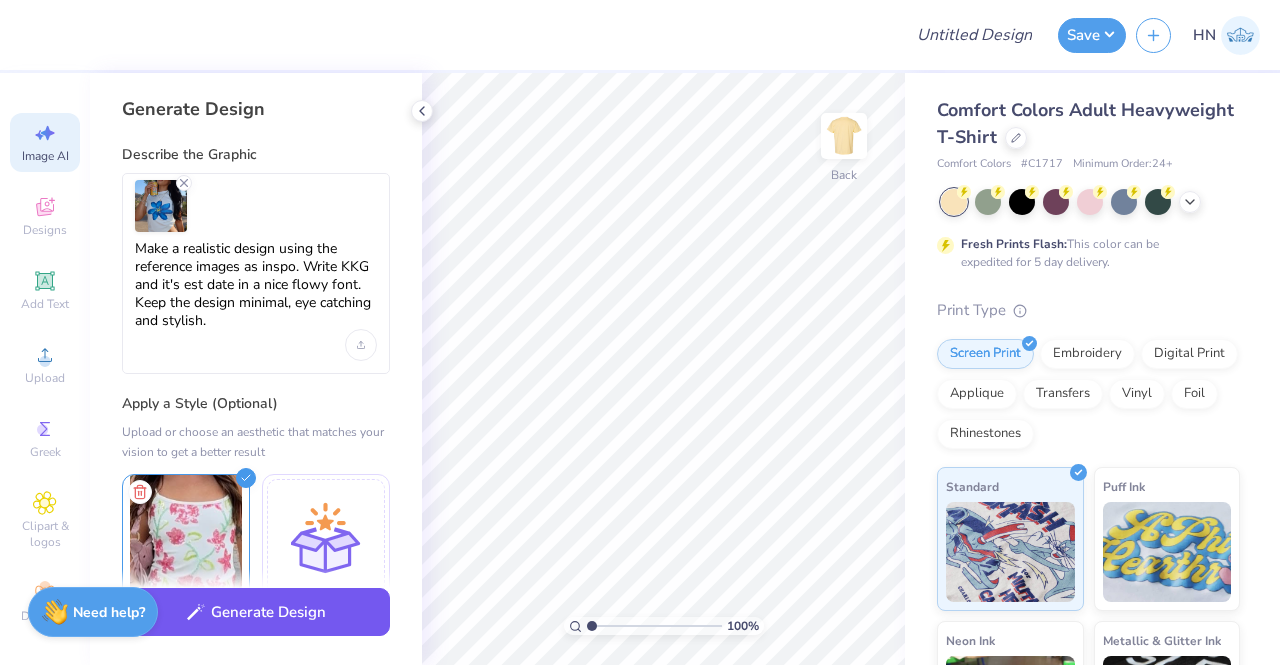 click on "Generate Design" at bounding box center [256, 612] 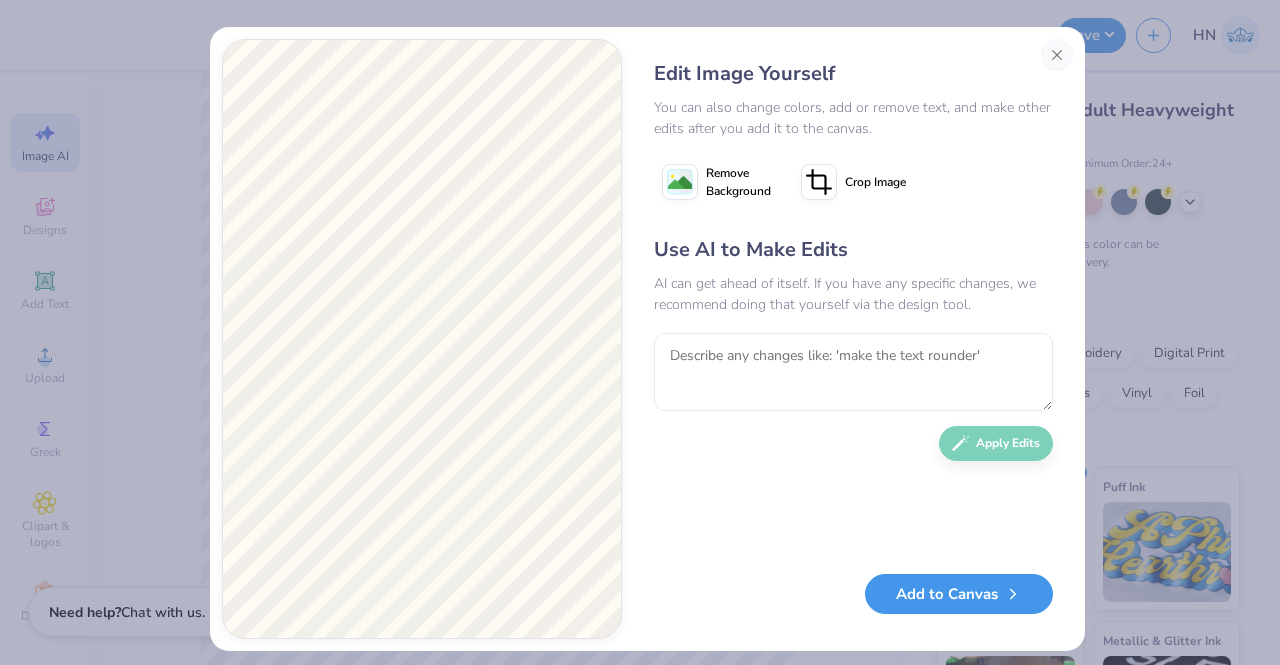 click on "Add to Canvas" at bounding box center [959, 594] 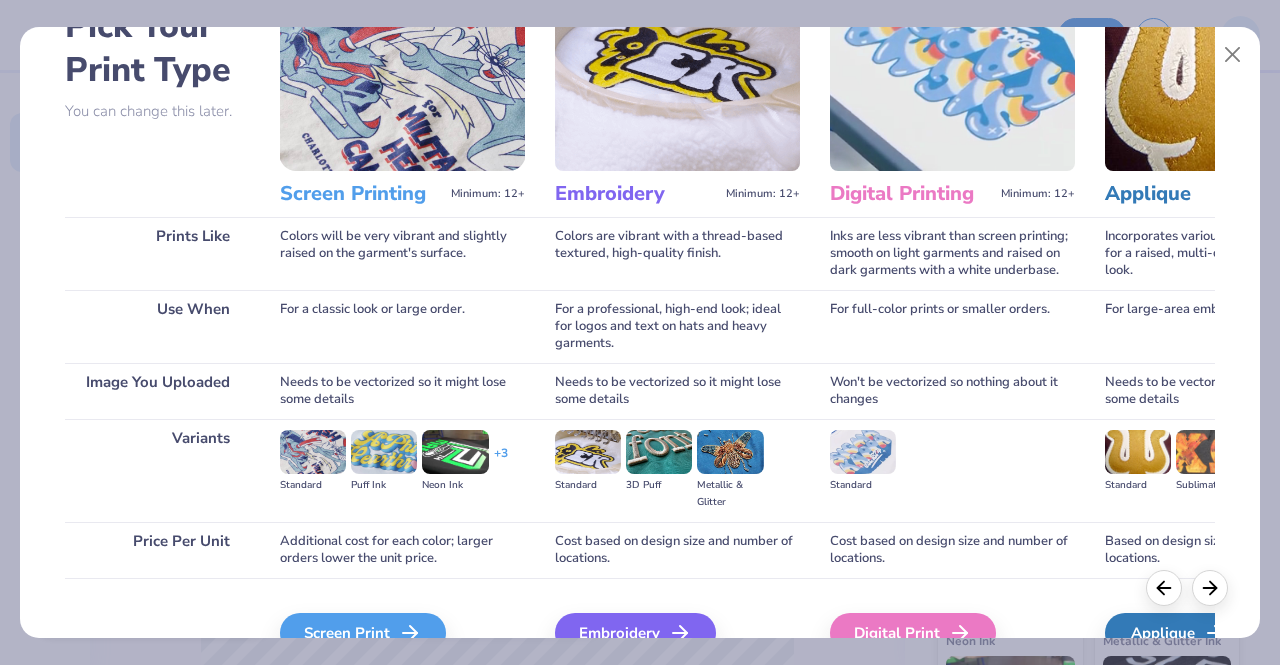 scroll, scrollTop: 231, scrollLeft: 0, axis: vertical 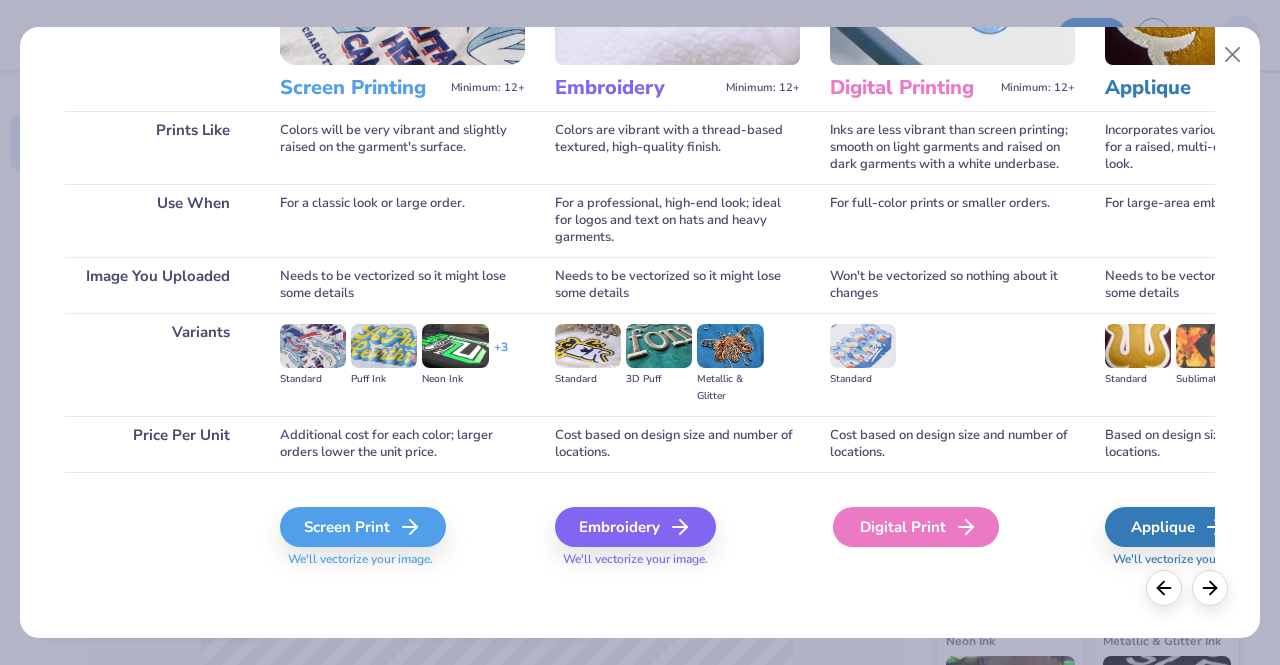 click on "Digital Print" at bounding box center [916, 527] 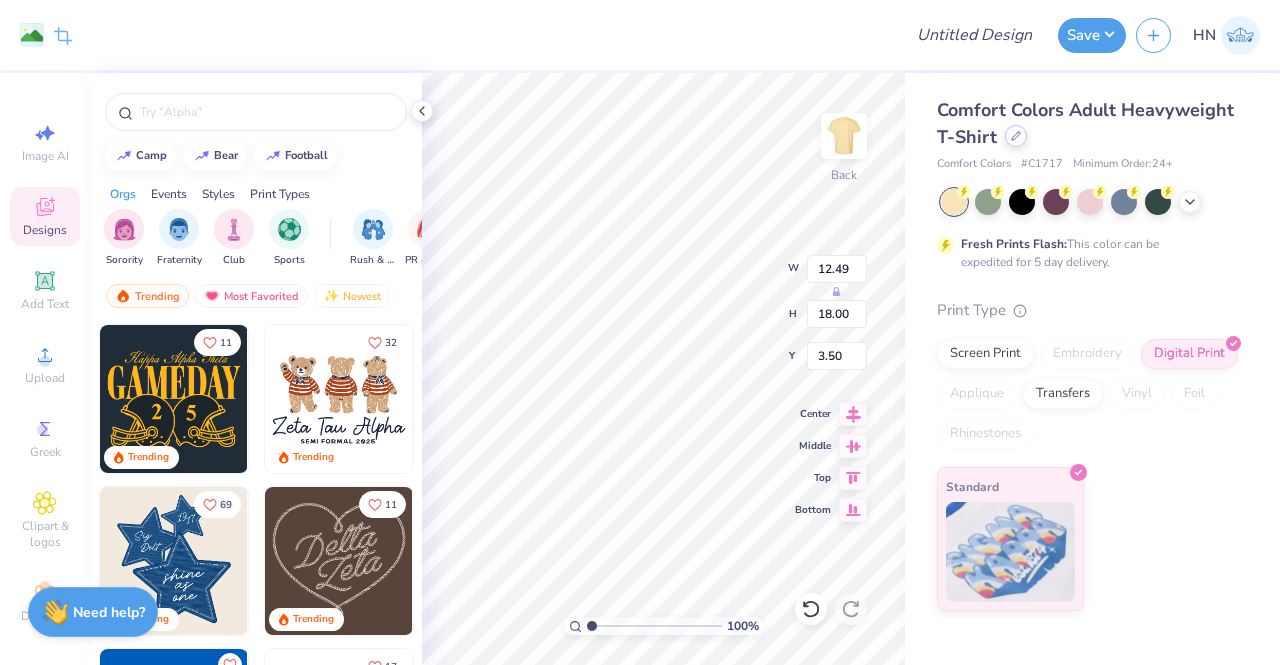 click at bounding box center (1016, 136) 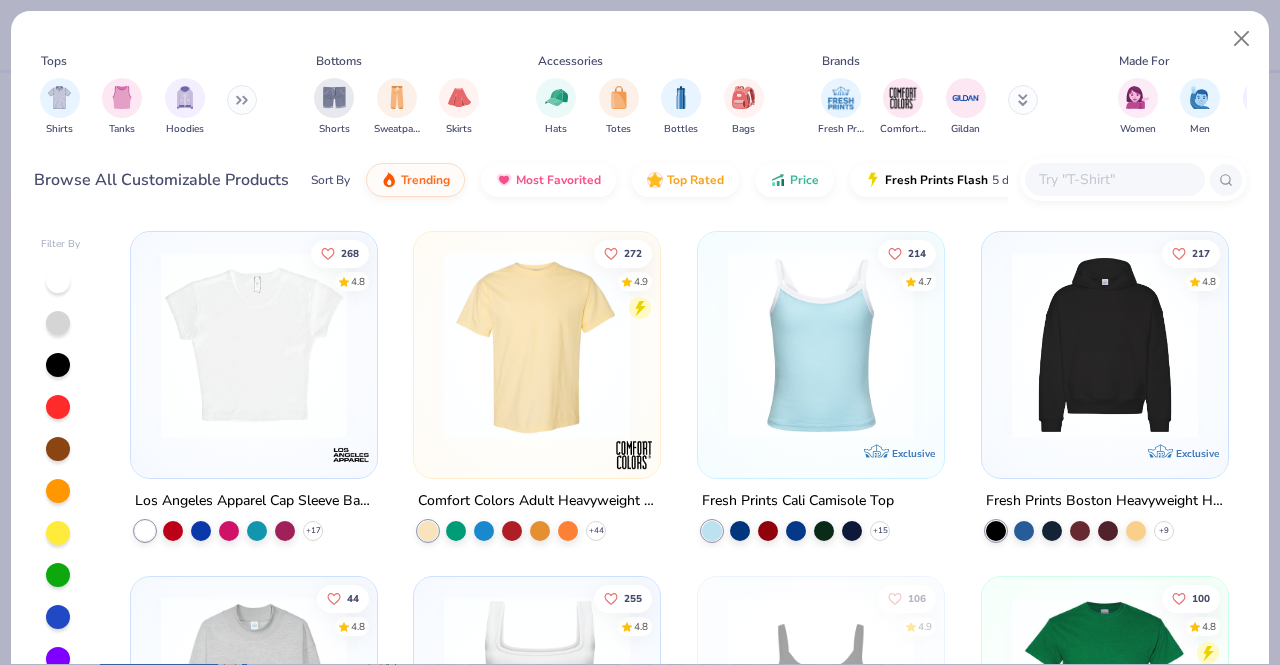 scroll, scrollTop: 0, scrollLeft: 0, axis: both 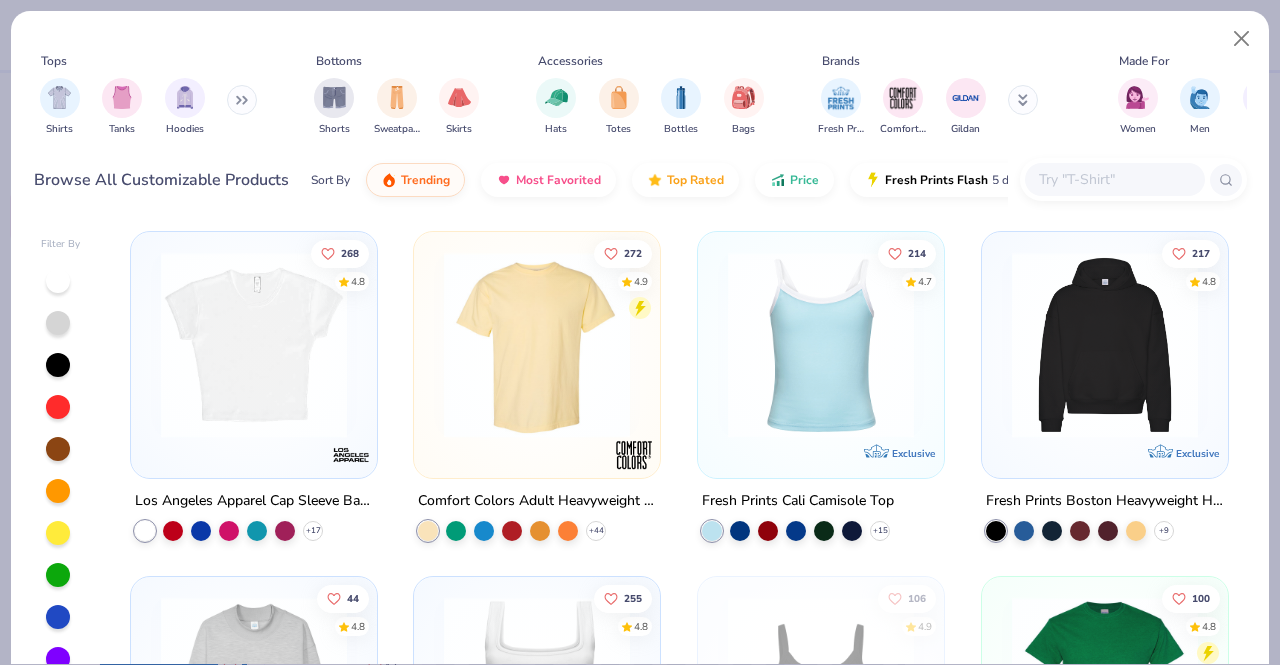 click at bounding box center (1114, 179) 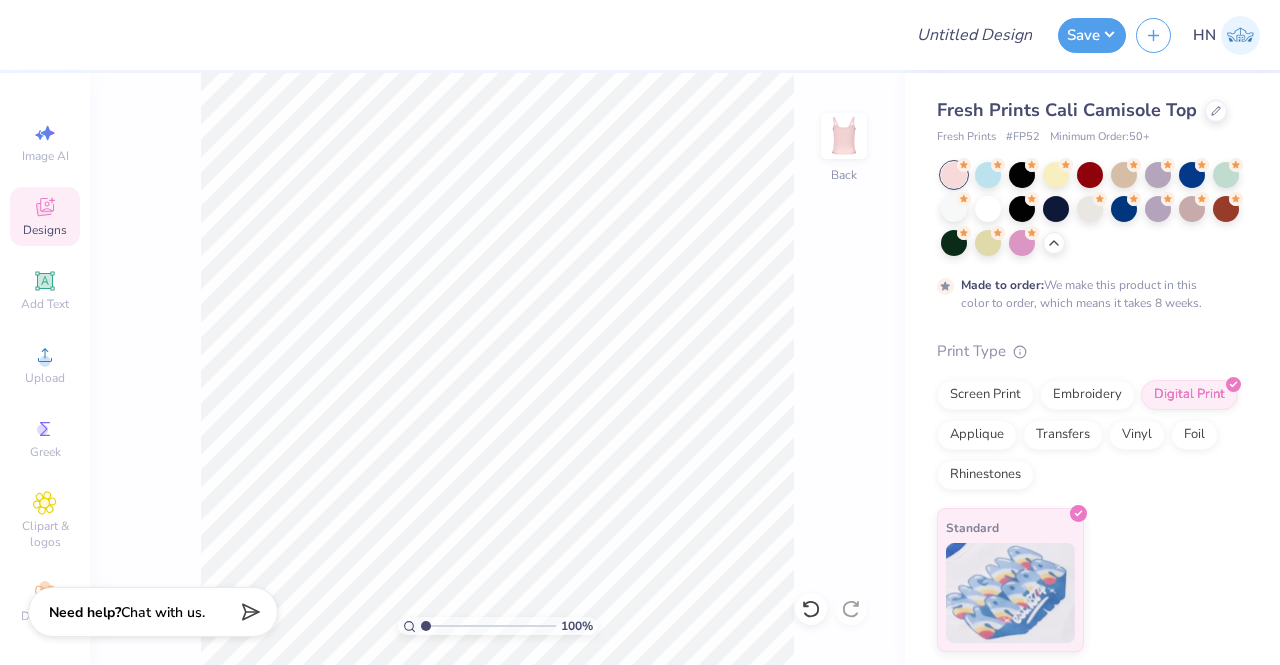 scroll, scrollTop: 0, scrollLeft: 0, axis: both 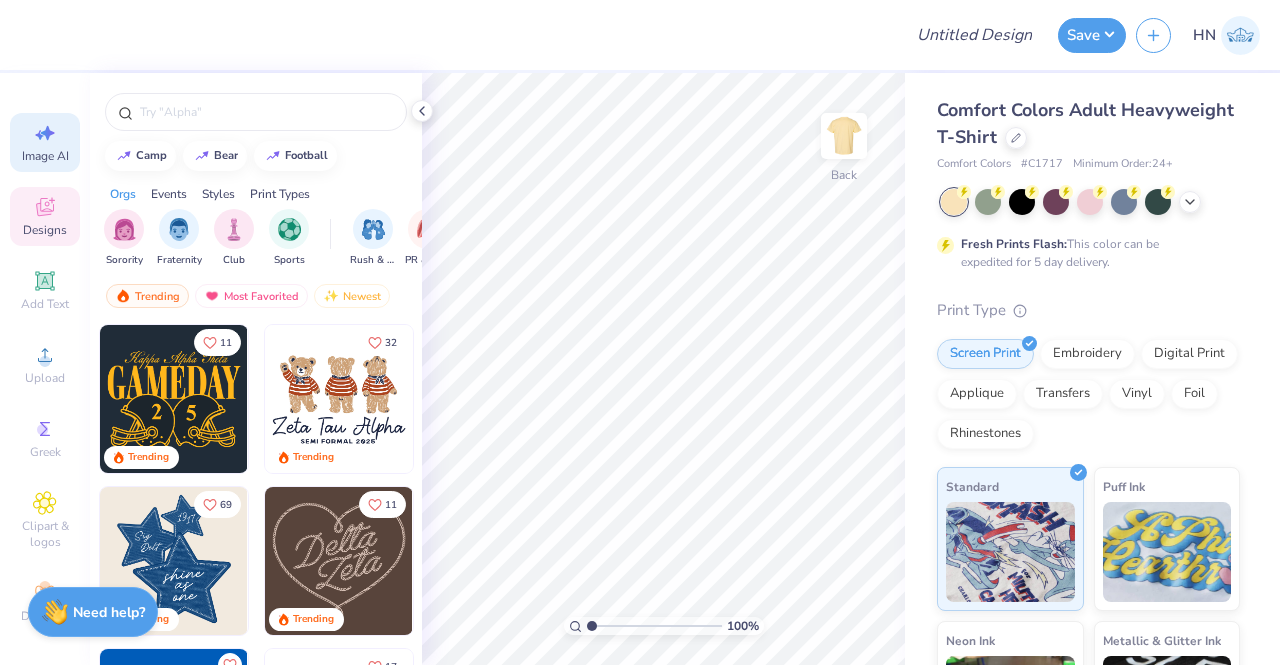 click on "Image AI" at bounding box center [45, 142] 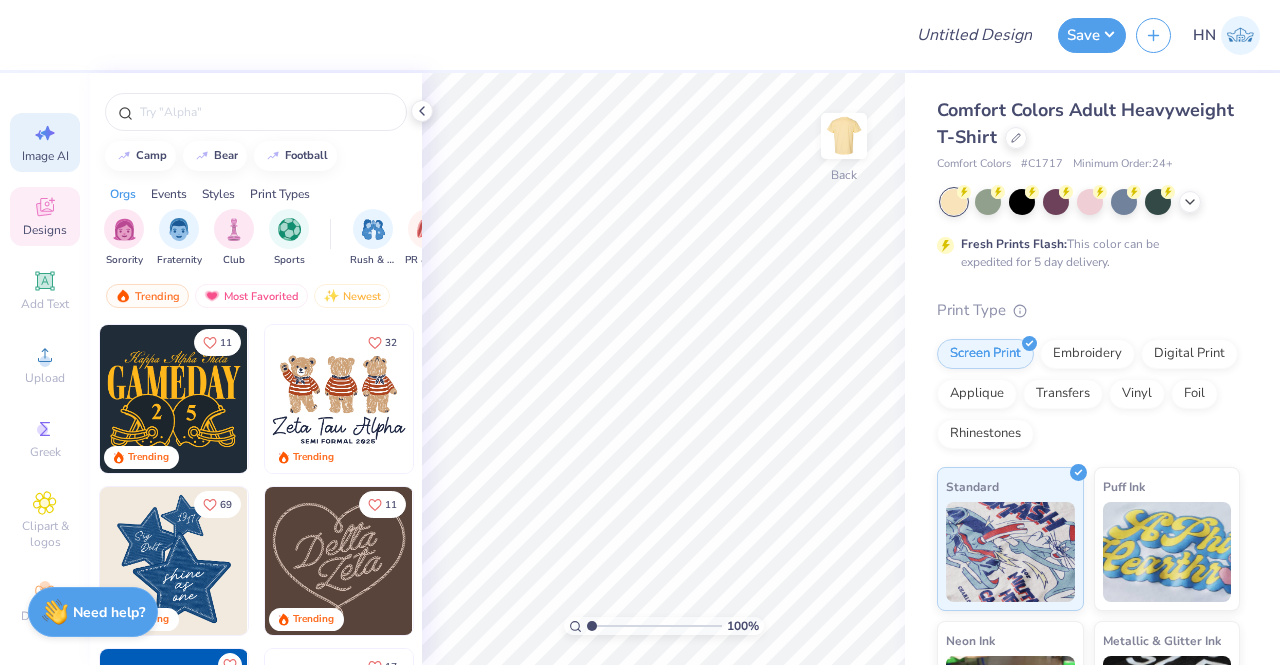 select on "4" 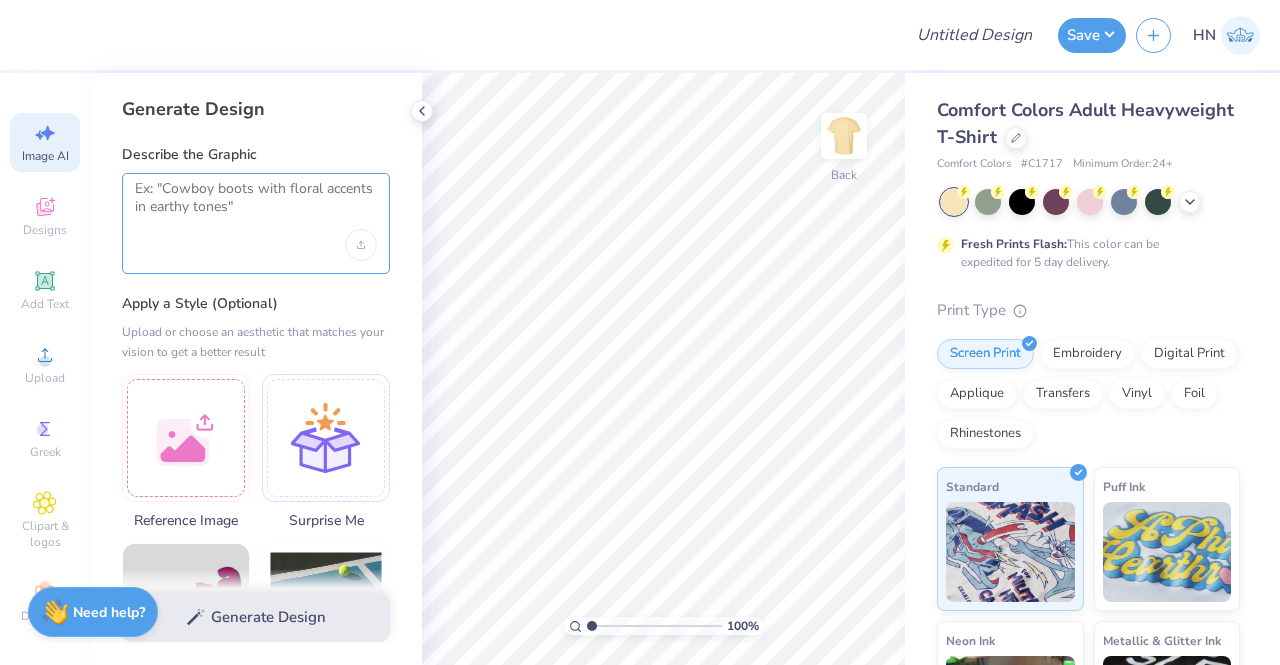 click at bounding box center [256, 205] 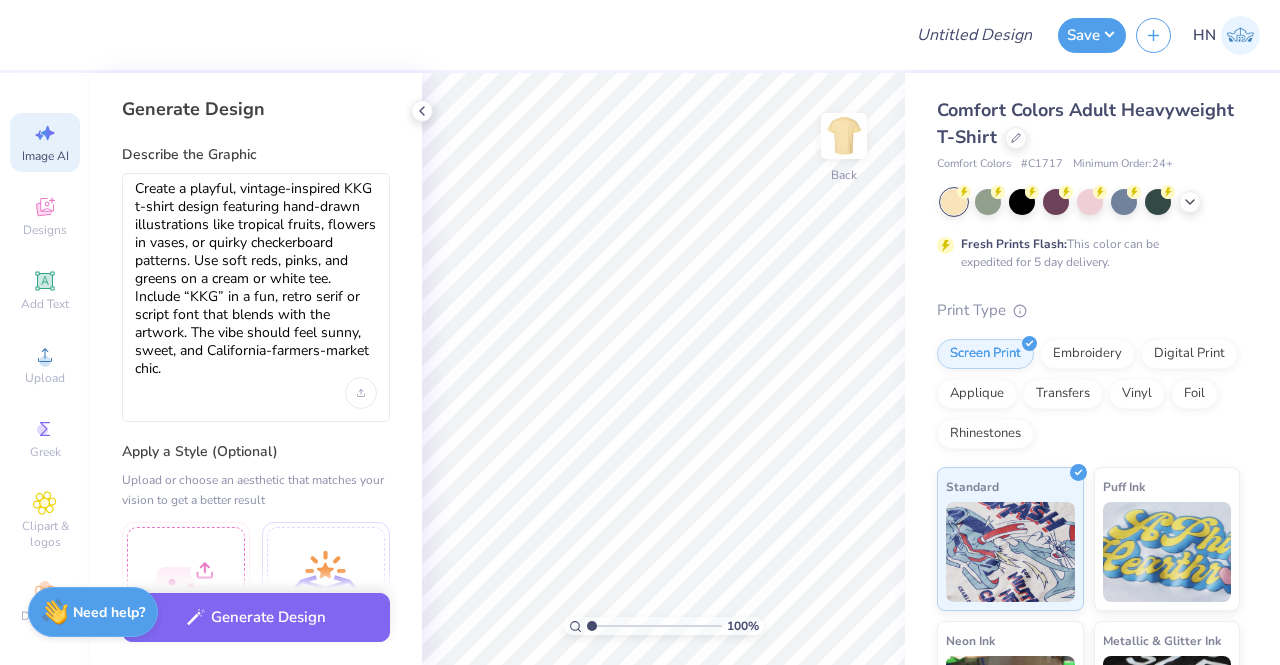 drag, startPoint x: 130, startPoint y: 207, endPoint x: 162, endPoint y: 207, distance: 32 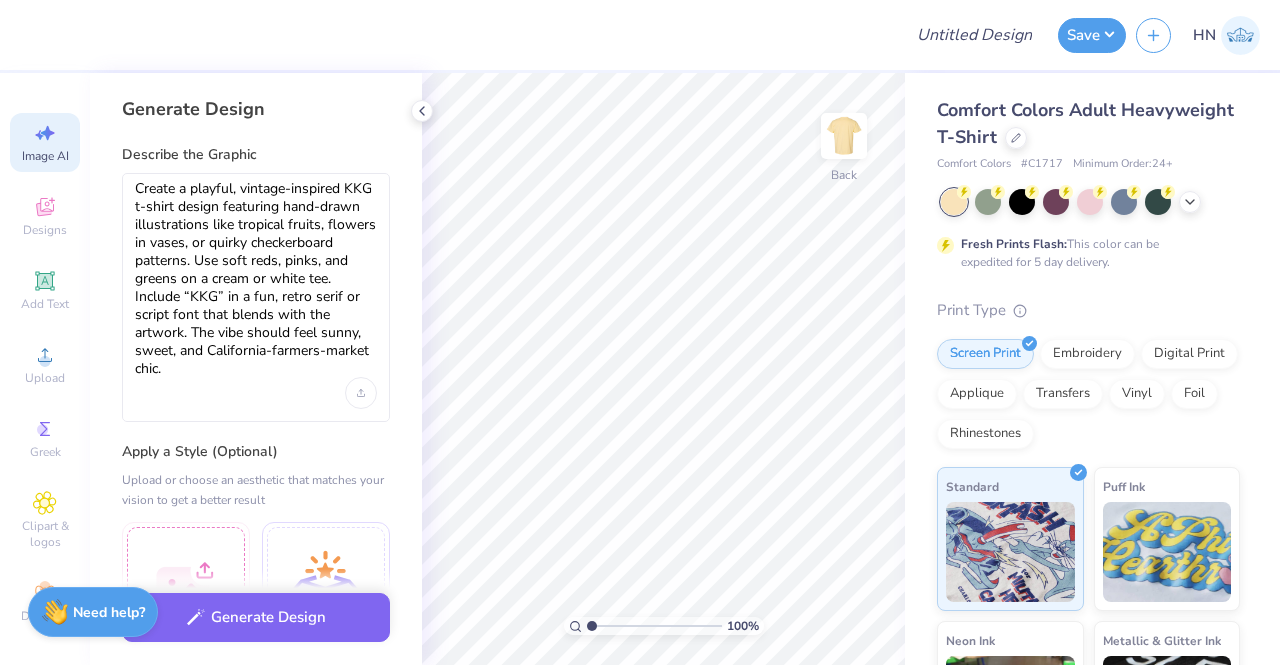 click on "Create a playful, vintage-inspired KKG t-shirt design featuring hand-drawn illustrations like tropical fruits, flowers in vases, or quirky checkerboard patterns. Use soft reds, pinks, and greens on a cream or white tee. Include “KKG” in a fun, retro serif or script font that blends with the artwork. The vibe should feel sunny, sweet, and California-farmers-market chic." at bounding box center [256, 297] 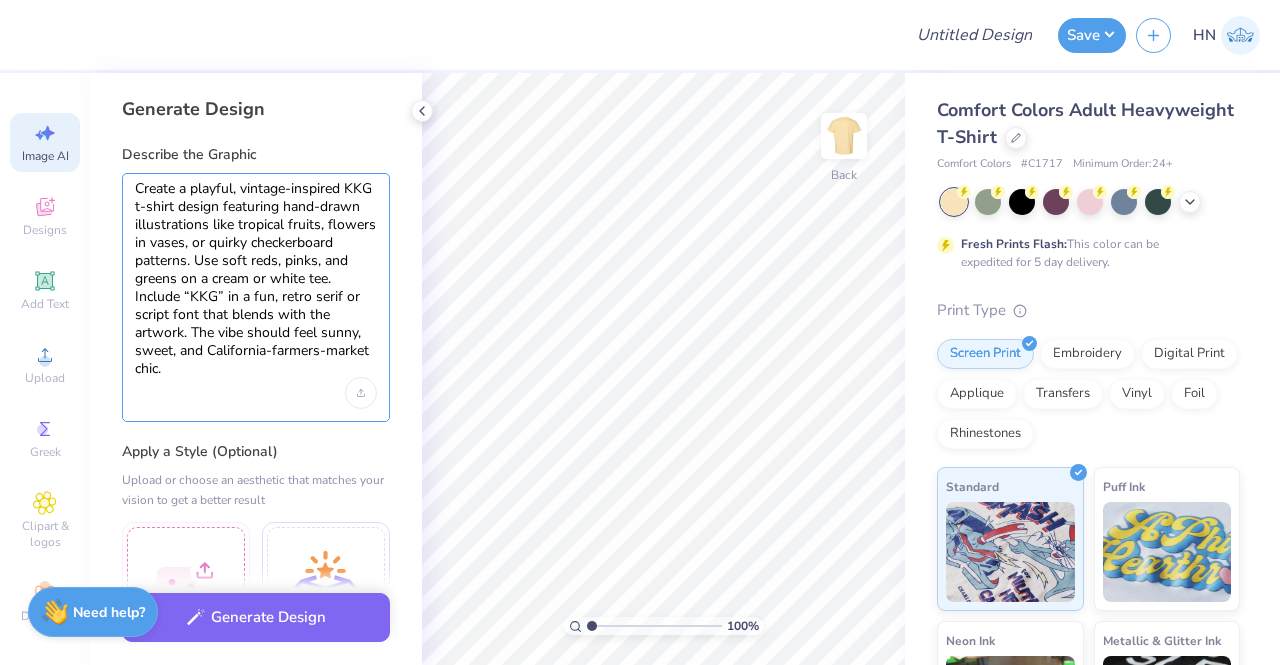 drag, startPoint x: 176, startPoint y: 209, endPoint x: 134, endPoint y: 207, distance: 42.047592 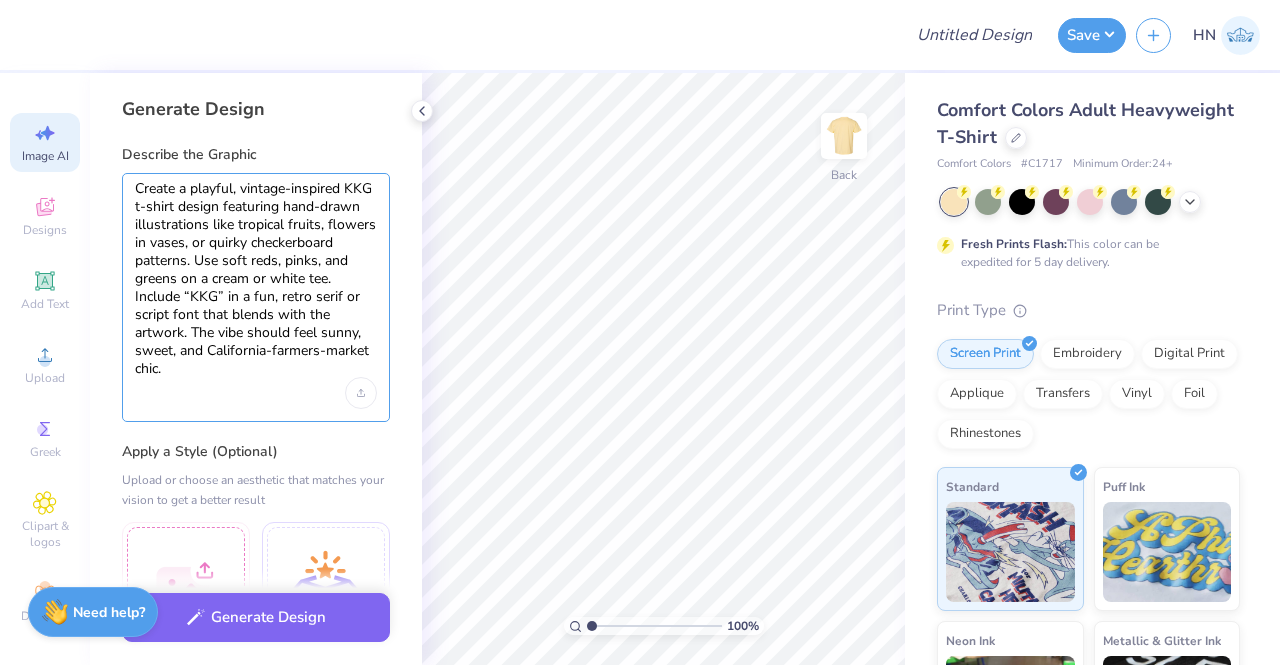 click on "Create a playful, vintage-inspired KKG t-shirt design featuring hand-drawn illustrations like tropical fruits, flowers in vases, or quirky checkerboard patterns. Use soft reds, pinks, and greens on a cream or white tee. Include “KKG” in a fun, retro serif or script font that blends with the artwork. The vibe should feel sunny, sweet, and California-farmers-market chic." at bounding box center [256, 279] 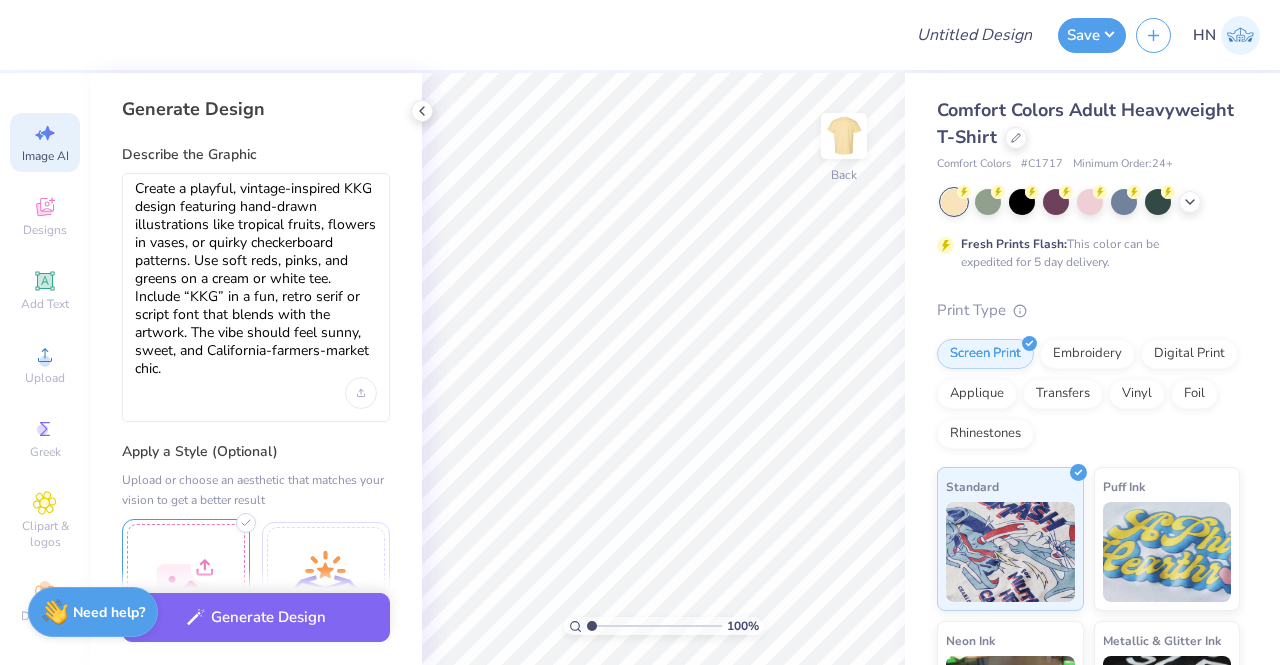 click at bounding box center [186, 583] 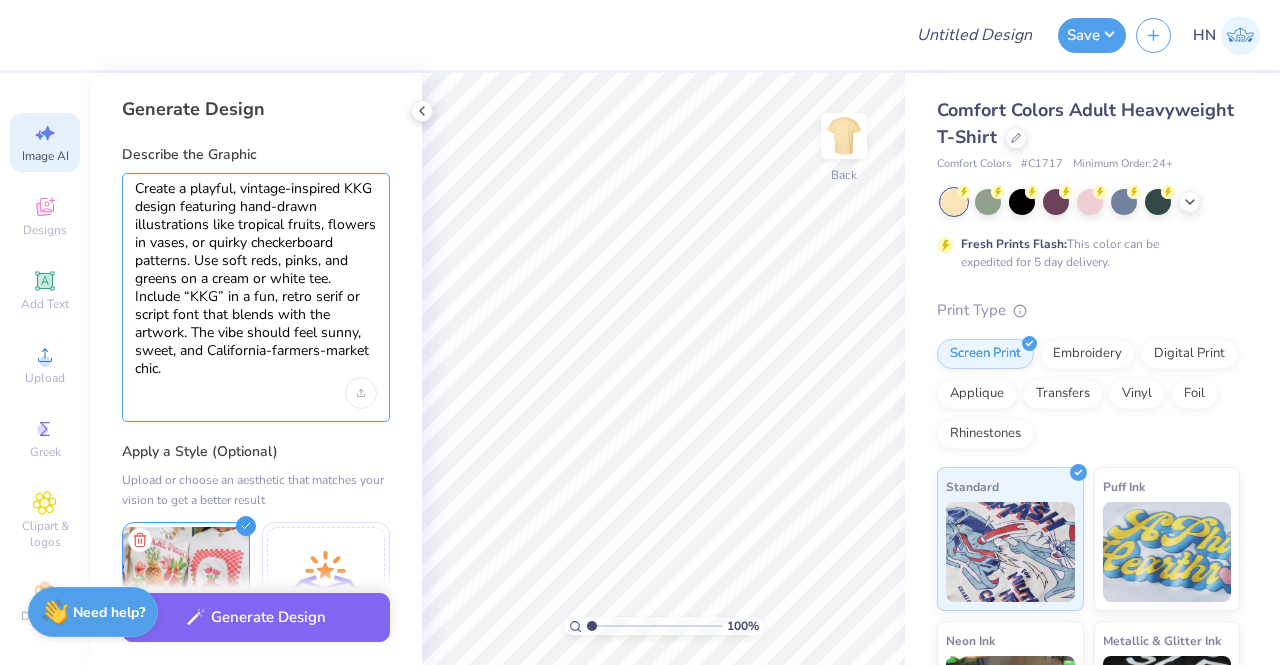 drag, startPoint x: 183, startPoint y: 282, endPoint x: 340, endPoint y: 282, distance: 157 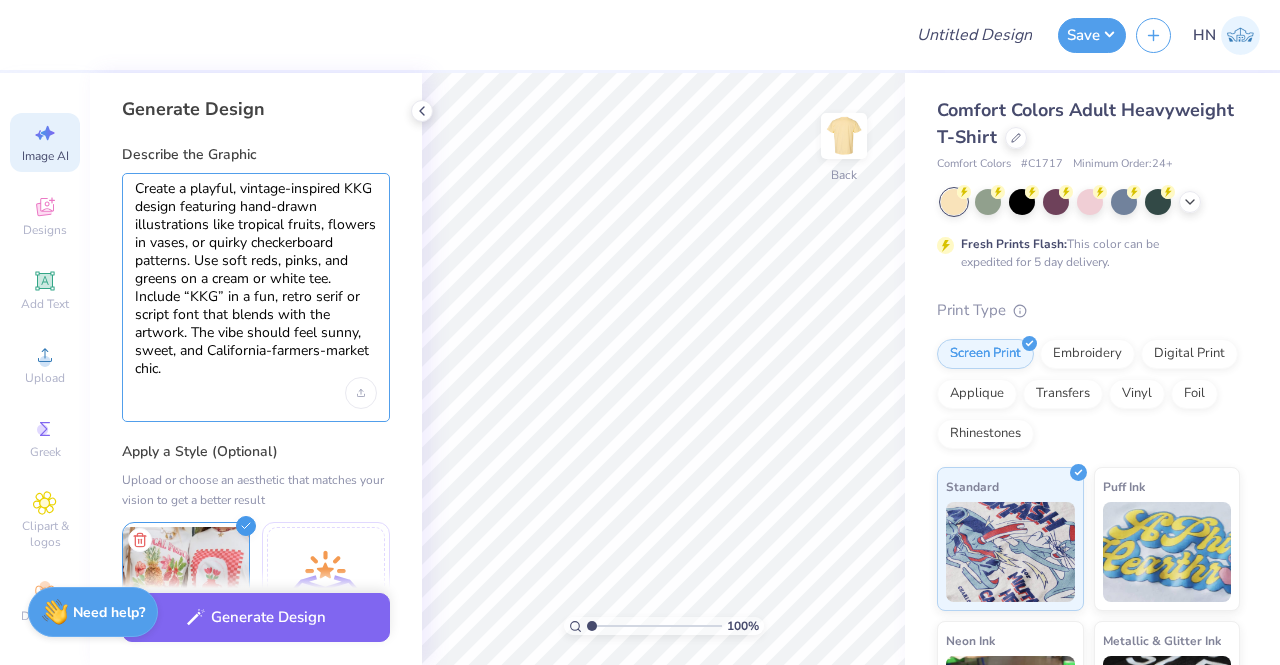 click on "Create a playful, vintage-inspired KKG design featuring hand-drawn illustrations like tropical fruits, flowers in vases, or quirky checkerboard patterns. Use soft reds, pinks, and greens on a cream or white tee. Include “KKG” in a fun, retro serif or script font that blends with the artwork. The vibe should feel sunny, sweet, and California-farmers-market chic." at bounding box center [256, 279] 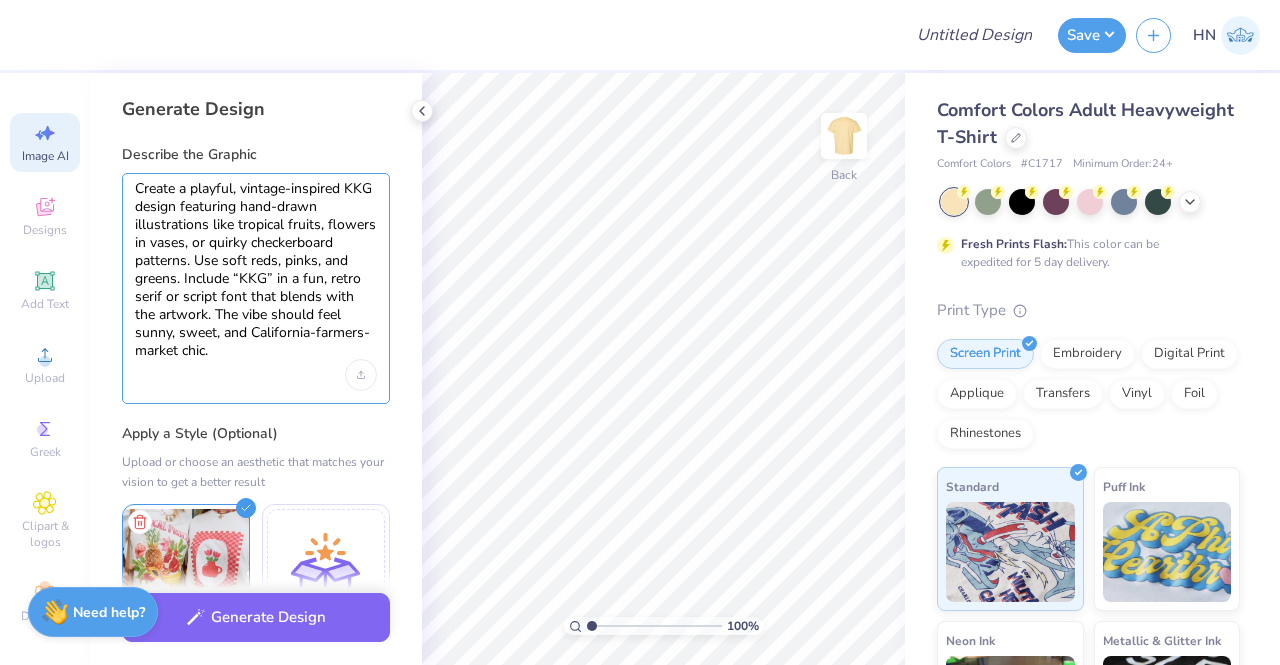 drag, startPoint x: 228, startPoint y: 281, endPoint x: 187, endPoint y: 285, distance: 41.19466 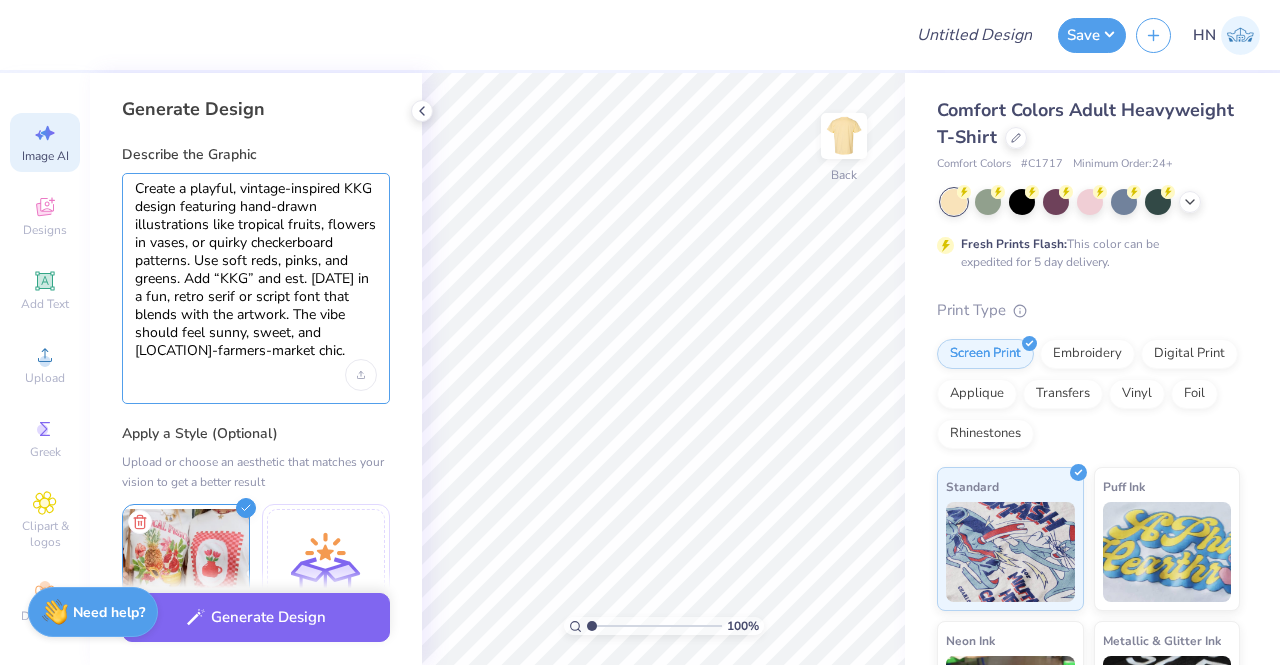 click on "Create a playful, vintage-inspired KKG design featuring hand-drawn illustrations like tropical fruits, flowers in vases, or quirky checkerboard patterns. Use soft reds, pinks, and greens. Add “KKG” and est. date in a fun, retro serif or script font that blends with the artwork. The vibe should feel sunny, sweet, and California-farmers-market chic." at bounding box center [256, 270] 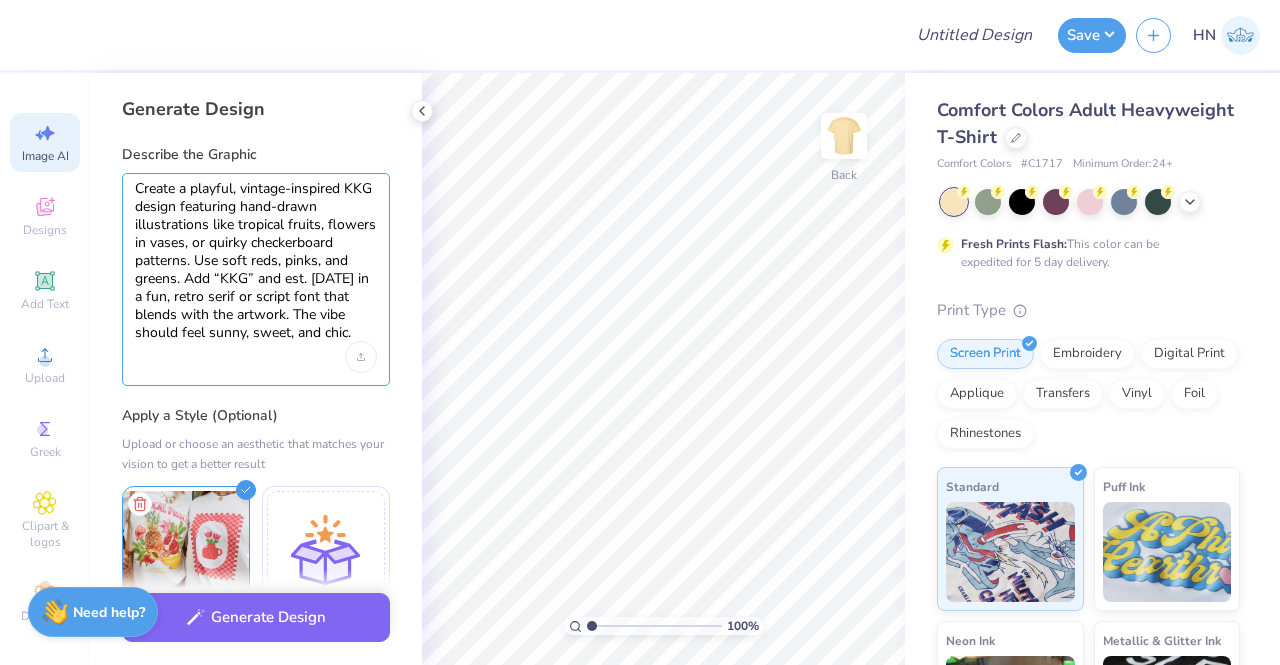 click on "Create a playful, vintage-inspired KKG design featuring hand-drawn illustrations like tropical fruits, flowers in vases, or quirky checkerboard patterns. Use soft reds, pinks, and greens. Add “KKG” and est. date in a fun, retro serif or script font that blends with the artwork. The vibe should feel sunny, sweet, and chic." at bounding box center (256, 261) 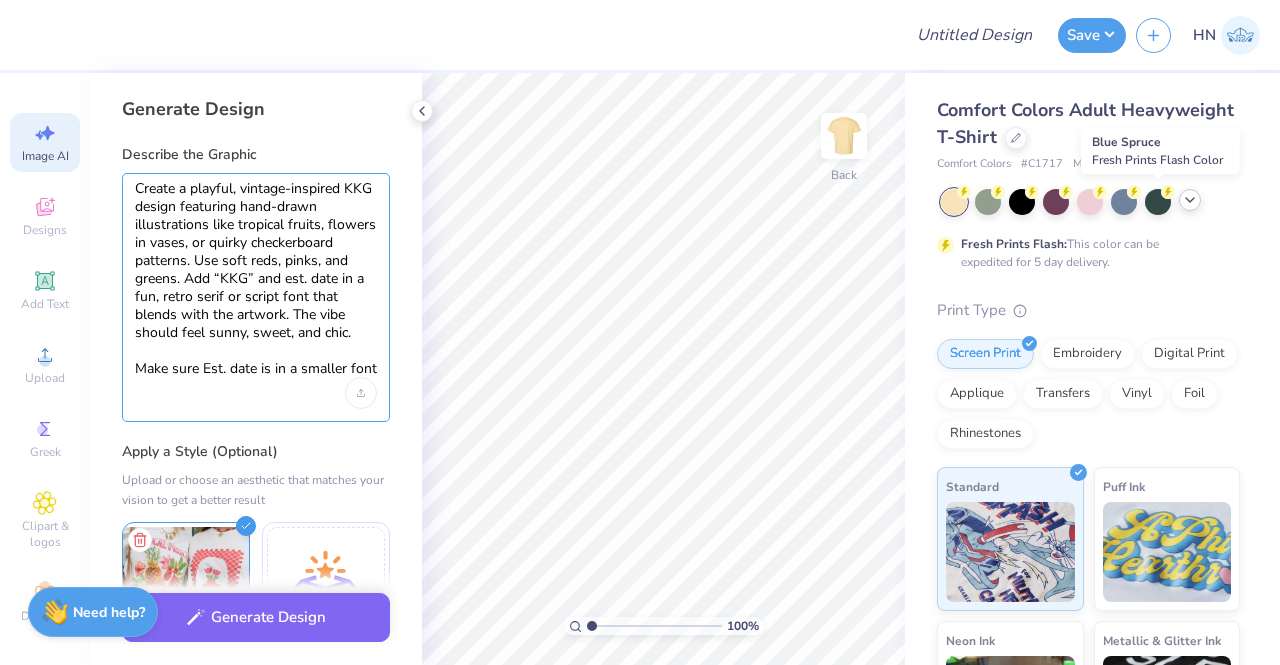 type on "Create a playful, vintage-inspired KKG design featuring hand-drawn illustrations like tropical fruits, flowers in vases, or quirky checkerboard patterns. Use soft reds, pinks, and greens. Add “KKG” and est. date in a fun, retro serif or script font that blends with the artwork. The vibe should feel sunny, sweet, and chic.
Make sure Est. date is in a smaller font" 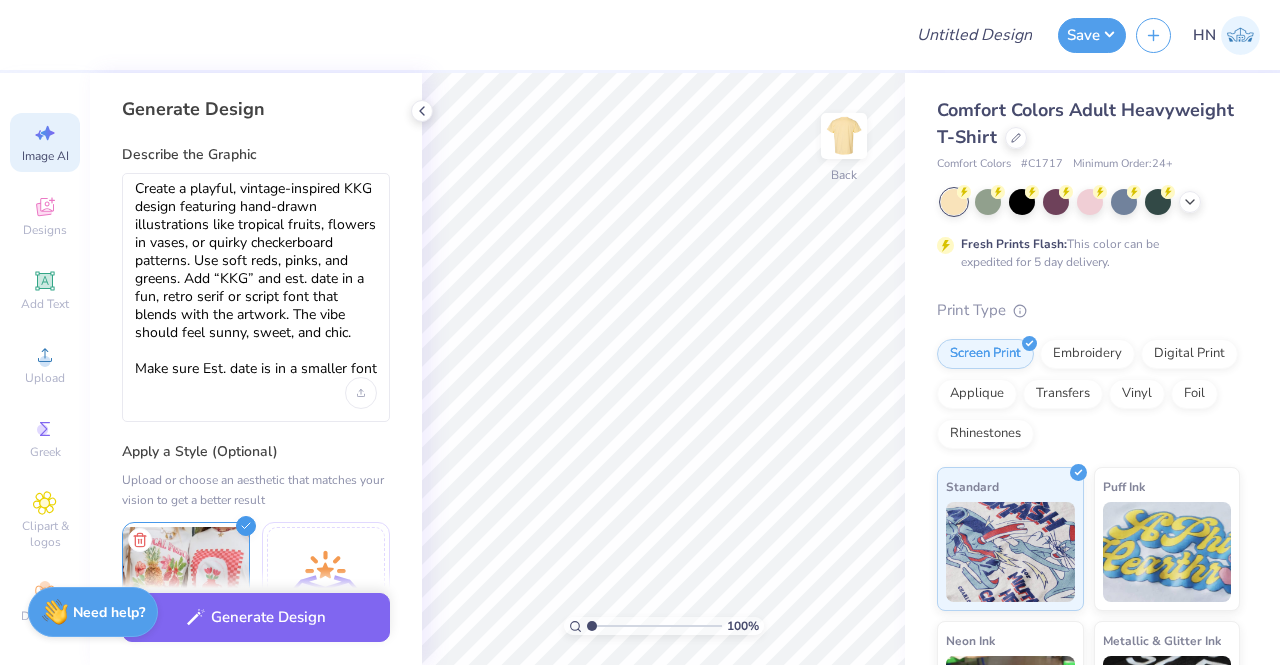 drag, startPoint x: 1187, startPoint y: 195, endPoint x: 1177, endPoint y: 217, distance: 24.166092 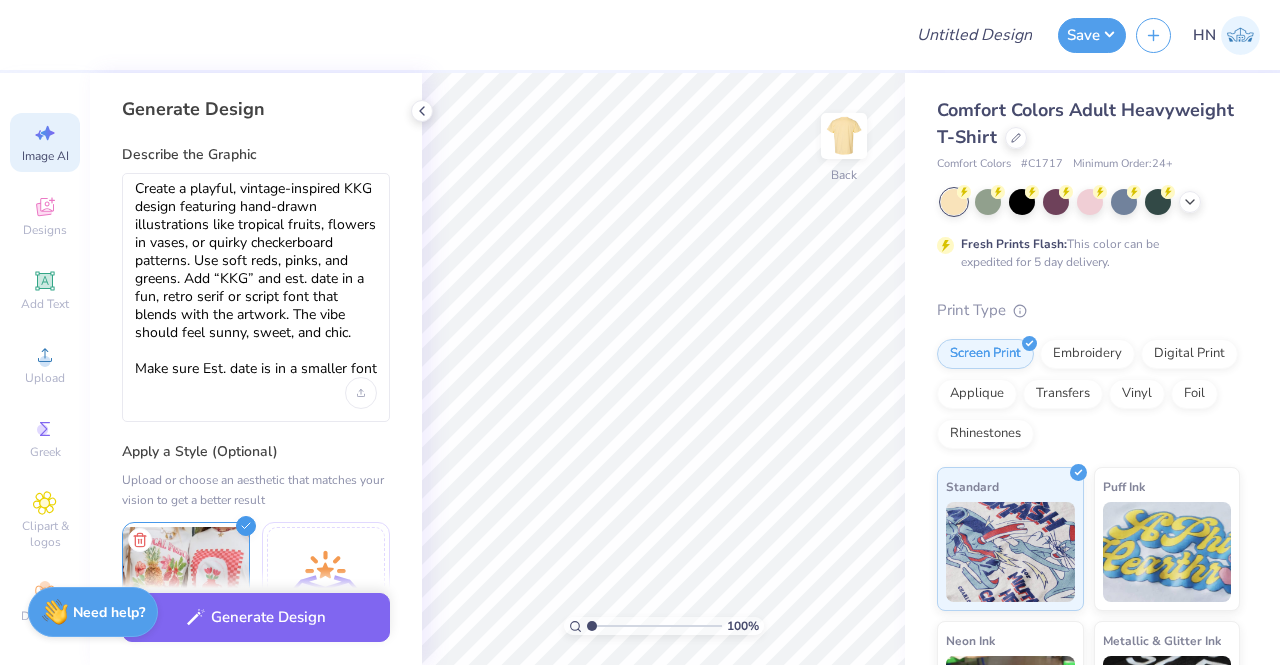 click at bounding box center (1190, 202) 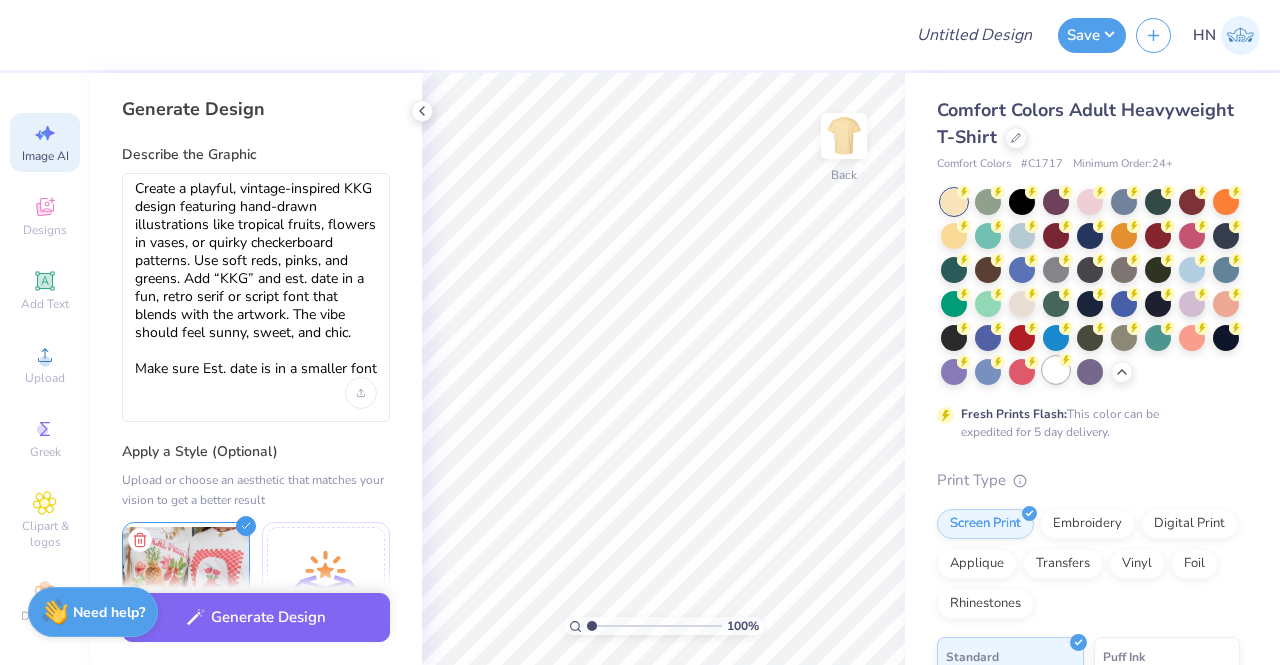click at bounding box center [1056, 370] 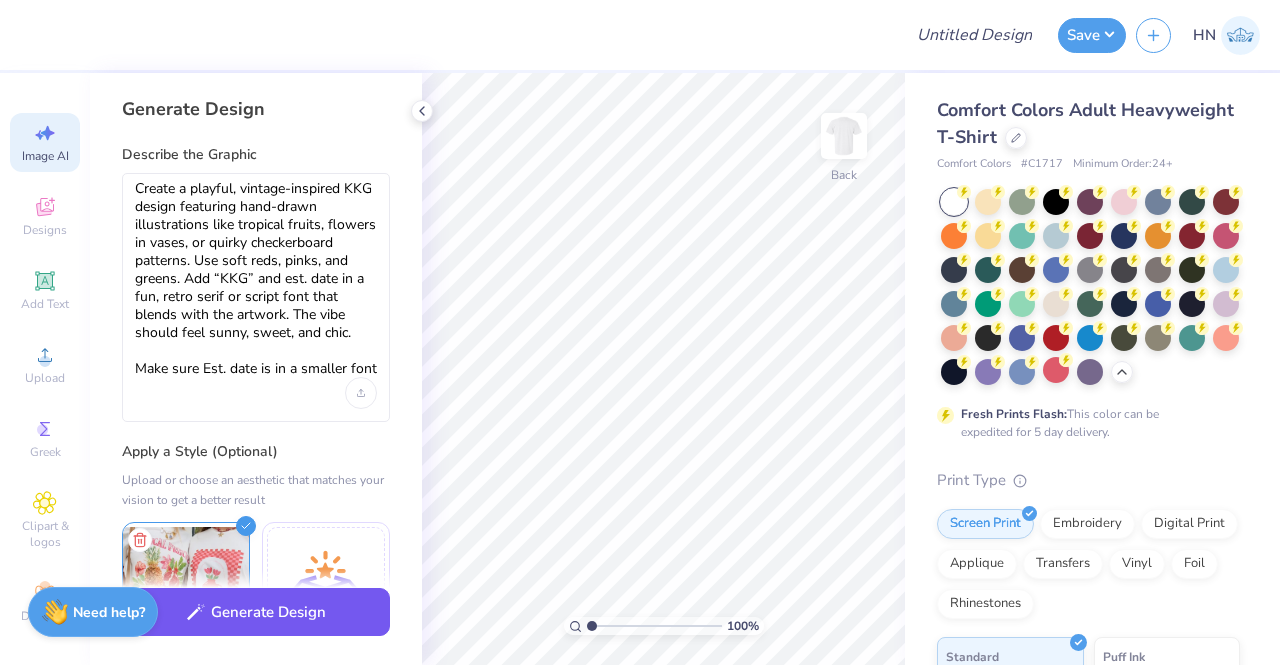 click on "Generate Design" at bounding box center [256, 612] 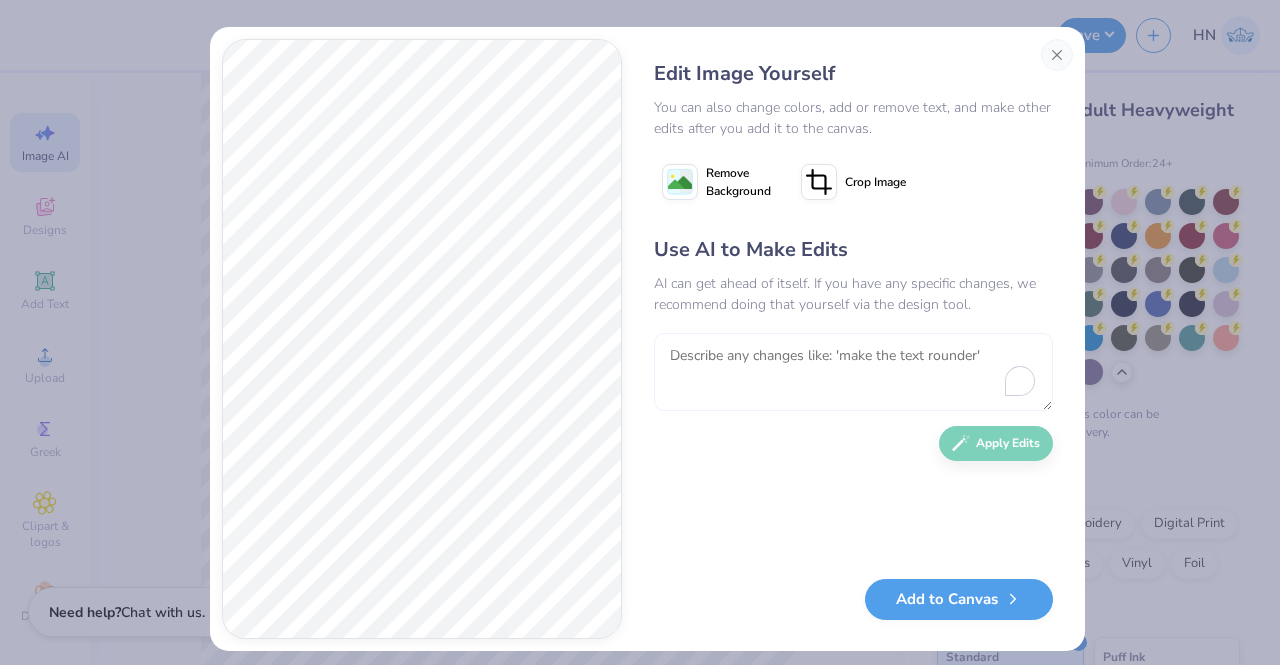 click at bounding box center [853, 372] 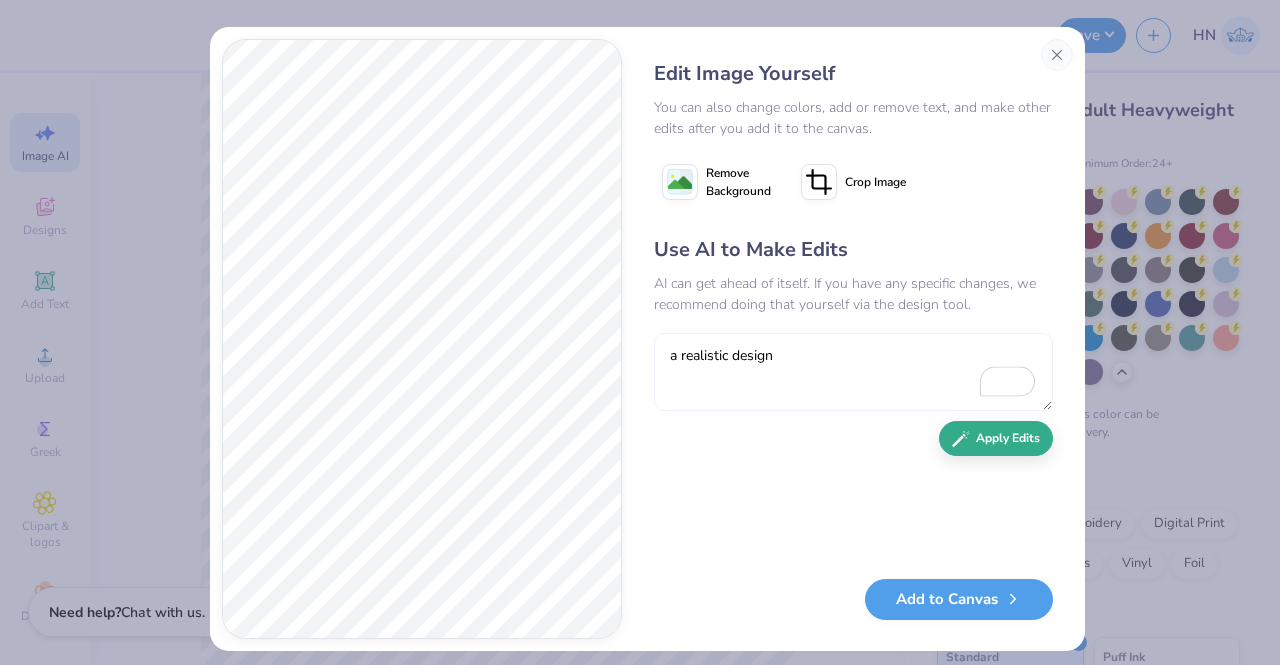 type on "a realistic design" 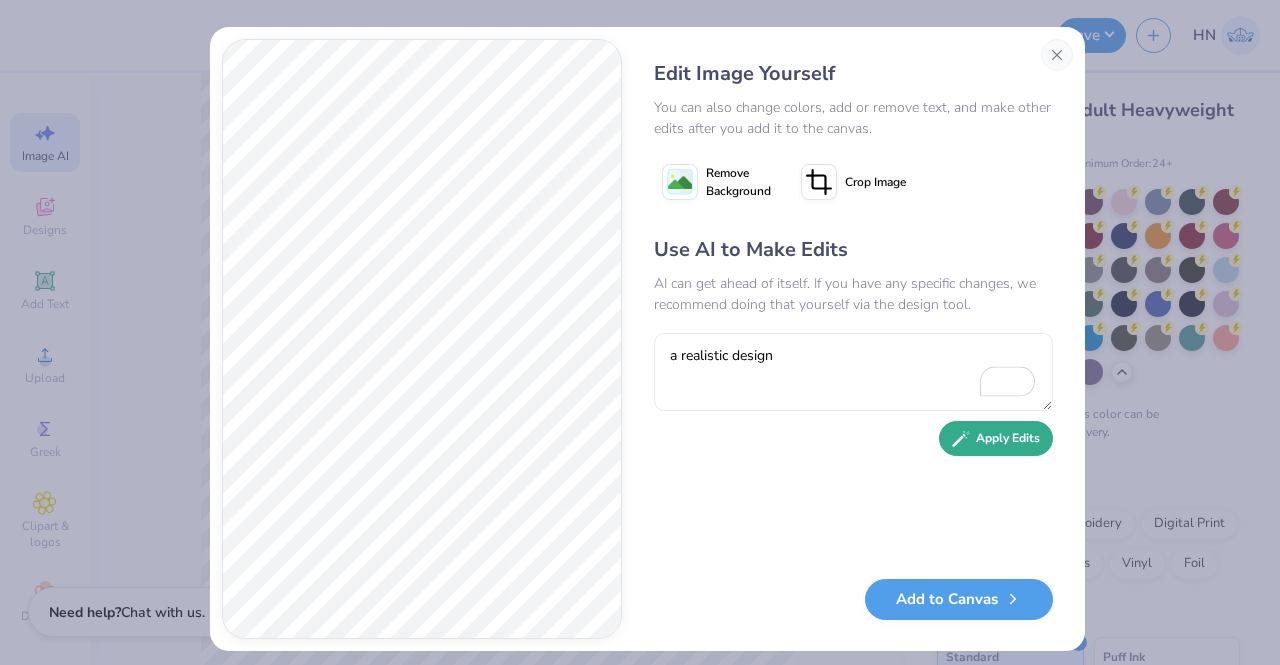 click on "Apply Edits" at bounding box center (996, 438) 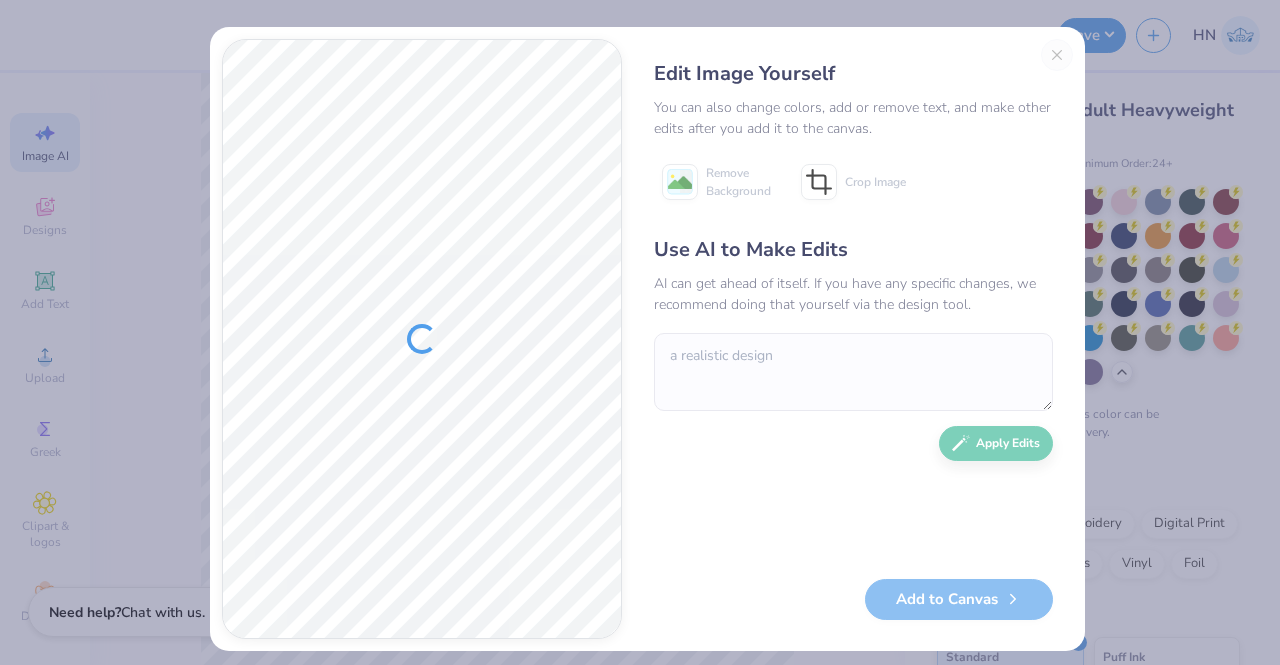 scroll, scrollTop: 0, scrollLeft: 0, axis: both 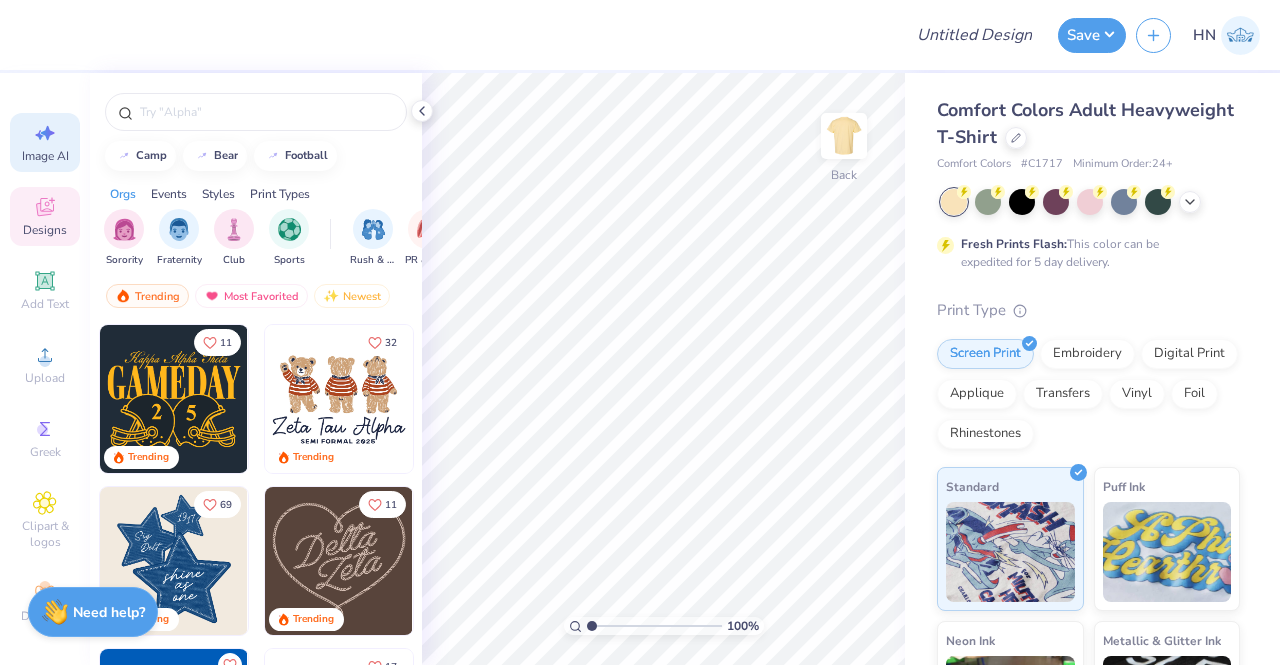 click 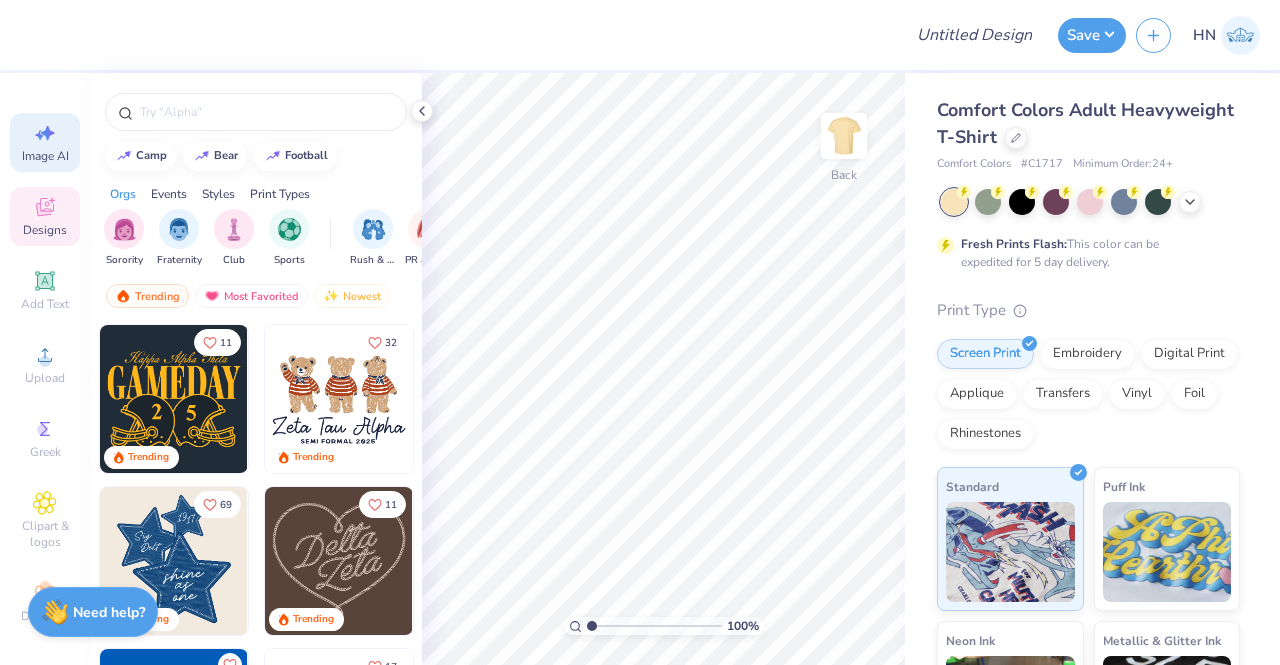 select on "4" 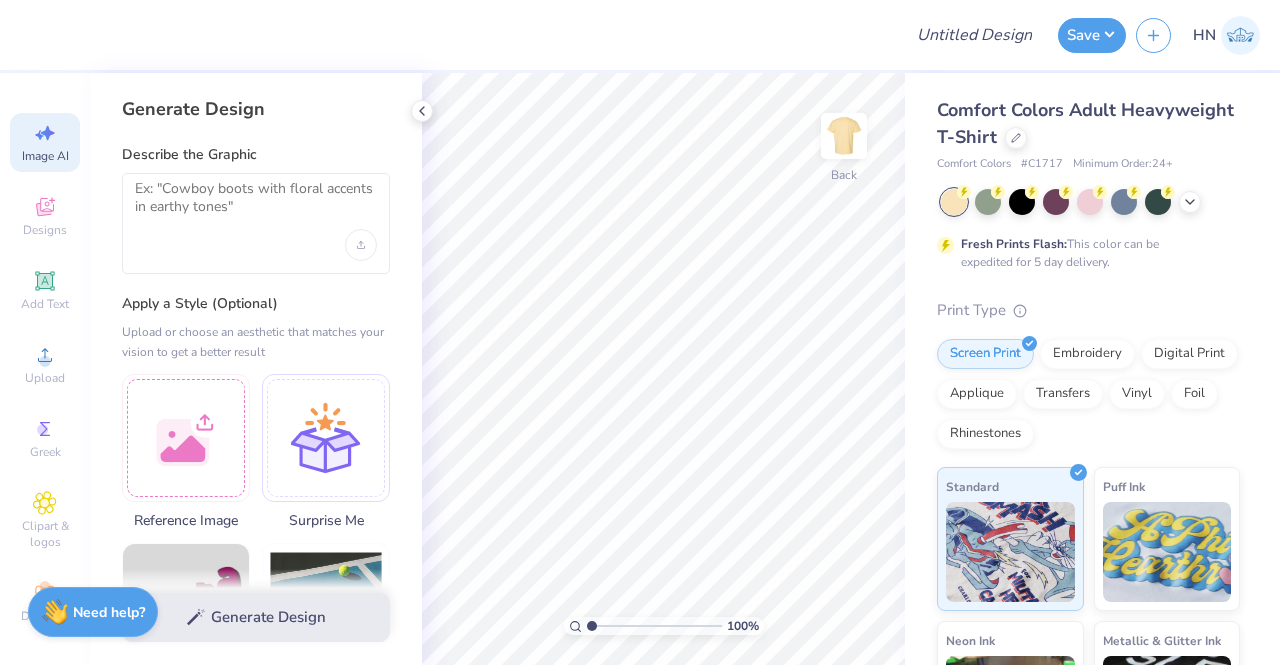 click at bounding box center (256, 223) 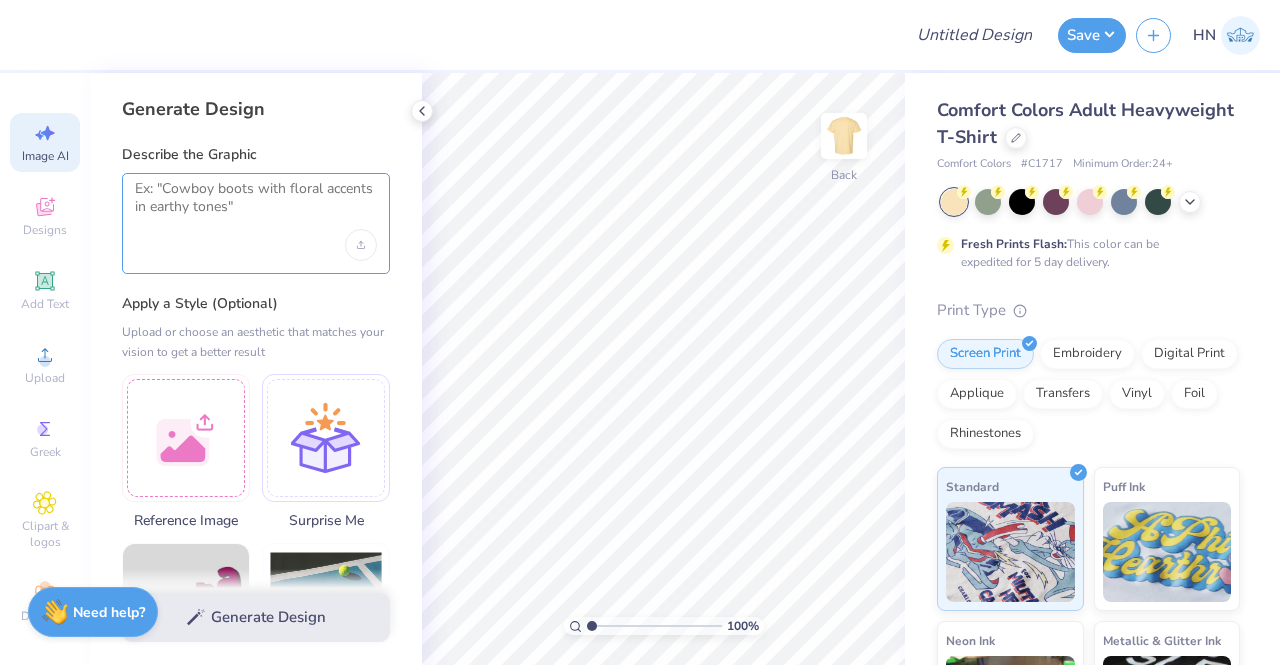 click at bounding box center [256, 205] 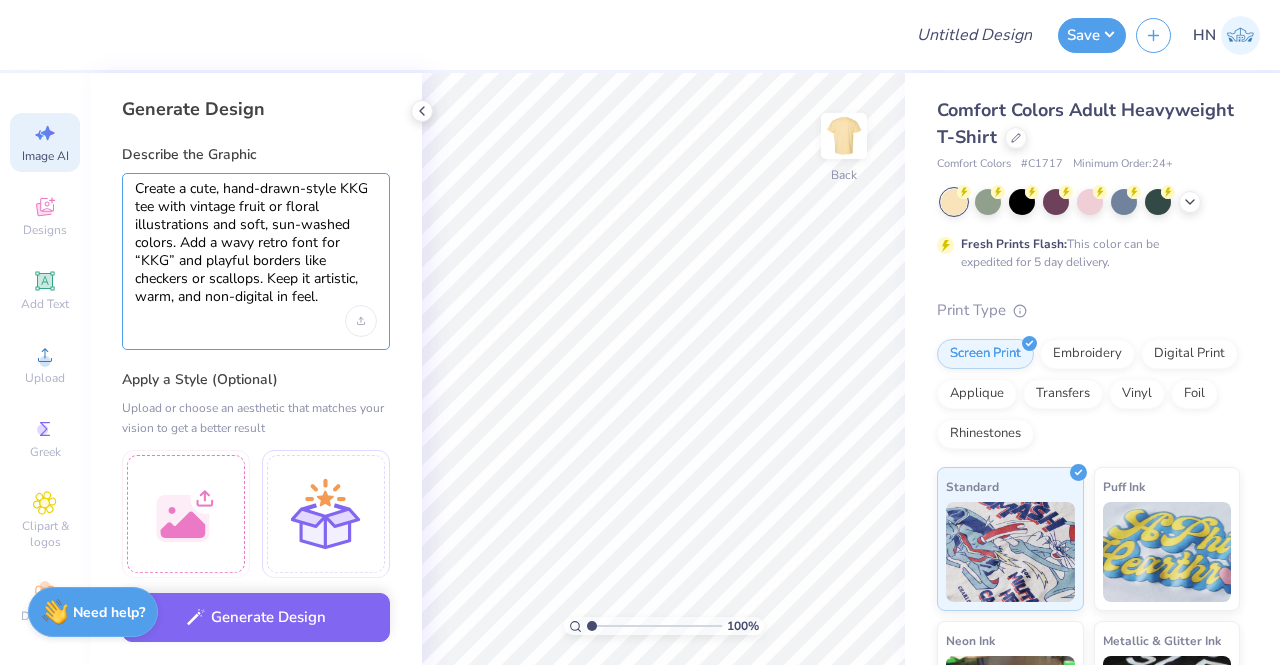 drag, startPoint x: 224, startPoint y: 189, endPoint x: 302, endPoint y: 186, distance: 78.05767 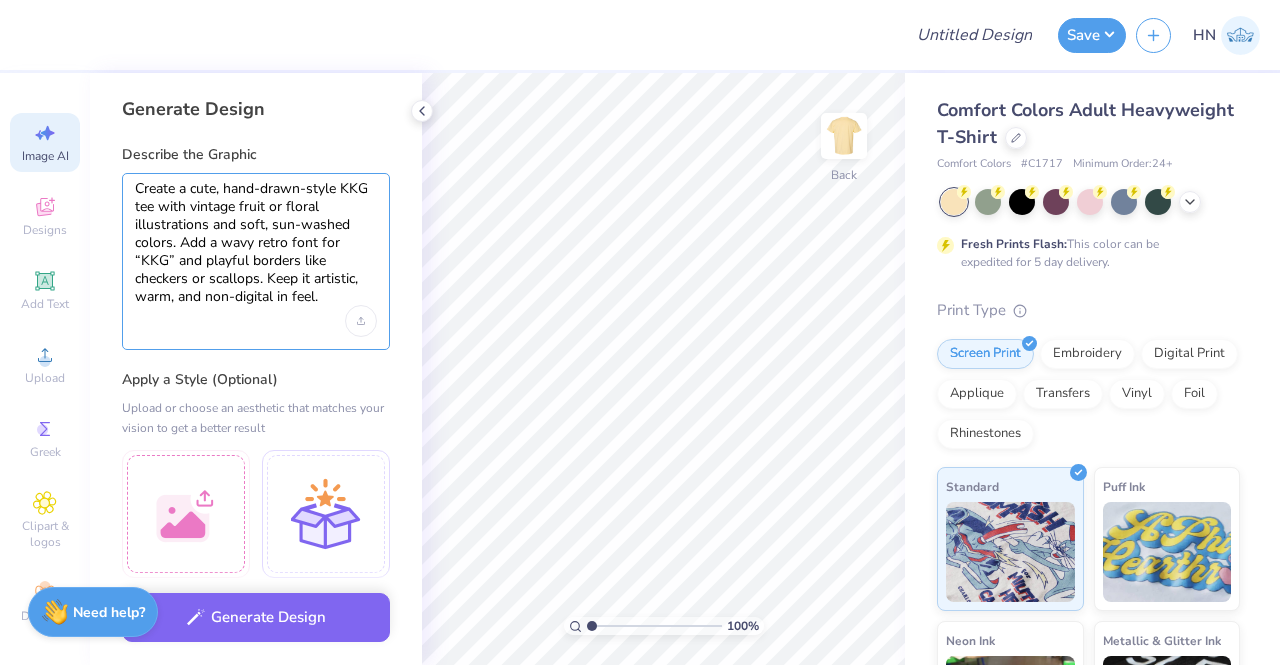 click on "Create a cute, hand-drawn-style KKG tee with vintage fruit or floral illustrations and soft, sun-washed colors. Add a wavy retro font for “KKG” and playful borders like checkers or scallops. Keep it artistic, warm, and non-digital in feel." at bounding box center (256, 243) 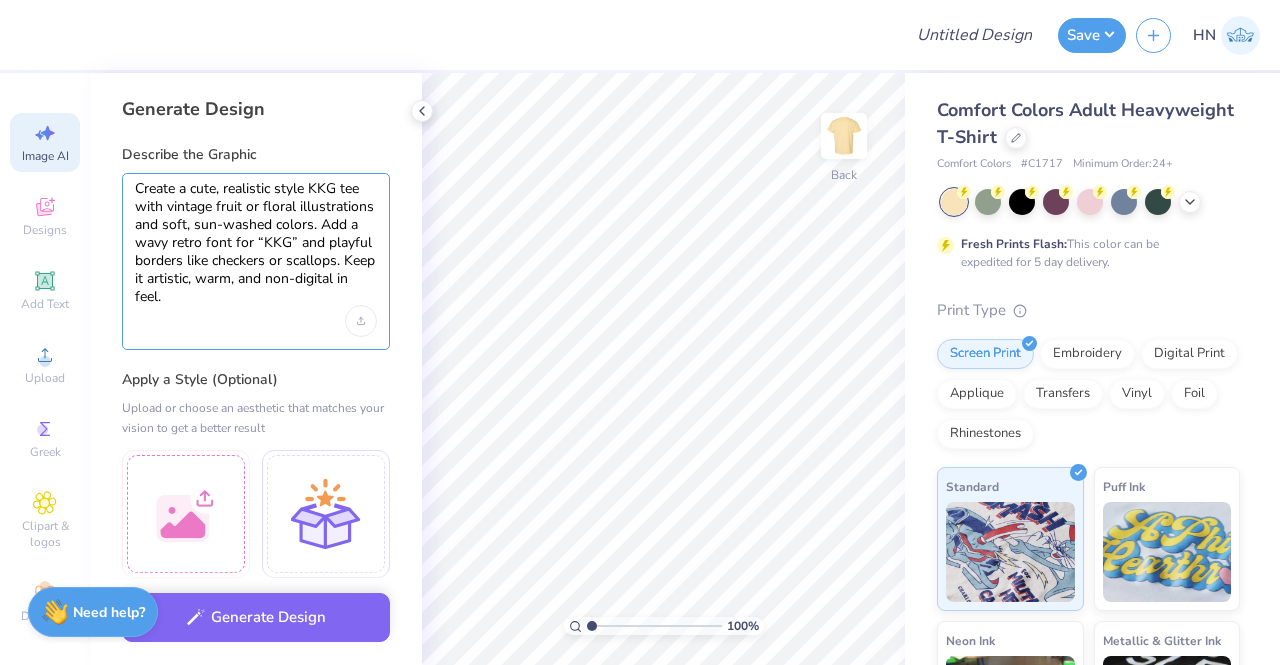 drag, startPoint x: 342, startPoint y: 188, endPoint x: 360, endPoint y: 189, distance: 18.027756 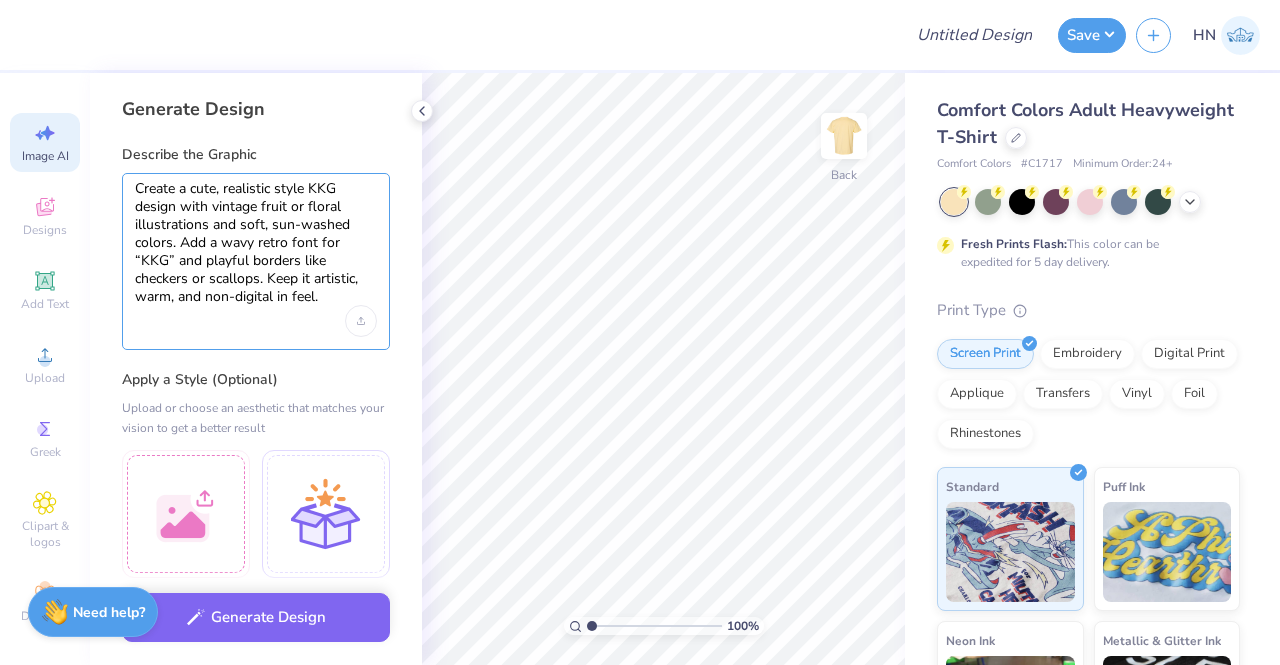 drag, startPoint x: 261, startPoint y: 241, endPoint x: 294, endPoint y: 249, distance: 33.955853 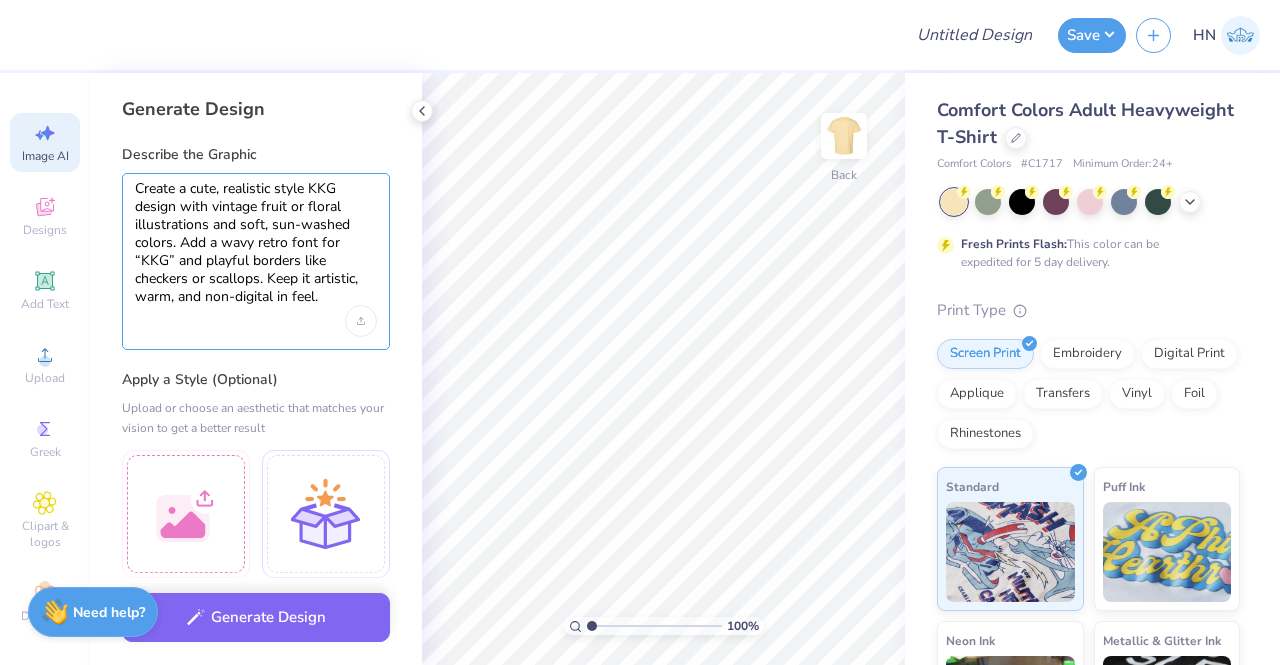 click on "Create a cute, realistic style KKG design with vintage fruit or floral illustrations and soft, sun-washed colors. Add a wavy retro font for “KKG” and playful borders like checkers or scallops. Keep it artistic, warm, and non-digital in feel." at bounding box center [256, 243] 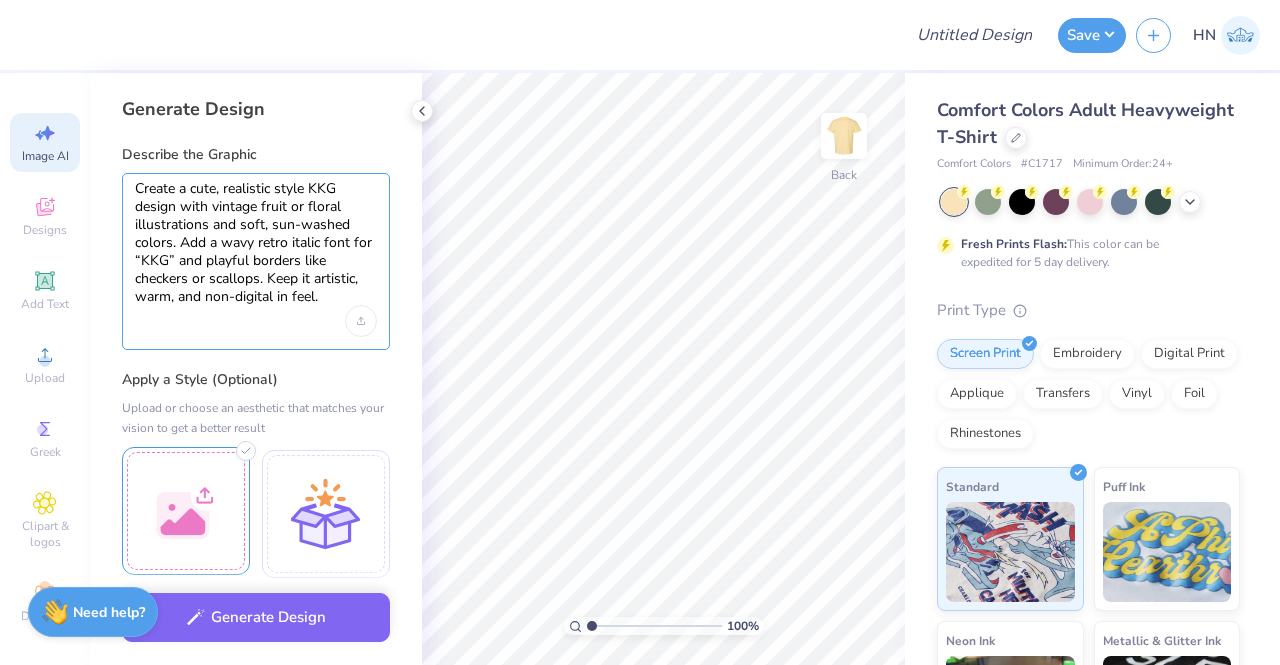 type on "Create a cute, realistic style KKG design with vintage fruit or floral illustrations and soft, sun-washed colors. Add a wavy retro italic font for “KKG” and playful borders like checkers or scallops. Keep it artistic, warm, and non-digital in feel." 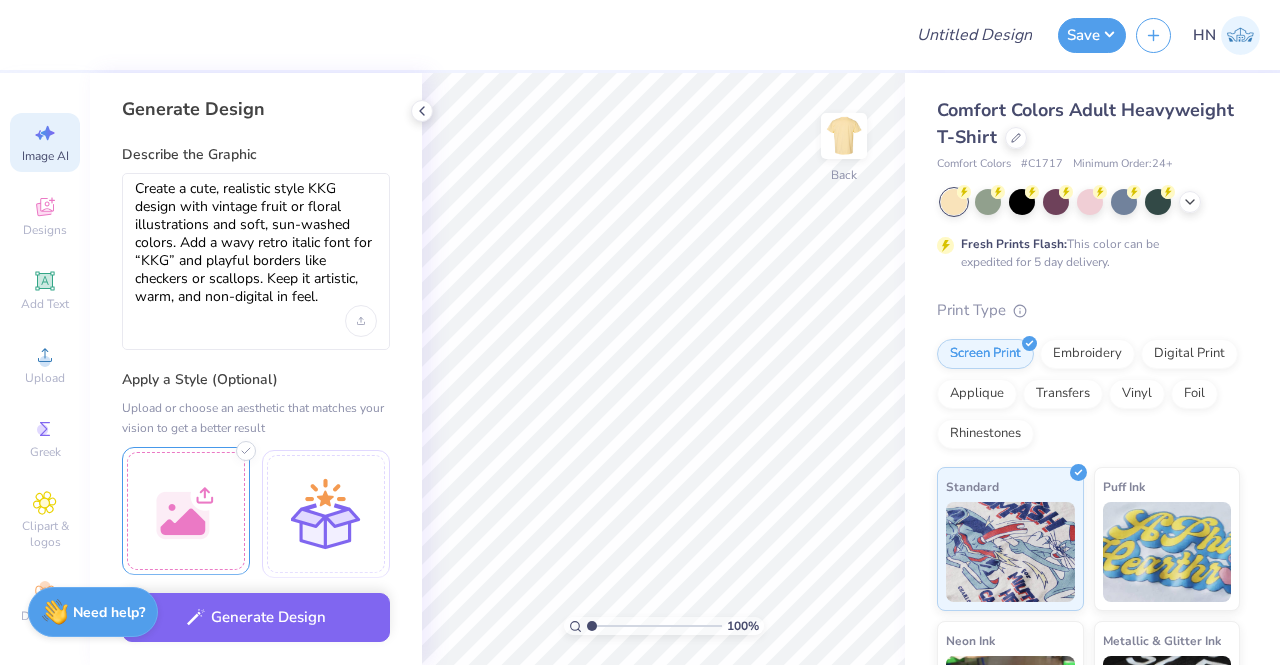 click at bounding box center (186, 511) 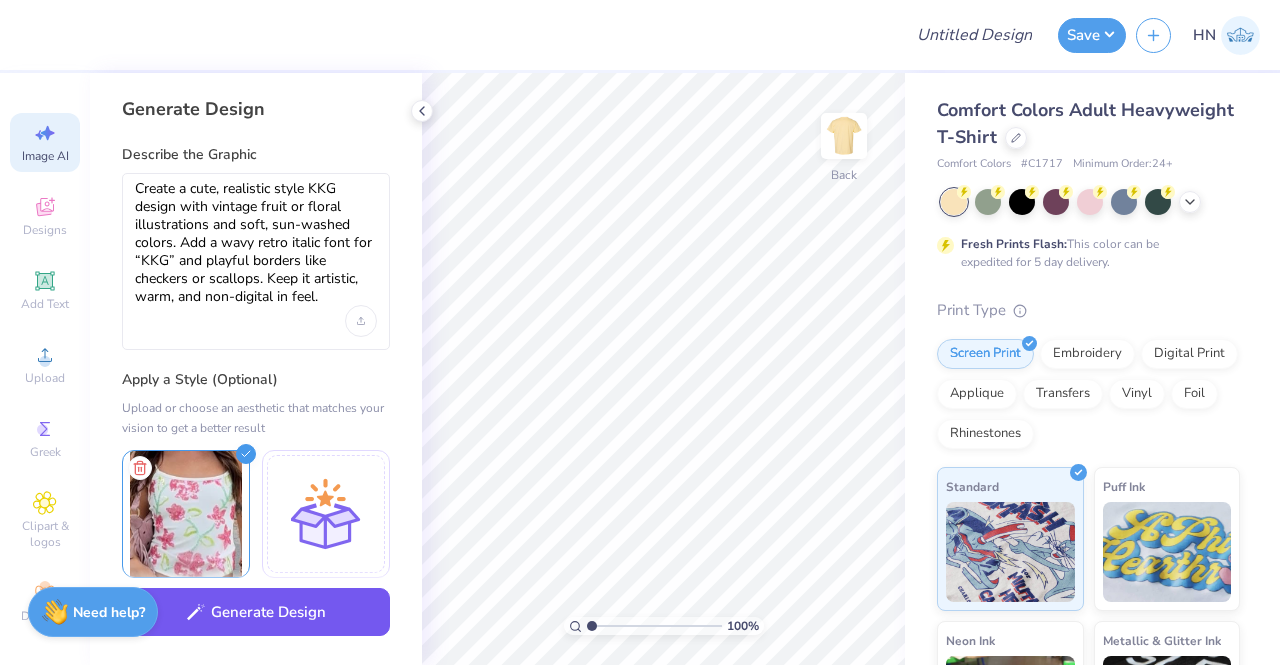 click on "Generate Design" at bounding box center [256, 612] 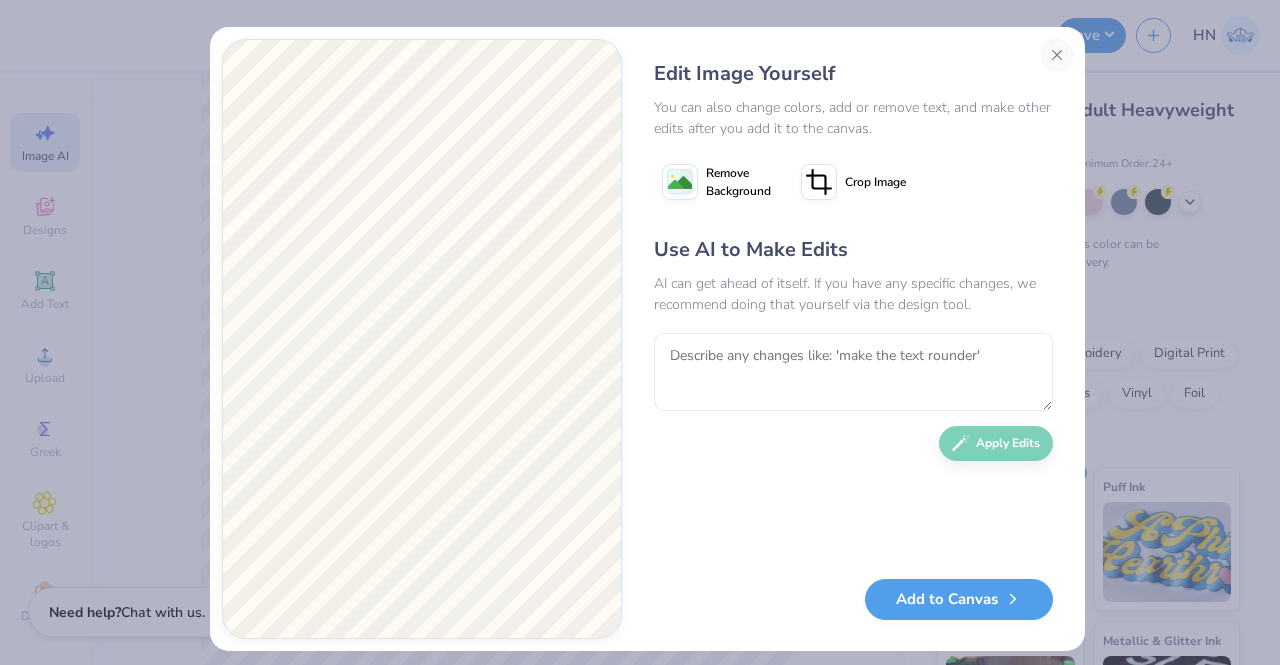 click on "Remove Background" at bounding box center (738, 182) 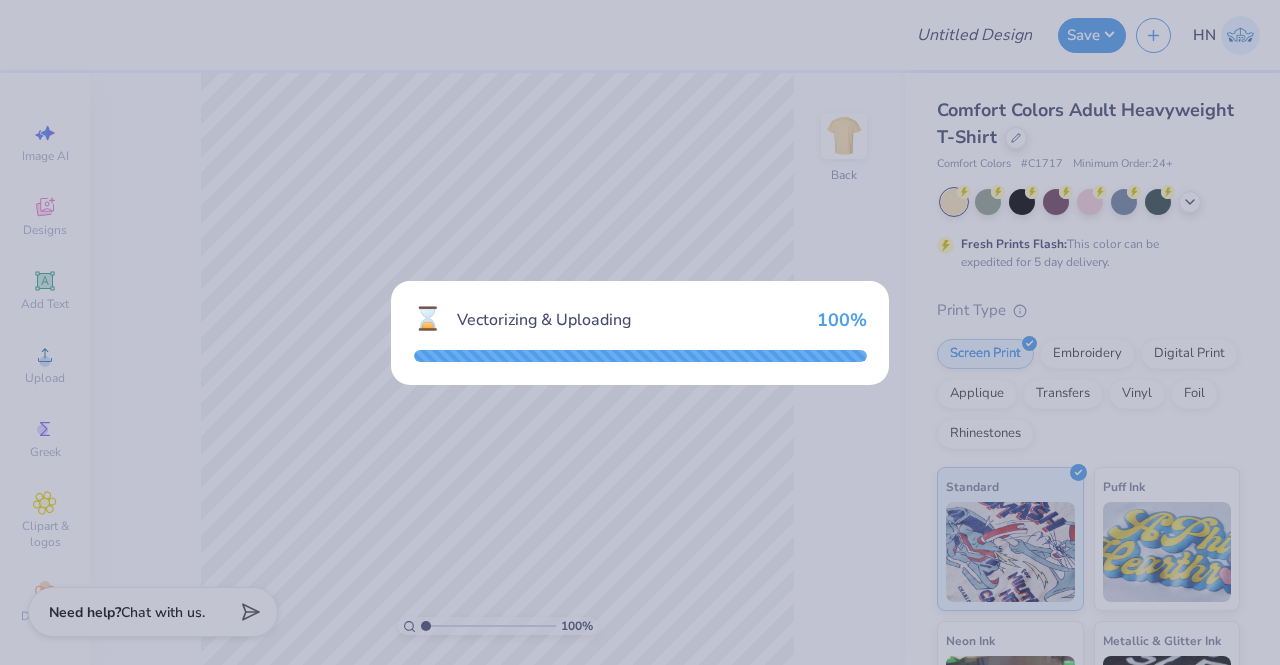 scroll, scrollTop: 0, scrollLeft: 0, axis: both 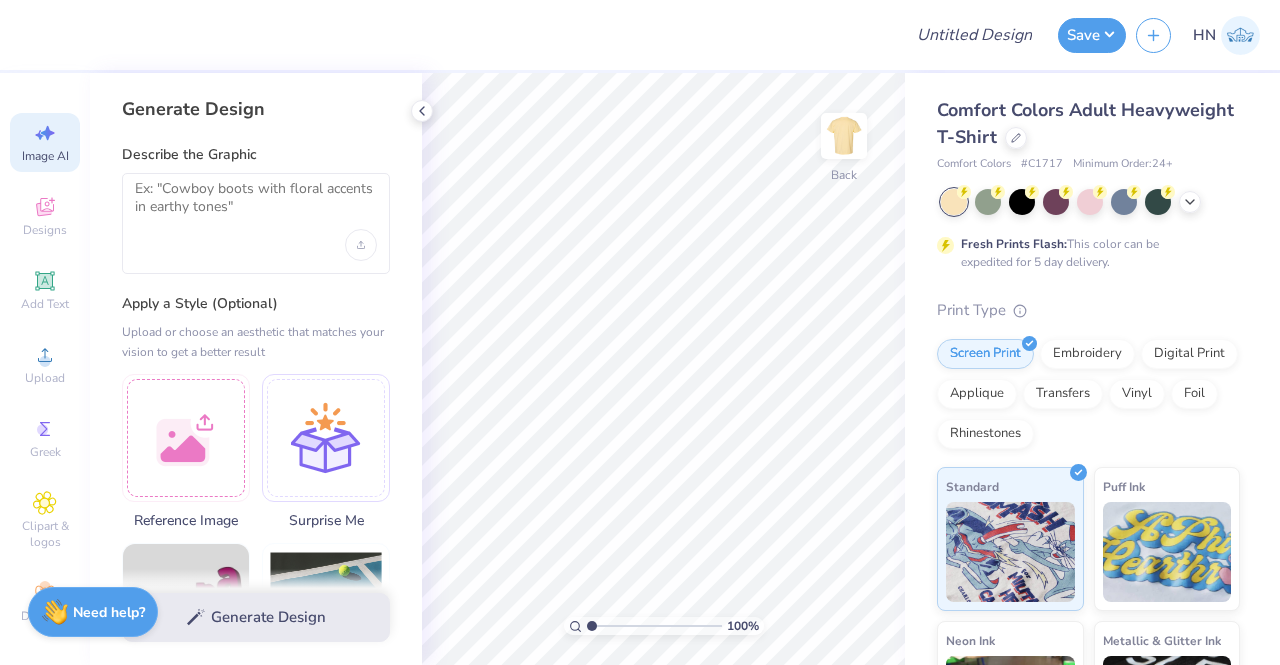 select on "4" 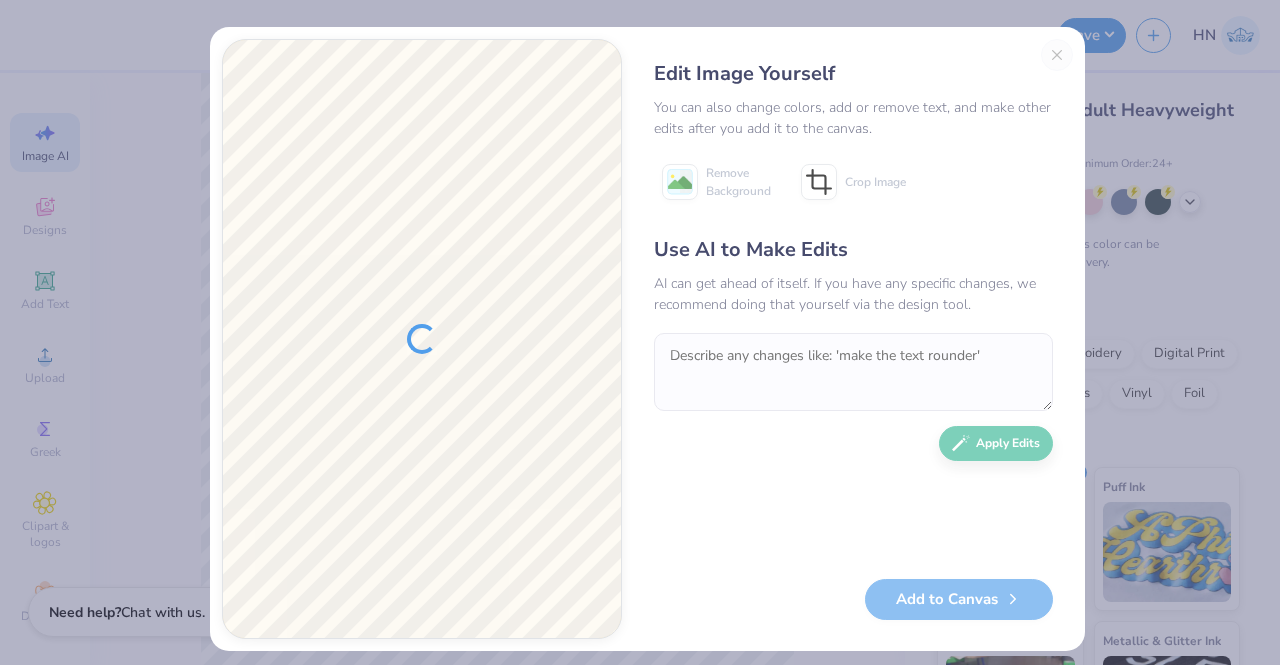 scroll, scrollTop: 0, scrollLeft: 0, axis: both 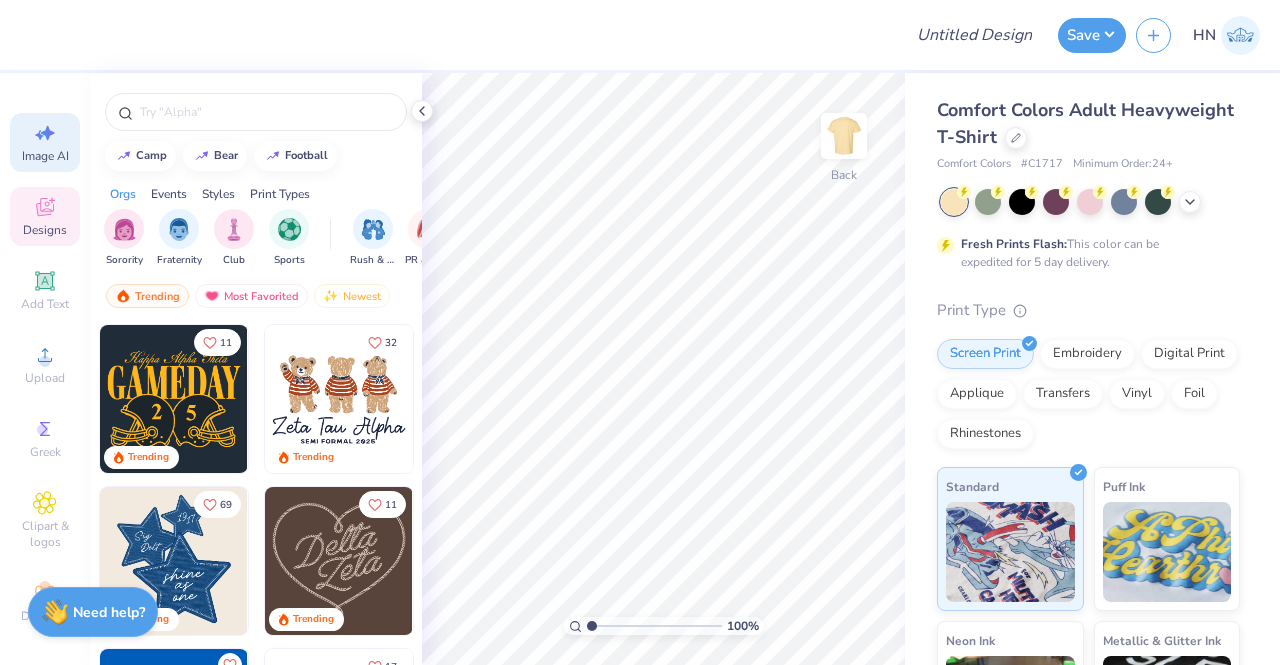 click on "Image AI" at bounding box center [45, 142] 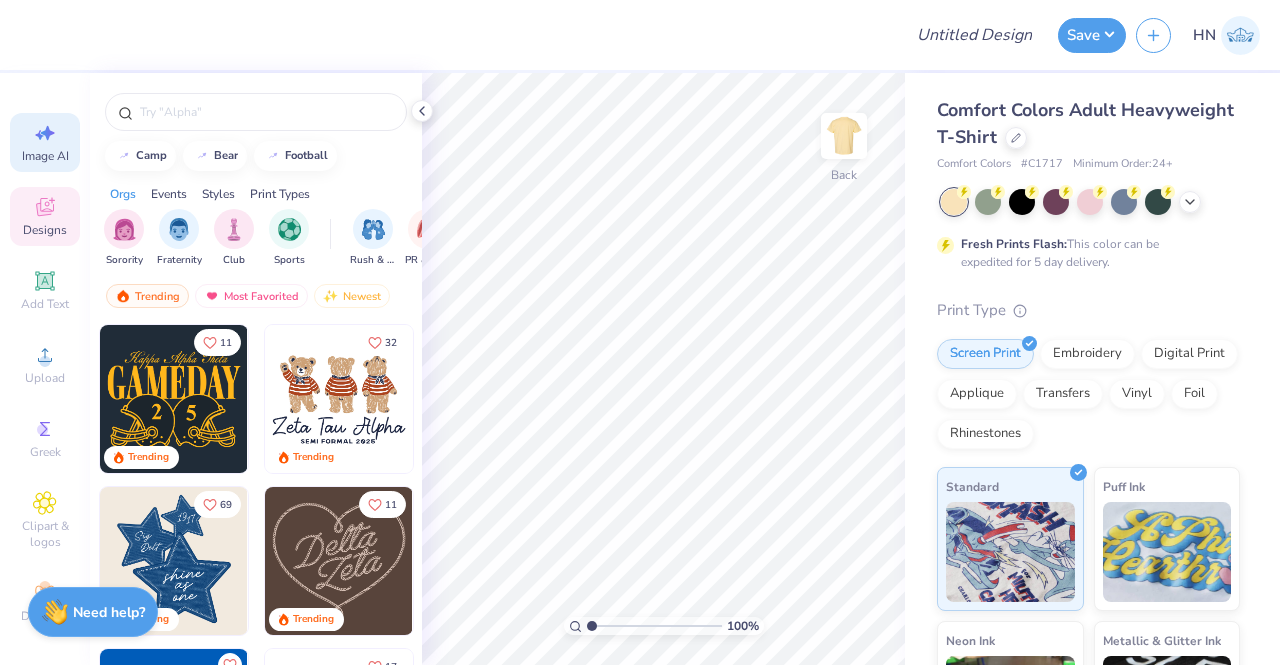 select on "4" 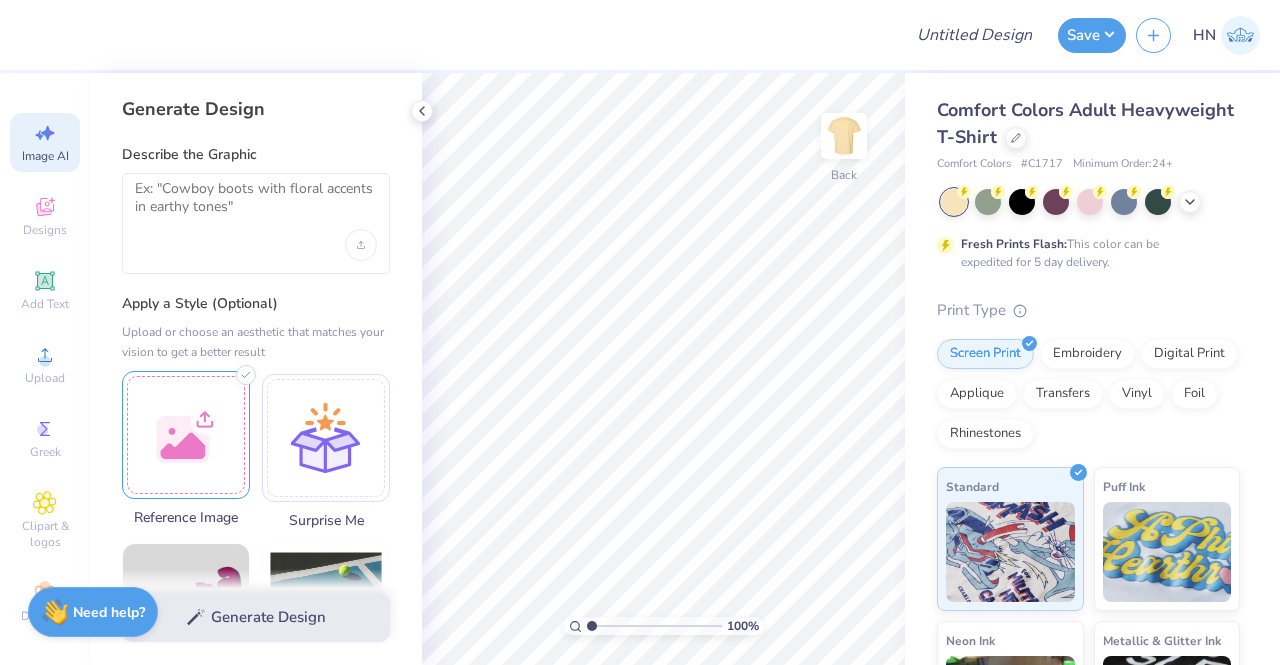 click at bounding box center (186, 435) 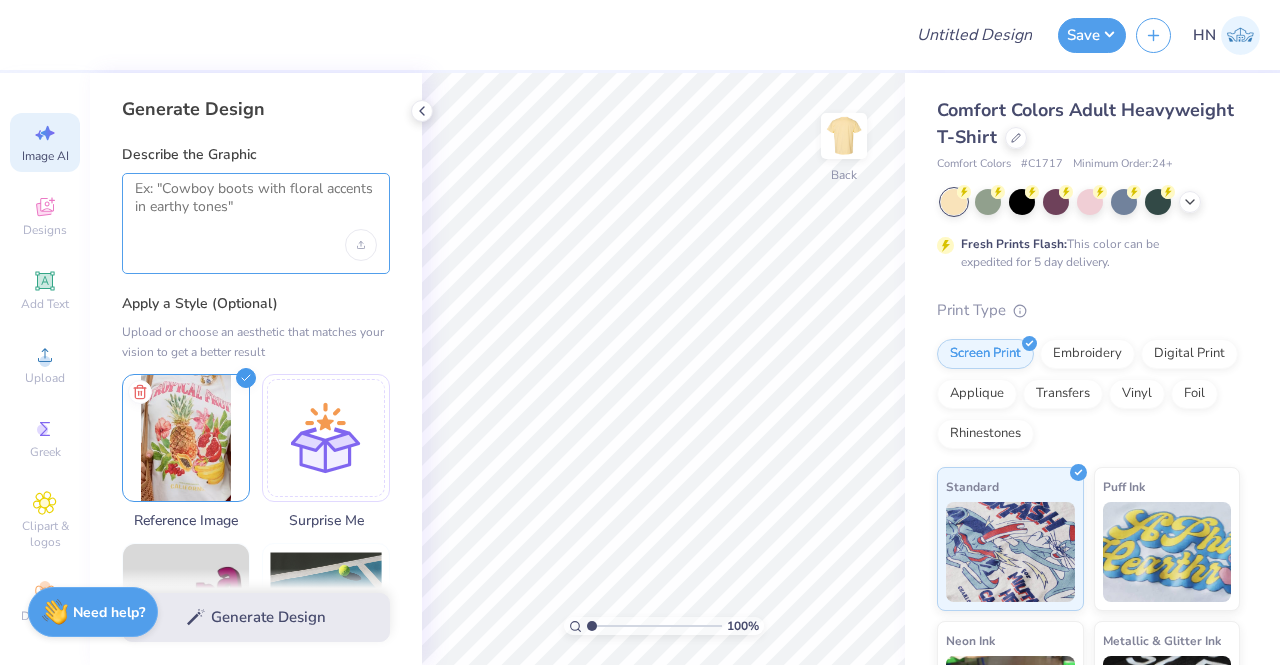 click at bounding box center (256, 205) 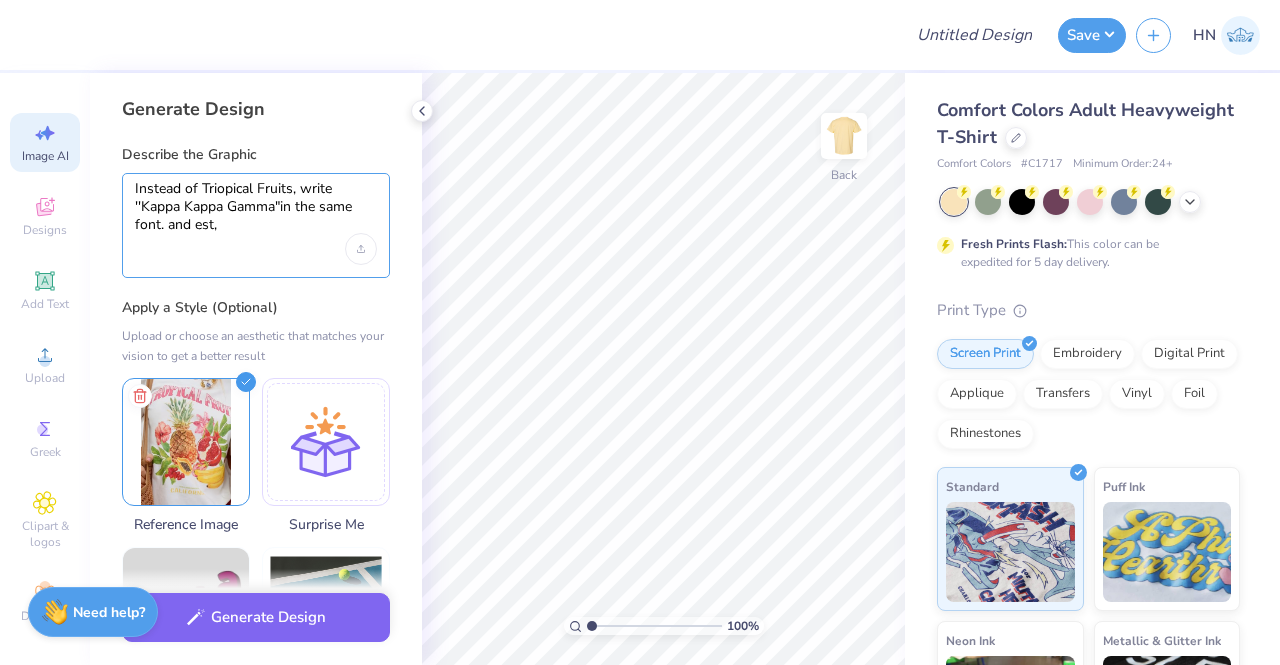 click on "Instead of Triopical Fruits, write ''Kappa Kappa Gamma"in the same font. and est," at bounding box center [256, 207] 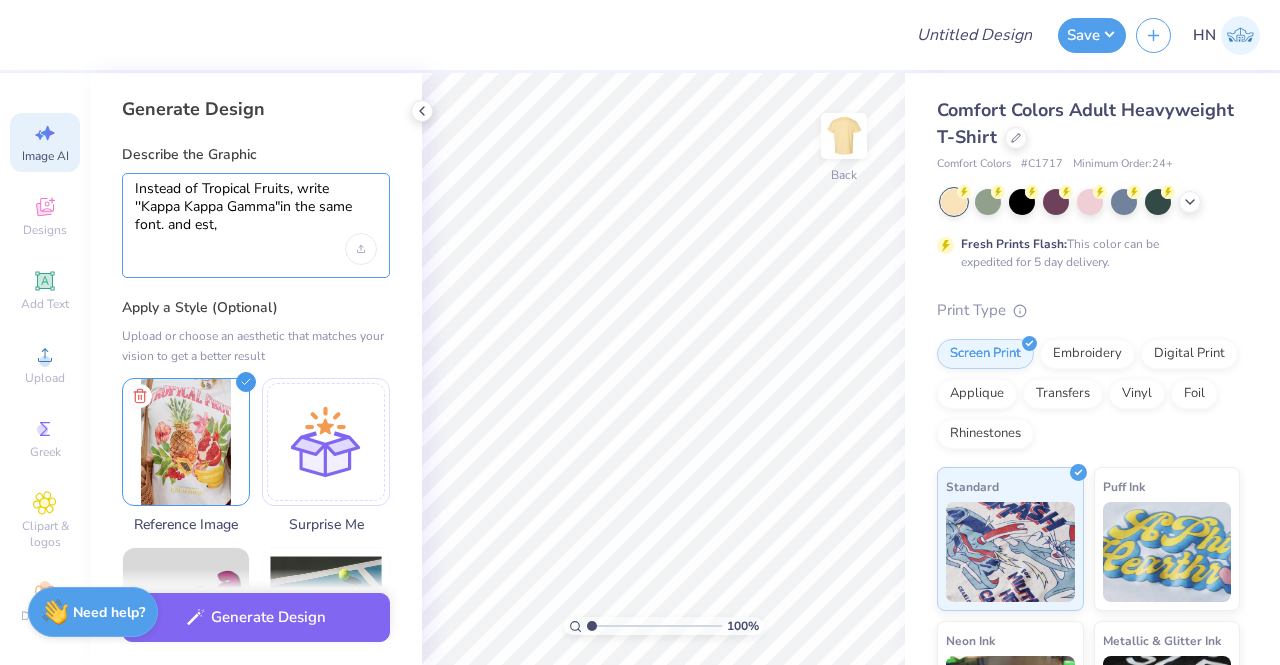 drag, startPoint x: 142, startPoint y: 211, endPoint x: 233, endPoint y: 347, distance: 163.6368 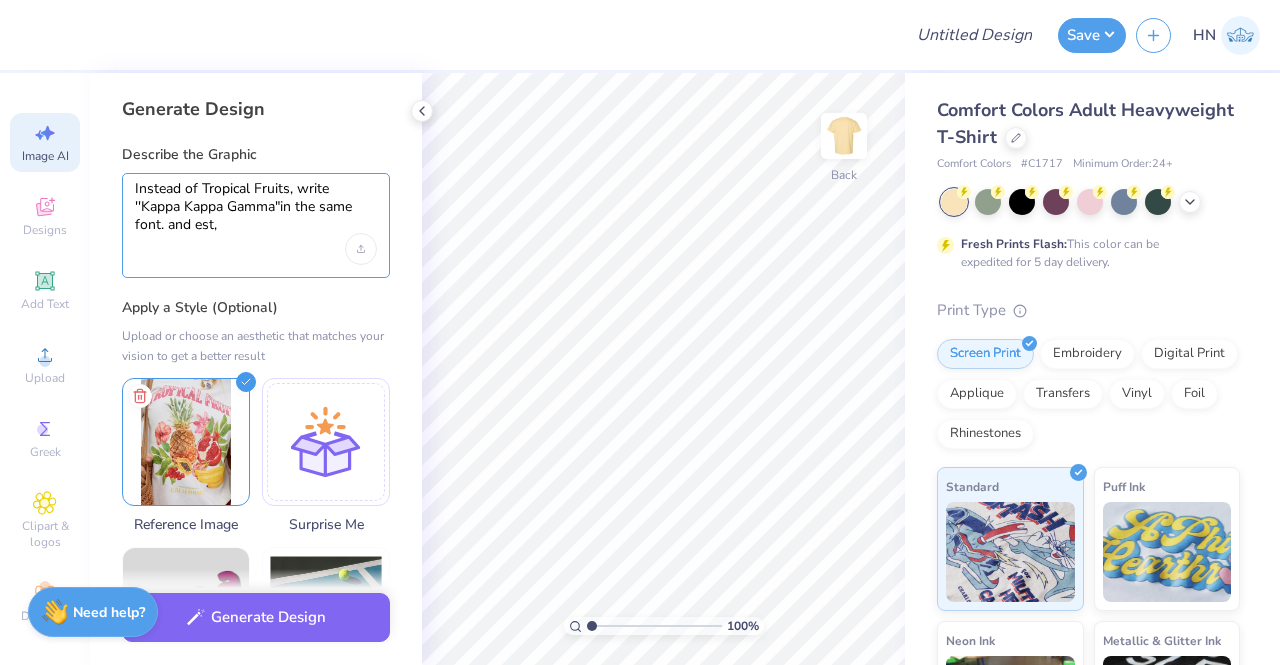click on "Instead of Tropical Fruits, write ''Kappa Kappa Gamma"in the same font. and est," at bounding box center [256, 207] 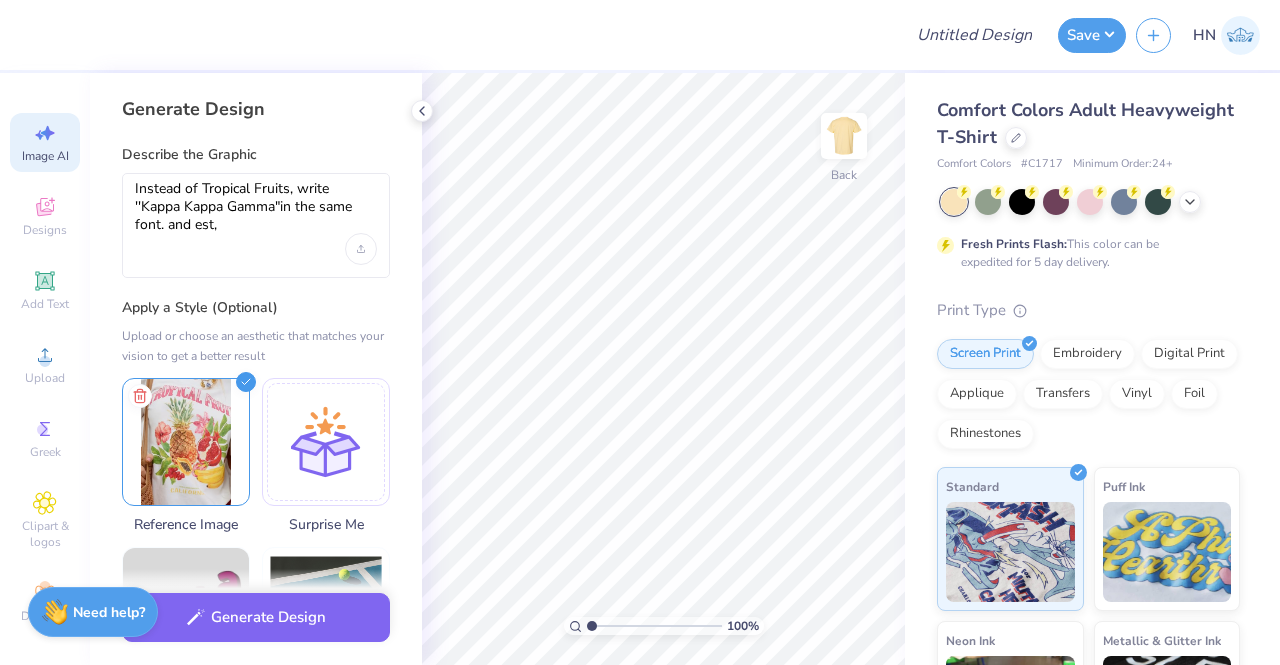 click on "Instead of Tropical Fruits, write ''Kappa Kappa Gamma"in the same font. and est," at bounding box center [256, 225] 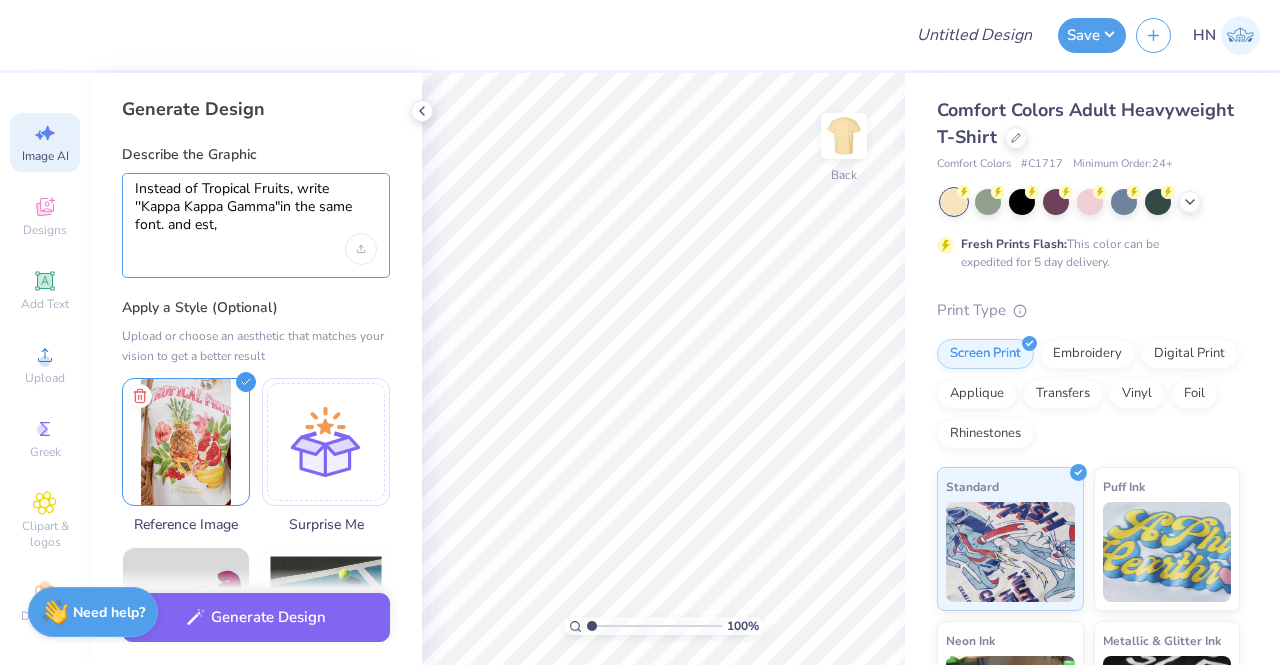 drag, startPoint x: 276, startPoint y: 208, endPoint x: 141, endPoint y: 211, distance: 135.03333 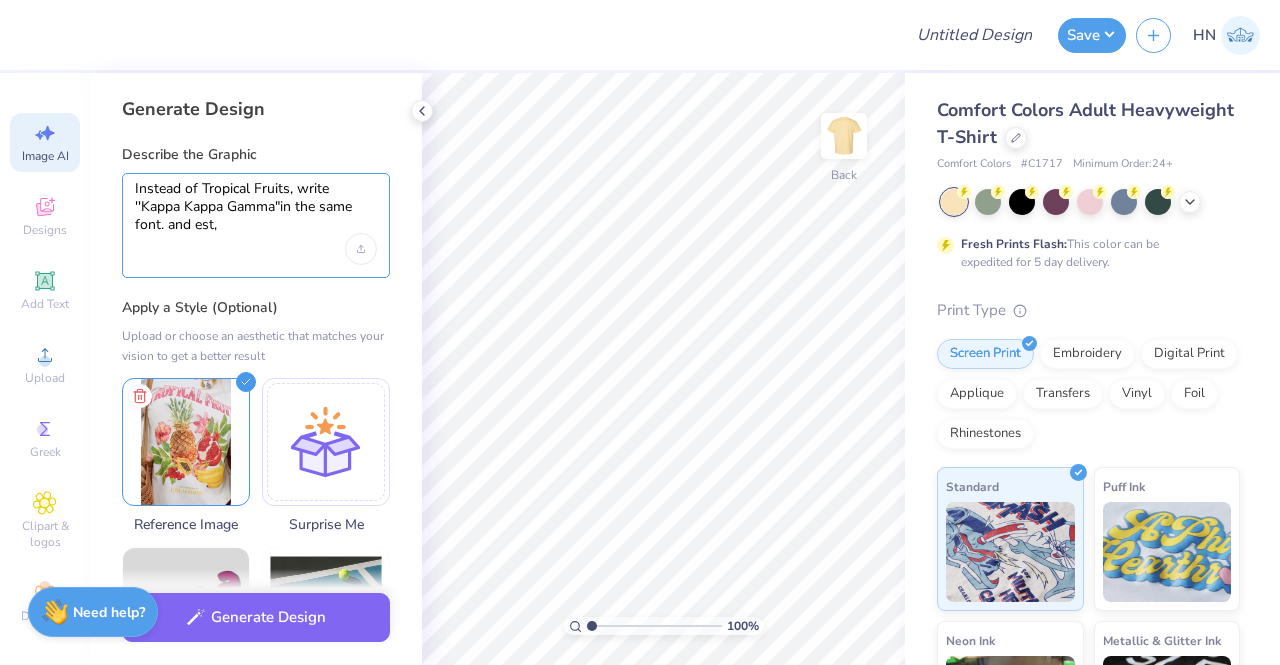 click on "Instead of Tropical Fruits, write ''Kappa Kappa Gamma"in the same font. and est," at bounding box center [256, 207] 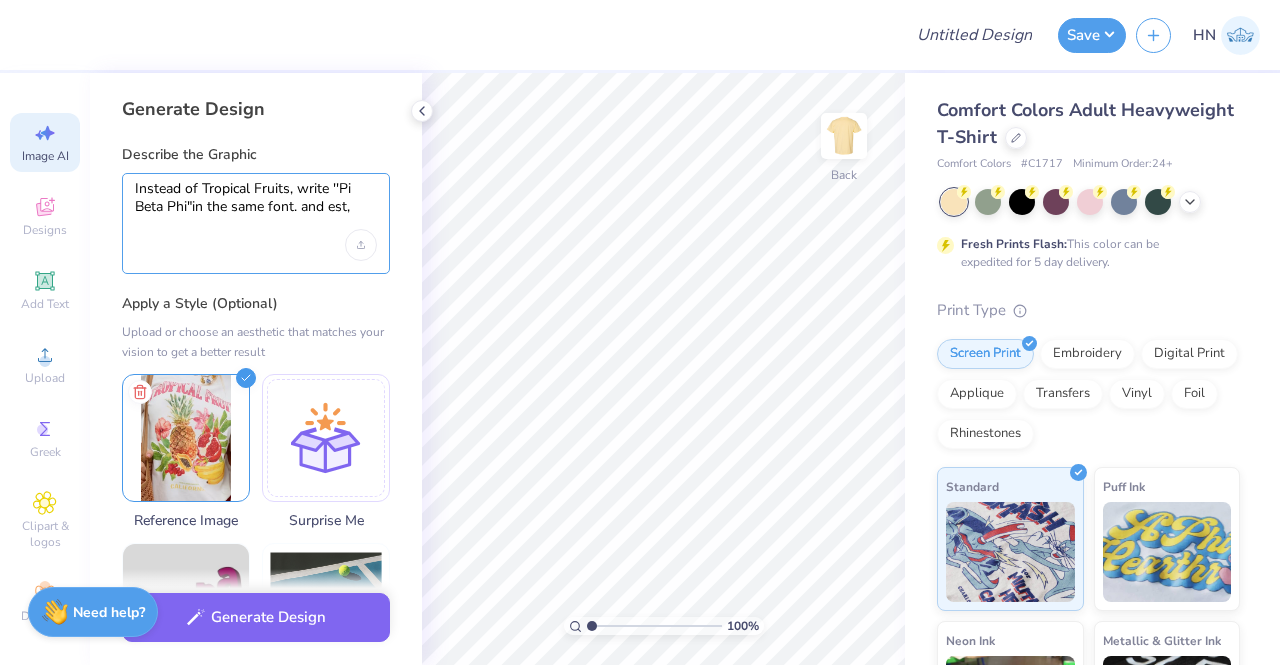 drag, startPoint x: 359, startPoint y: 203, endPoint x: 394, endPoint y: 205, distance: 35.057095 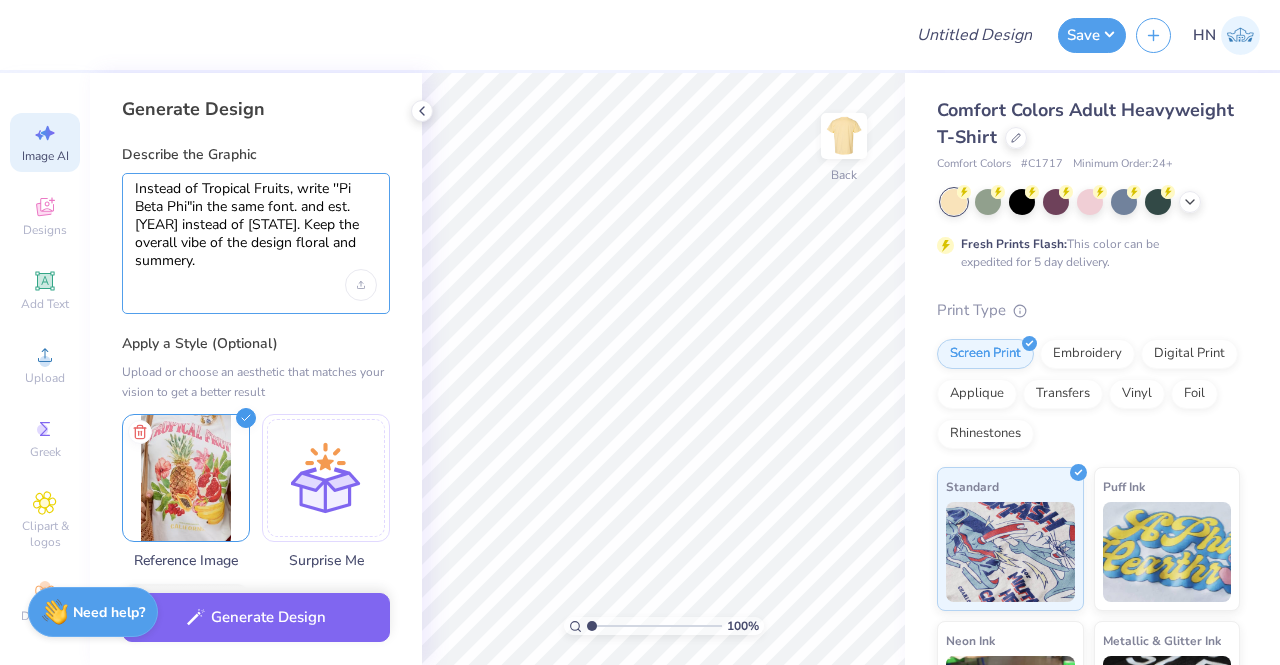 click on "Instead of Tropical Fruits, write ''Pi Beta Phi"in the same font. and est. 1867 instead of California. Keep the overall vibe of the design floral and summery." at bounding box center [256, 225] 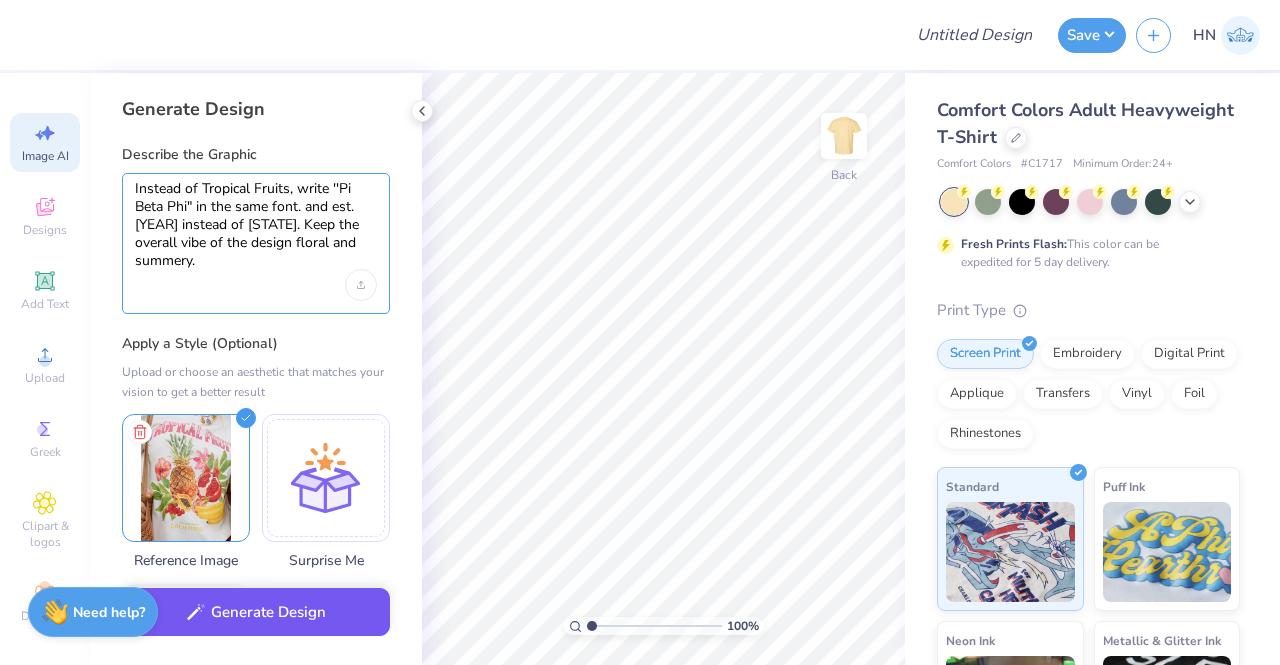 type on "Instead of Tropical Fruits, write ''Pi Beta Phi" in the same font. and est. 1867 instead of California. Keep the overall vibe of the design floral and summery." 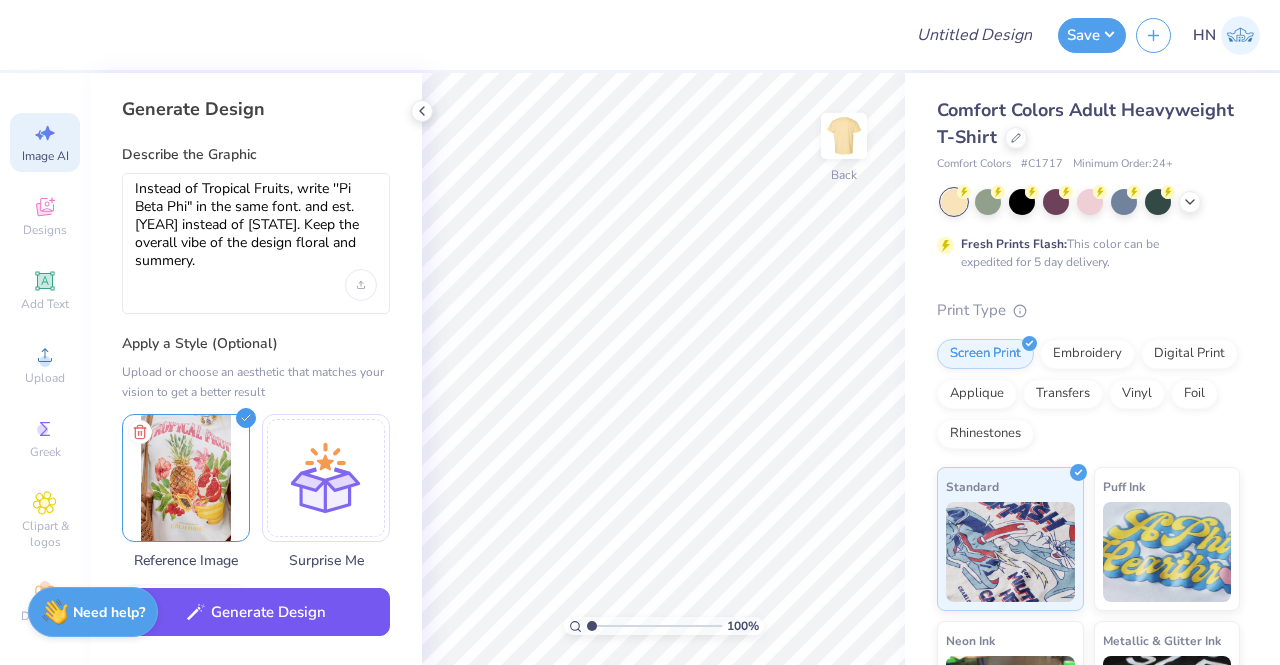 click on "Generate Design" at bounding box center (256, 612) 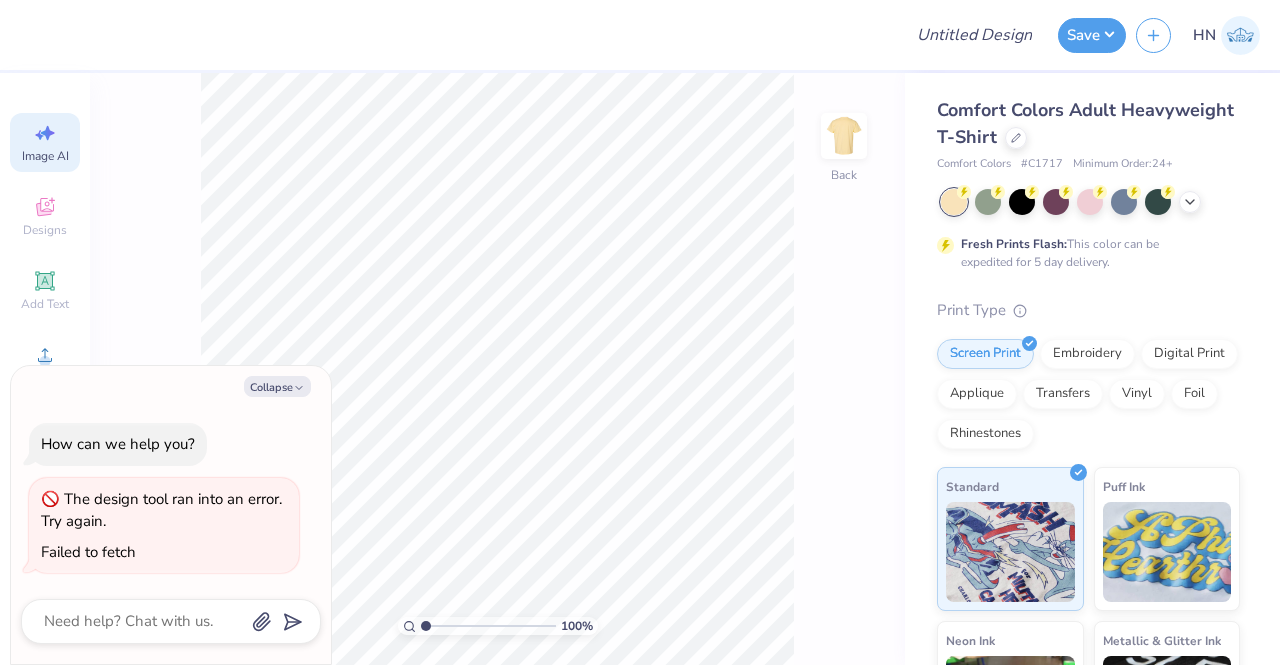 scroll, scrollTop: 0, scrollLeft: 44, axis: horizontal 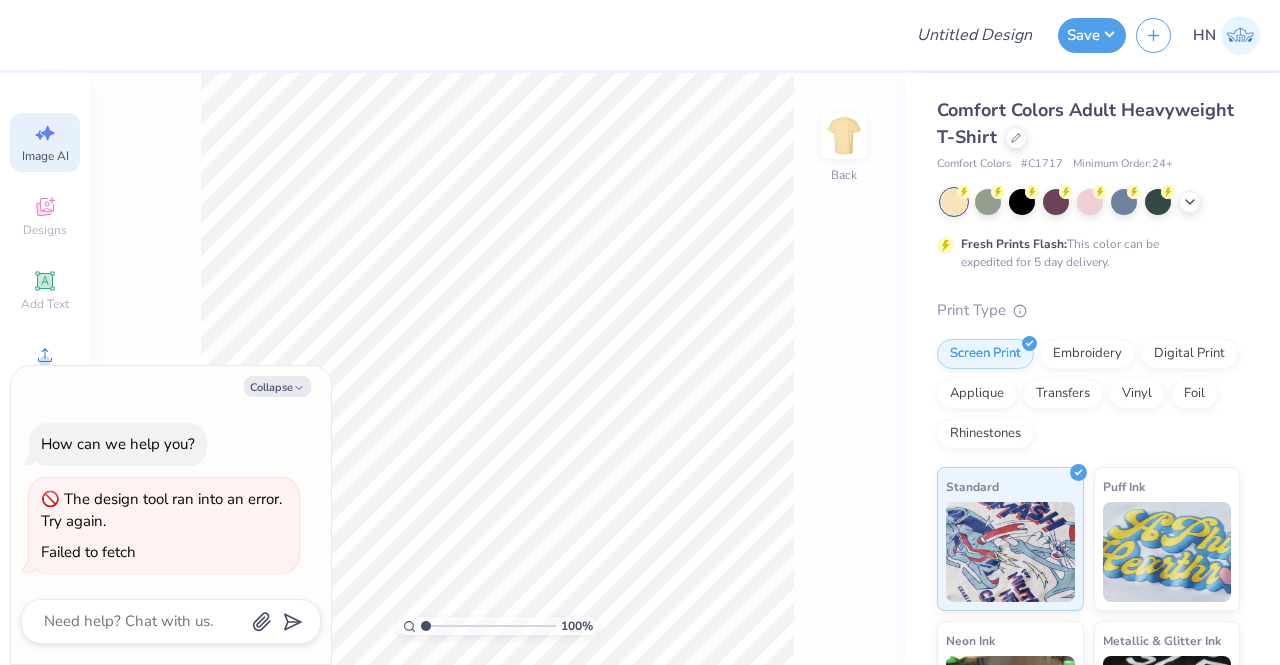click 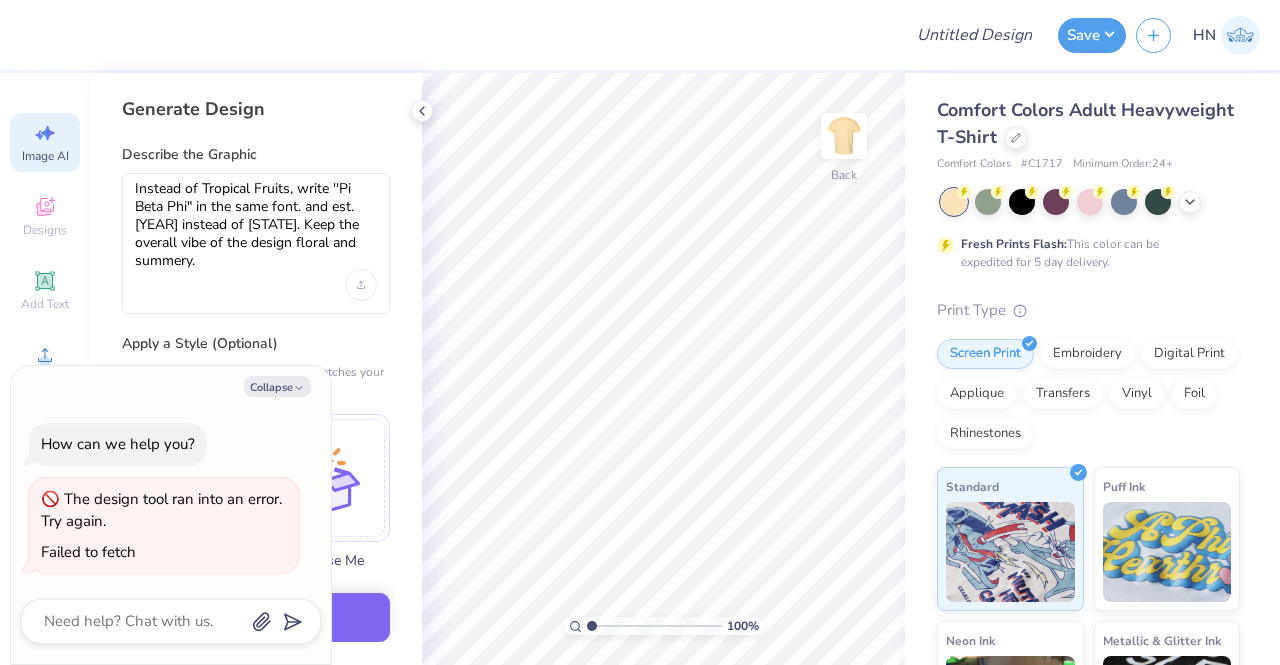 scroll, scrollTop: 0, scrollLeft: 0, axis: both 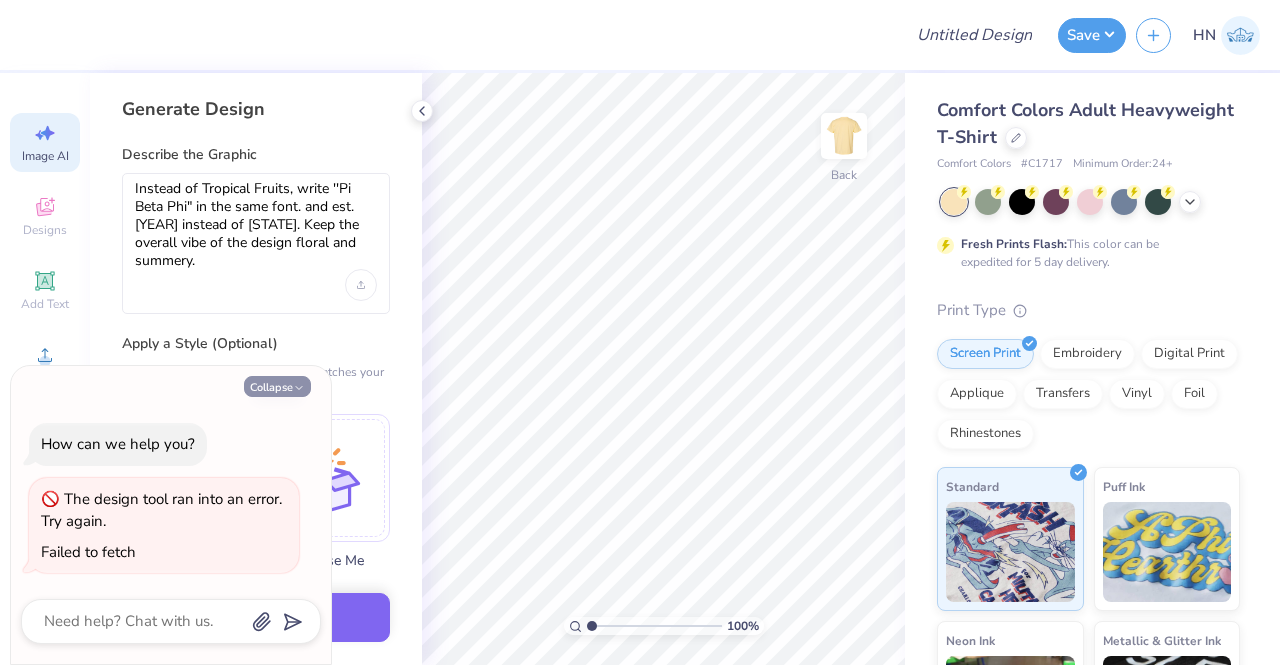 click on "Collapse" at bounding box center [277, 386] 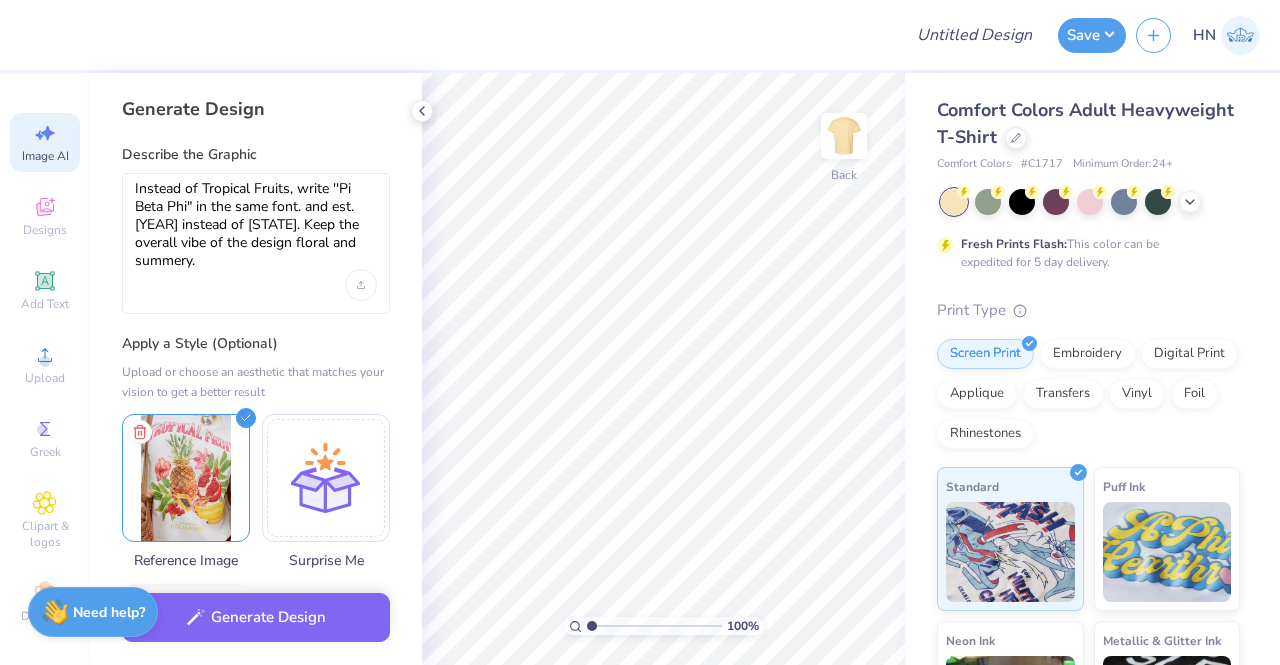 drag, startPoint x: 167, startPoint y: 225, endPoint x: 132, endPoint y: 179, distance: 57.801384 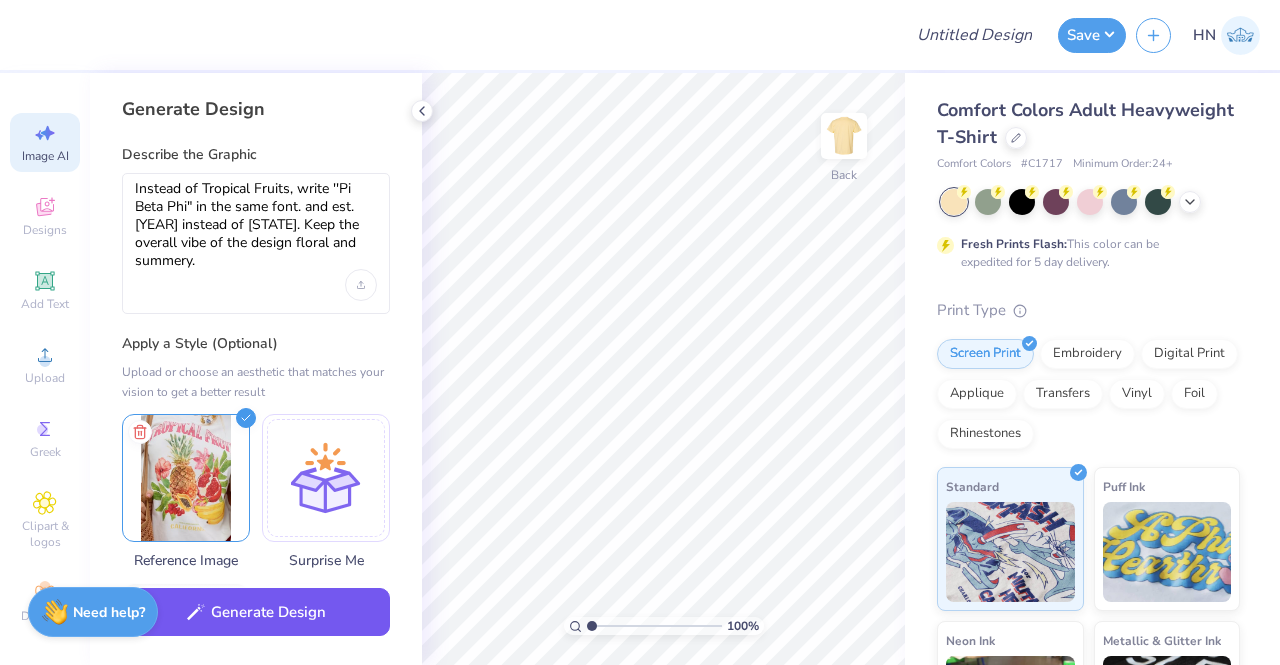 click on "Generate Design" at bounding box center [256, 612] 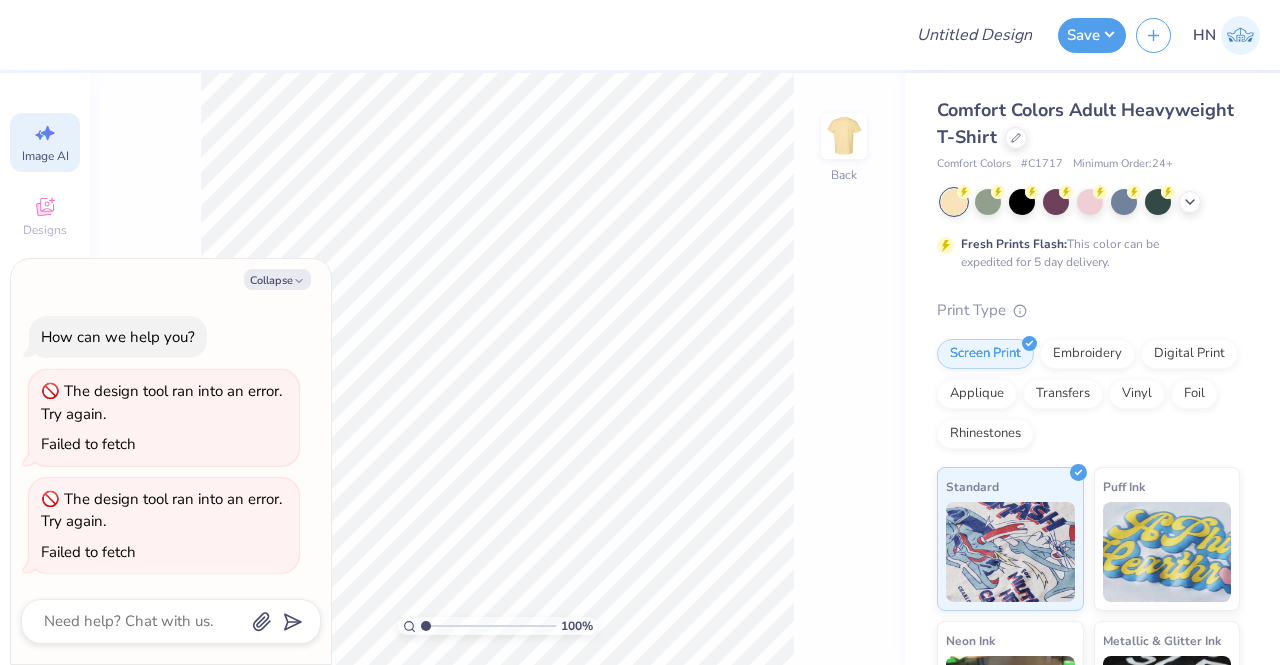 scroll, scrollTop: 0, scrollLeft: 44, axis: horizontal 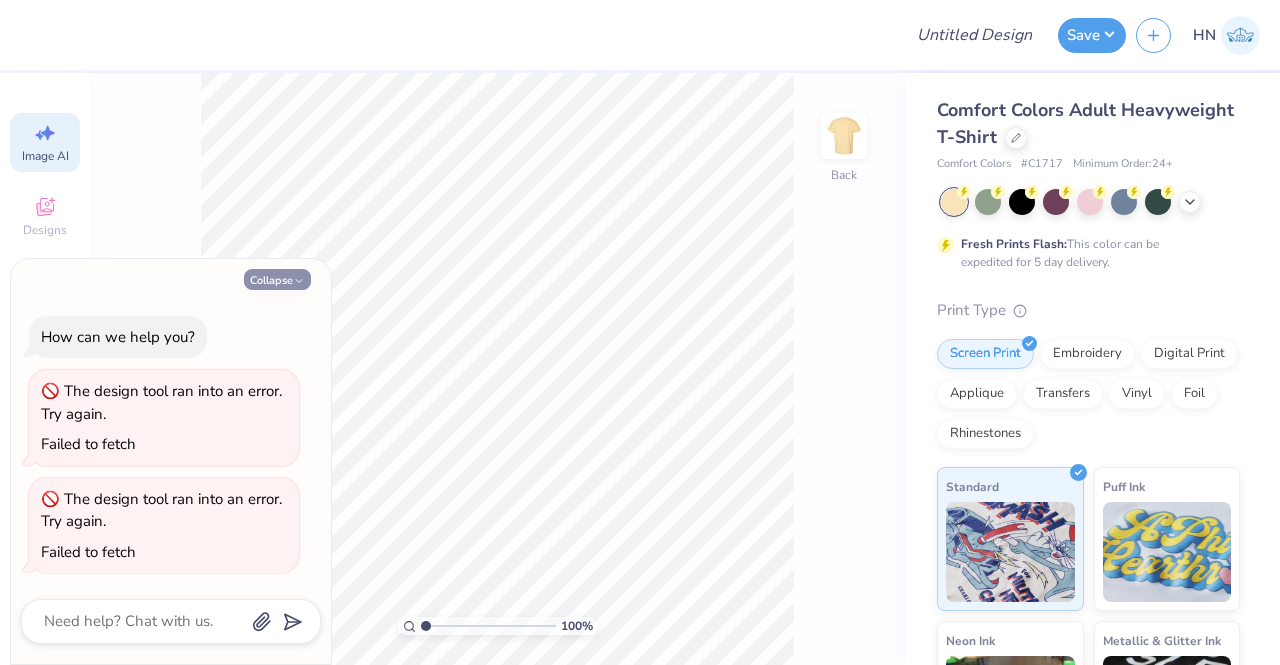 click on "Collapse" at bounding box center (277, 279) 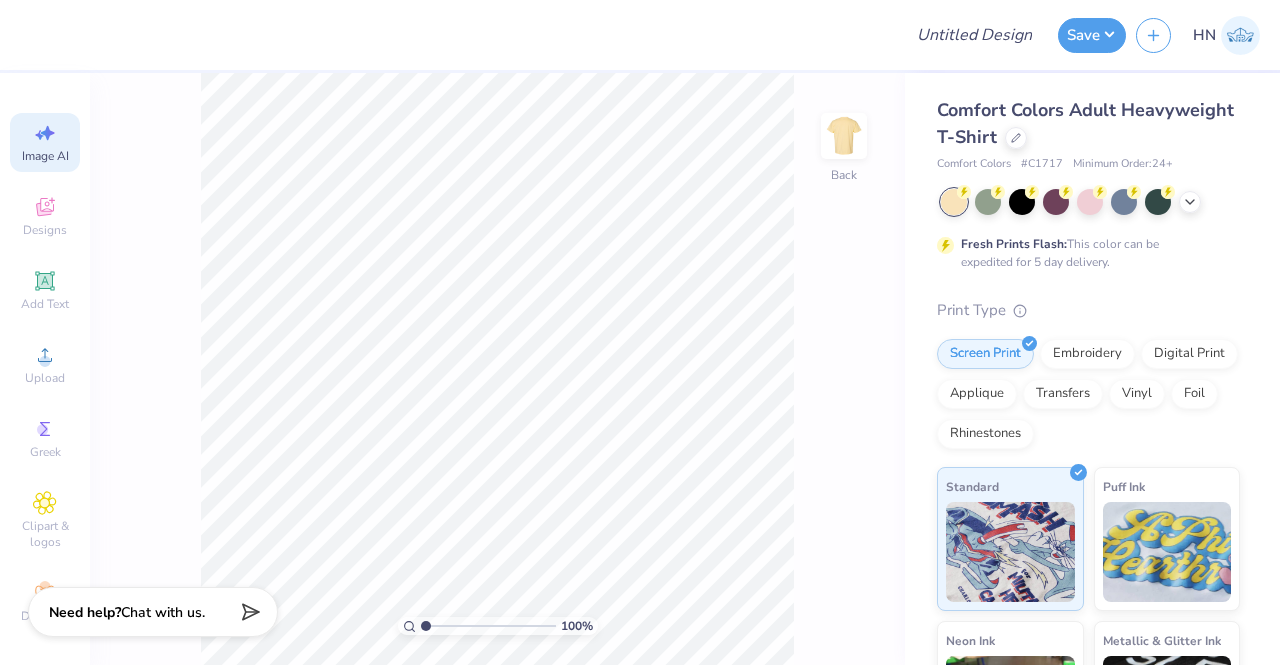 click on "Image AI" at bounding box center [45, 142] 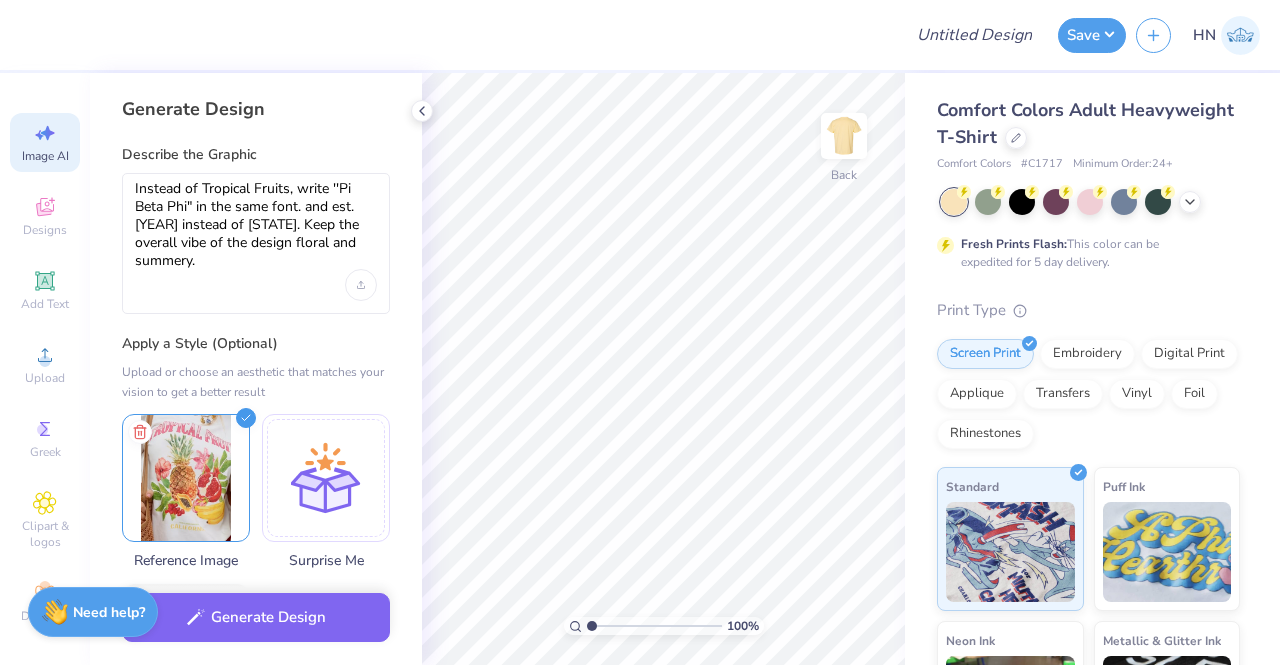 scroll, scrollTop: 0, scrollLeft: 0, axis: both 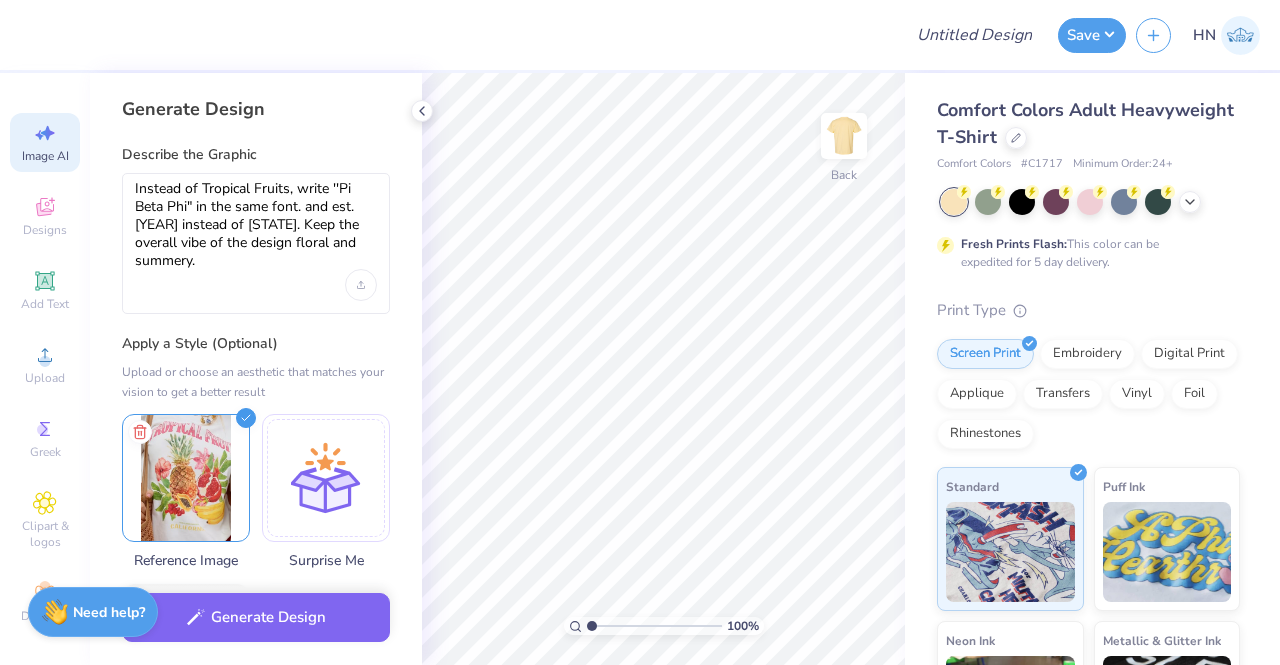 click on "Generate Design" at bounding box center [256, 617] 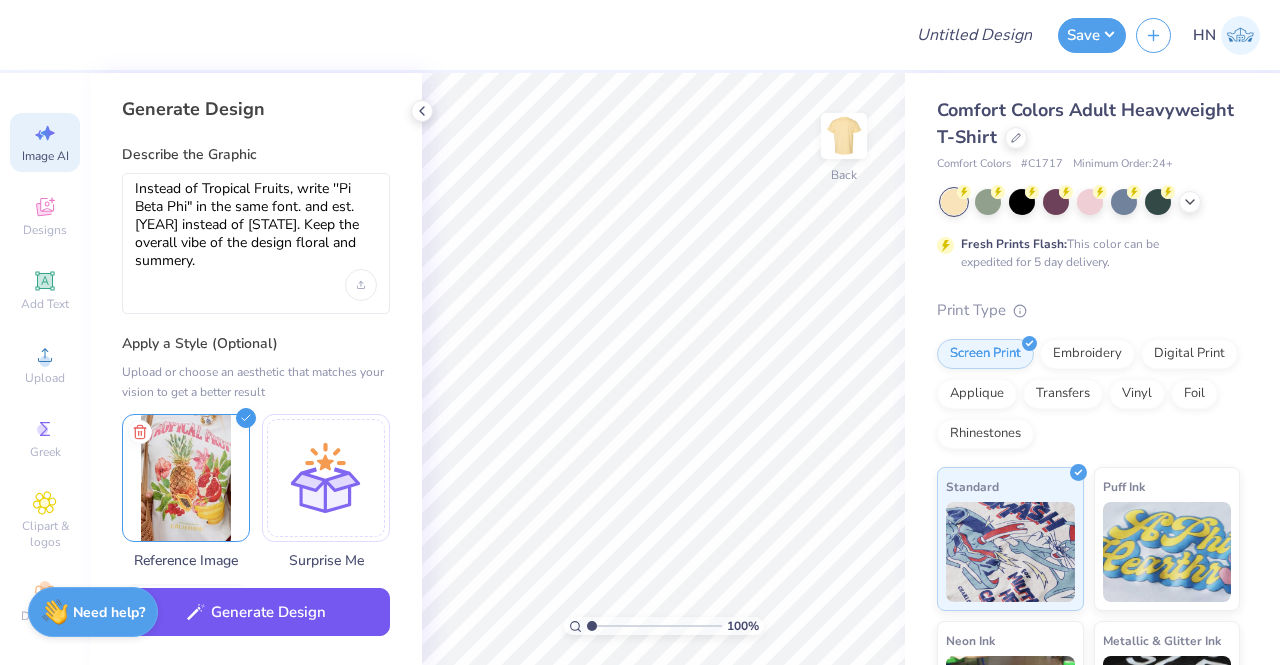 click on "Generate Design" at bounding box center [256, 612] 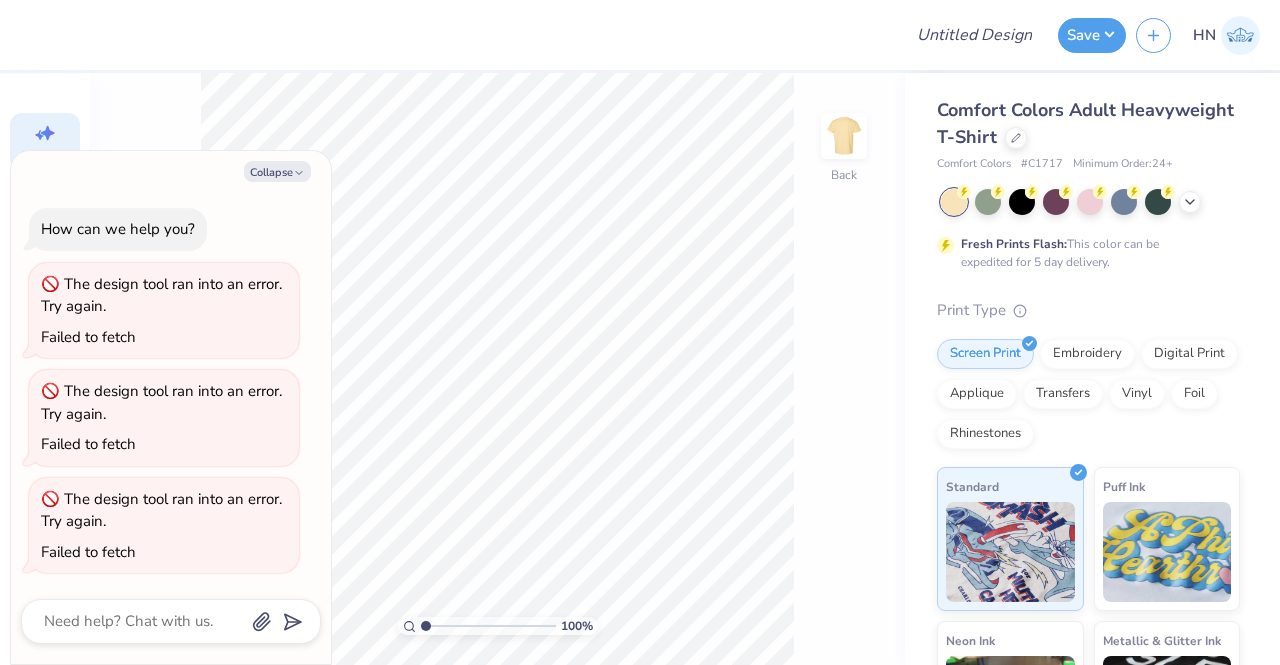 scroll, scrollTop: 0, scrollLeft: 44, axis: horizontal 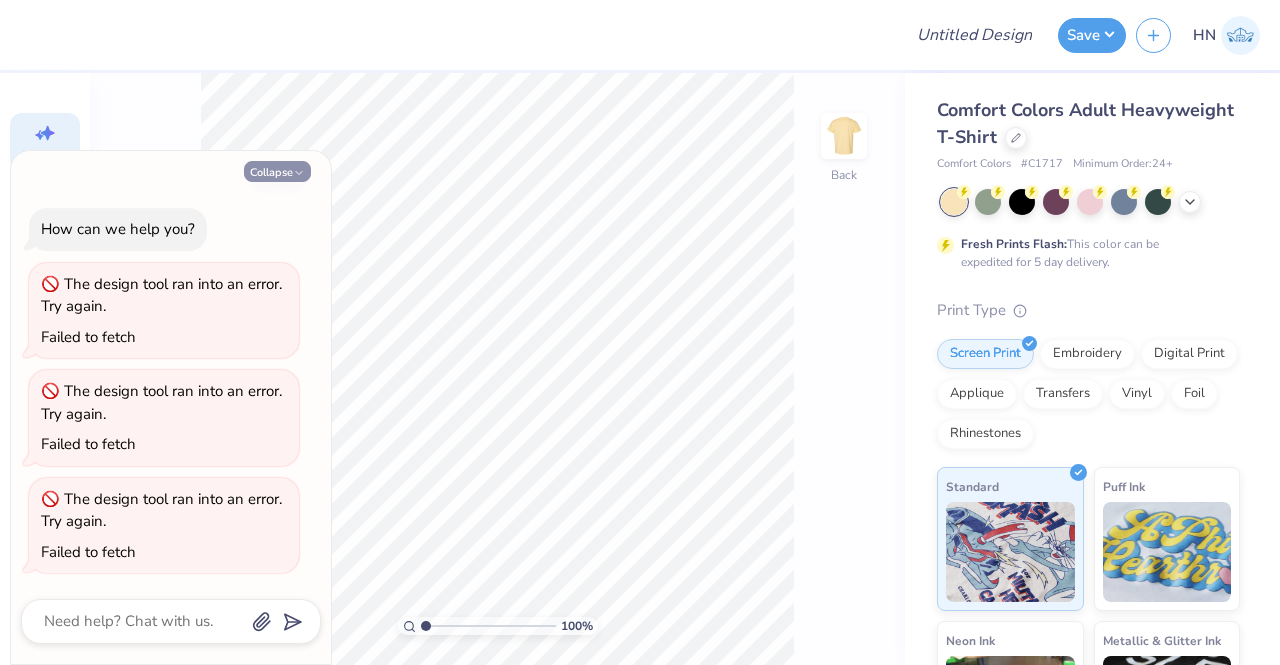 click on "Collapse" at bounding box center (277, 171) 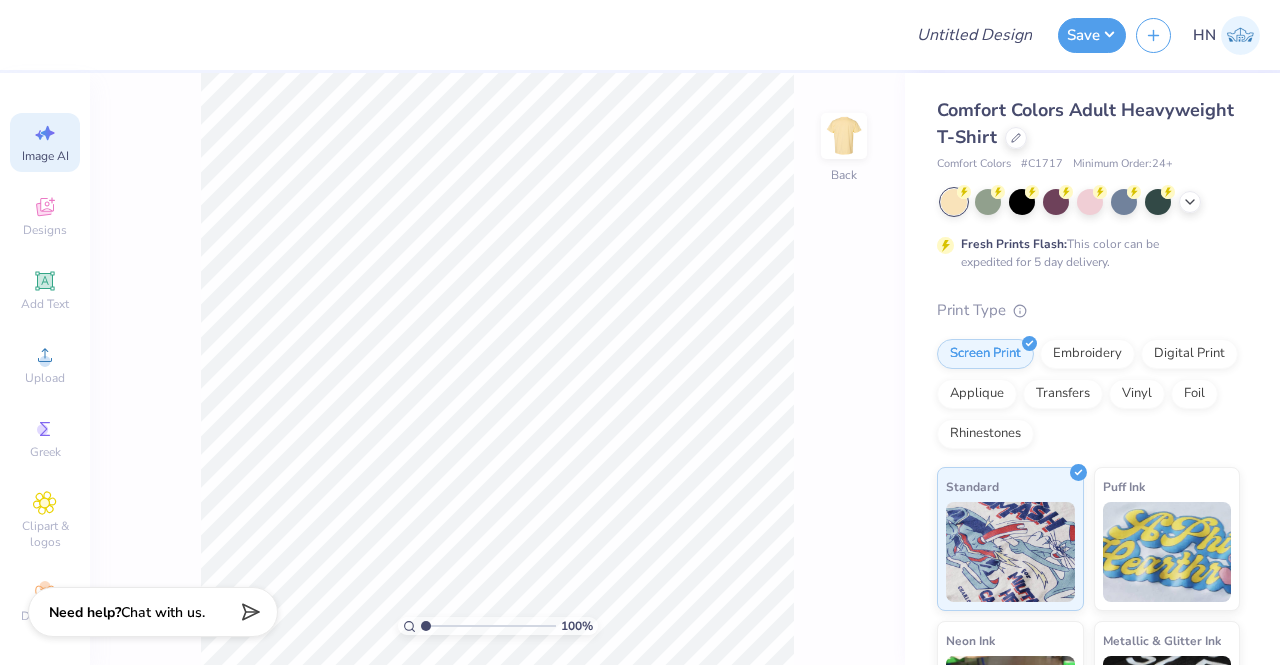 click on "Image AI" at bounding box center (45, 142) 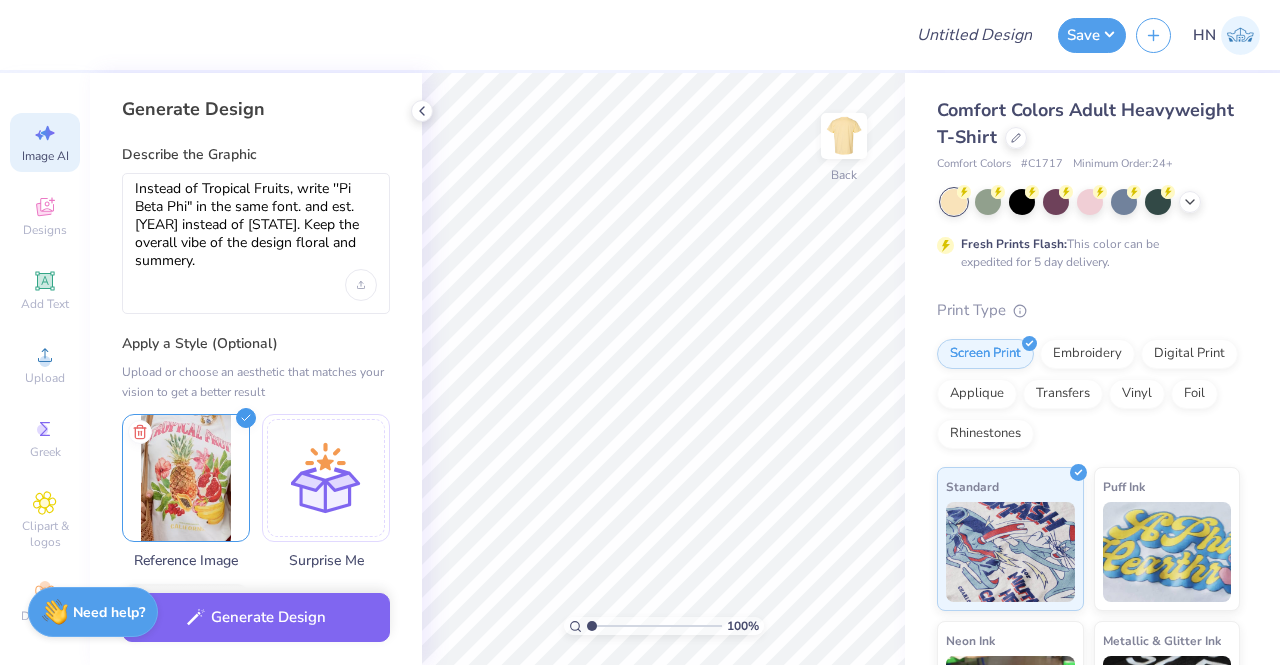 scroll, scrollTop: 0, scrollLeft: 0, axis: both 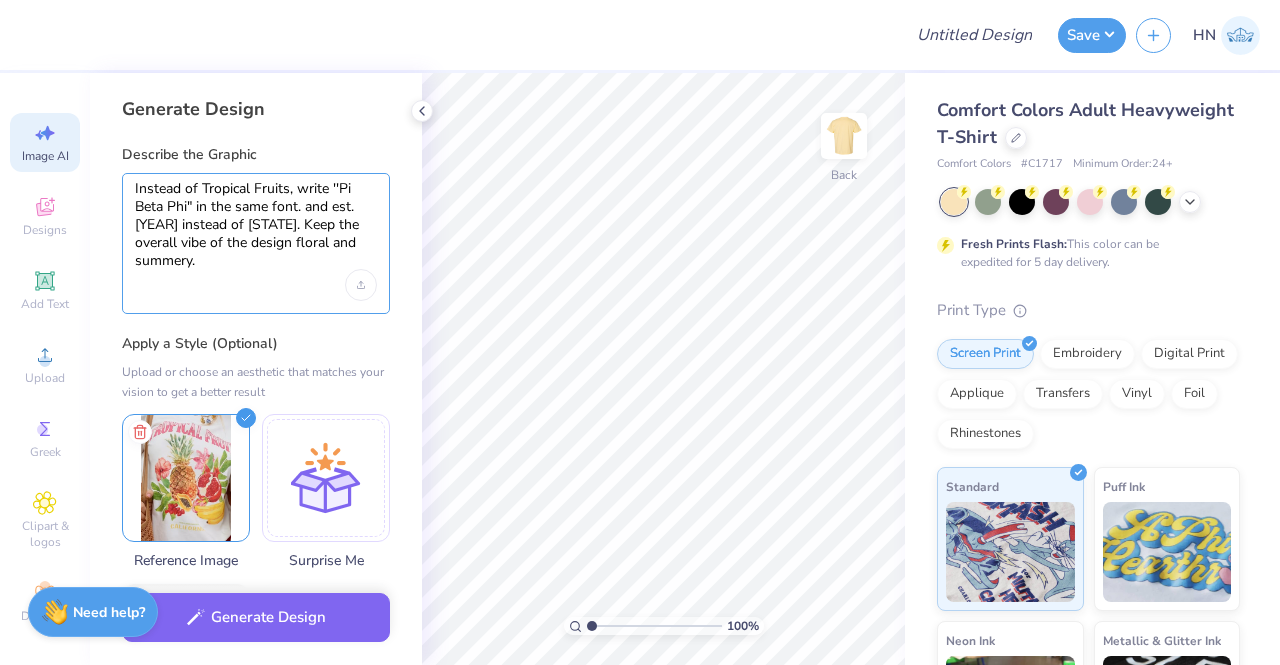 drag, startPoint x: 134, startPoint y: 192, endPoint x: 234, endPoint y: 263, distance: 122.641754 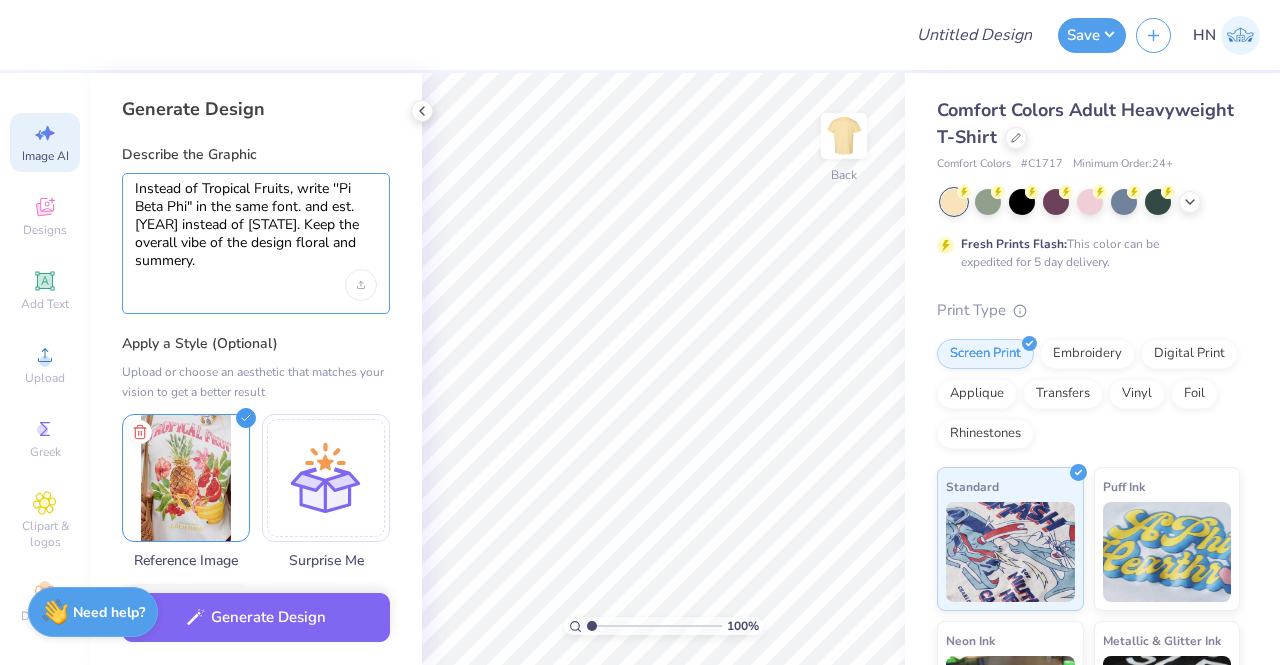 click on "Instead of Tropical Fruits, write ''Pi Beta Phi" in the same font. and est. 1867 instead of California. Keep the overall vibe of the design floral and summery." at bounding box center (256, 225) 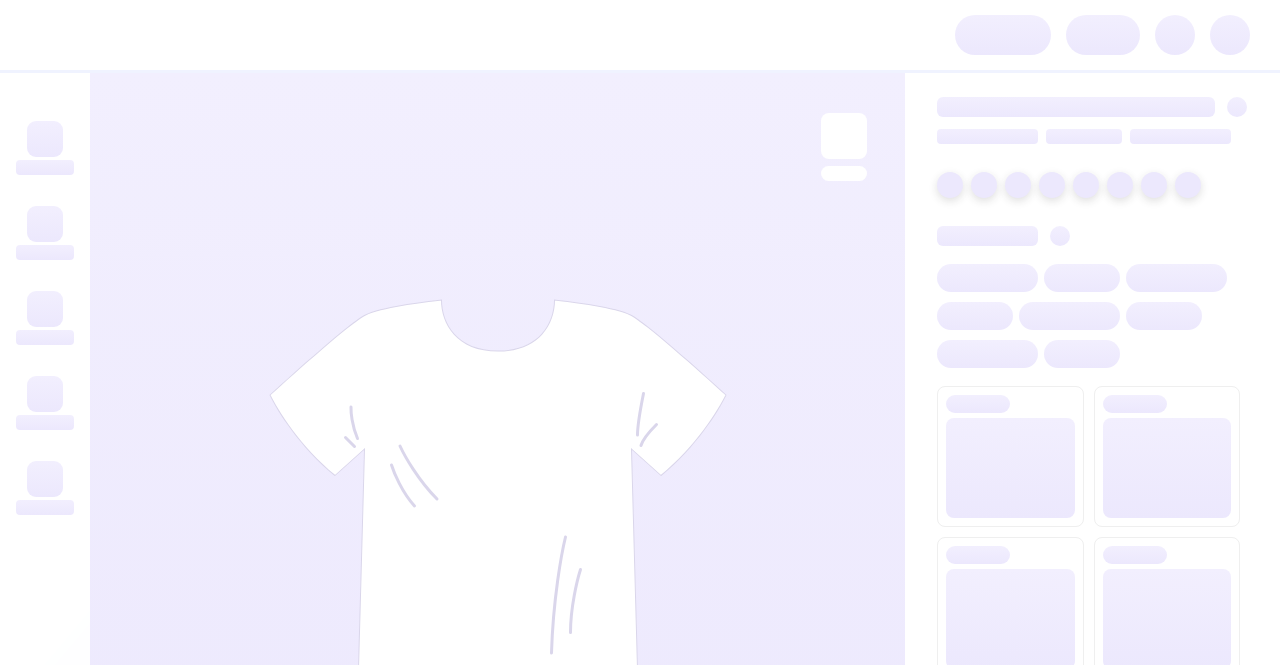scroll, scrollTop: 0, scrollLeft: 0, axis: both 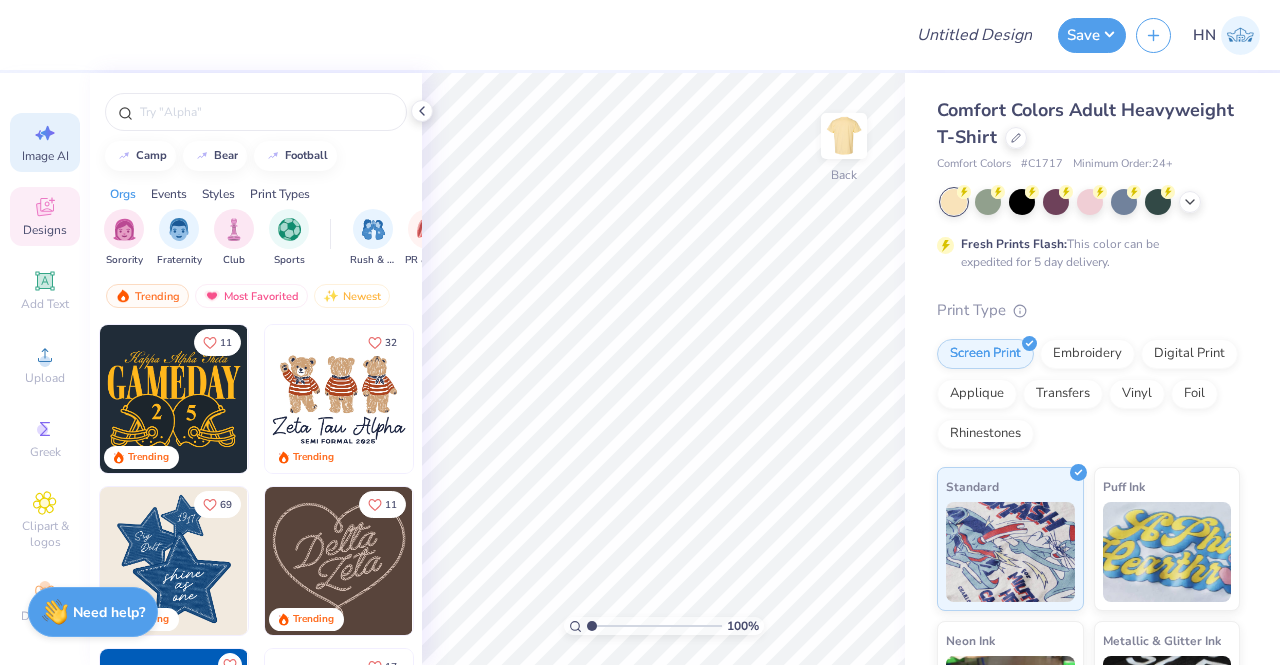 click on "Image AI" at bounding box center [45, 142] 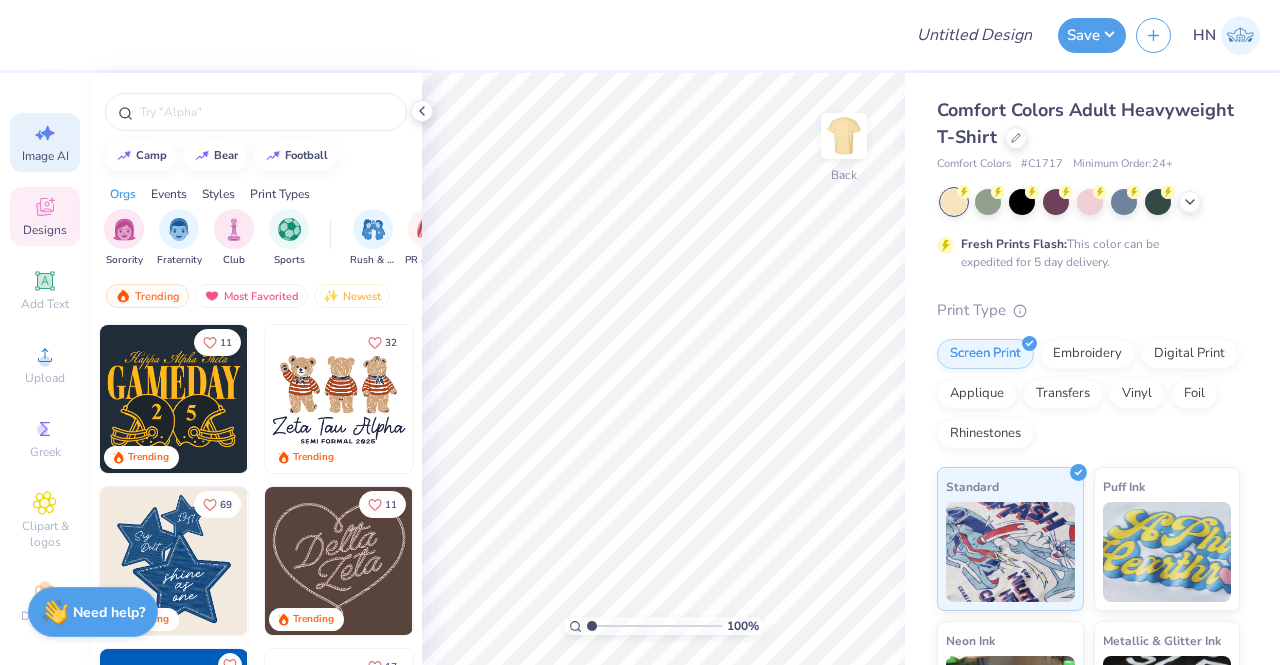 select on "4" 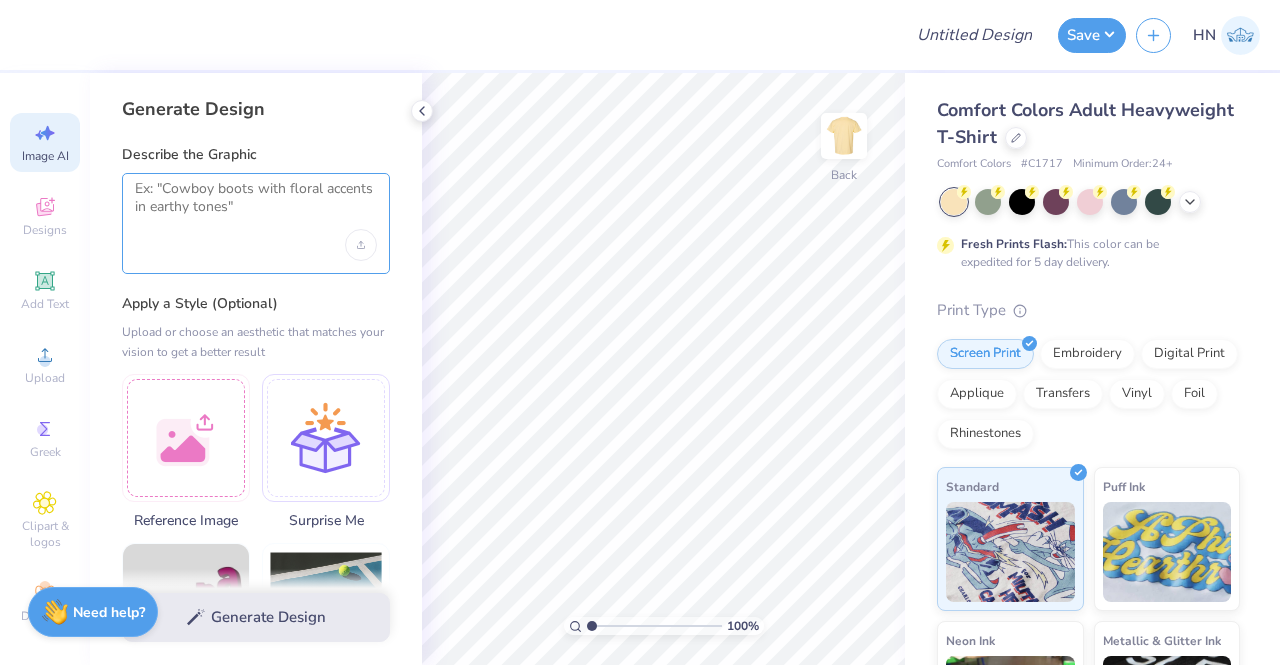 click at bounding box center (256, 205) 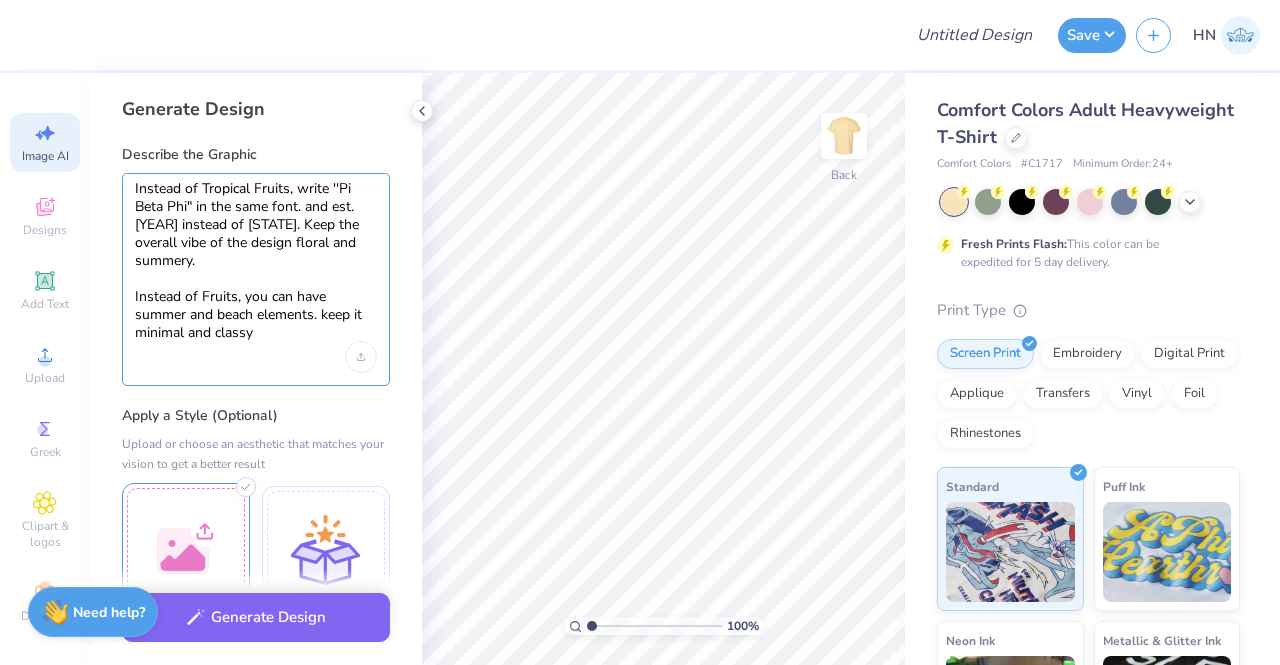 type on "Instead of Tropical Fruits, write "Pi Beta Phi" in the same font. and est. [YEAR] instead of [STATE]. Keep the overall vibe of the design floral and summery.
Instead of Fruits, you can have summer and beach elements. keep it minimal and classy" 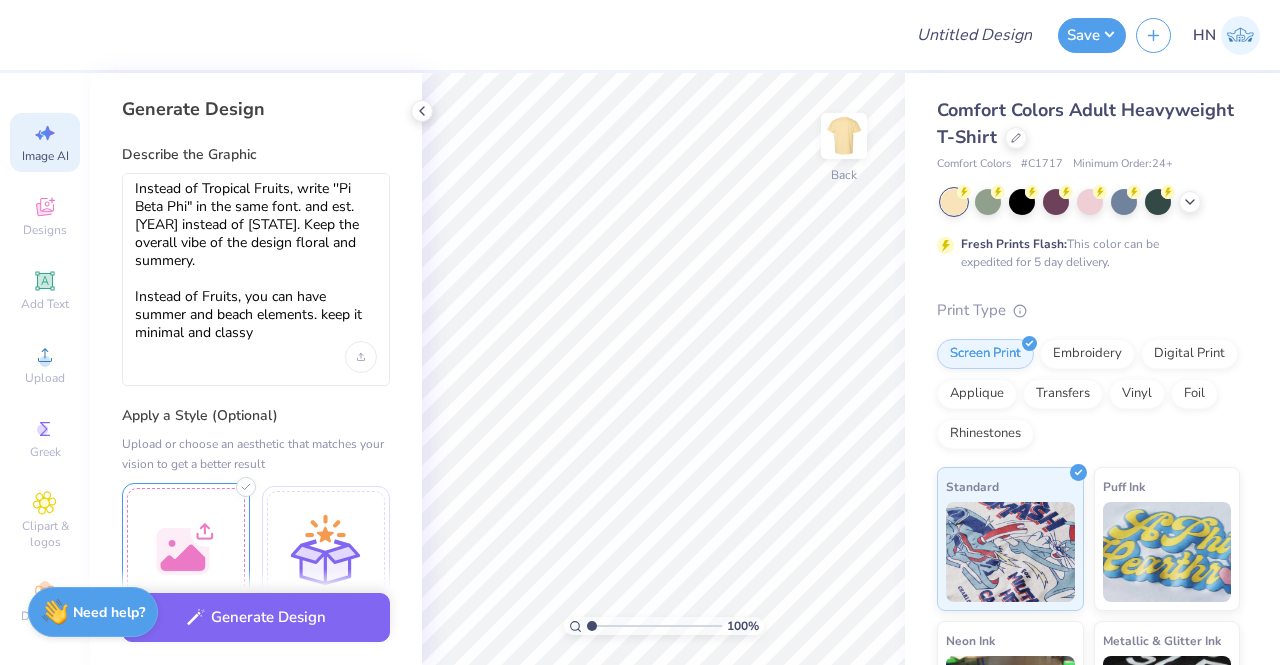 click at bounding box center (186, 547) 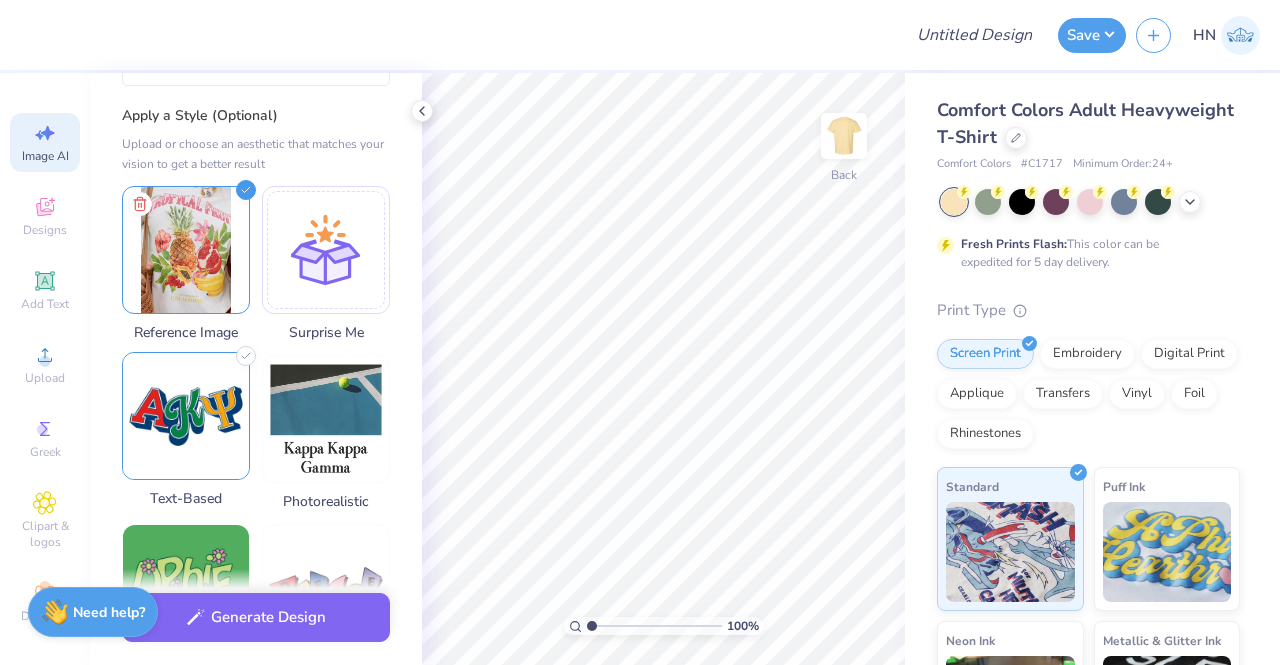 scroll, scrollTop: 600, scrollLeft: 0, axis: vertical 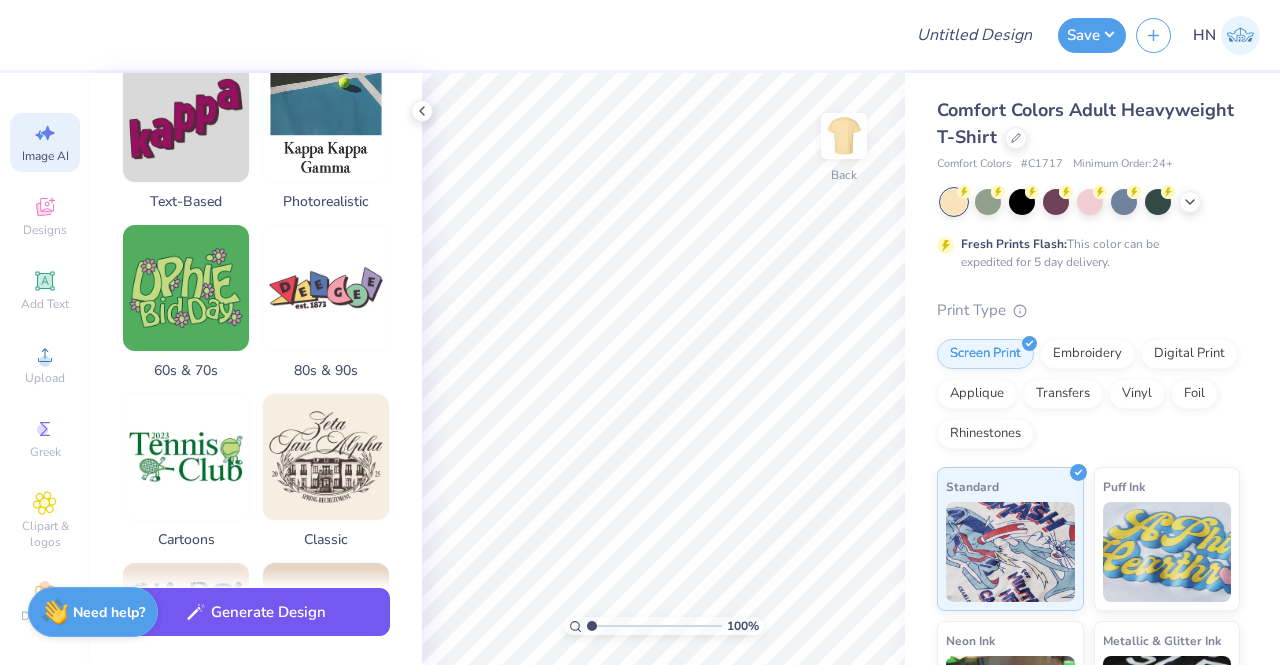 click on "Generate Design" at bounding box center (256, 612) 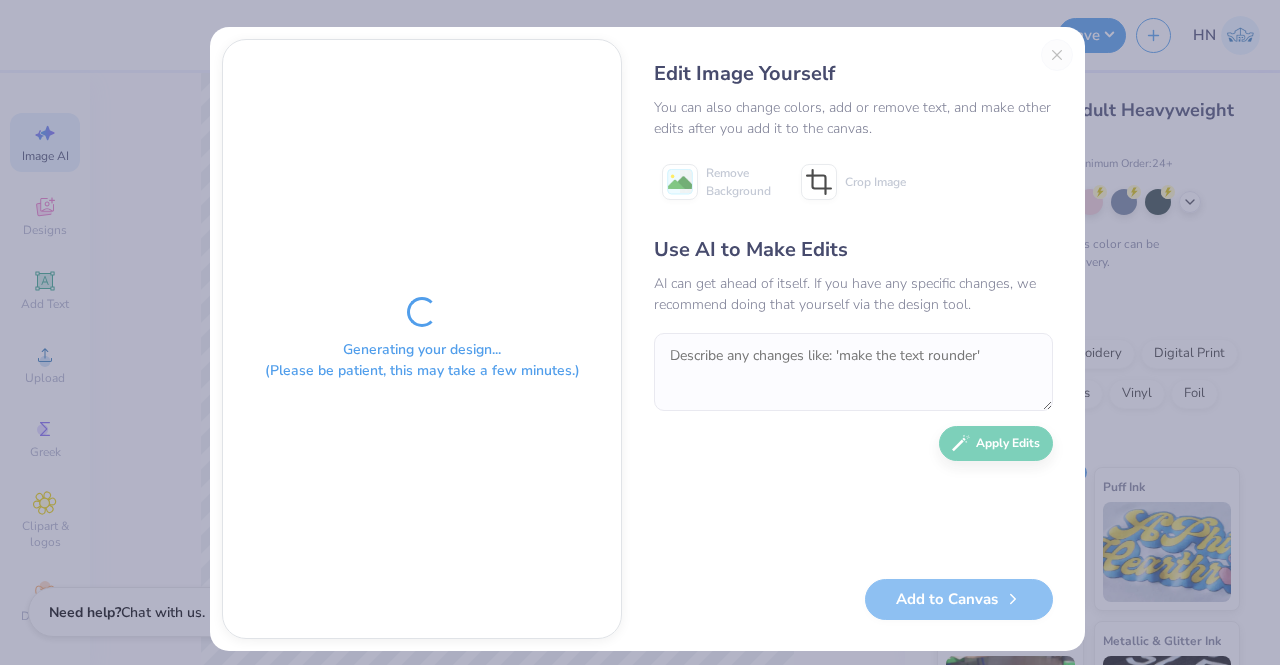 scroll, scrollTop: 0, scrollLeft: 44, axis: horizontal 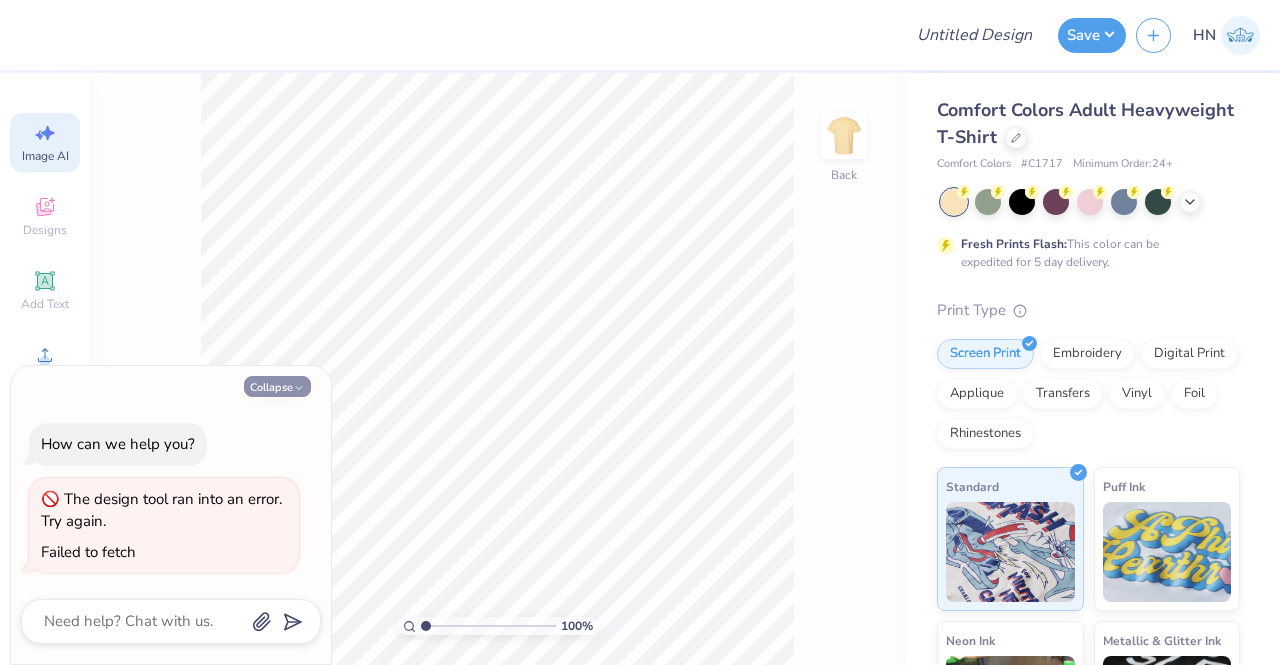 click on "Collapse" at bounding box center (277, 386) 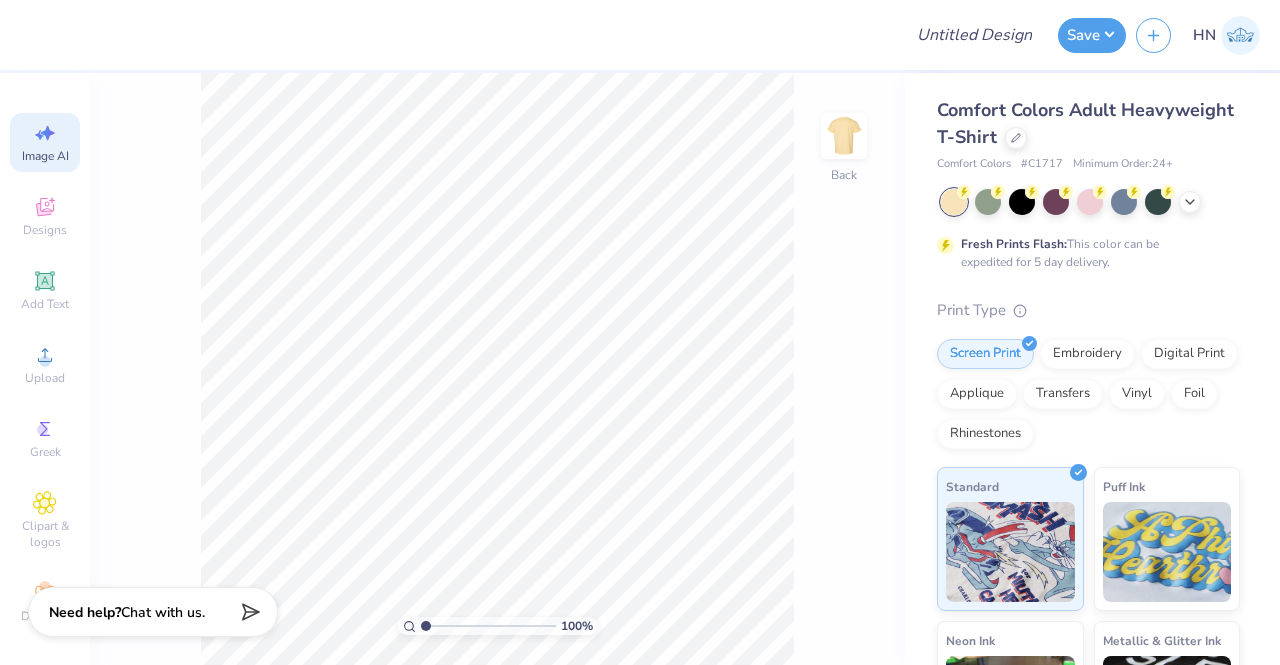 click on "Image AI" at bounding box center (45, 142) 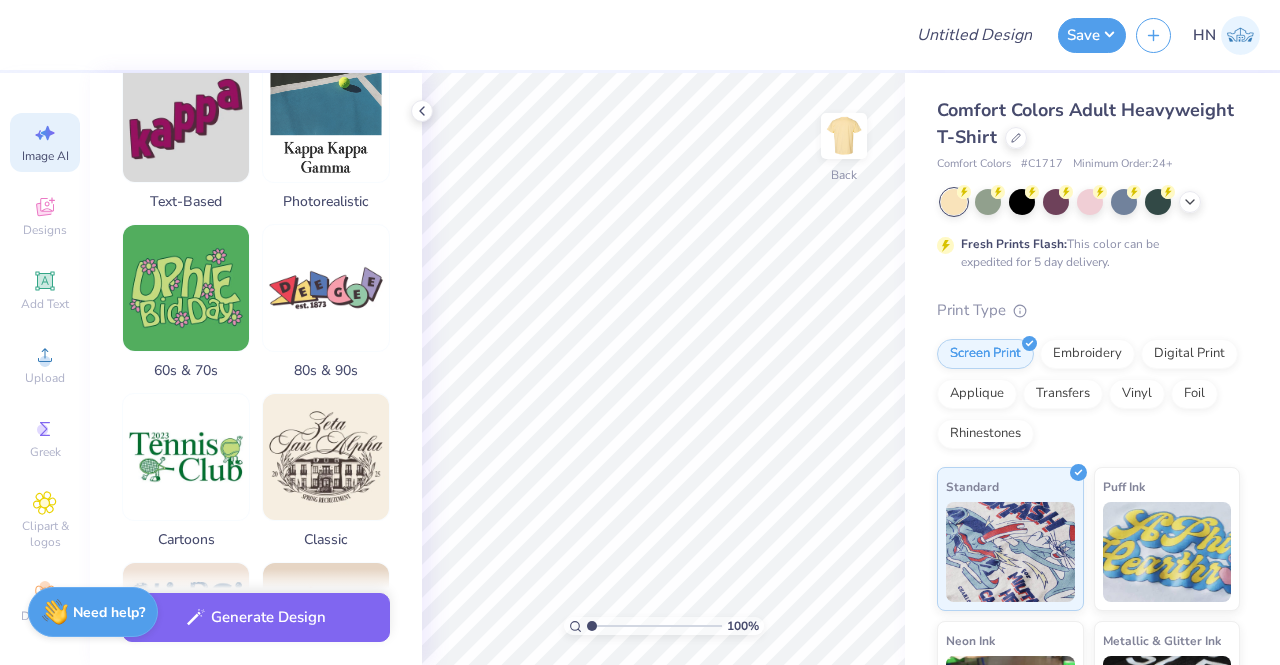 scroll, scrollTop: 0, scrollLeft: 0, axis: both 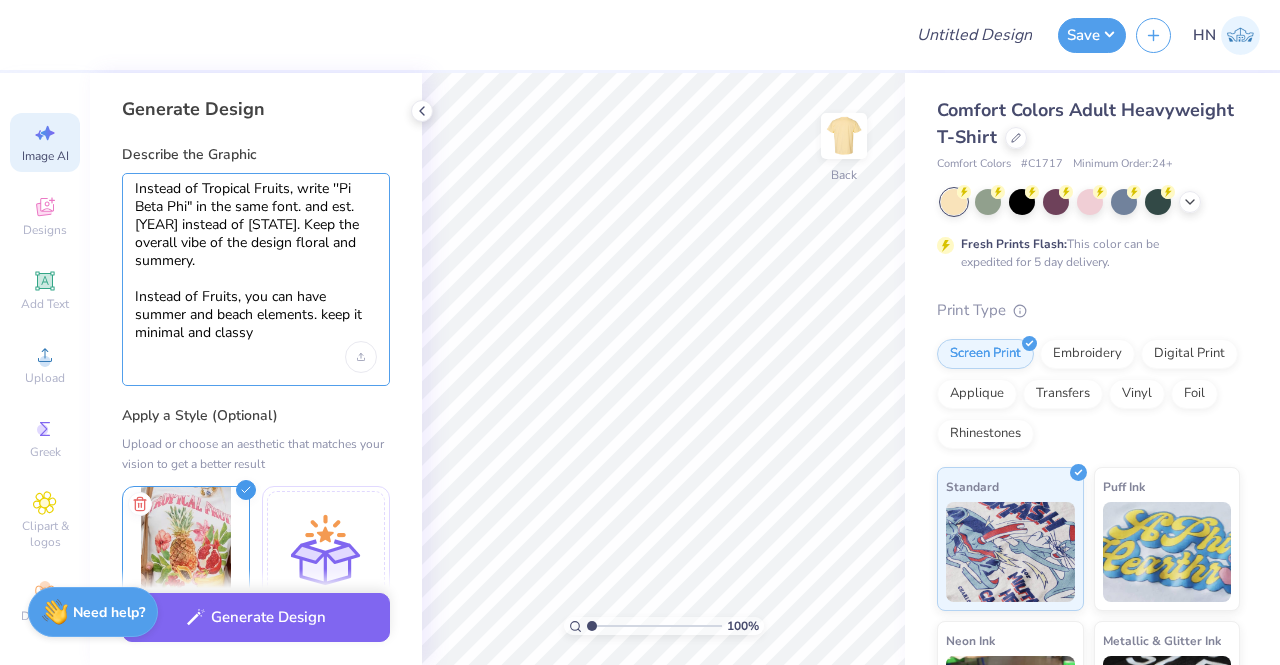 drag, startPoint x: 243, startPoint y: 321, endPoint x: 131, endPoint y: 184, distance: 176.9548 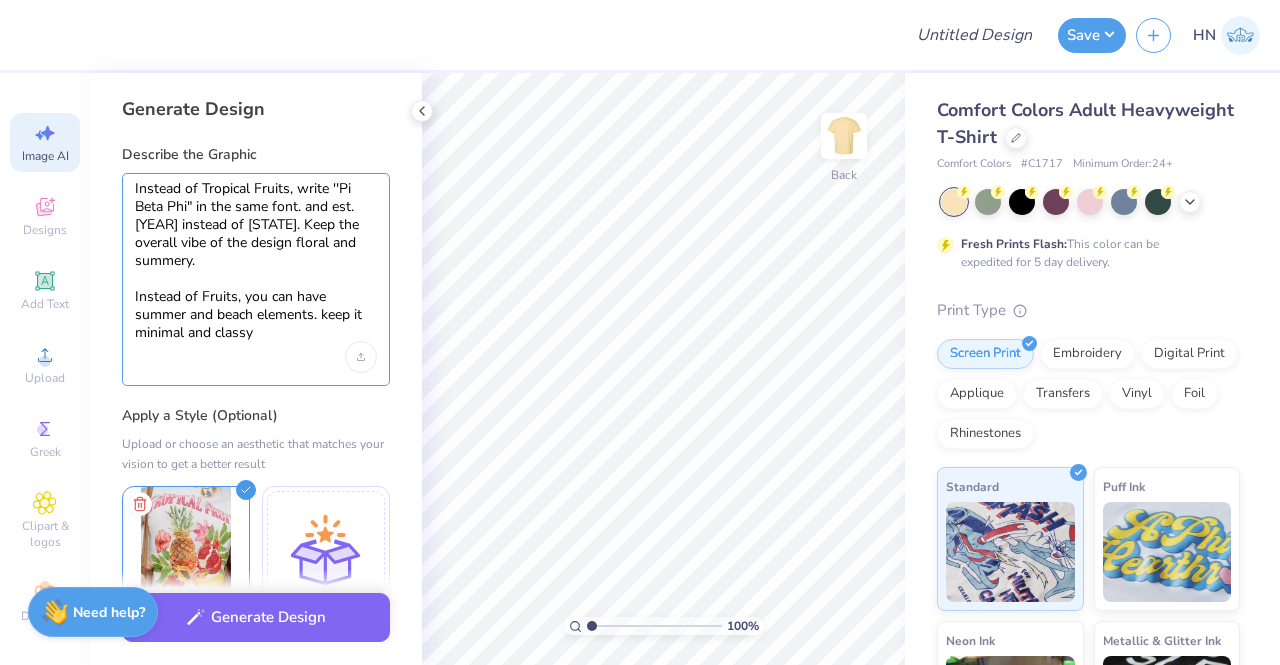 click on "Instead of Tropical Fruits, write ''Pi Beta Phi" in the same font. and est. 1867 instead of California. Keep the overall vibe of the design floral and summery.
Instead of Fruits, you can have summer and beach elements. keep it minimal and classy" at bounding box center [256, 279] 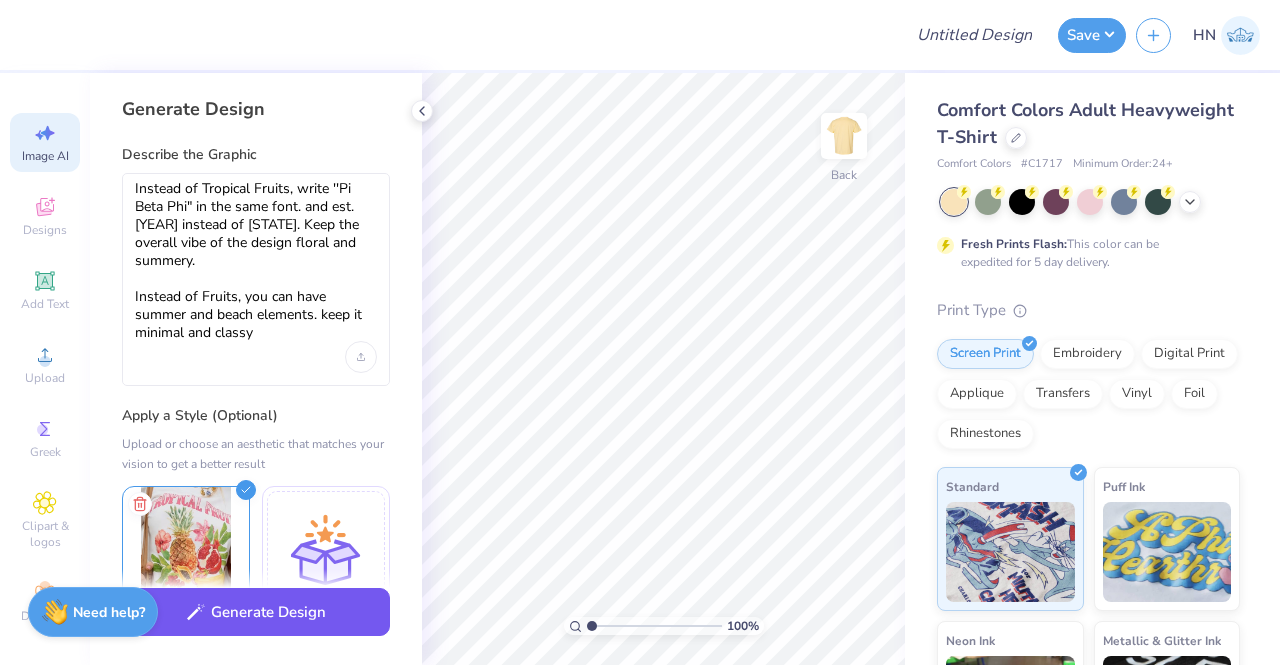 click on "Generate Design" at bounding box center (256, 612) 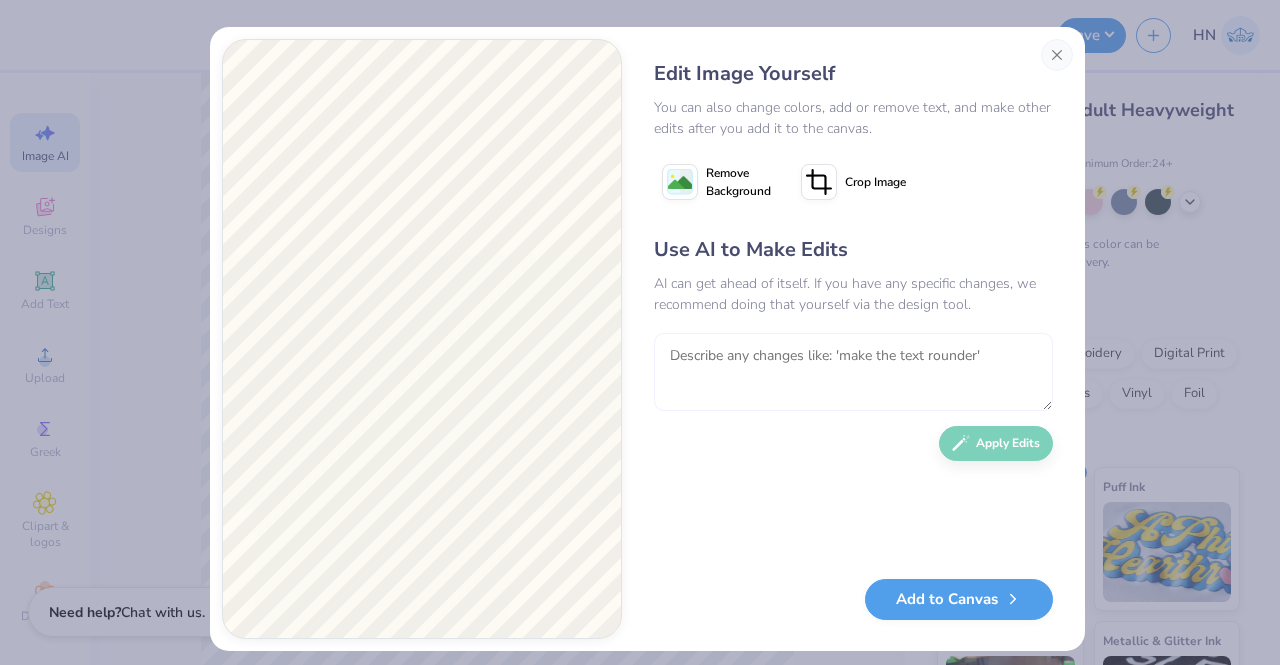 click at bounding box center (853, 372) 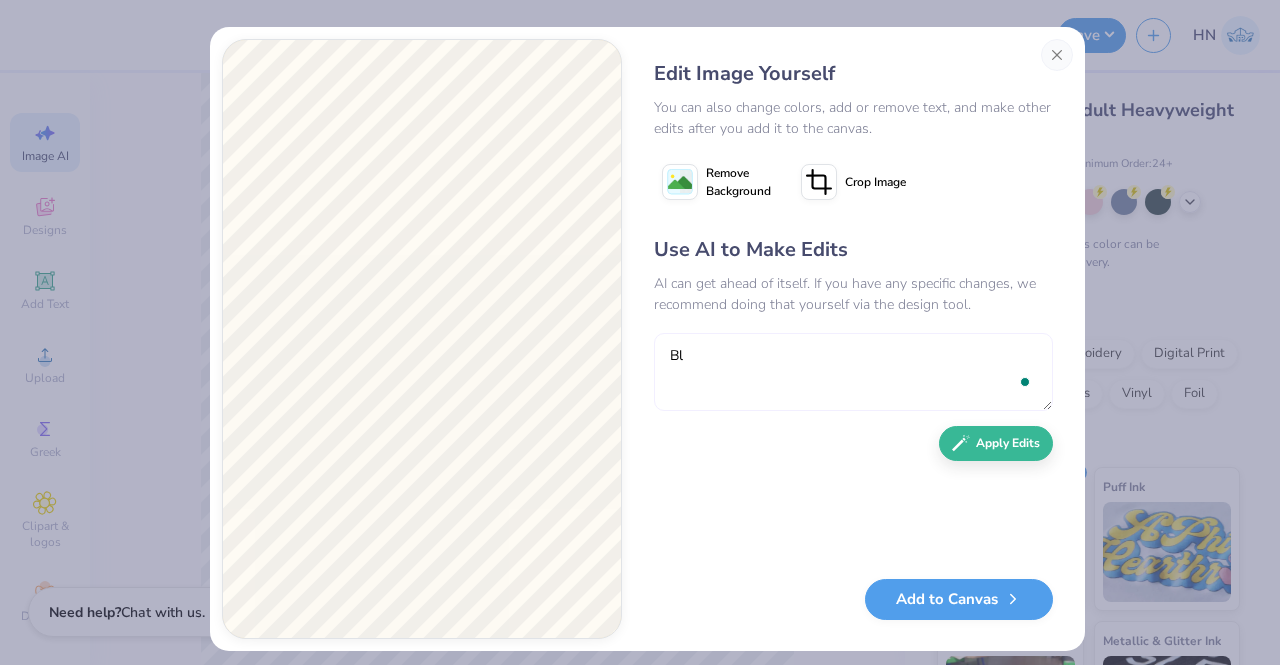 type on "B" 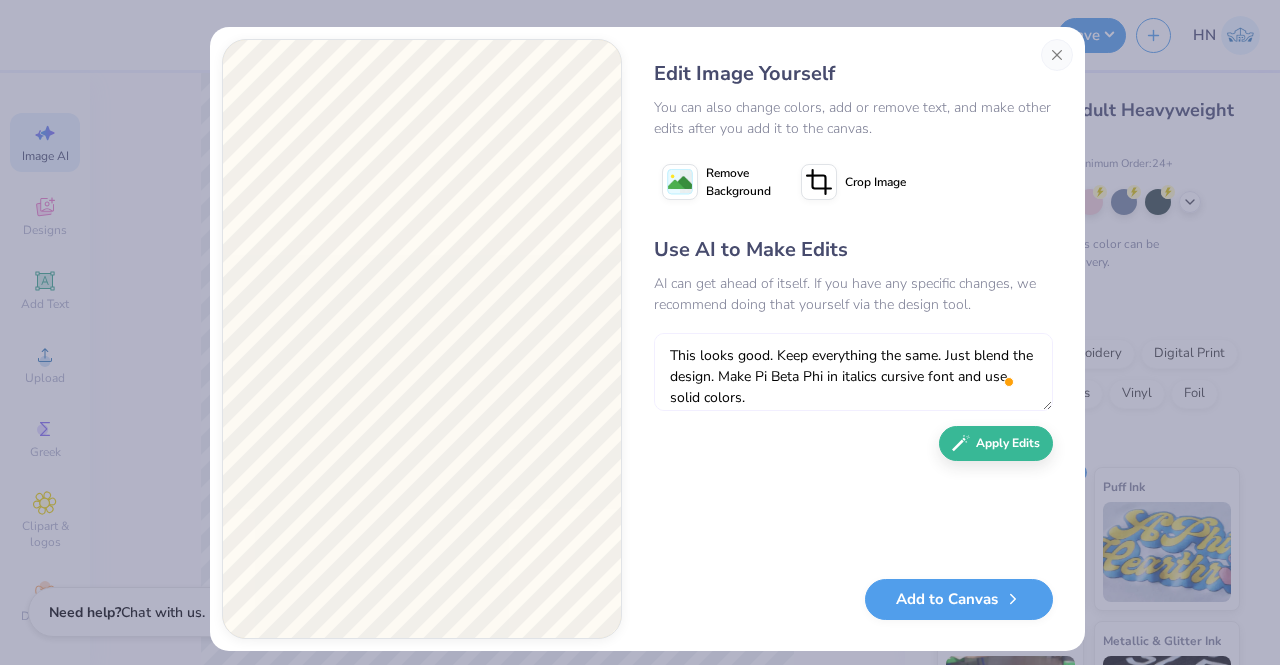 drag, startPoint x: 730, startPoint y: 373, endPoint x: 678, endPoint y: 625, distance: 257.30914 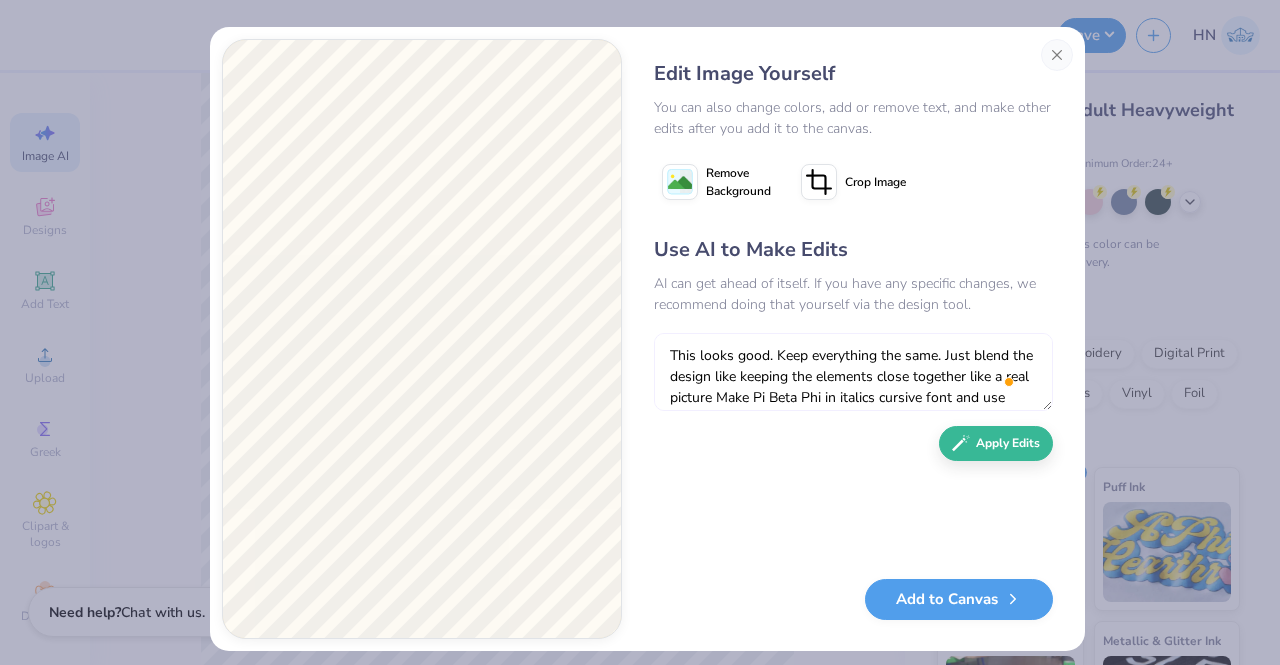 click on "This looks good. Keep everything the same. Just blend the design like keeping the elements close together like a real picture Make Pi Beta Phi in italics cursive font and use solid colors." at bounding box center (853, 372) 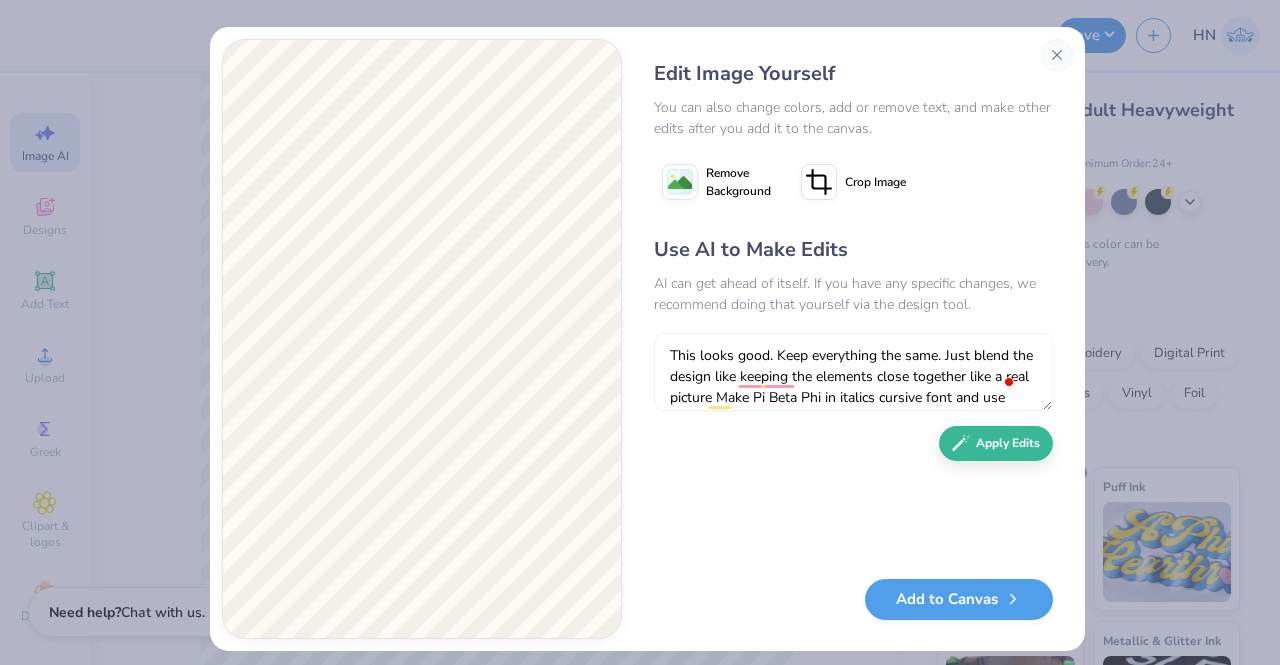 click on "This looks good. Keep everything the same. Just blend the design like keeping the elements close together like a real picture Make Pi Beta Phi in italics cursive font and use solid colors." at bounding box center [853, 372] 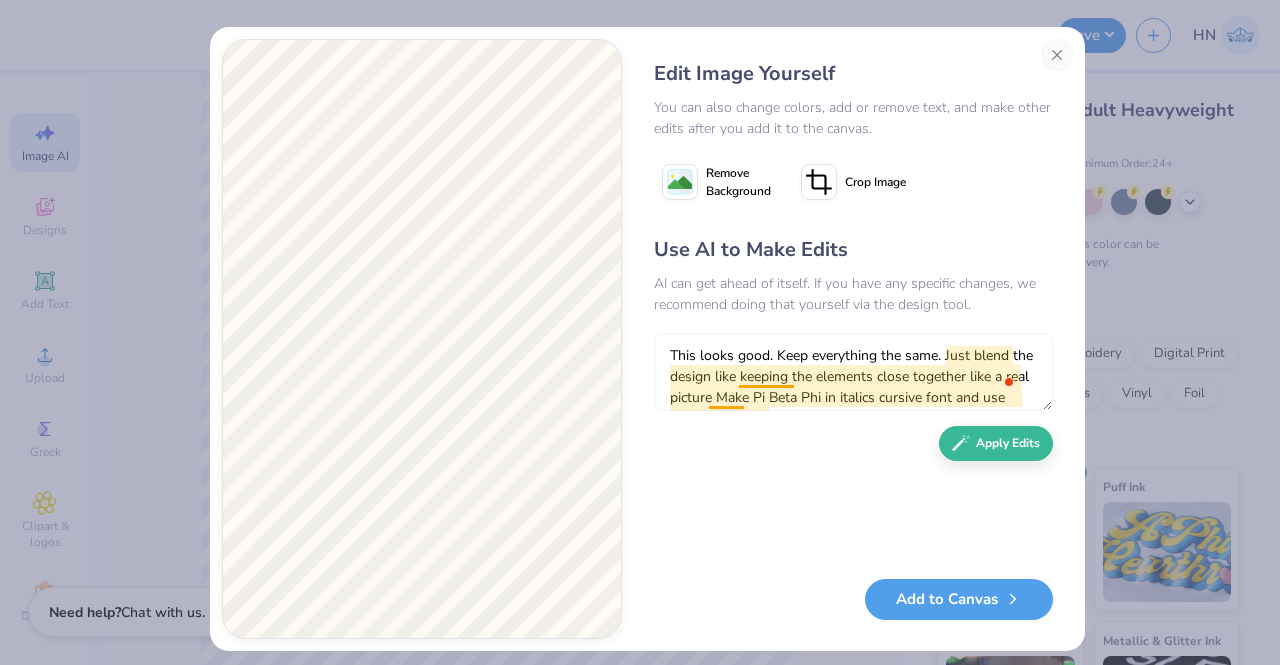 drag, startPoint x: 704, startPoint y: 404, endPoint x: 680, endPoint y: 447, distance: 49.24429 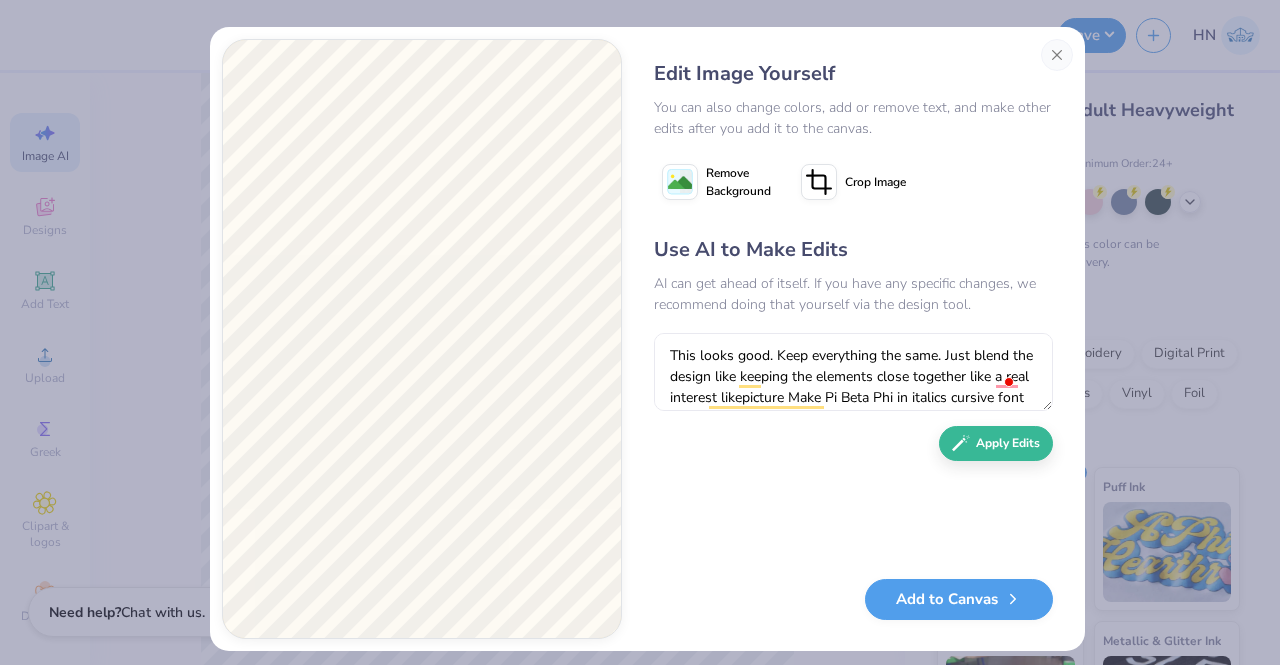 click on "Use AI to Make Edits AI can get ahead of itself. If you have any specific changes, we recommend doing that yourself via the design tool. This looks good. Keep everything the same. Just blend the design like keeping the elements close together like a real interest likepicture Make Pi Beta Phi in italics cursive font and use solid colors. Apply Edits" at bounding box center (853, 397) 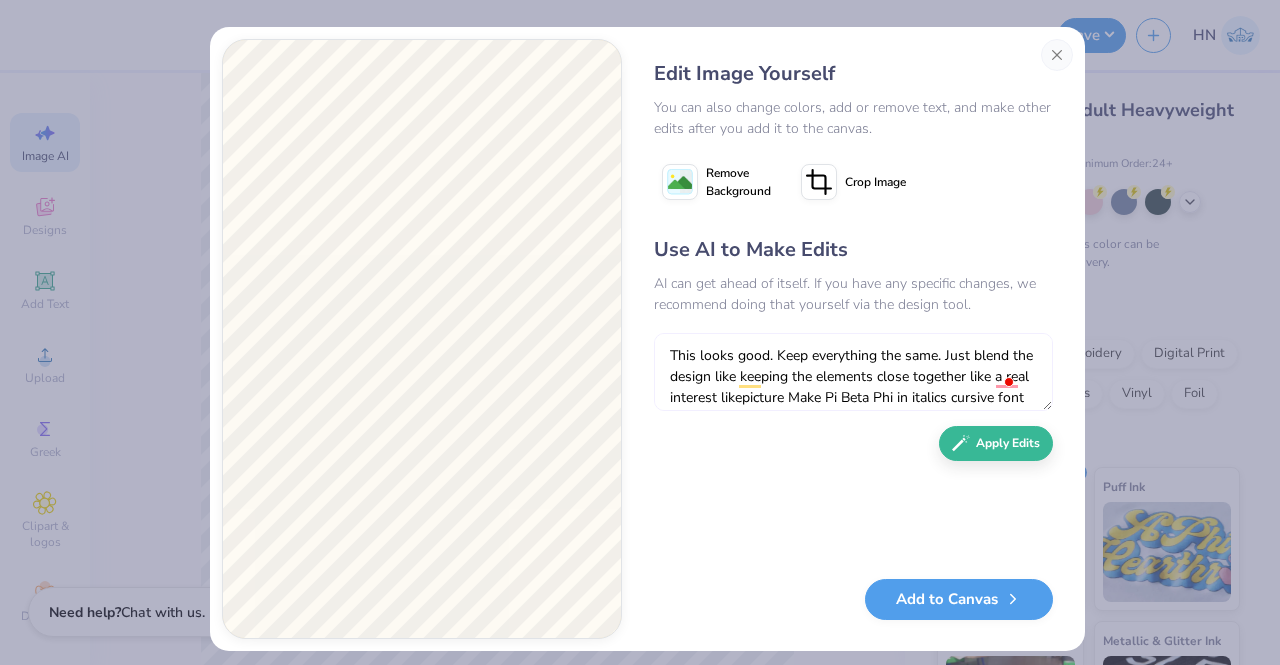 click on "This looks good. Keep everything the same. Just blend the design like keeping the elements close together like a real interest likepicture Make Pi Beta Phi in italics cursive font and use solid colors." at bounding box center (853, 372) 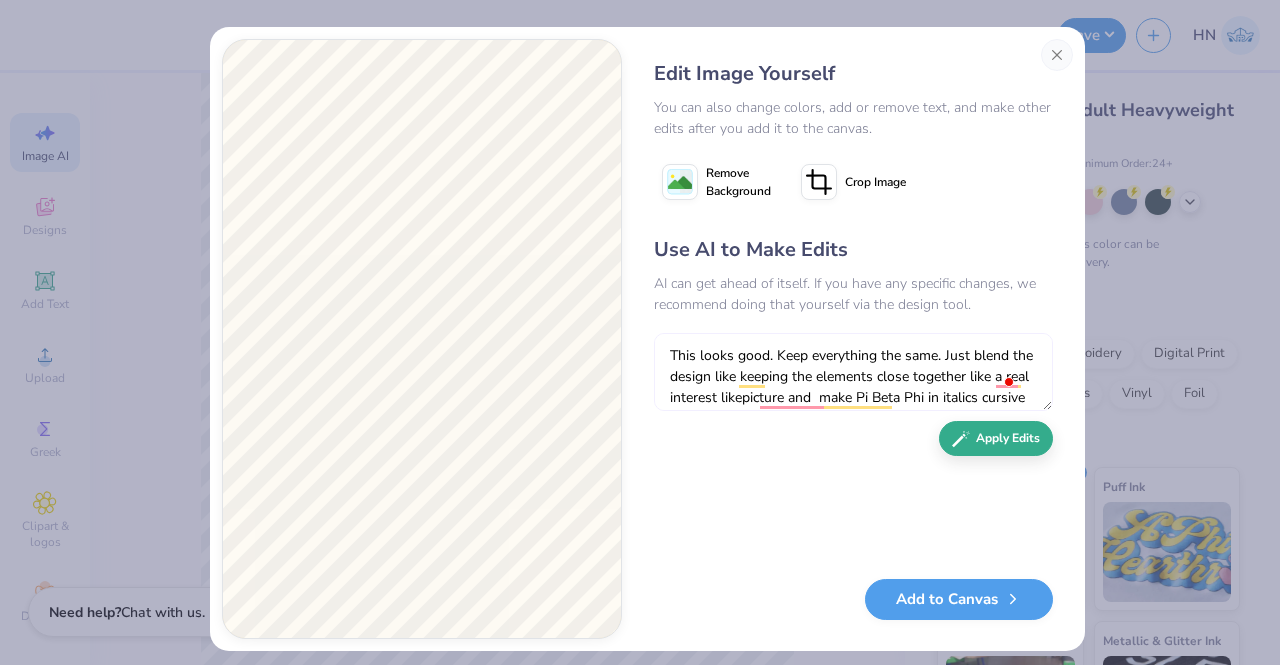 type on "This looks good. Keep everything the same. Just blend the design like keeping the elements close together like a real interest likepicture and  make Pi Beta Phi in italics cursive font and use solid colors." 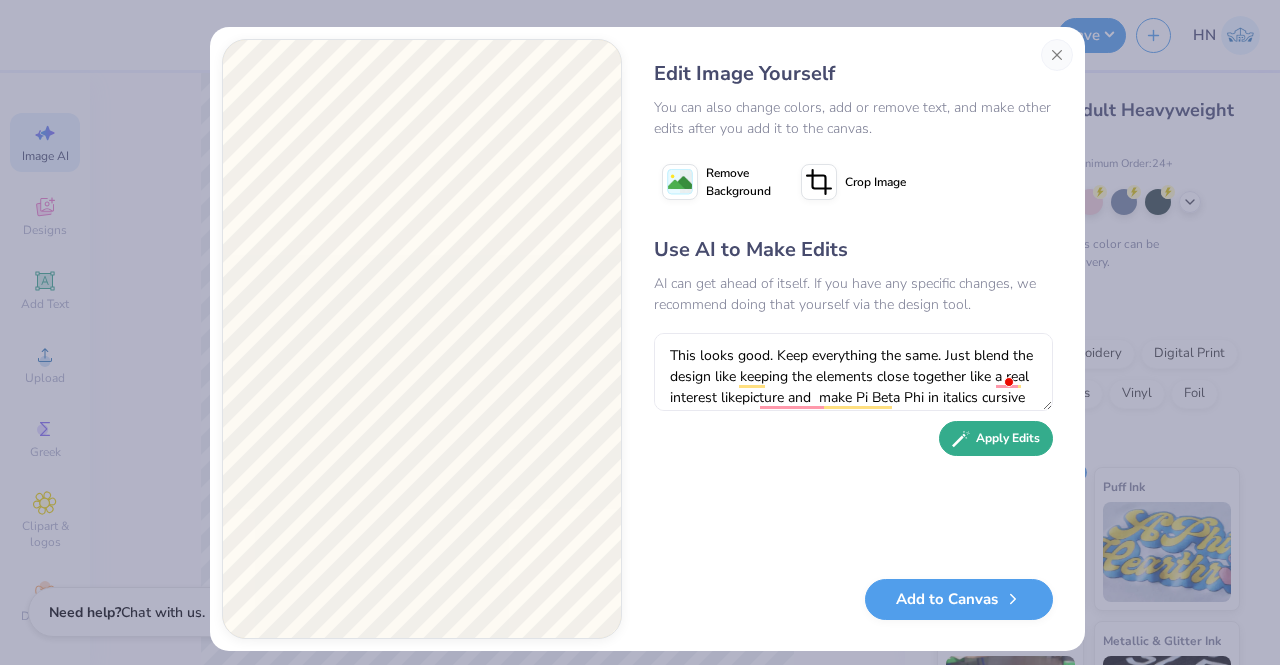 click on "Apply Edits" at bounding box center (996, 438) 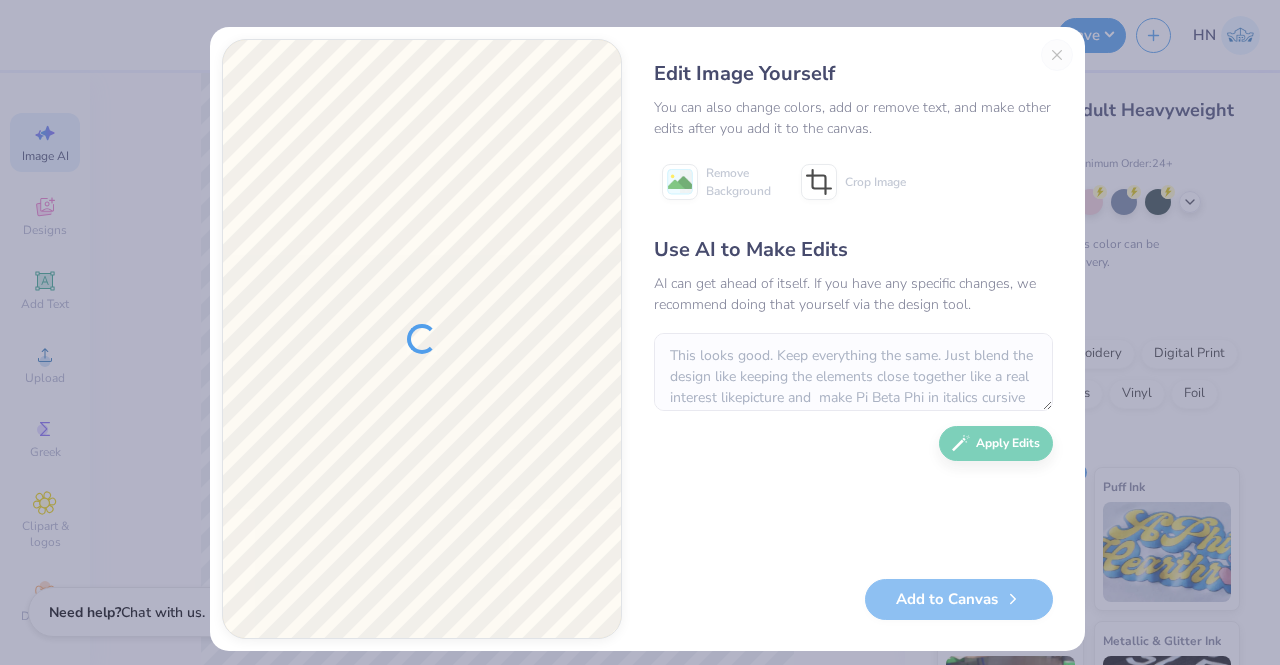 scroll, scrollTop: 0, scrollLeft: 0, axis: both 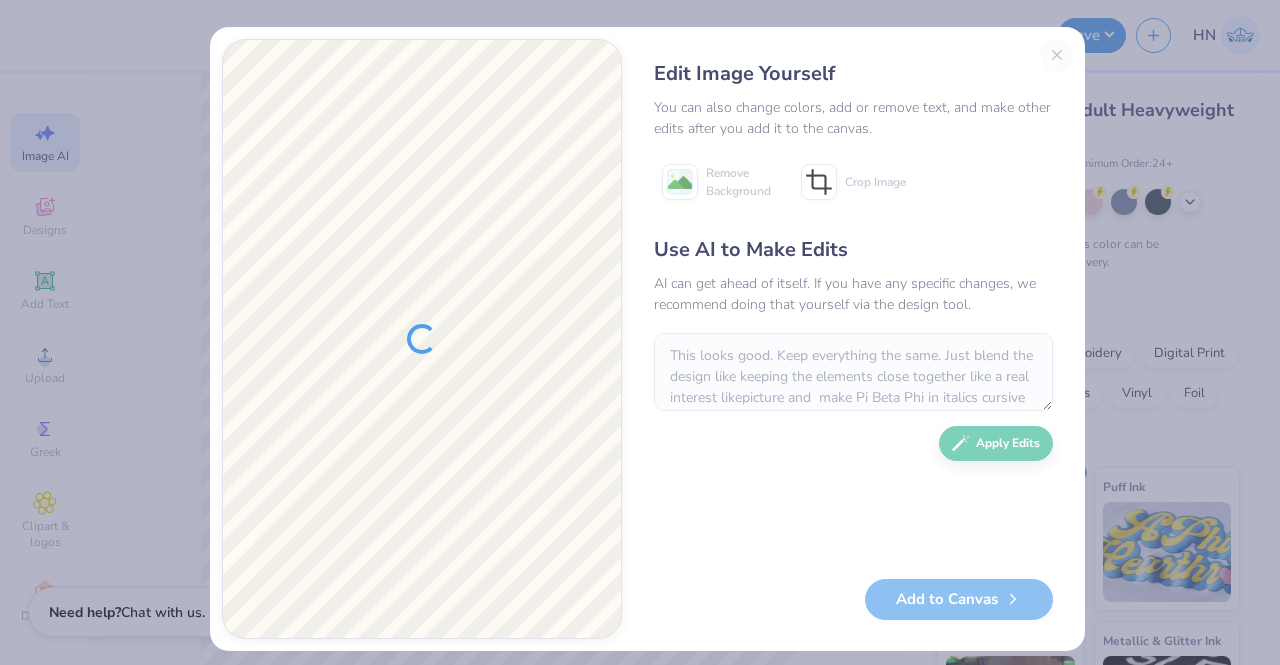 type on "x" 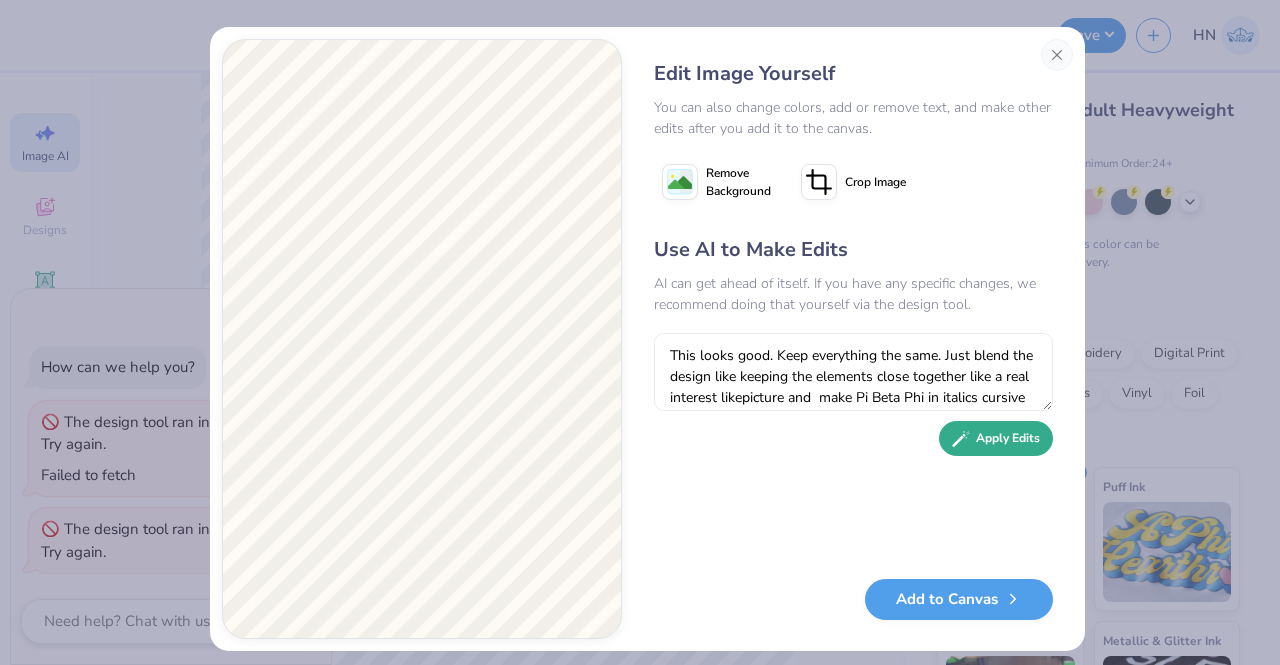 click 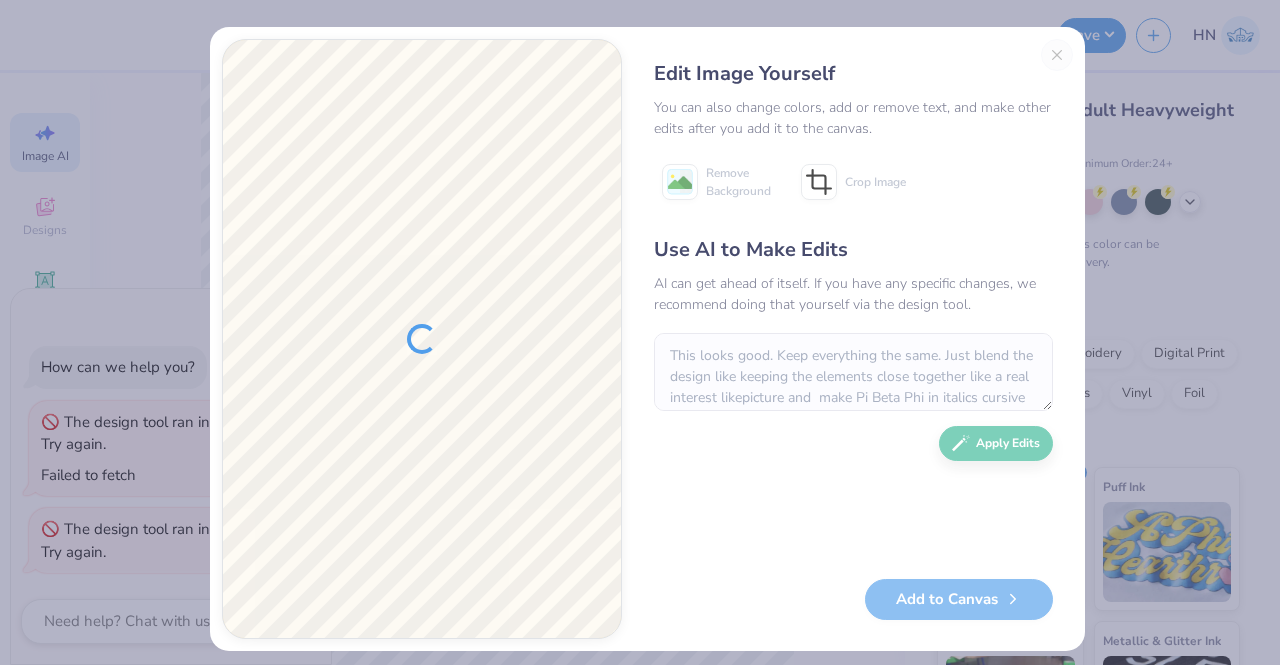 scroll, scrollTop: 0, scrollLeft: 0, axis: both 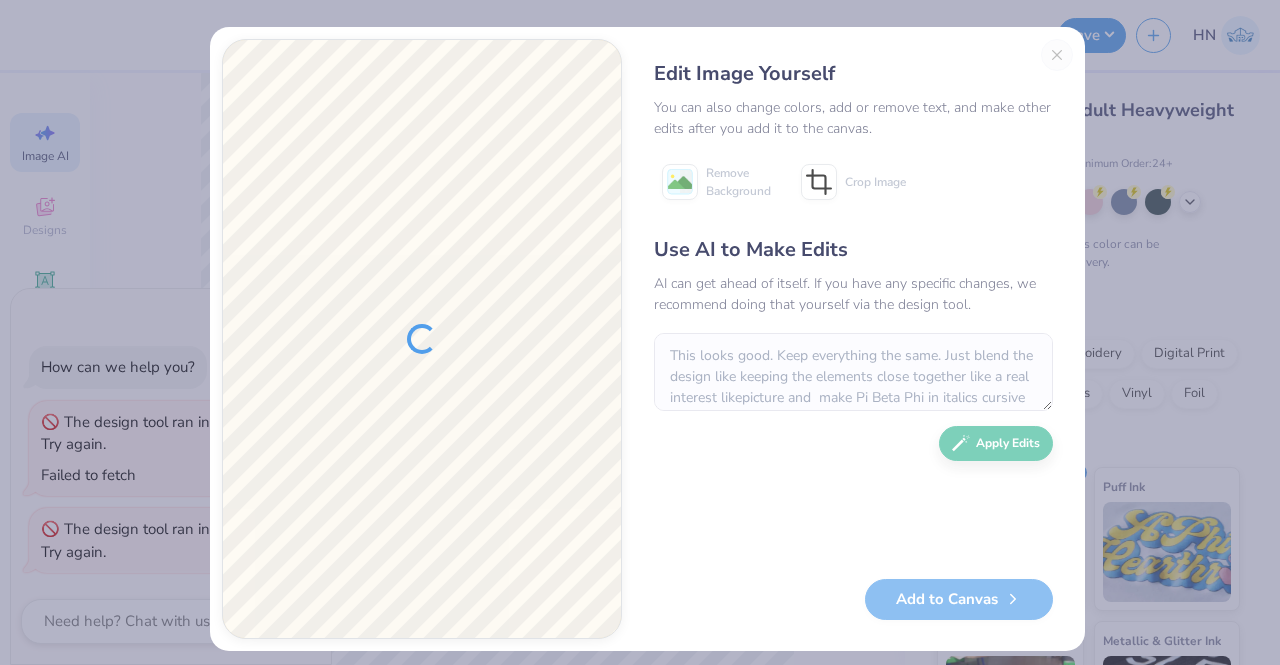 type on "x" 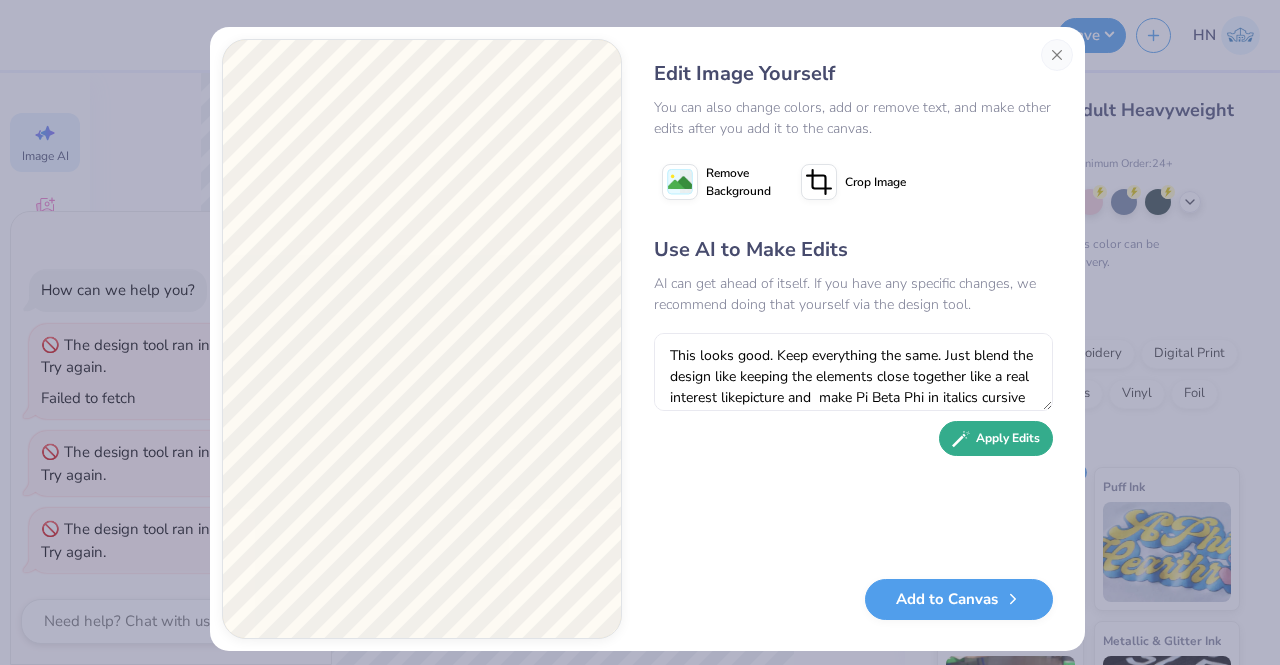 click on "Apply Edits" at bounding box center [996, 438] 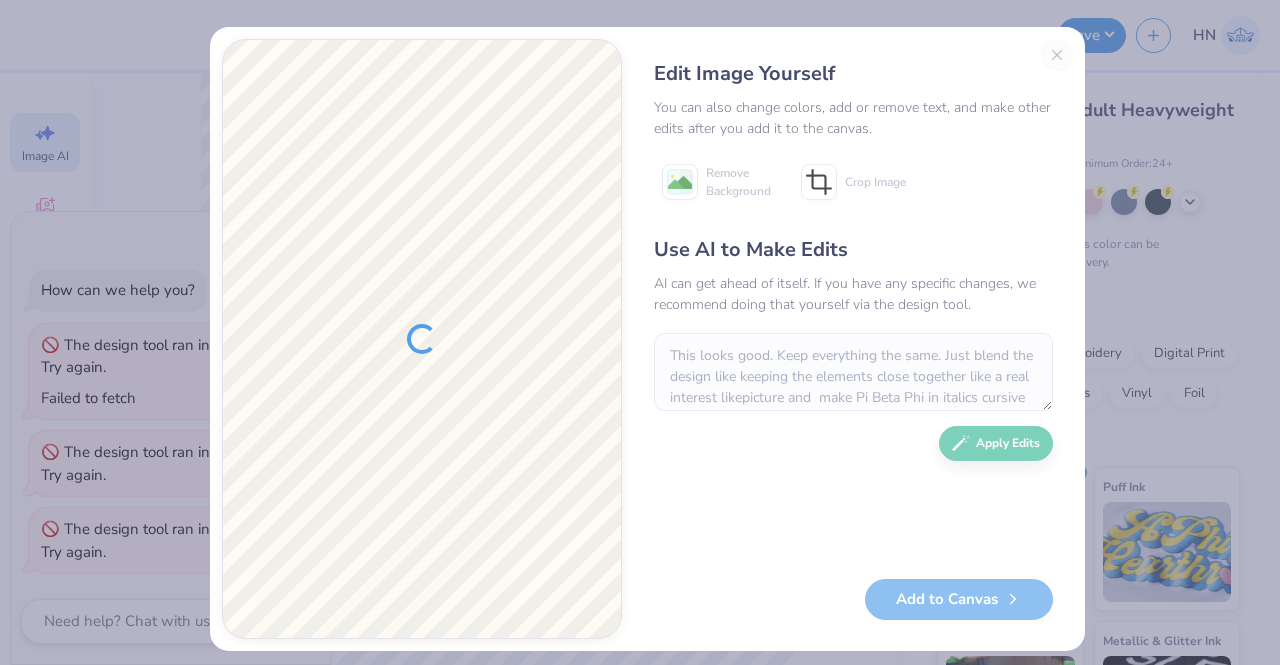 click on "Use AI to Make Edits AI can get ahead of itself. If you have any specific changes, we recommend doing that yourself via the design tool. This looks good. Keep everything the same. Just blend the design like keeping the elements close together like a real interest likepicture and  make Pi Beta Phi in italics cursive font and use solid colors. Apply Edits" at bounding box center [853, 397] 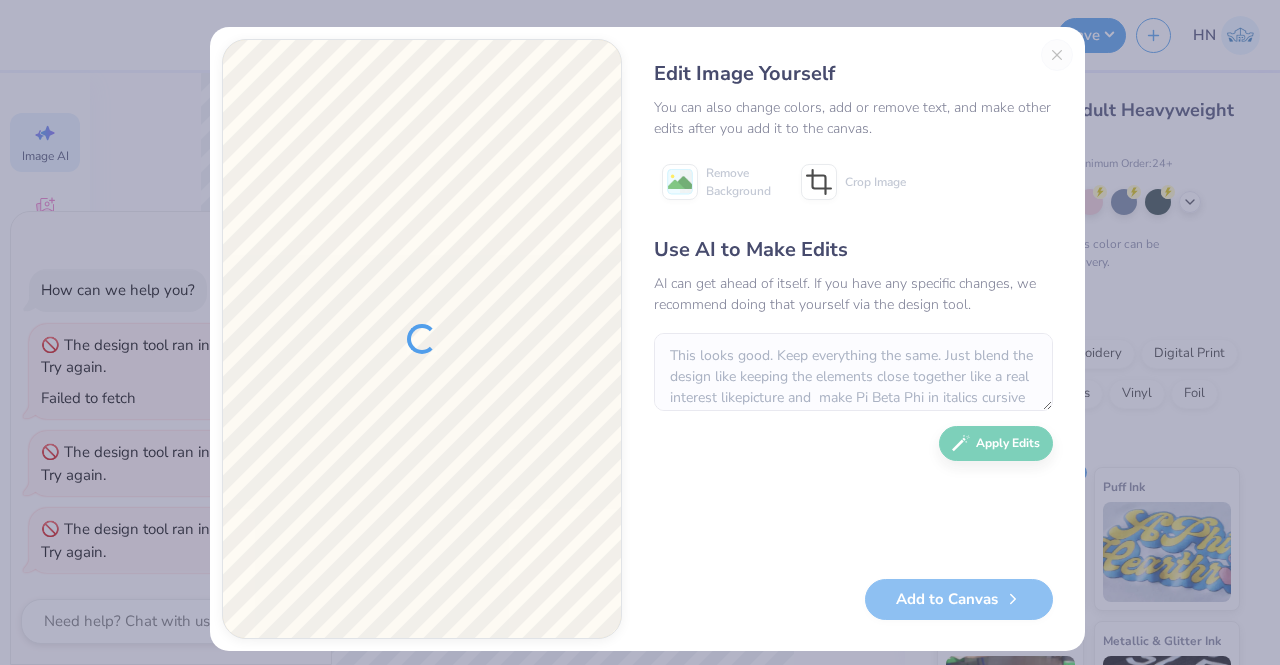 scroll, scrollTop: 0, scrollLeft: 0, axis: both 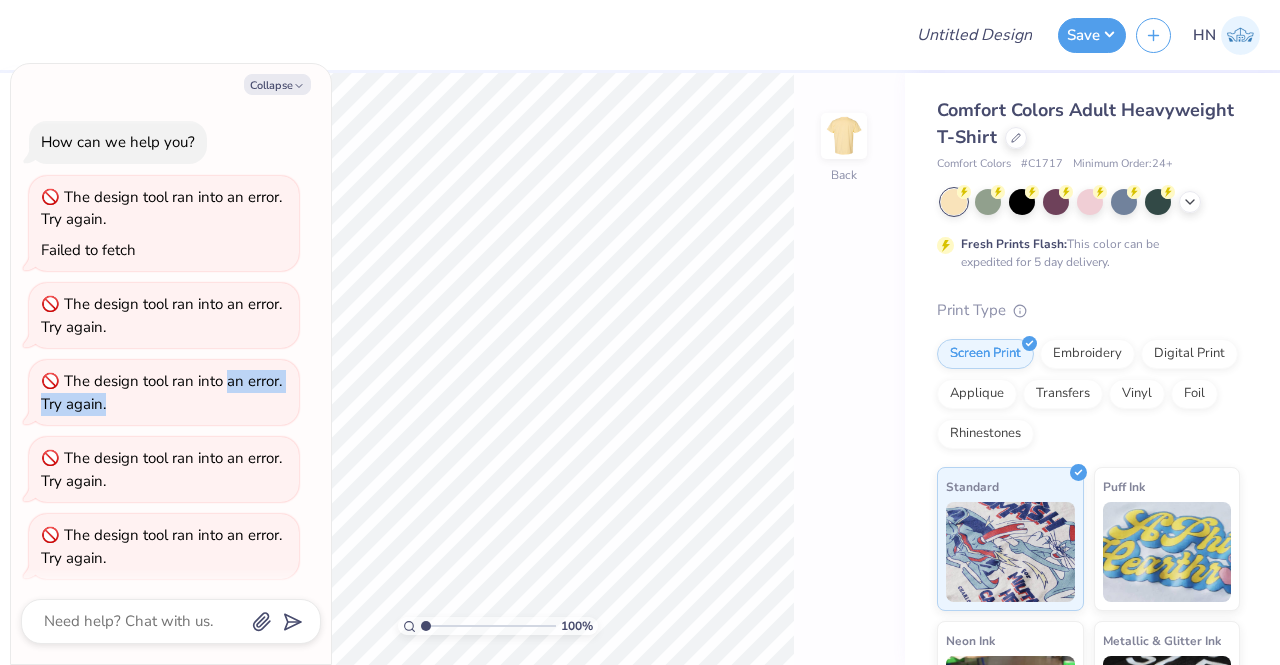 click on "The design tool ran into an error. Try again." at bounding box center (164, 392) 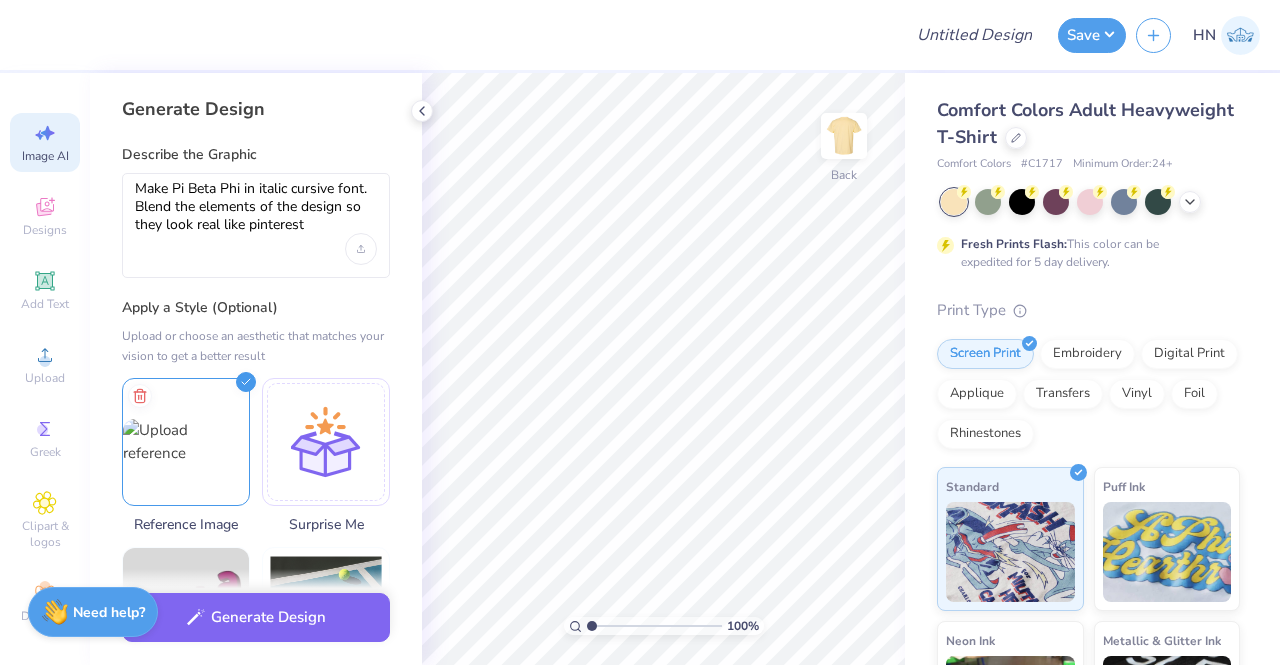 select on "4" 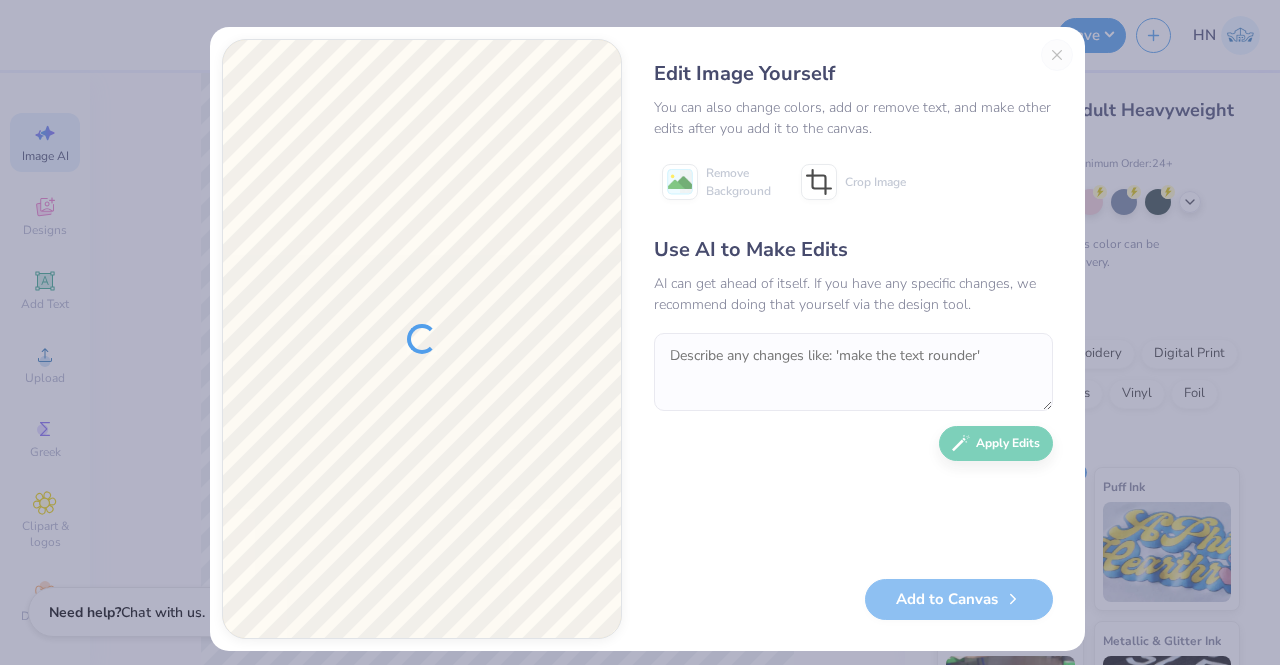 scroll, scrollTop: 0, scrollLeft: 0, axis: both 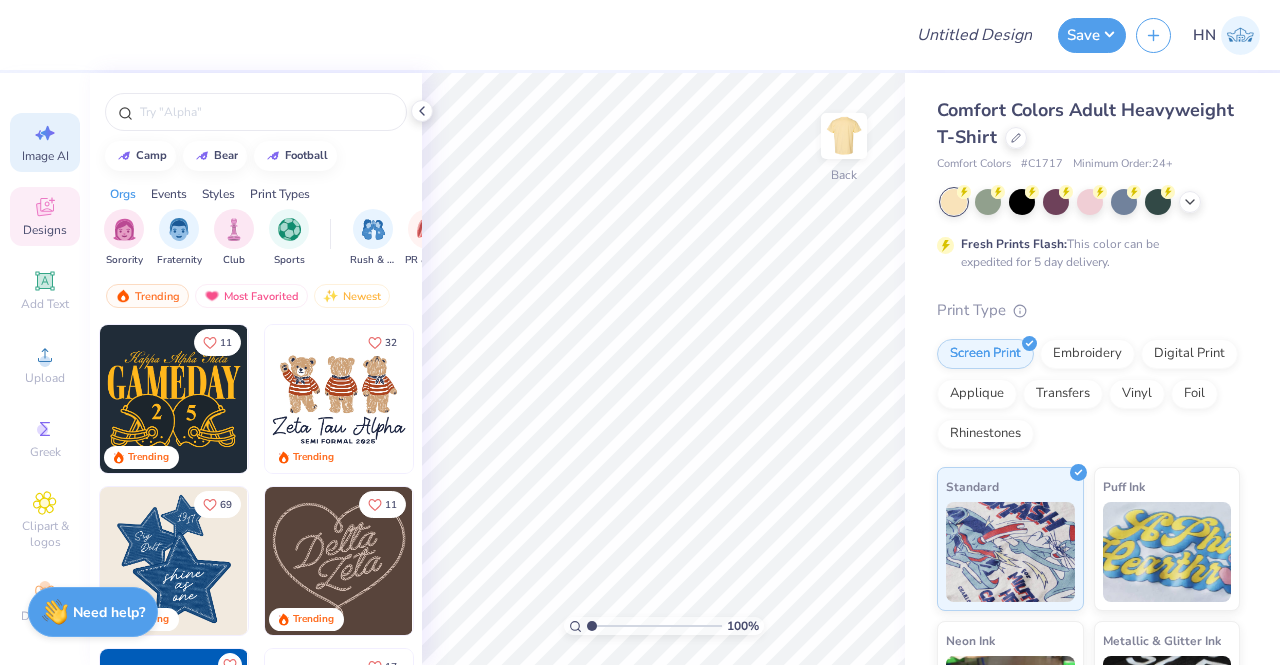 click 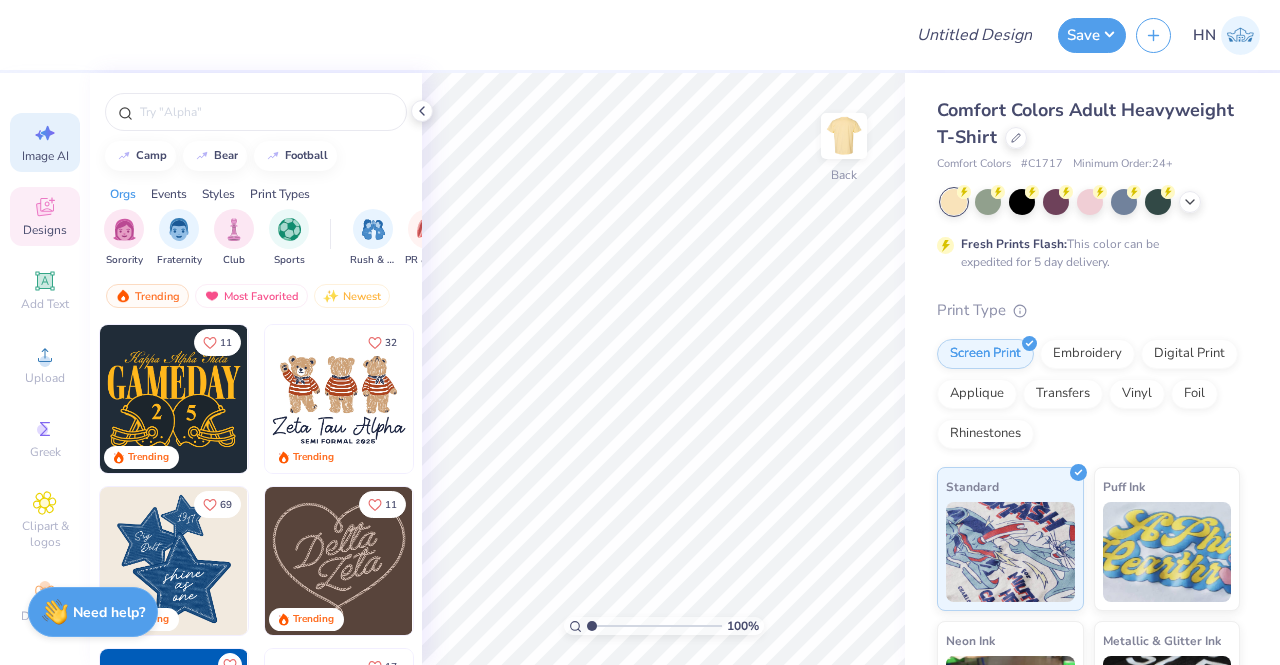 select on "4" 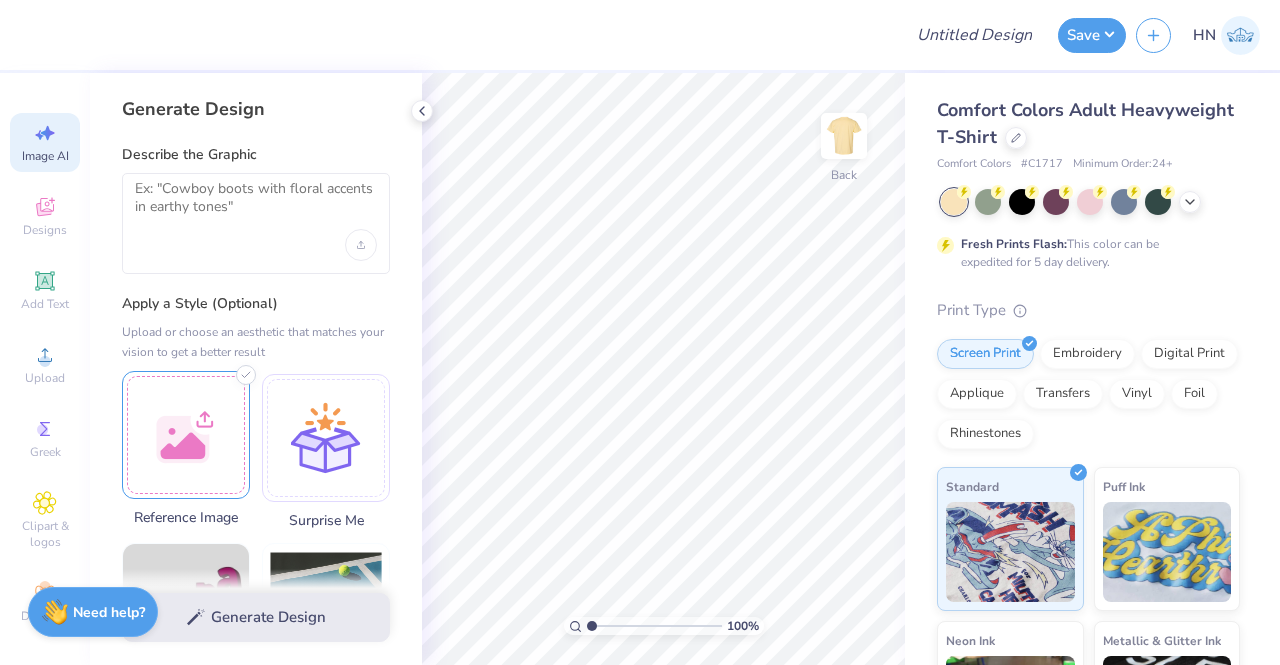 click at bounding box center (186, 435) 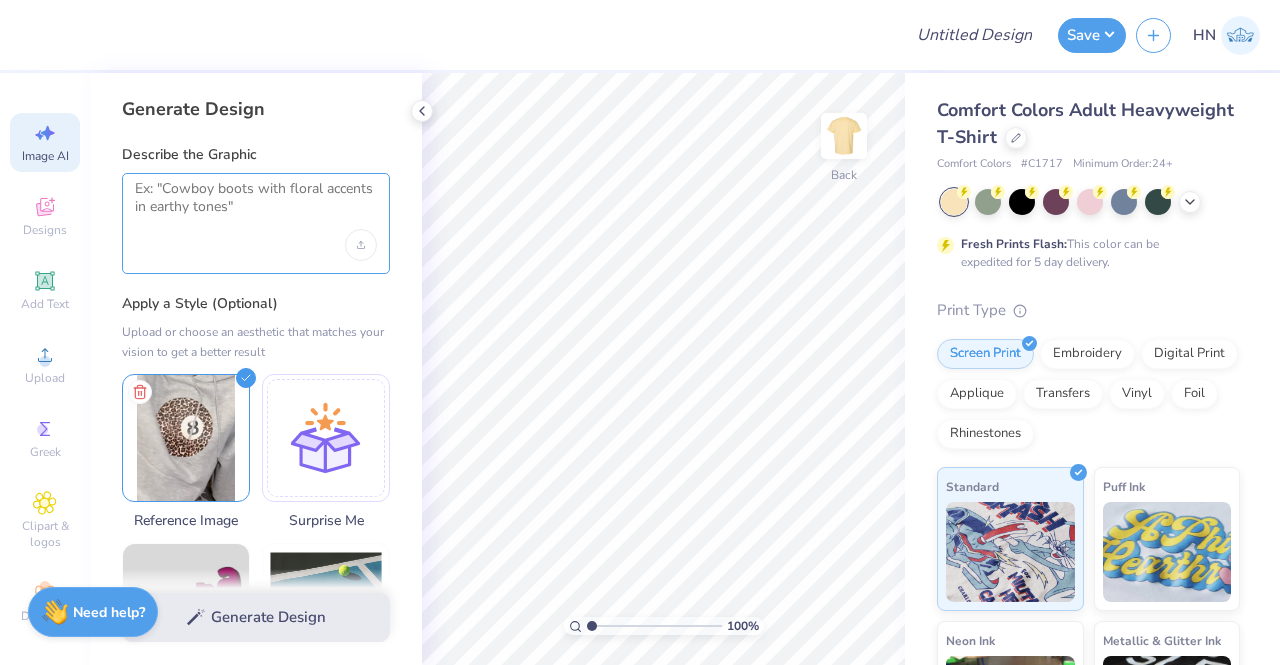 click at bounding box center [256, 205] 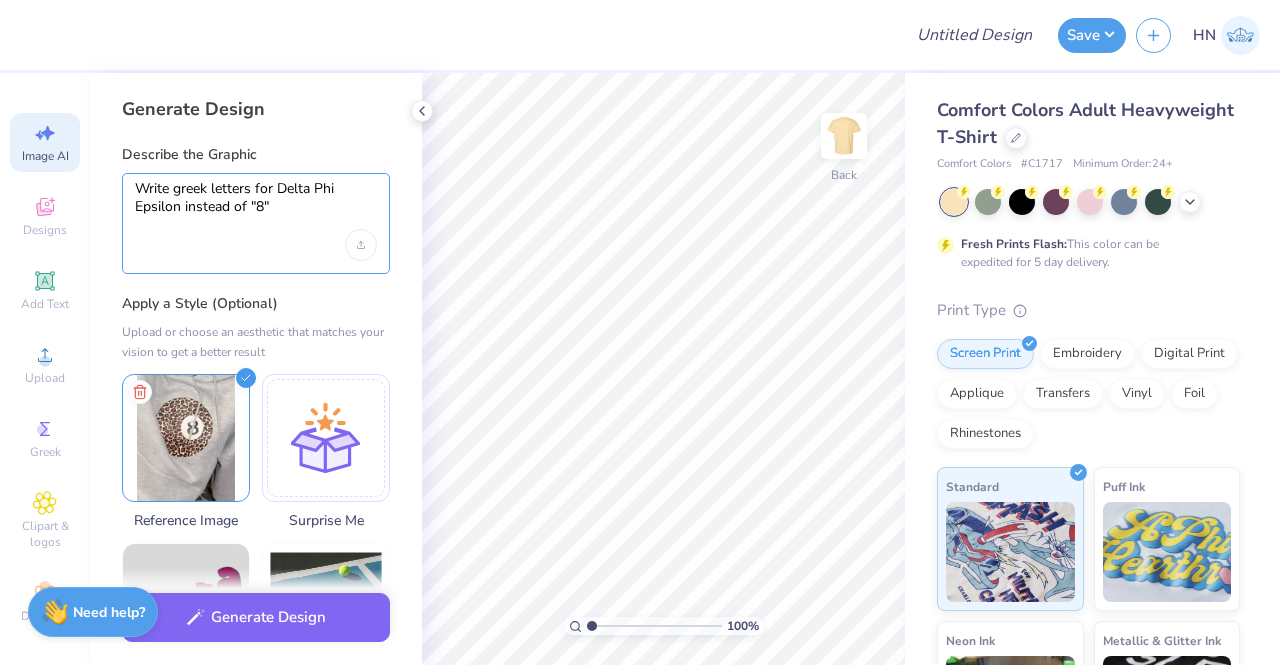 drag, startPoint x: 178, startPoint y: 188, endPoint x: 188, endPoint y: 319, distance: 131.38112 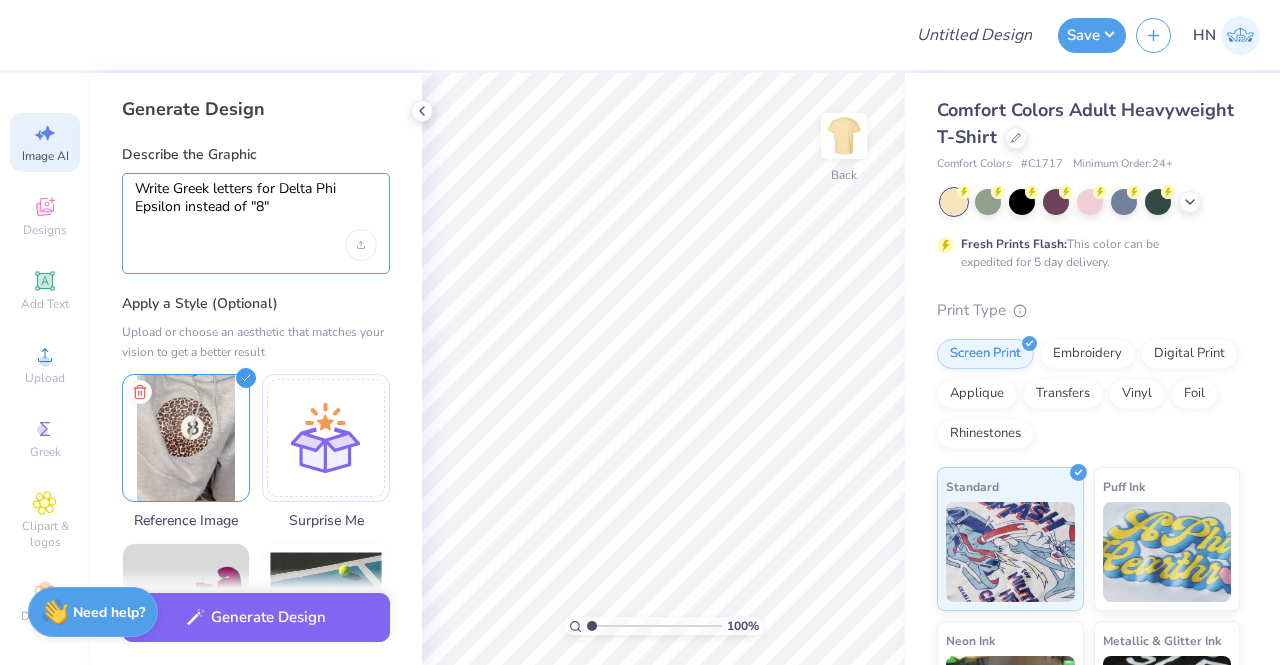 click on "Write Greek letters for Delta Phi Epsilon instead of "8"" at bounding box center [256, 205] 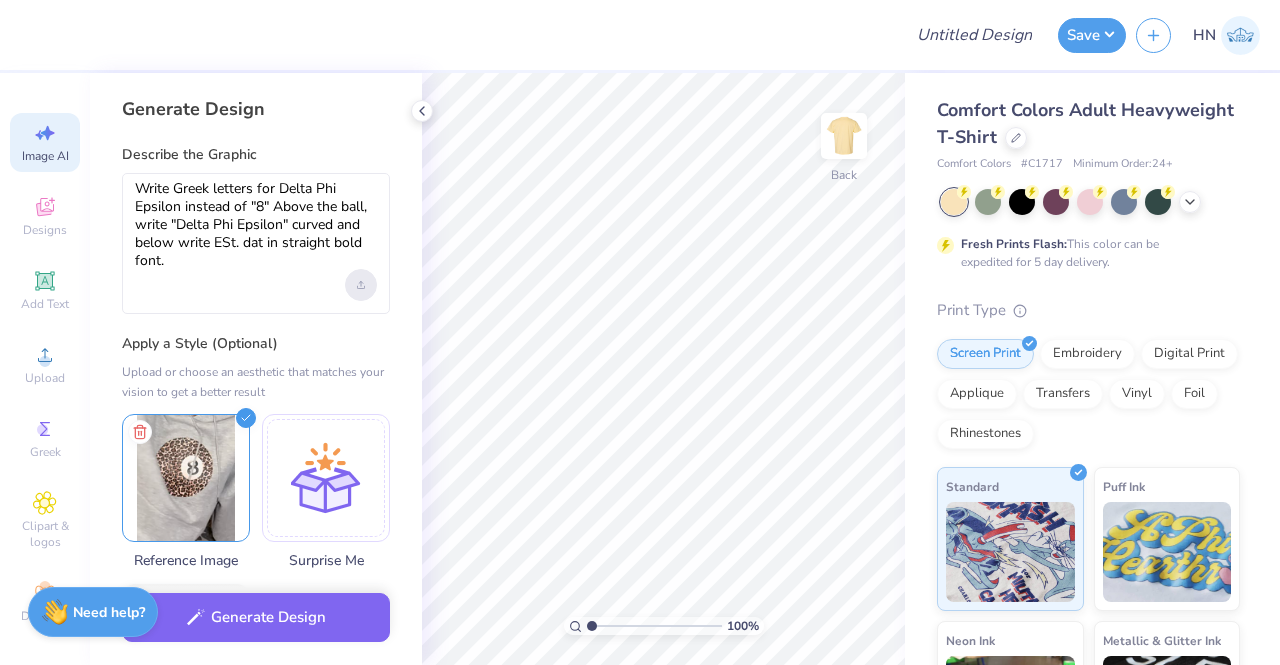 click at bounding box center [361, 285] 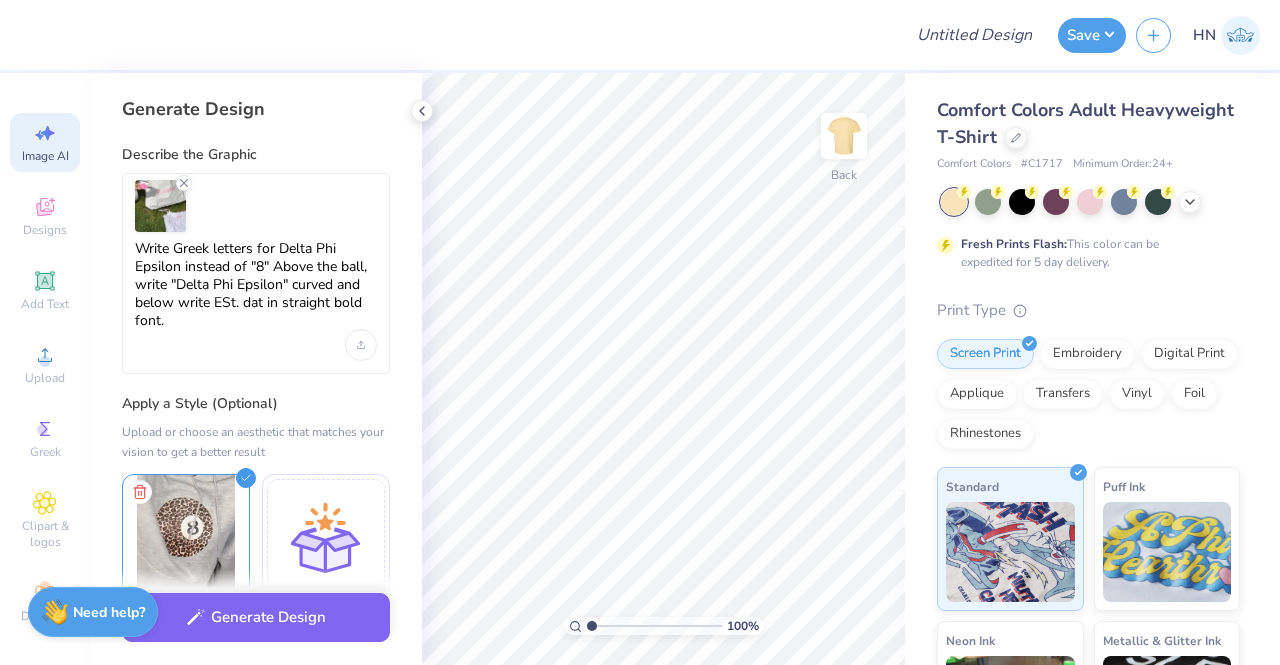 click on "Write Greek letters for Delta Phi Epsilon instead of "8" Above the ball, write "Delta Phi Epsilon" curved and below write ESt. dat in straight bold font." at bounding box center [256, 273] 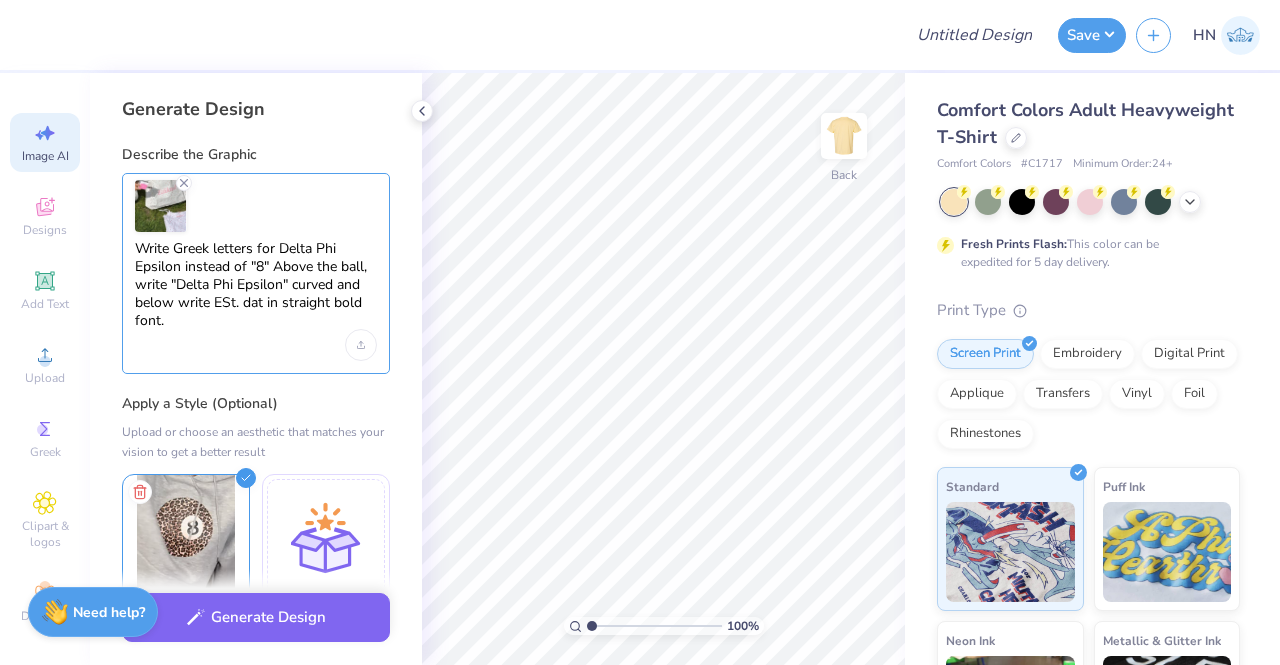 click on "Write Greek letters for Delta Phi Epsilon instead of "8" Above the ball, write "Delta Phi Epsilon" curved and below write ESt. dat in straight bold font." at bounding box center (256, 285) 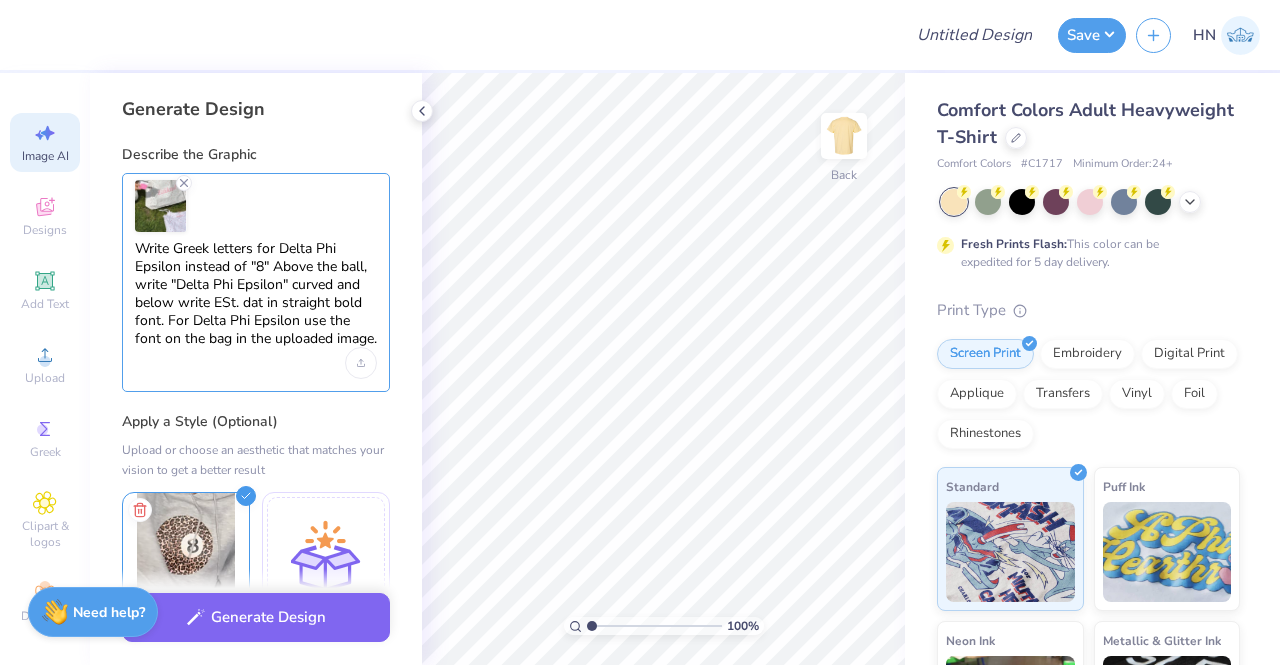 click on "Write Greek letters for Delta Phi Epsilon instead of "8" Above the ball, write "Delta Phi Epsilon" curved and below write ESt. dat in straight bold font. For Delta Phi Epsilon use the font on the bag in the uploaded image." at bounding box center [256, 294] 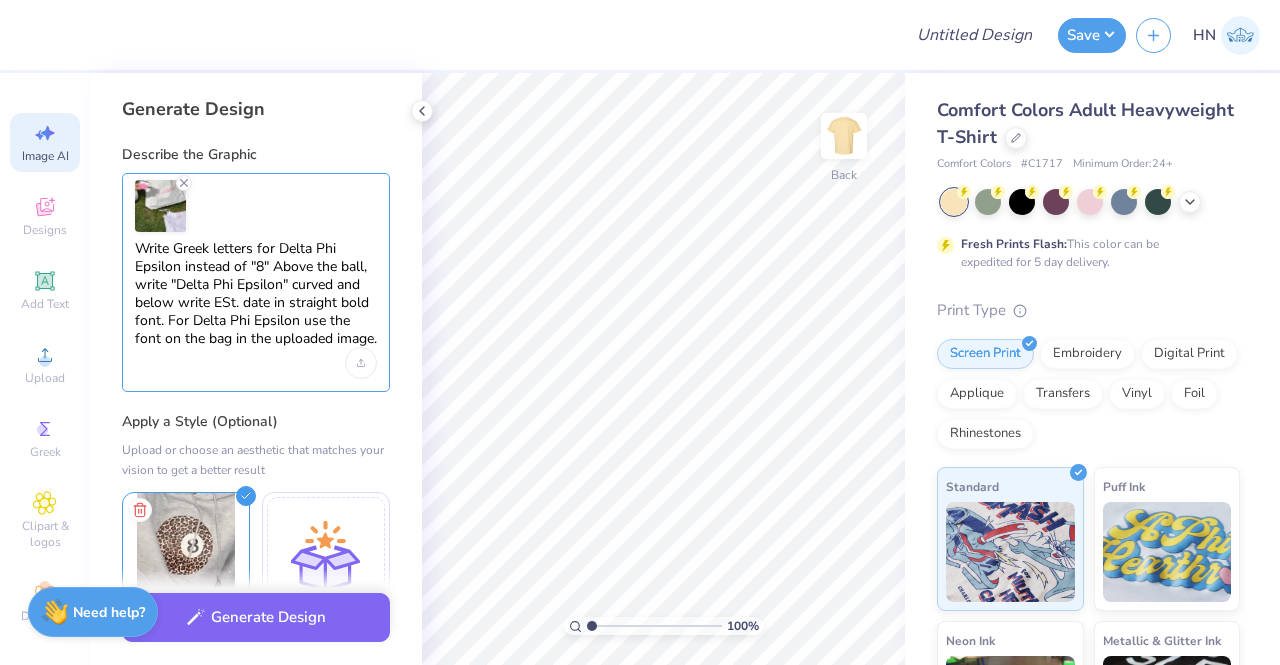 click on "Write Greek letters for Delta Phi Epsilon instead of "8" Above the ball, write "Delta Phi Epsilon" curved and below write ESt. date in straight bold font. For Delta Phi Epsilon use the font on the bag in the uploaded image." at bounding box center (256, 294) 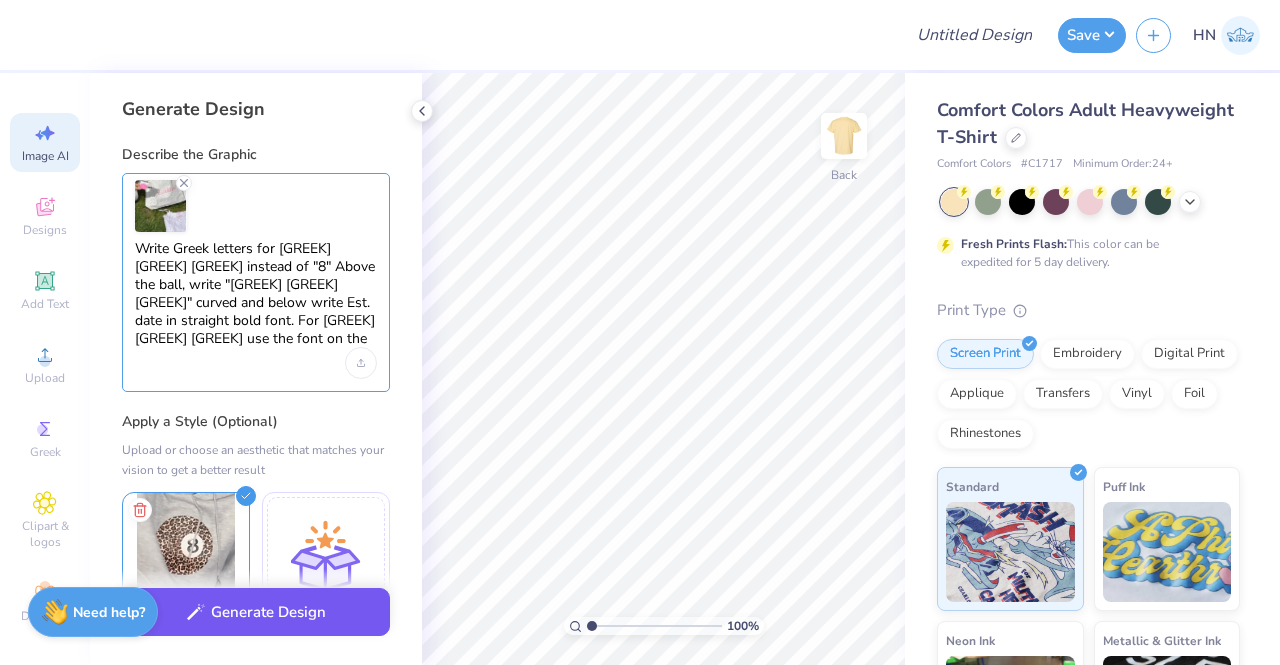type on "Write Greek letters for Delta Phi Epsilon instead of "8" Above the ball, write "Delta Phi Epsilon" curved and below write Est. date in straight bold font. For Delta Phi Epsilon use the font on the bag in the uploaded image." 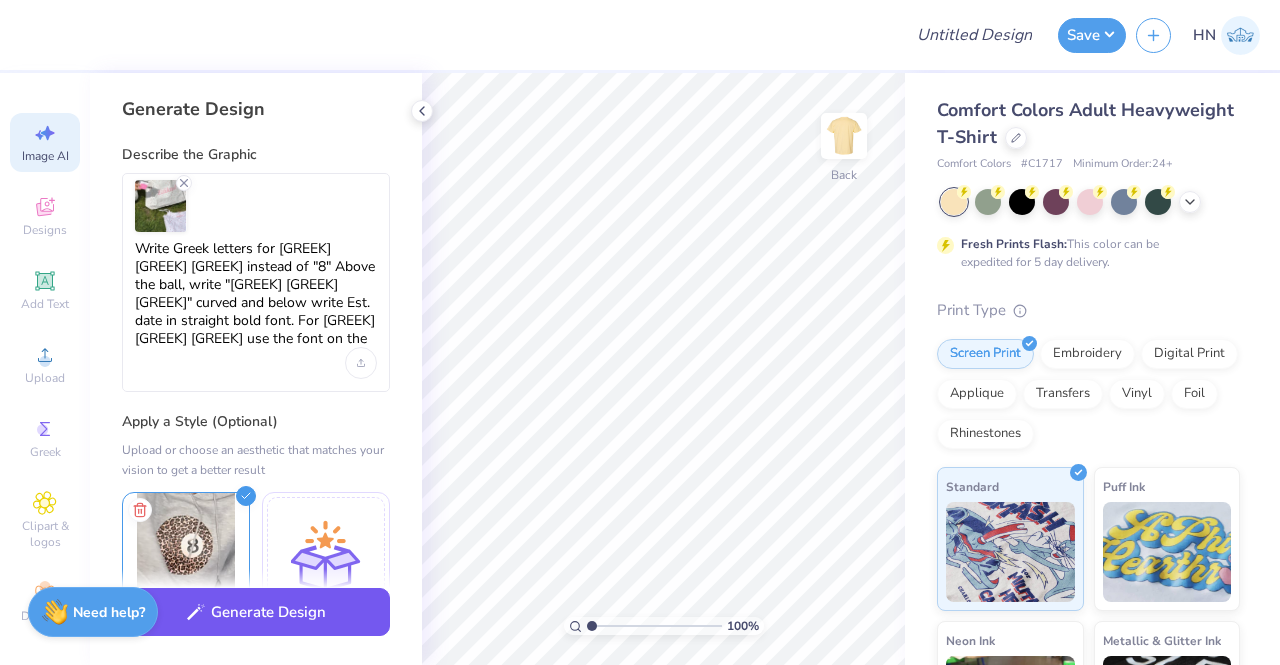 click on "Generate Design" at bounding box center (256, 612) 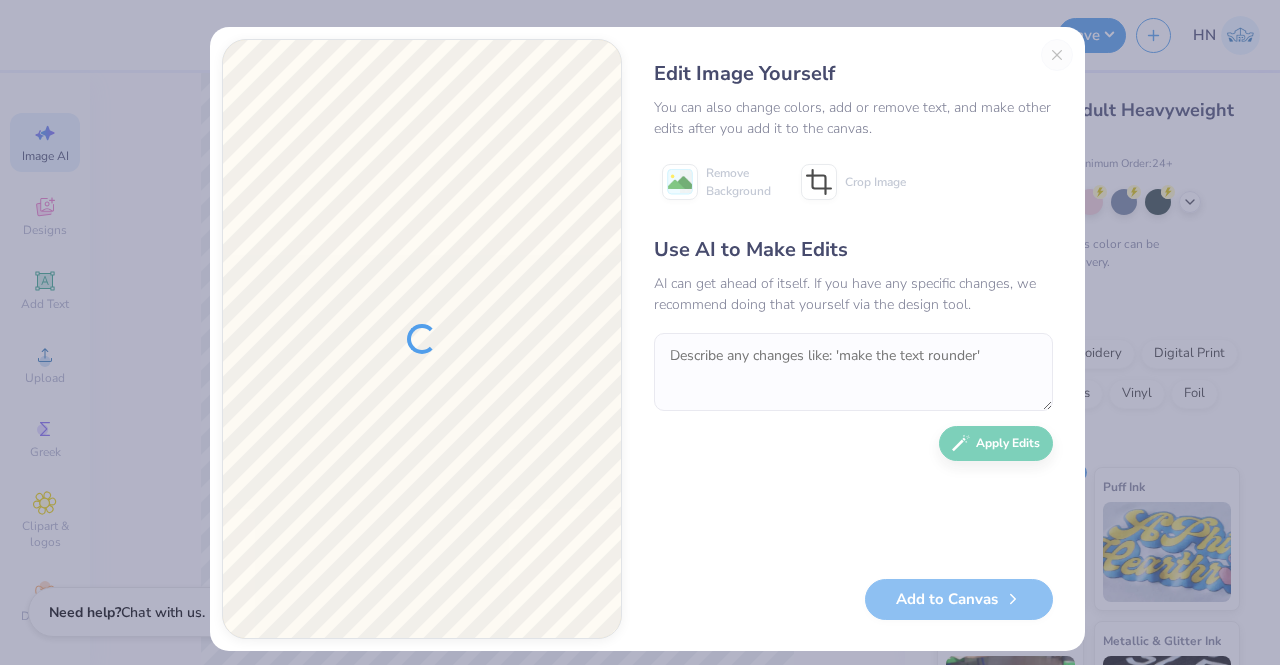 scroll, scrollTop: 12, scrollLeft: 0, axis: vertical 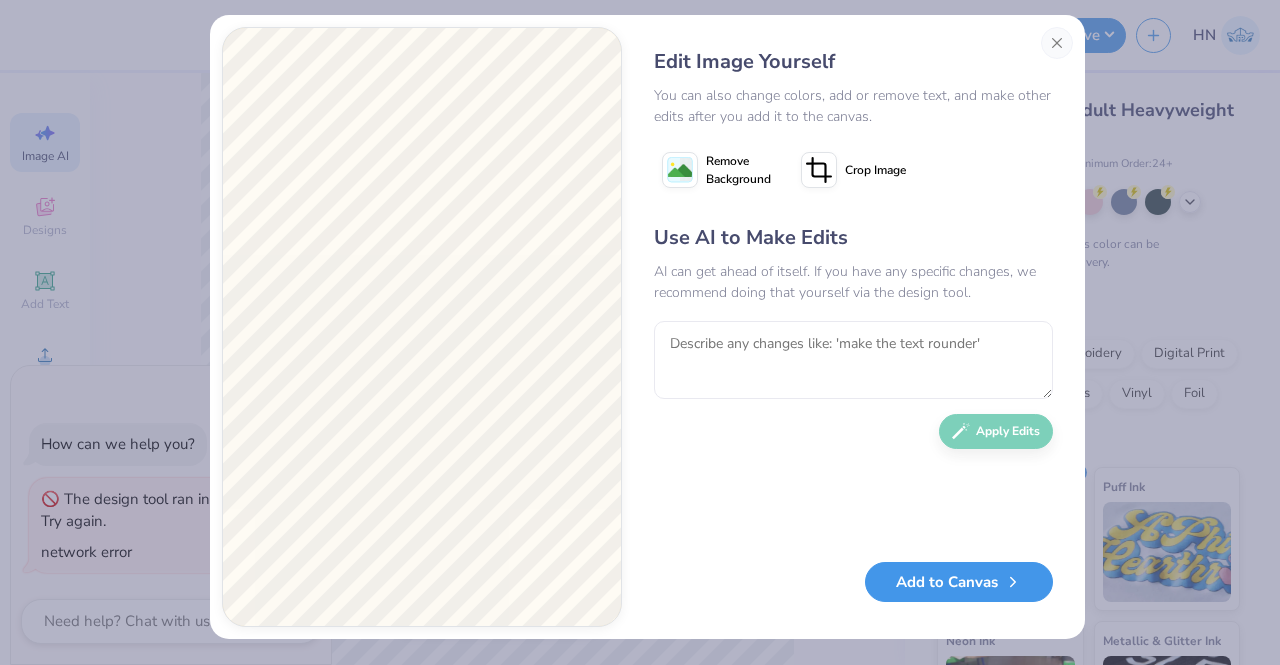 click on "Add to Canvas" at bounding box center (959, 582) 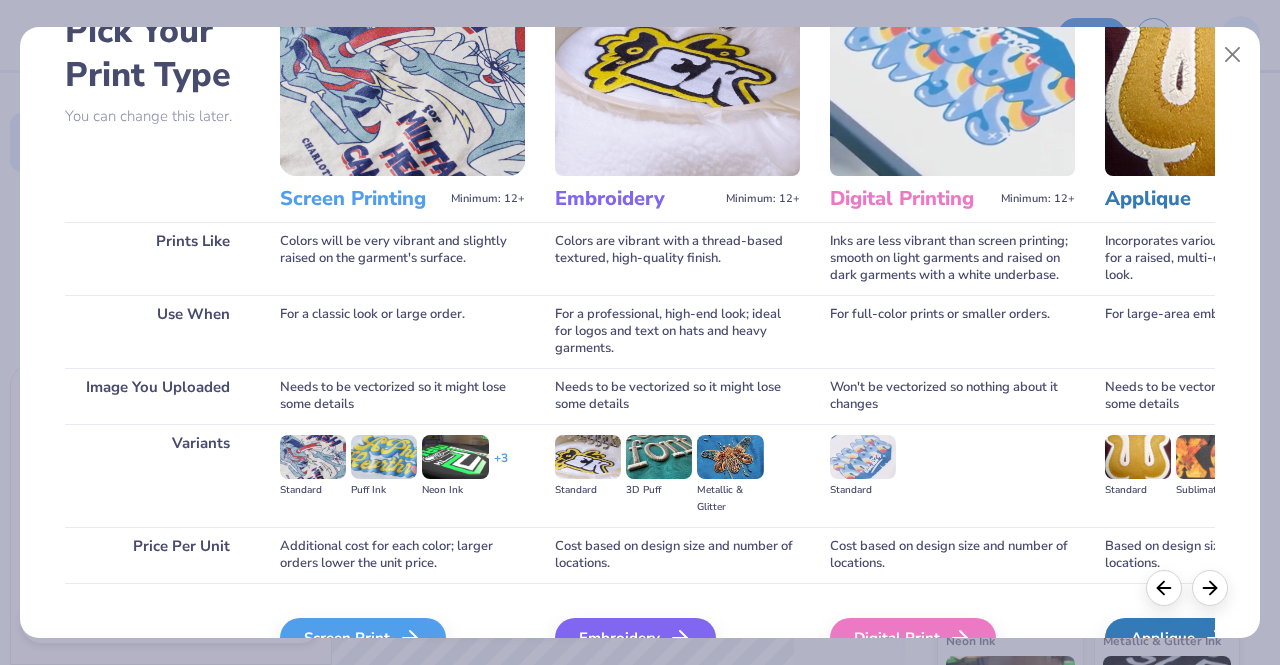 scroll, scrollTop: 231, scrollLeft: 0, axis: vertical 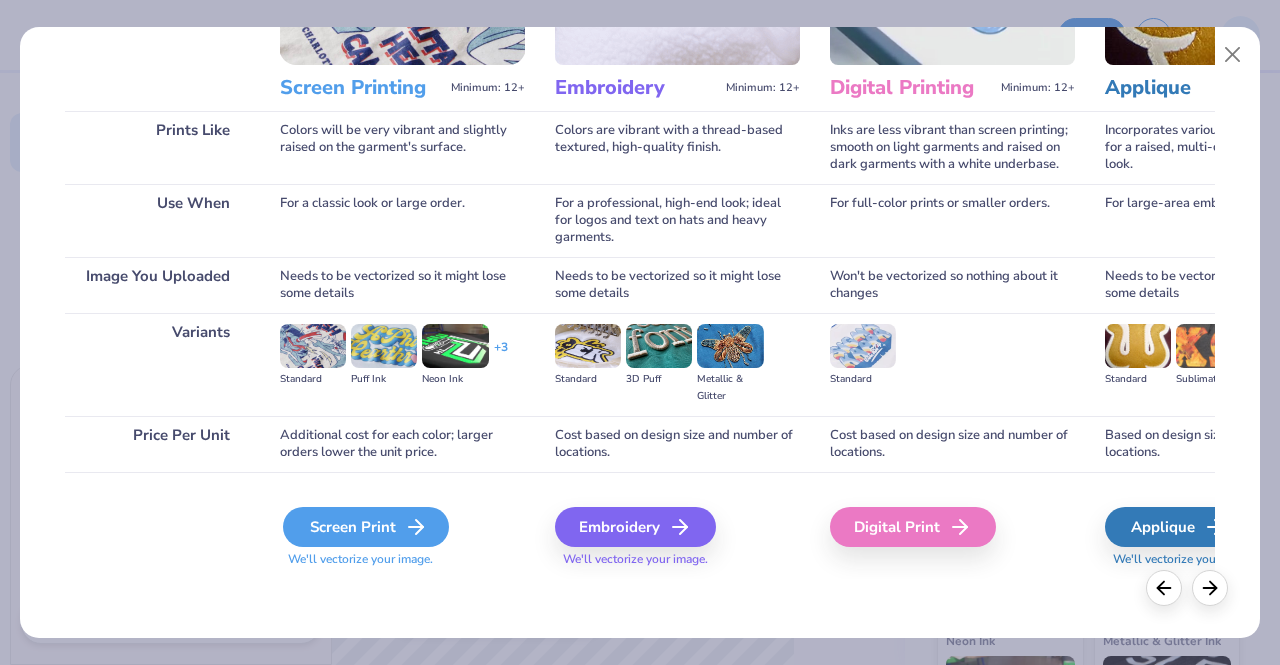 click on "Screen Print" at bounding box center [366, 527] 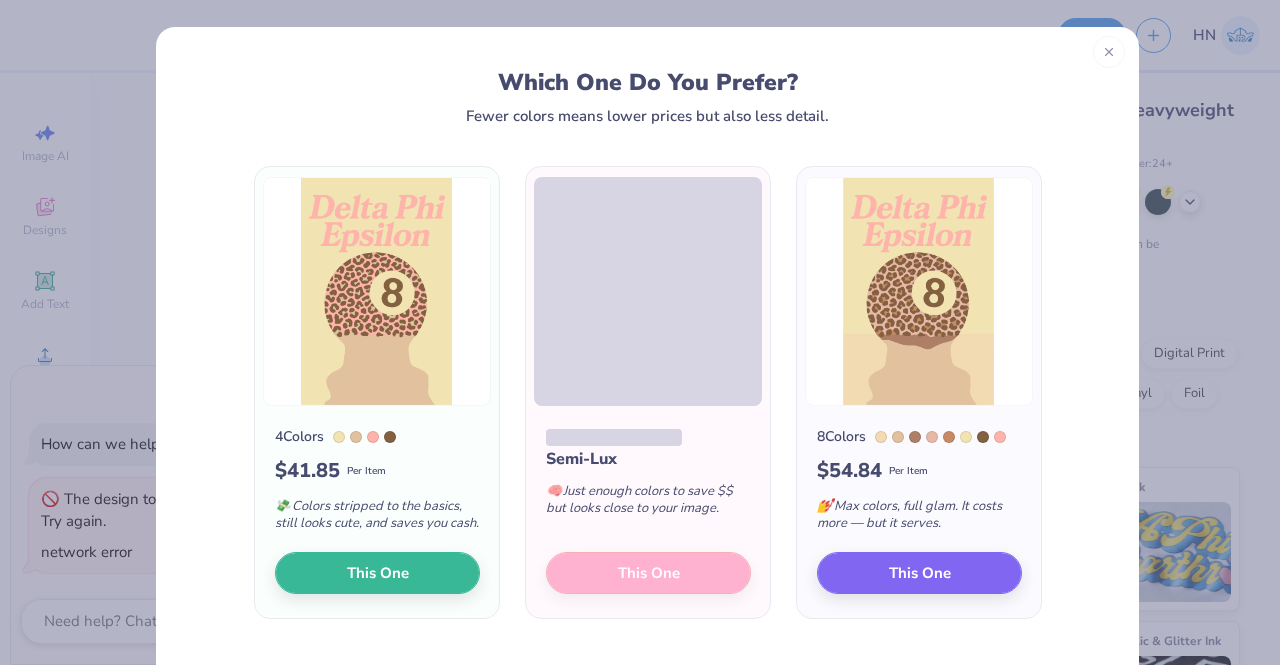 click 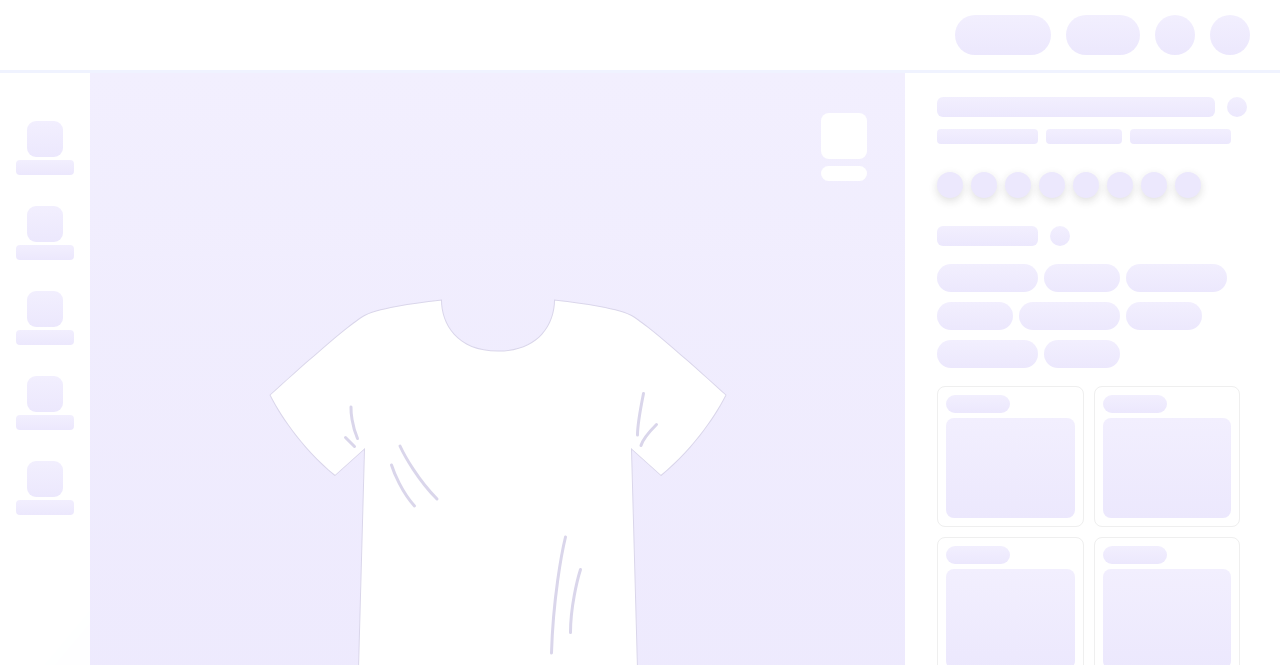 scroll, scrollTop: 0, scrollLeft: 0, axis: both 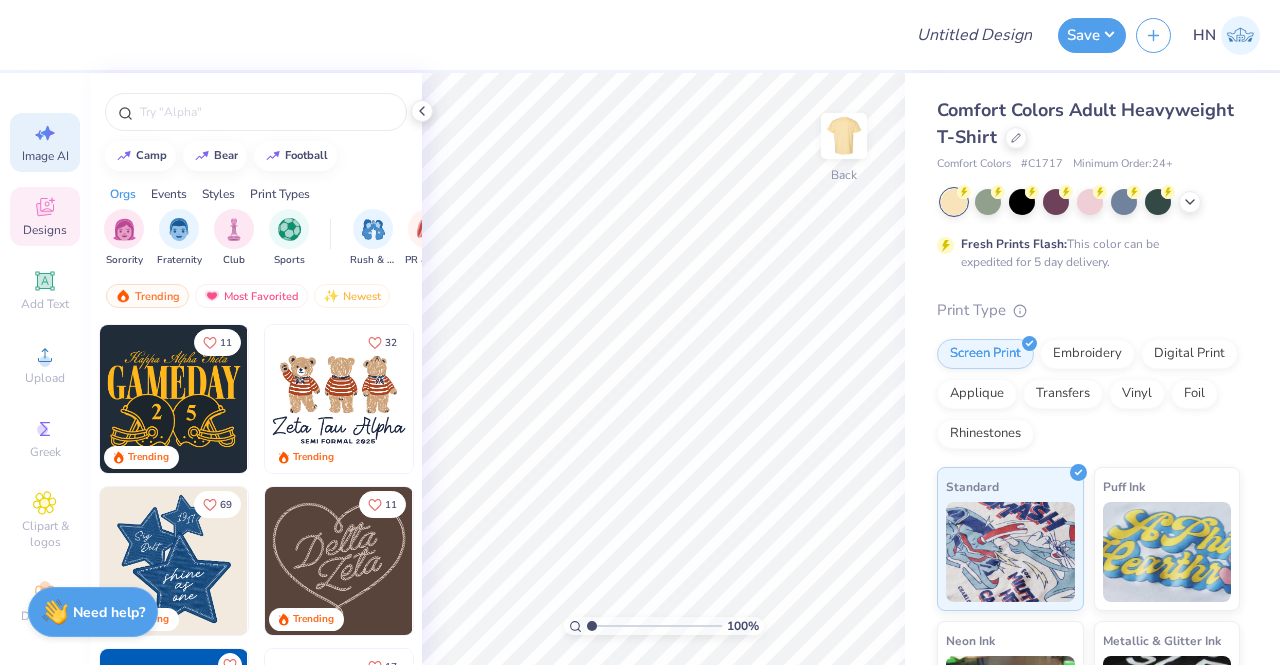 click 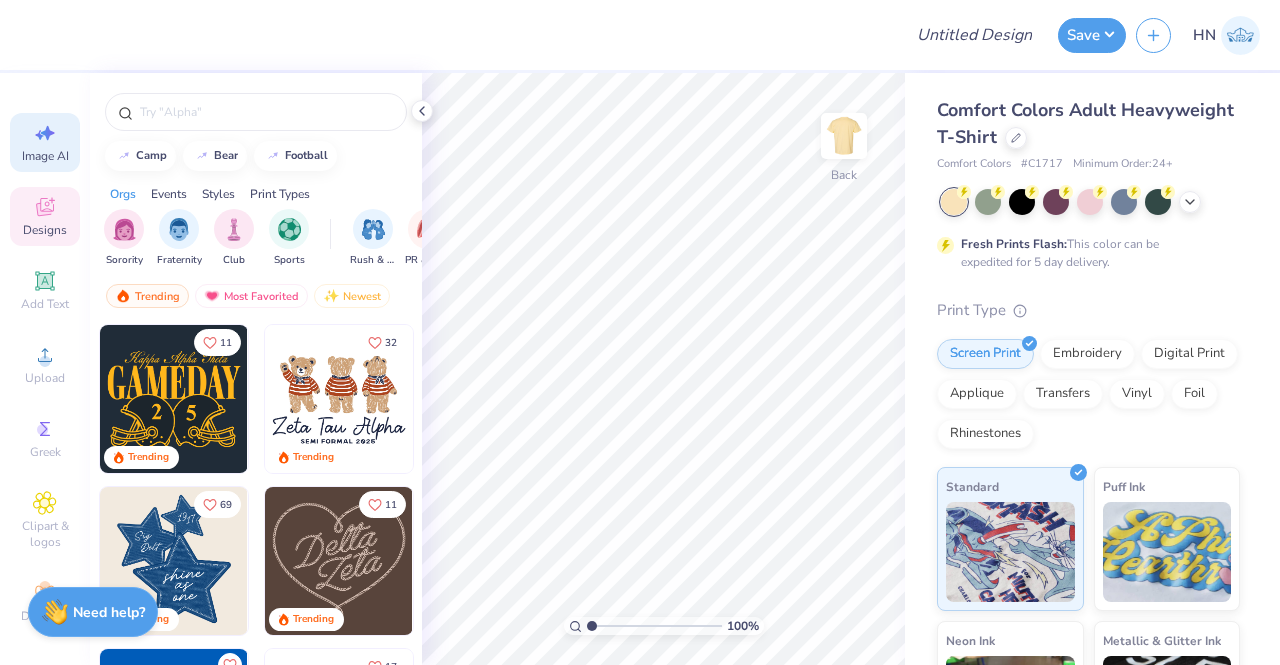 select on "4" 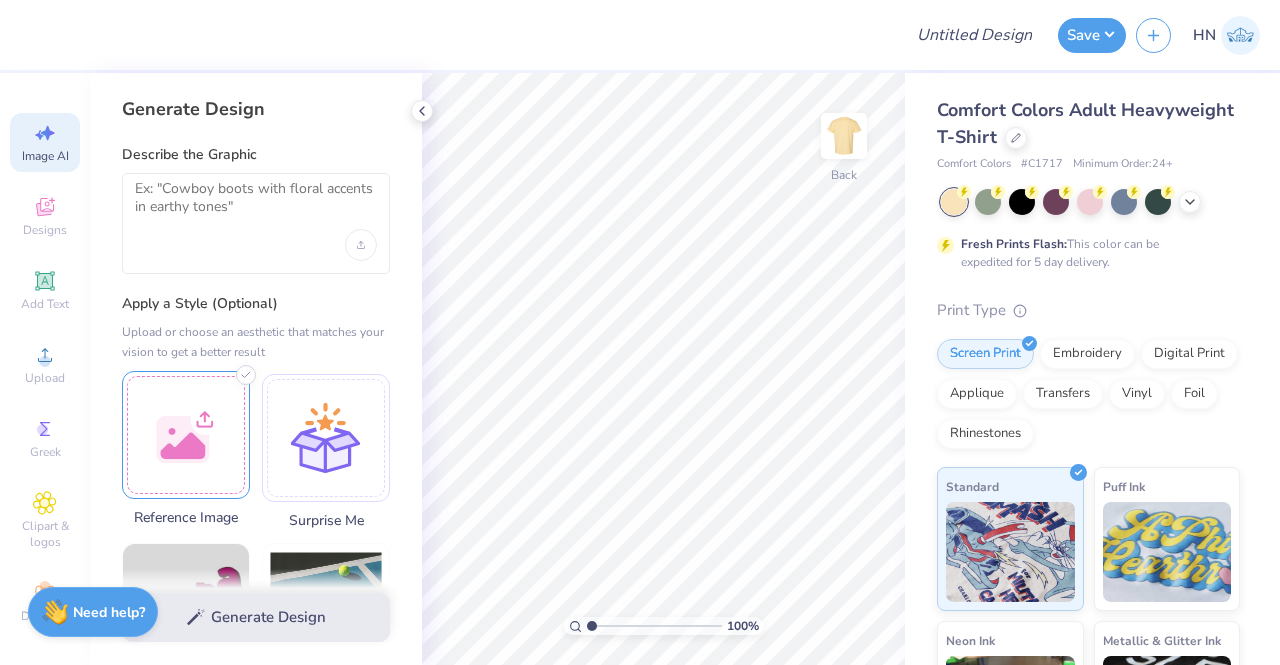 click at bounding box center (186, 435) 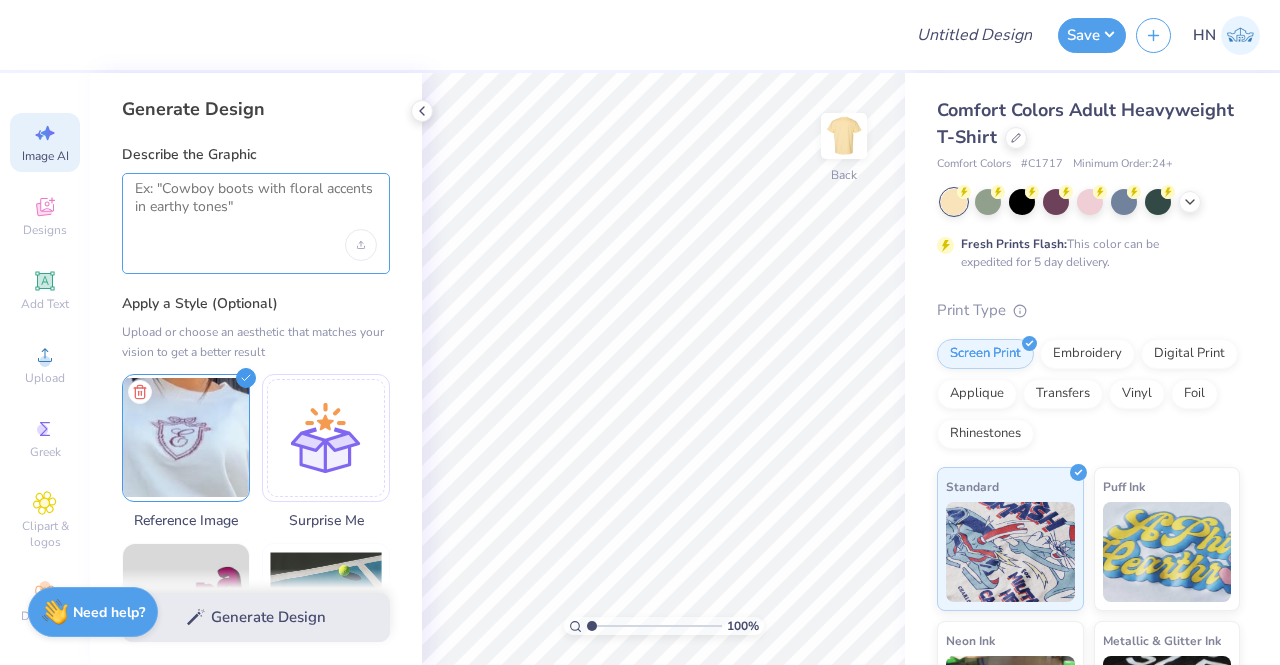 click at bounding box center (256, 205) 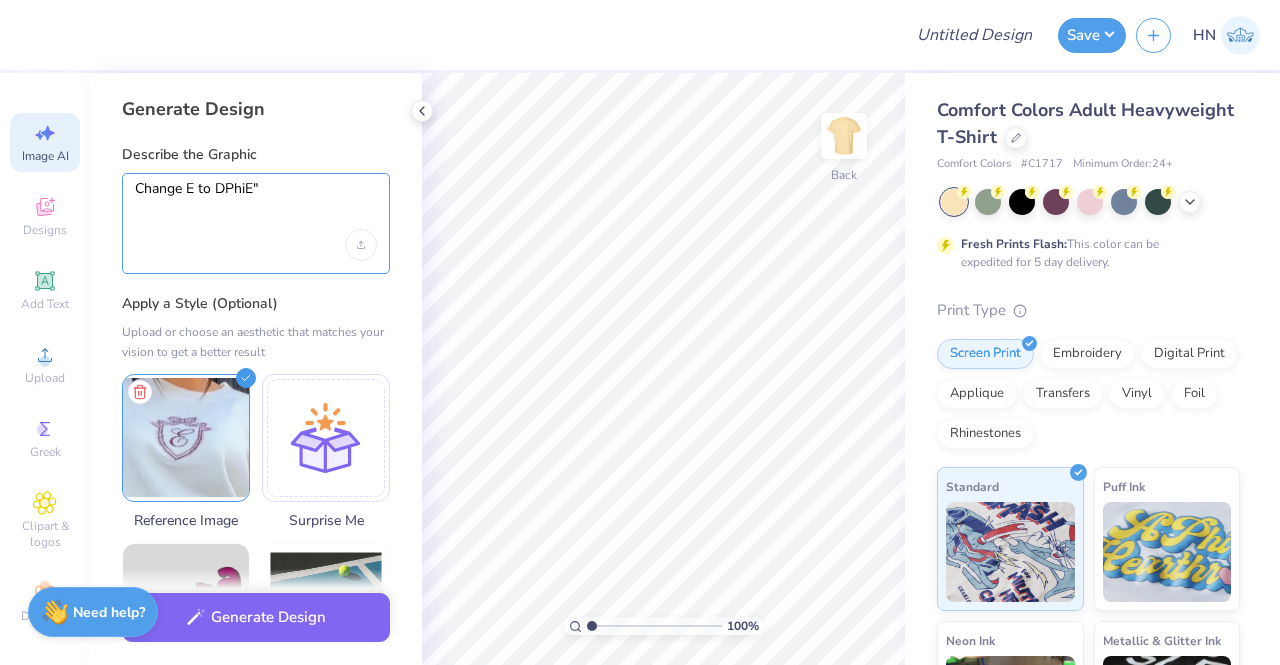 click on "Change E to DPhiE"" at bounding box center (256, 205) 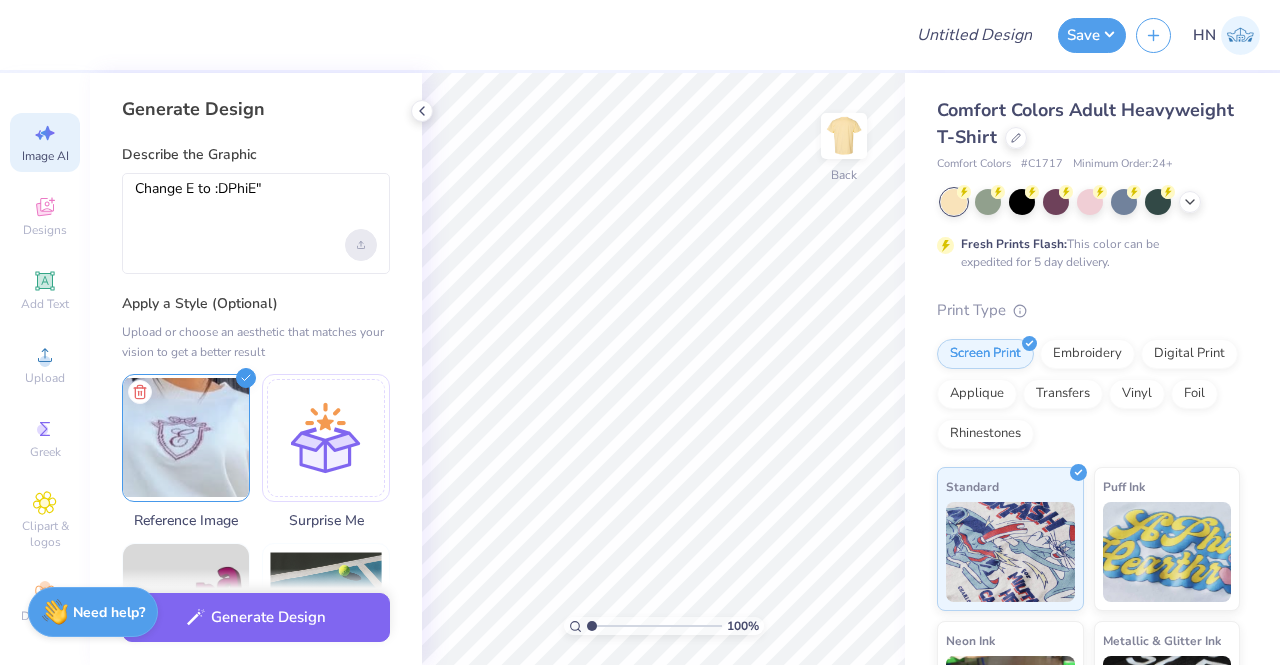 click 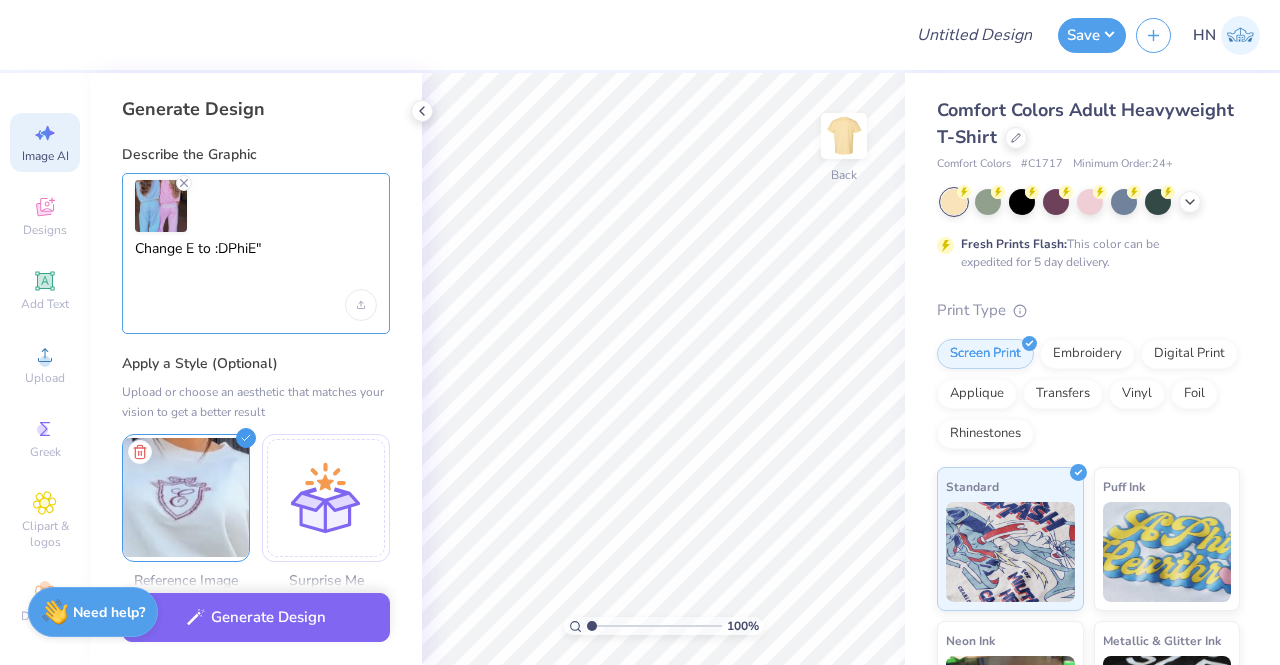 click on "Change E to :DPhiE"" at bounding box center (256, 265) 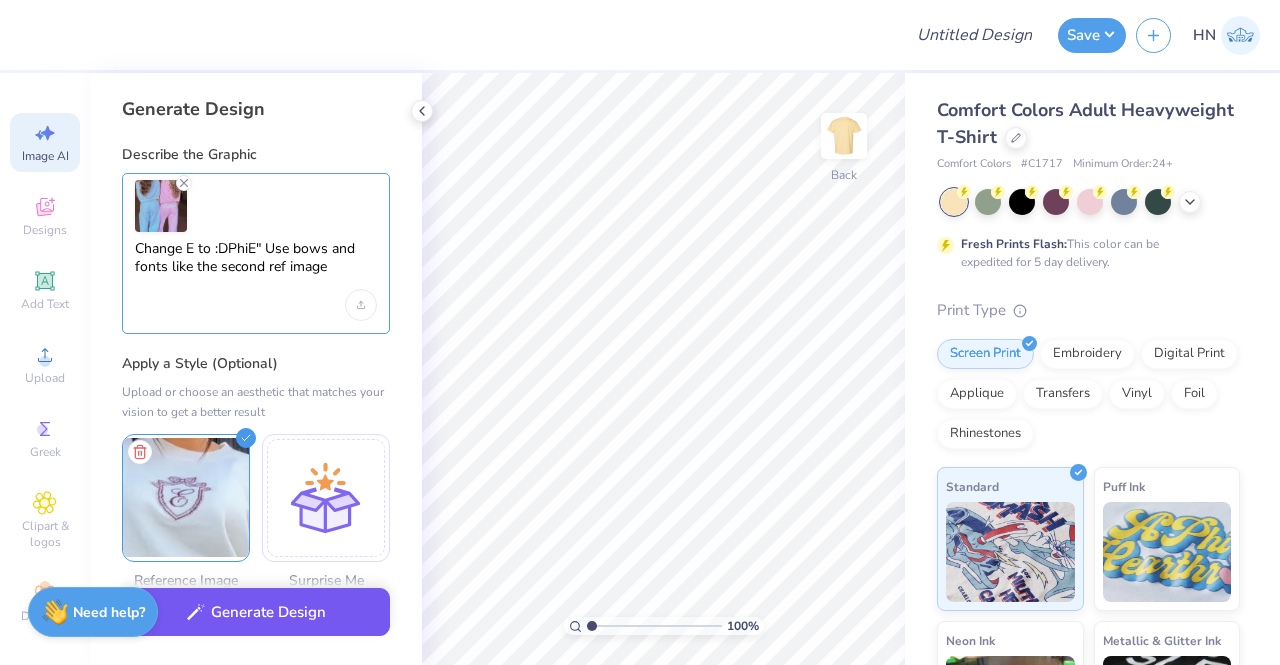 type on "Change E to :DPhiE" Use bows and fonts like the second ref image" 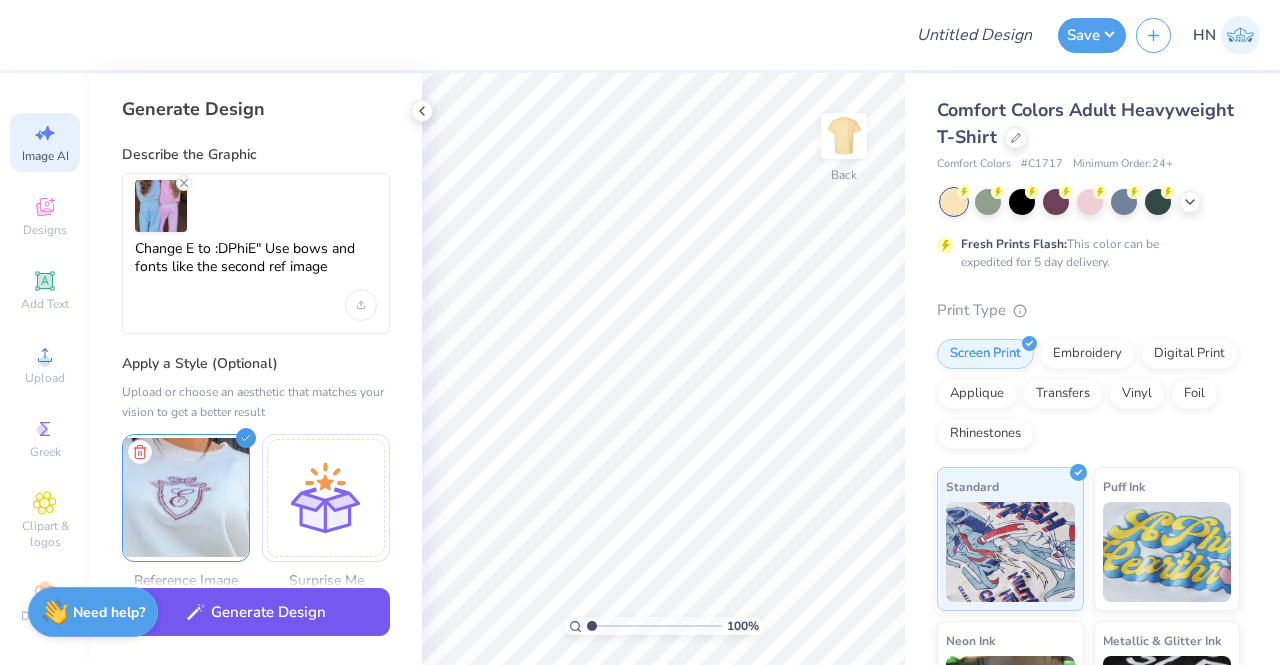 click on "Generate Design" at bounding box center (256, 612) 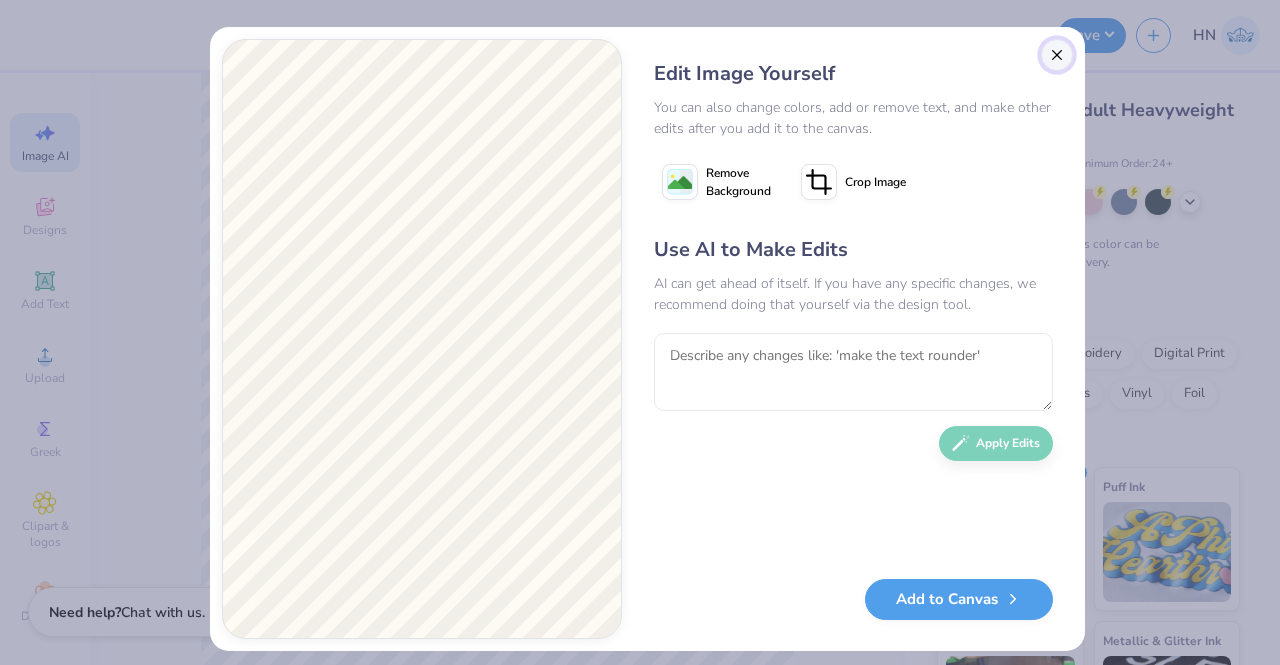 click at bounding box center [1057, 55] 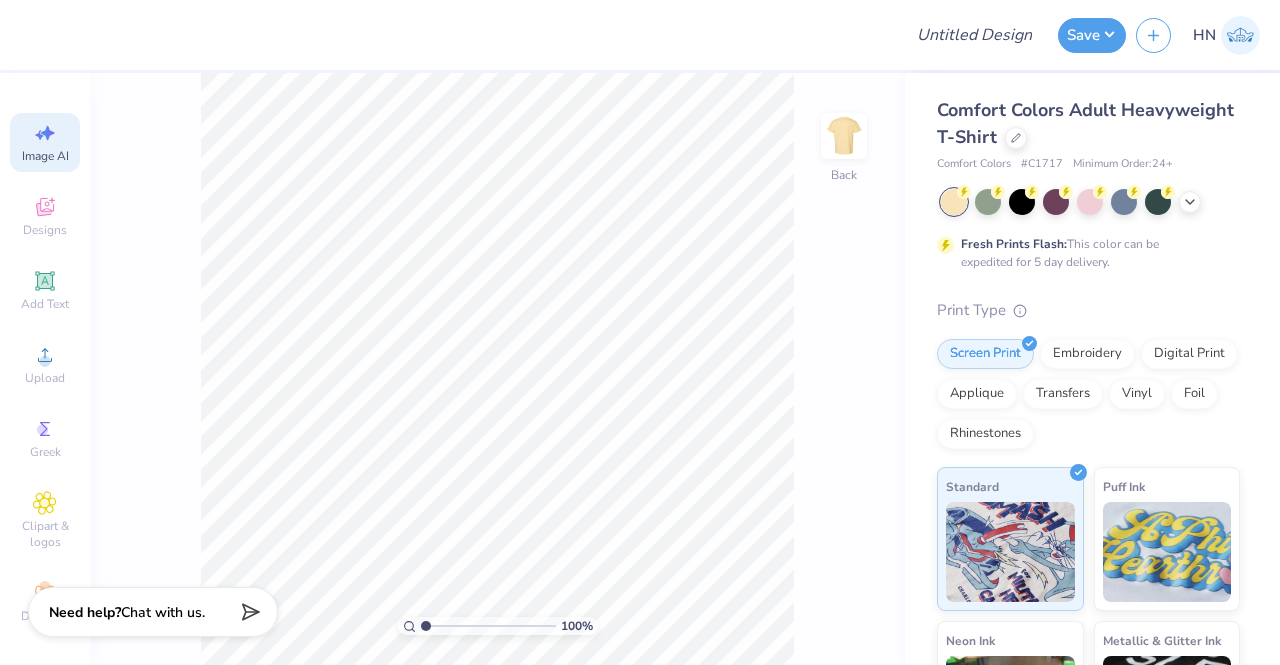 scroll, scrollTop: 0, scrollLeft: 44, axis: horizontal 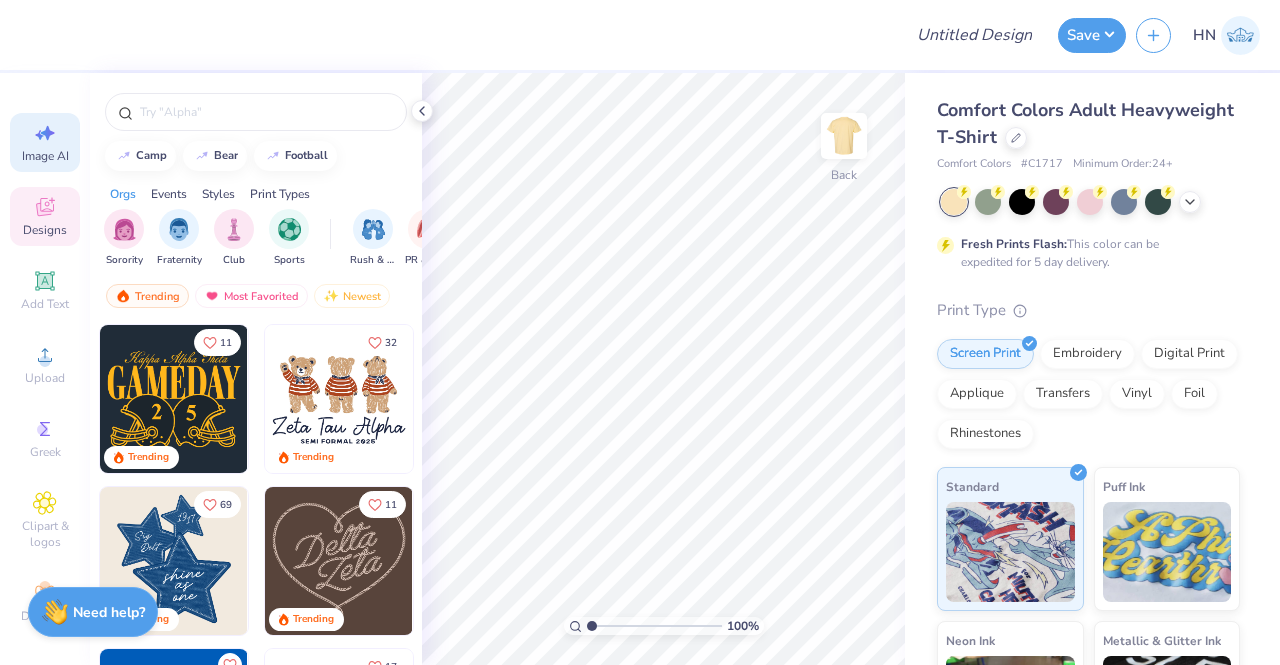 click on "Image AI" at bounding box center (45, 156) 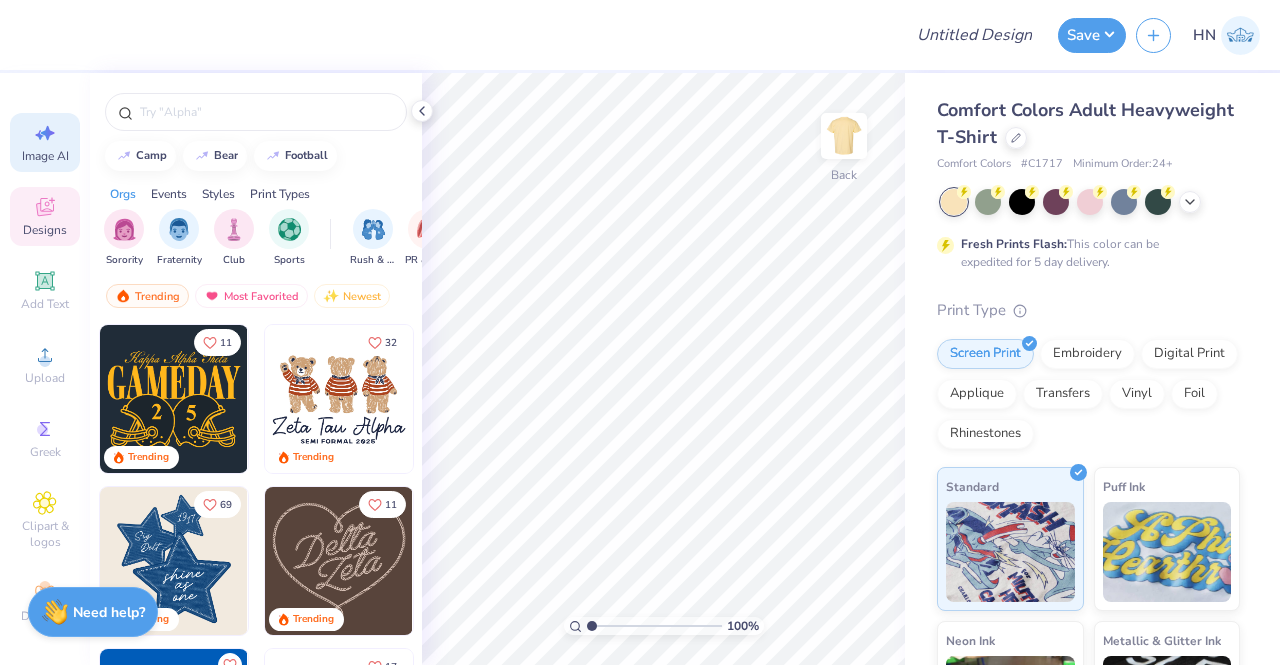 select on "4" 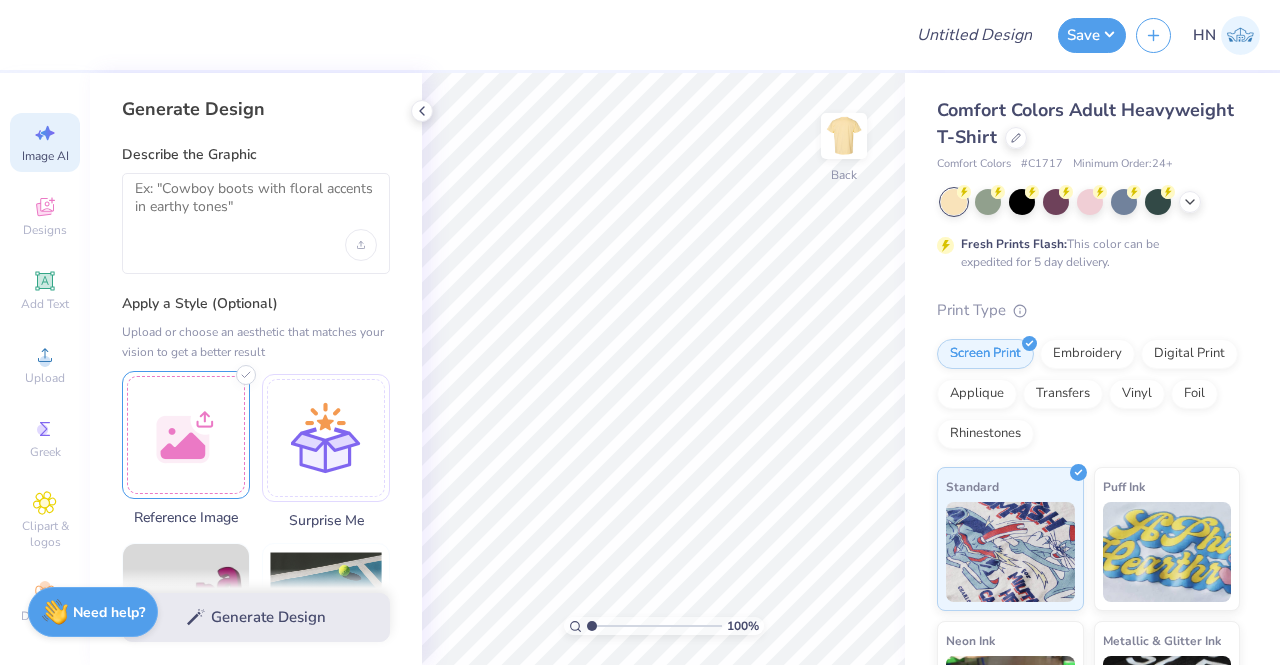 click at bounding box center (186, 435) 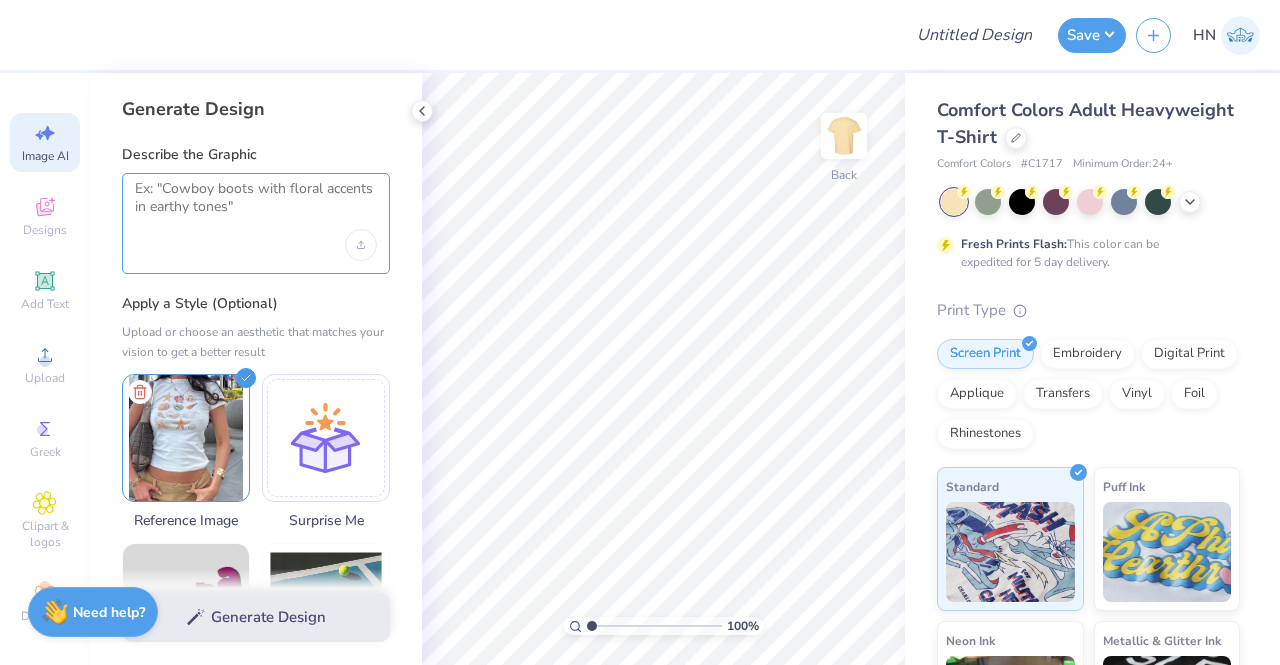 click at bounding box center [256, 205] 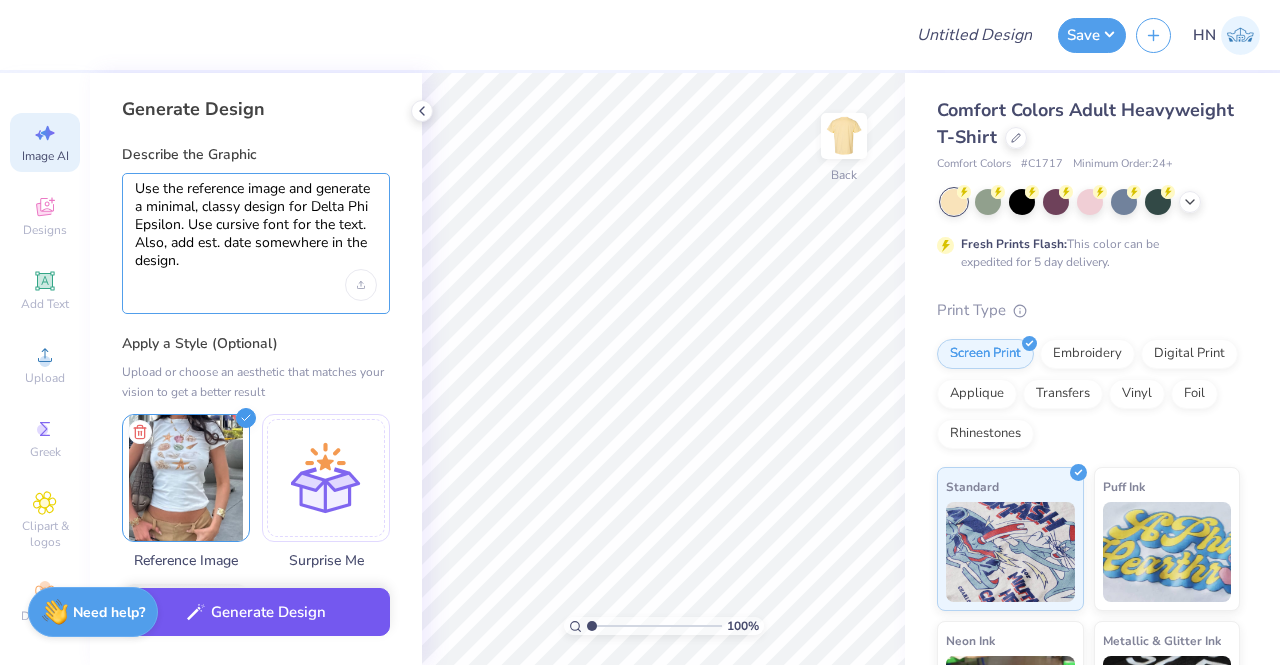 type on "Use the reference image and generate a minimal, classy design for Delta Phi Epsilon. Use cursive font for the text. Also, add est. date somewhere in the design." 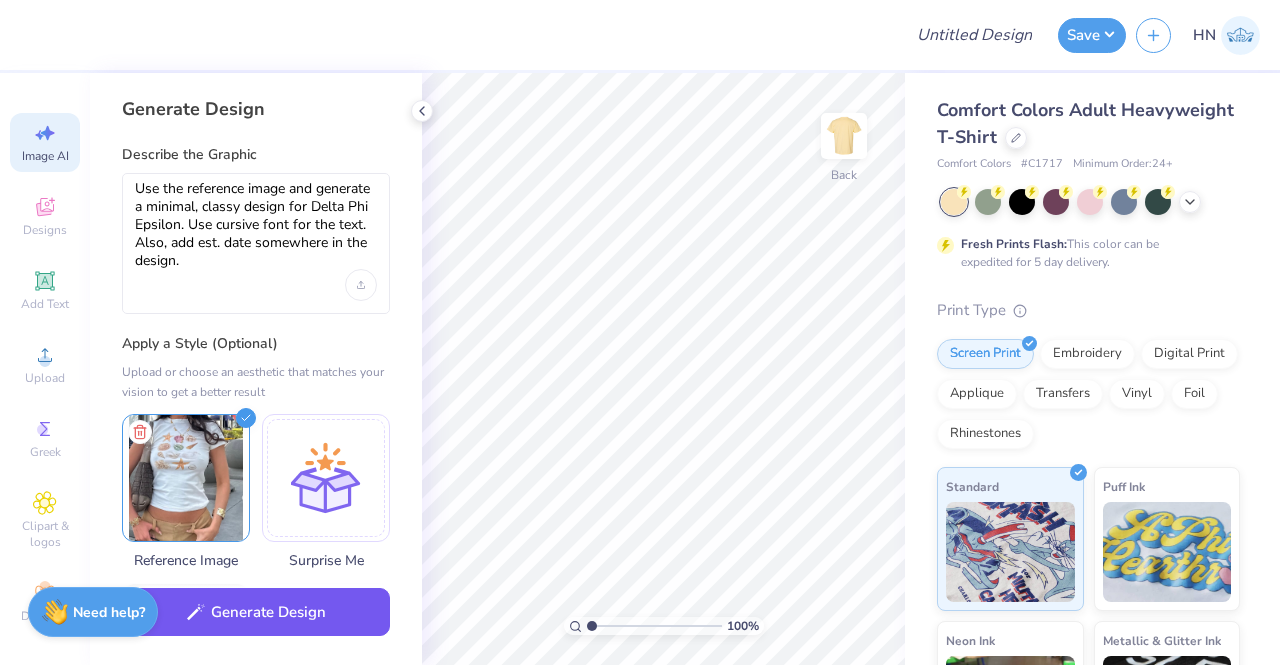 click on "Generate Design" at bounding box center [256, 612] 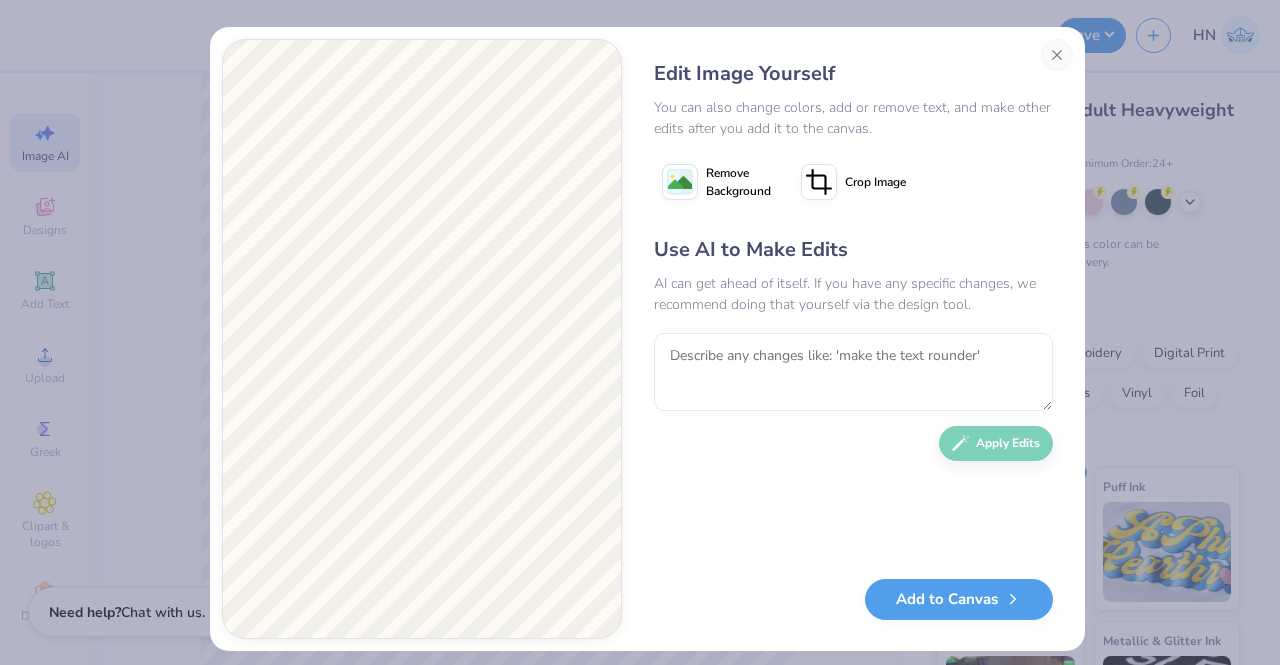 click on "Remove Background" at bounding box center (738, 182) 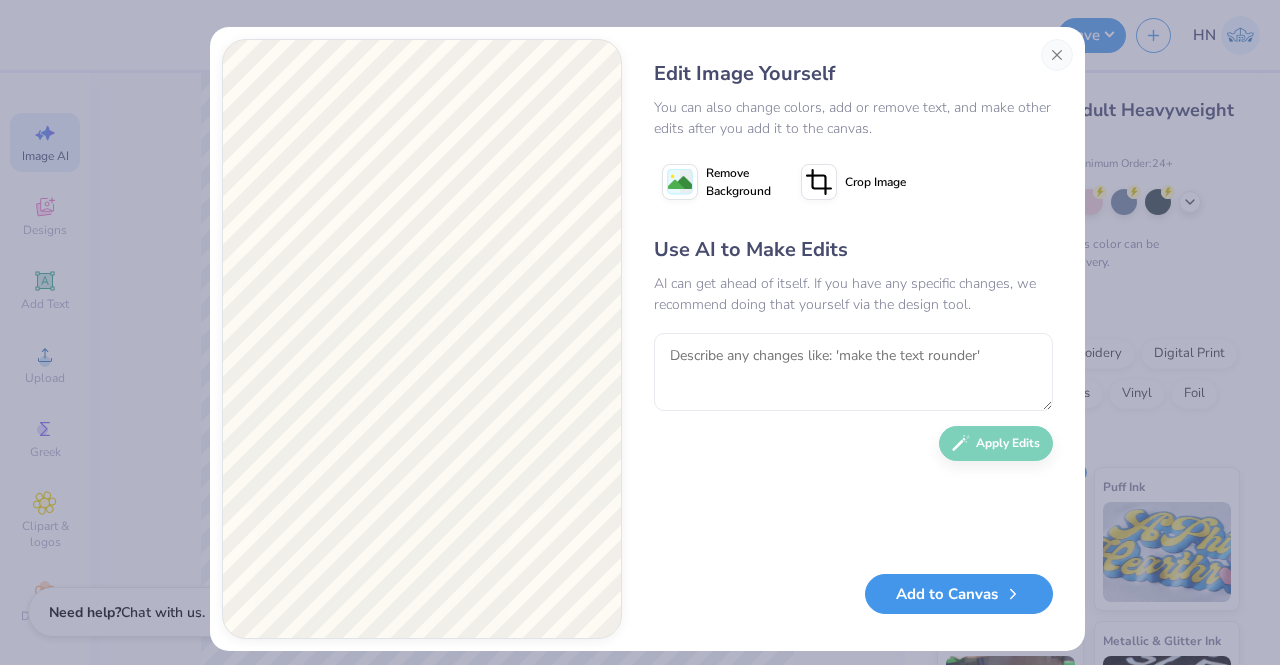 click on "Add to Canvas" at bounding box center [959, 594] 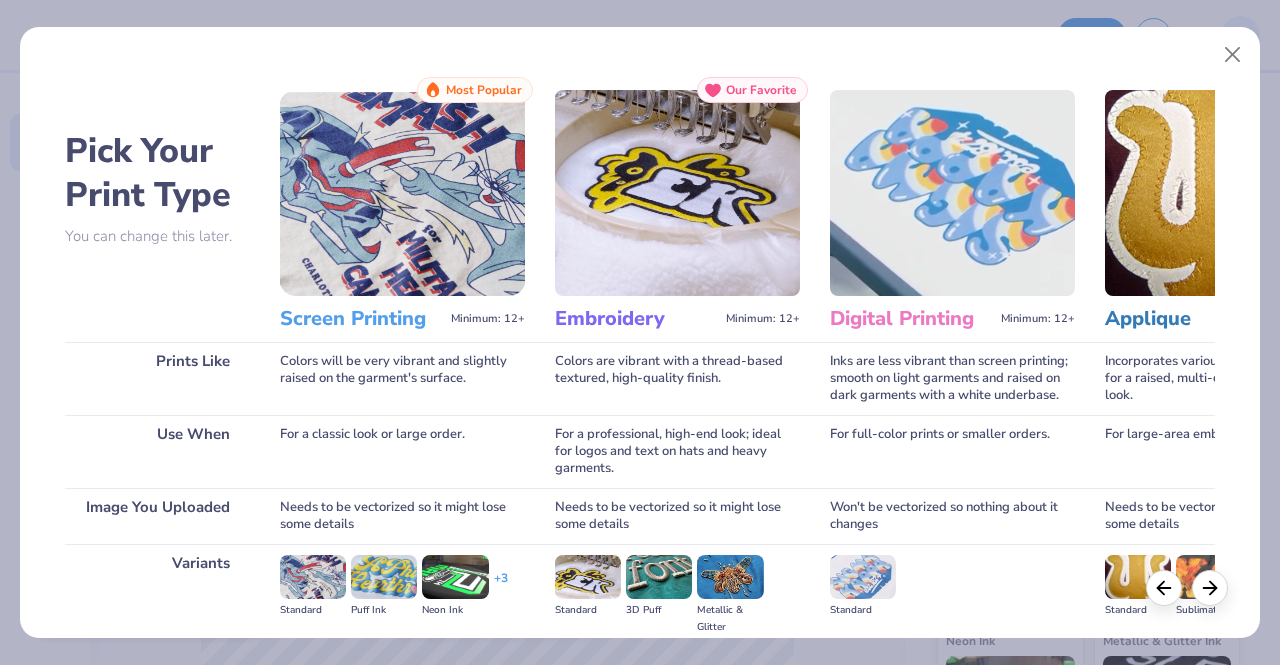 scroll, scrollTop: 231, scrollLeft: 0, axis: vertical 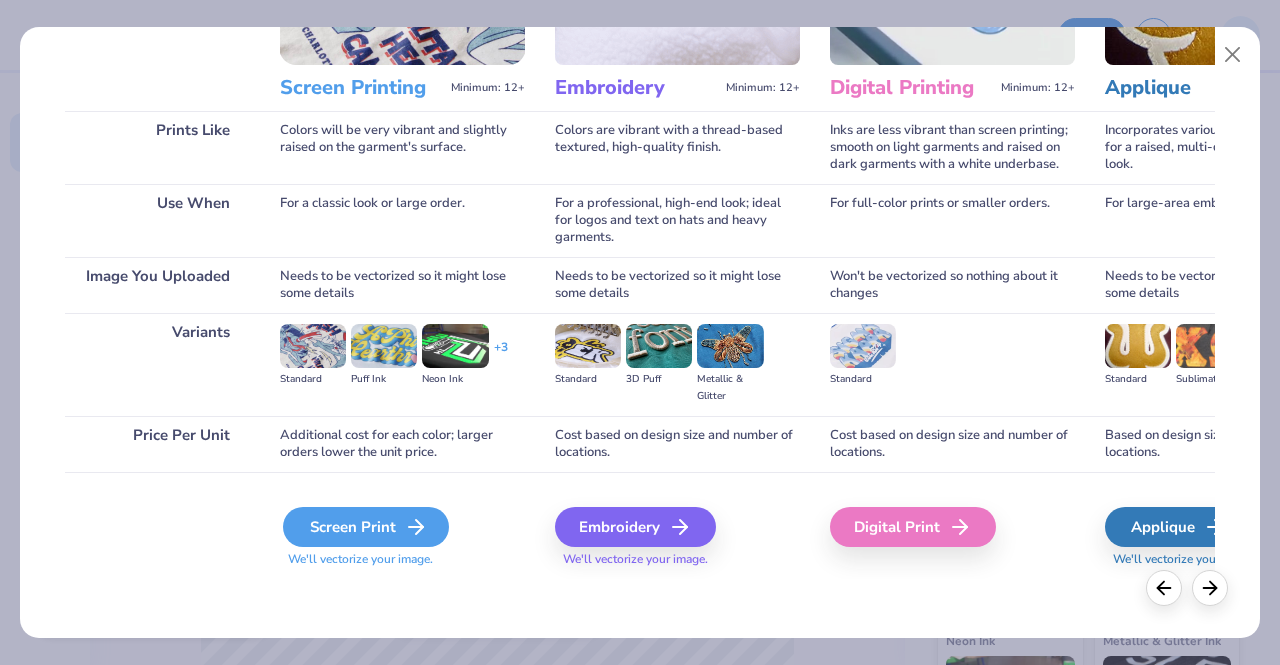 click 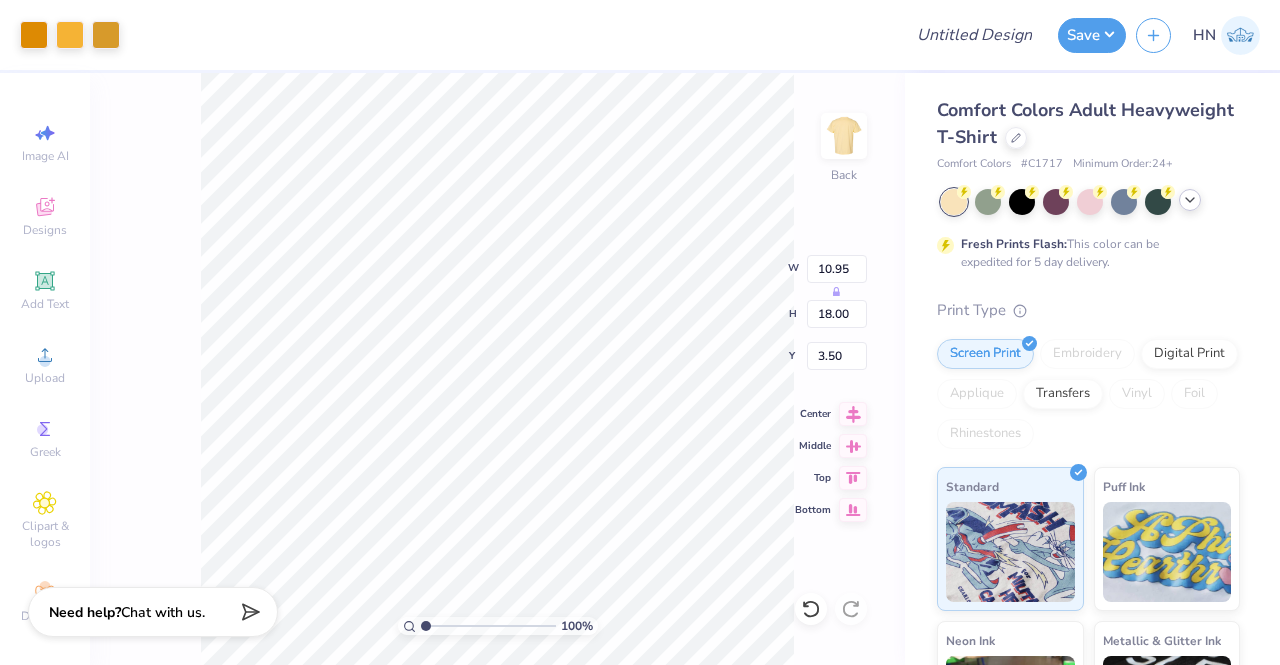 click at bounding box center (1190, 200) 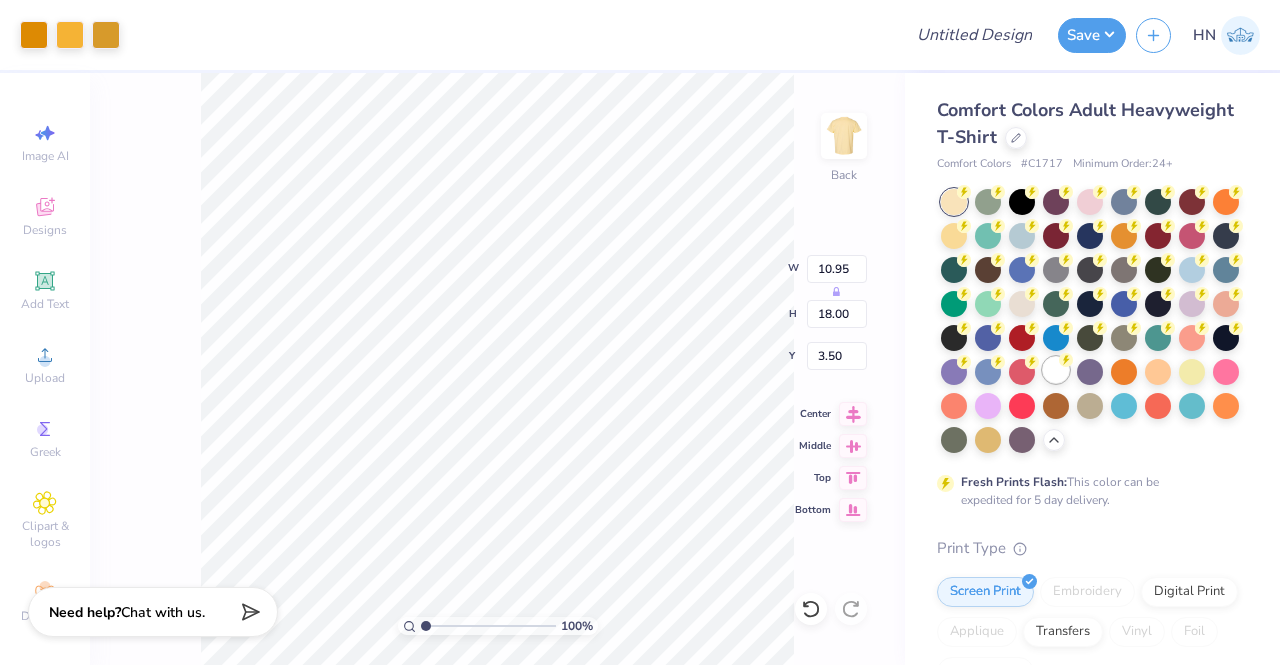click at bounding box center [1056, 370] 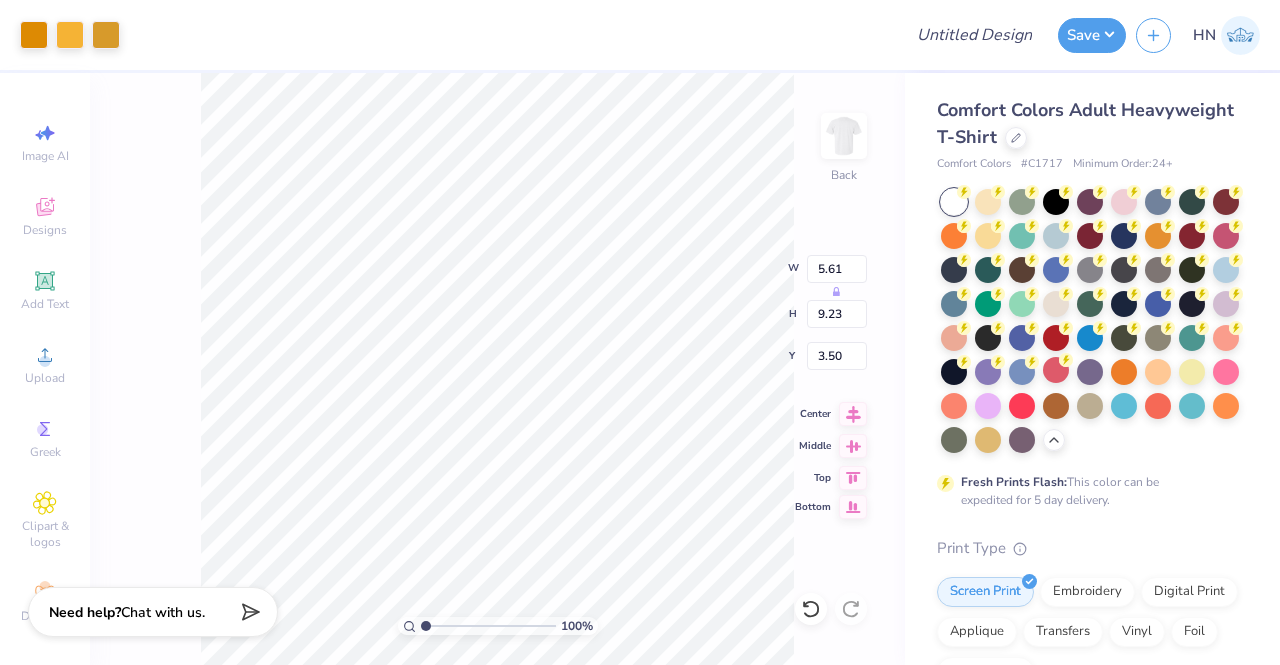 type on "5.61" 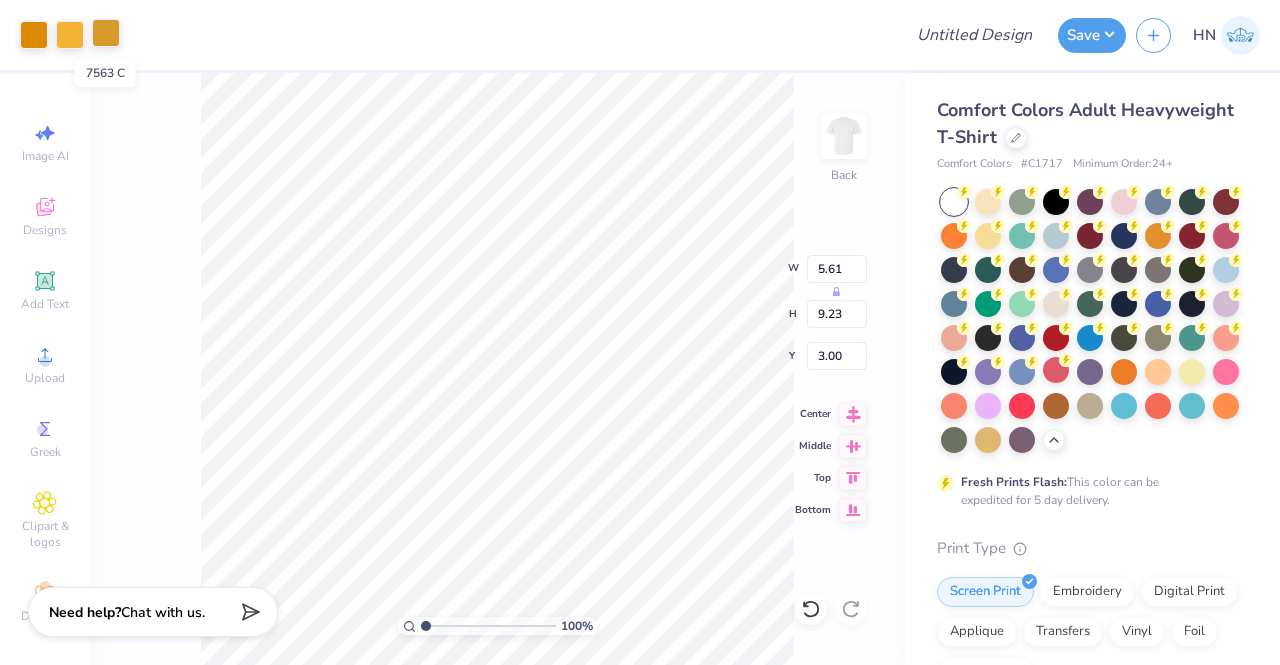 click at bounding box center [106, 33] 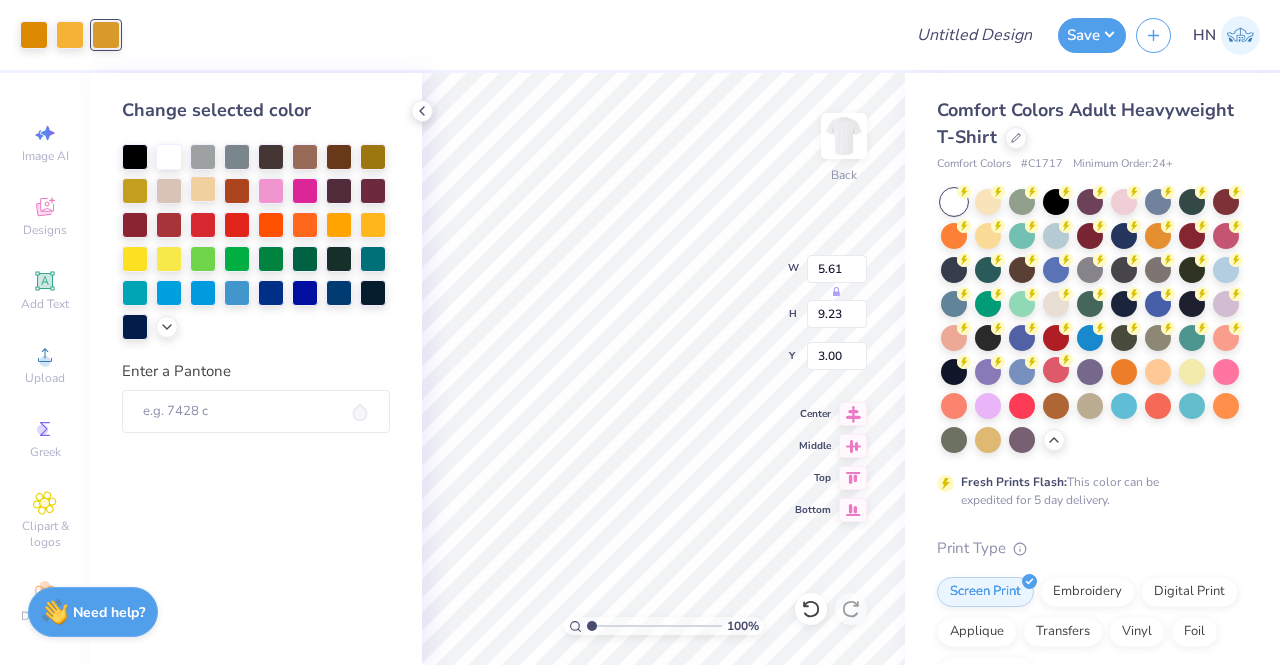 click at bounding box center (203, 189) 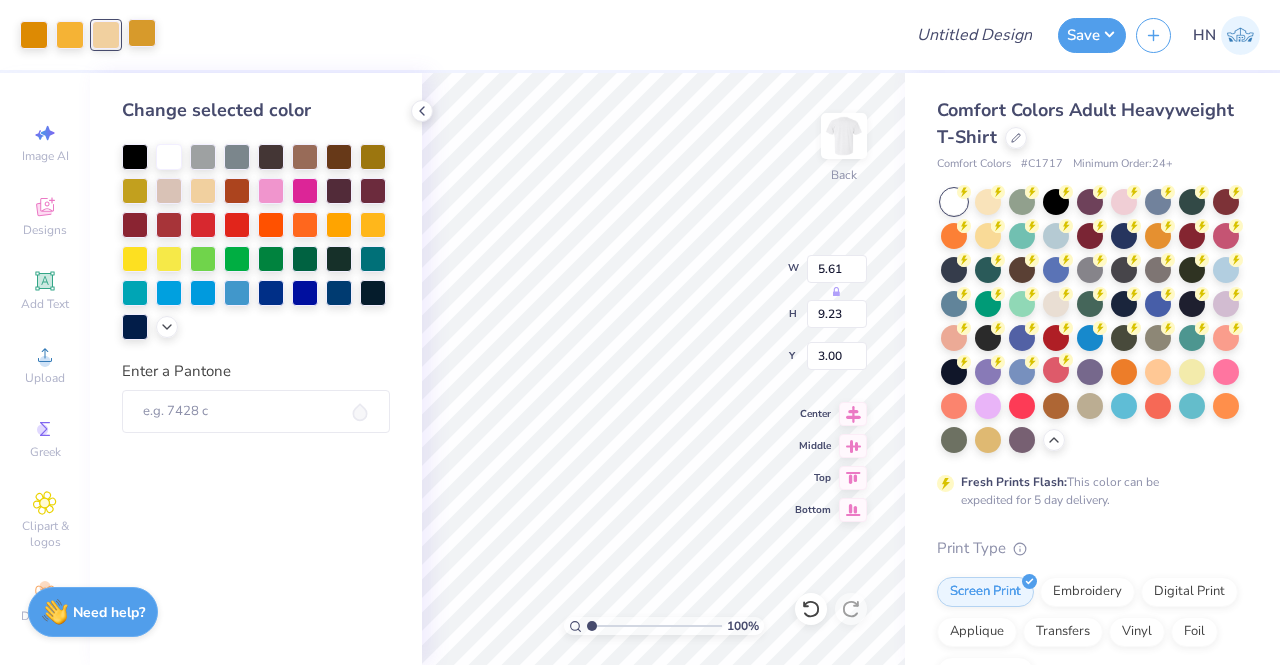 click at bounding box center (142, 33) 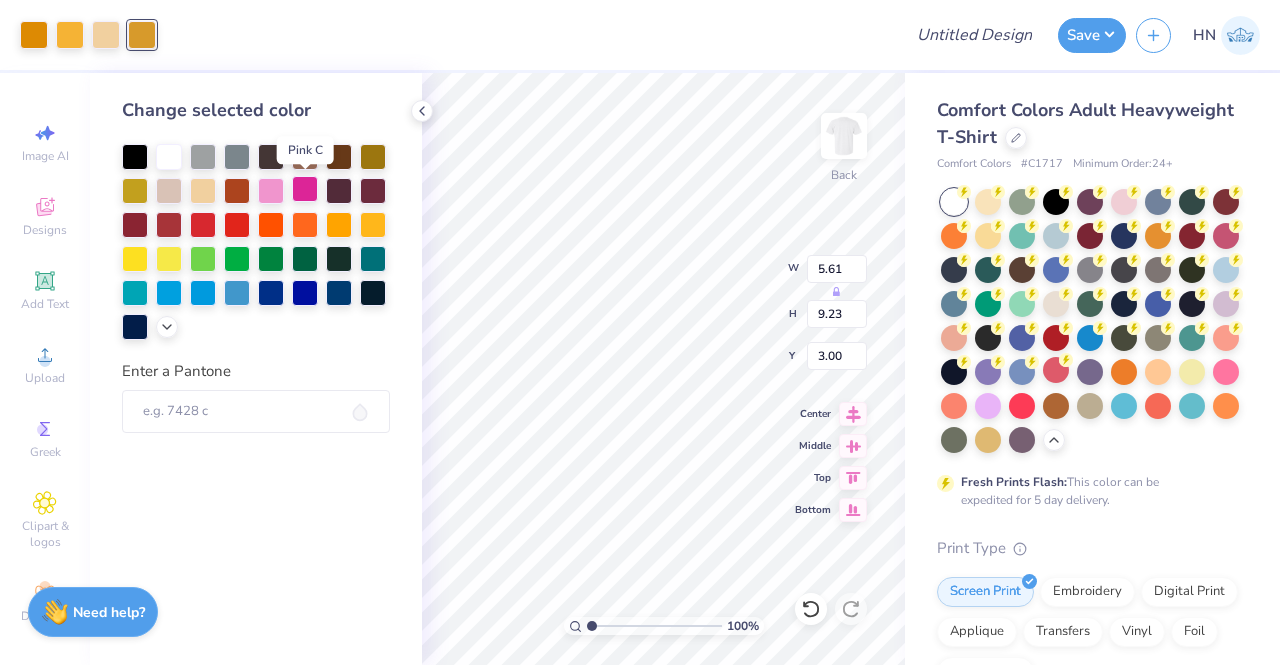 click at bounding box center [305, 189] 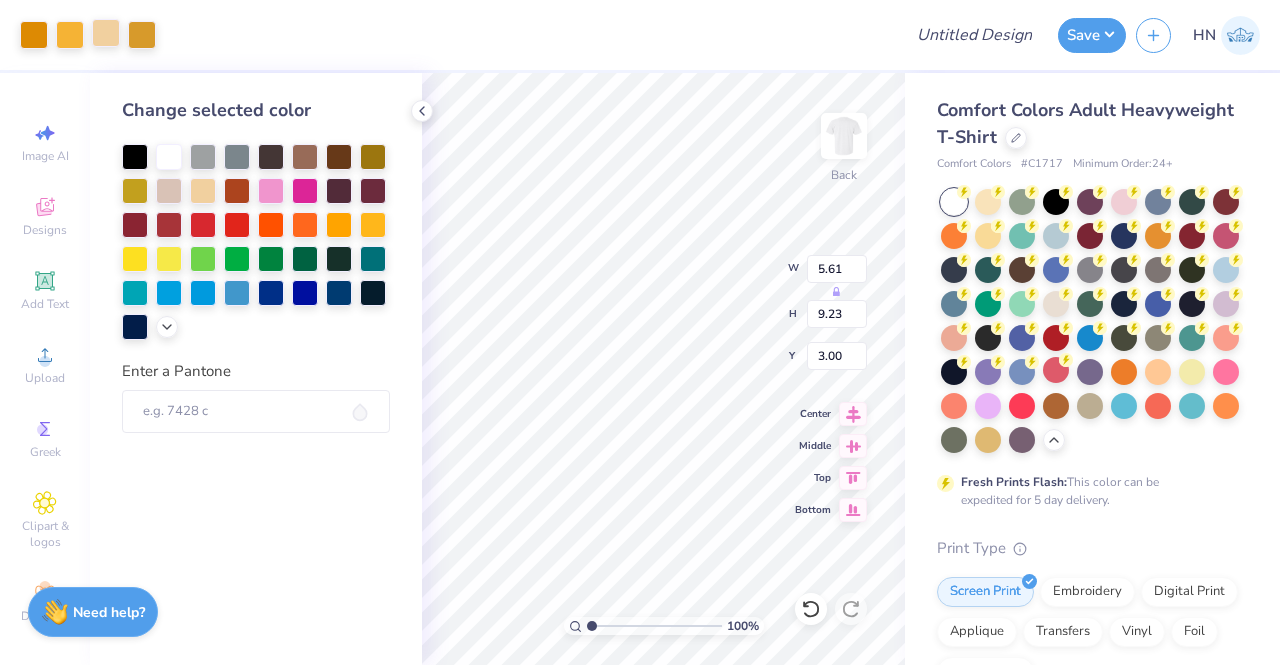click at bounding box center [106, 33] 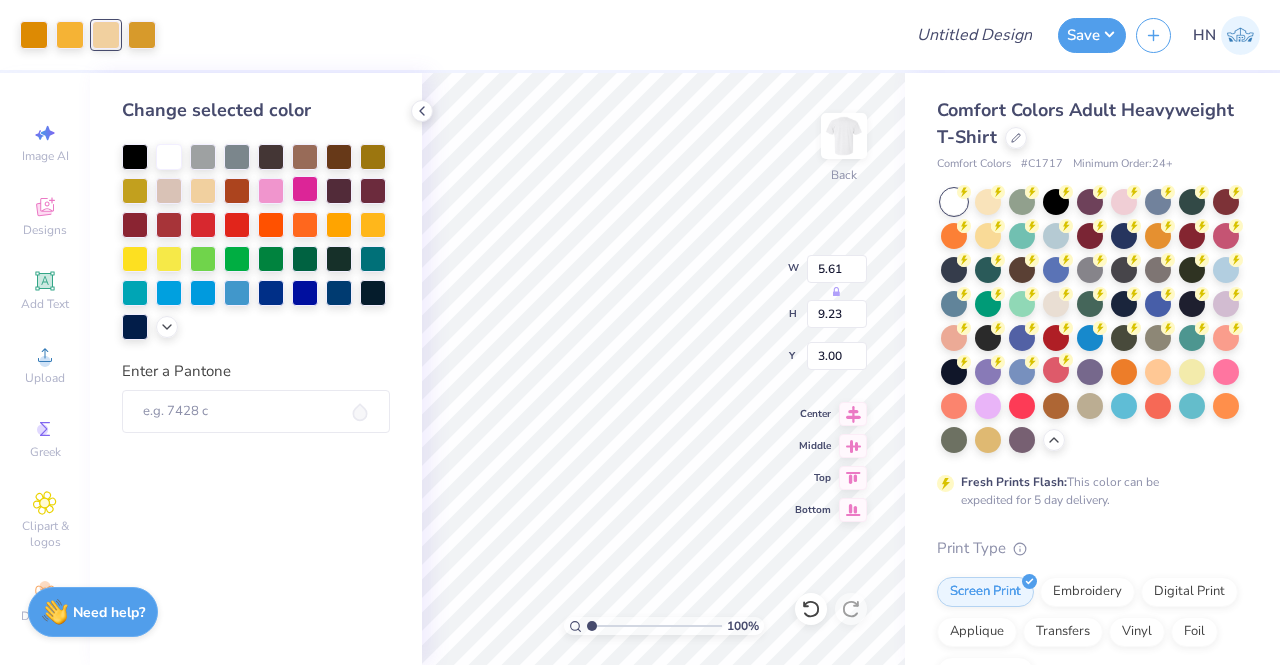 click at bounding box center [305, 189] 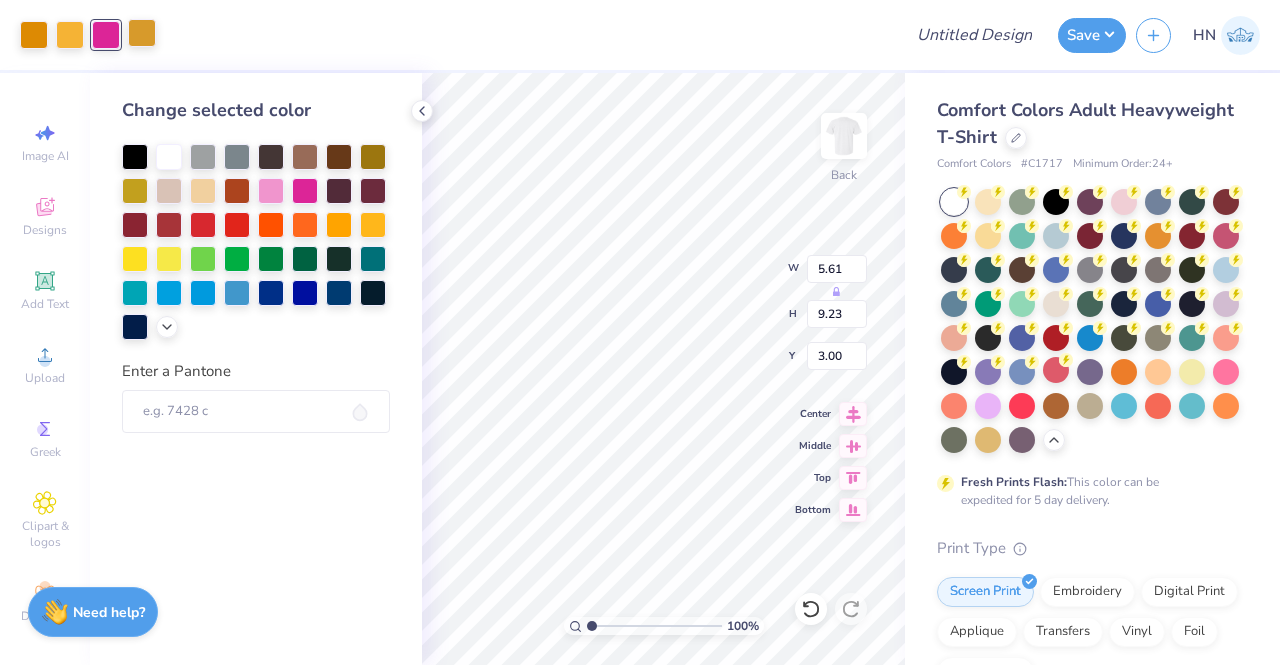 click at bounding box center (142, 33) 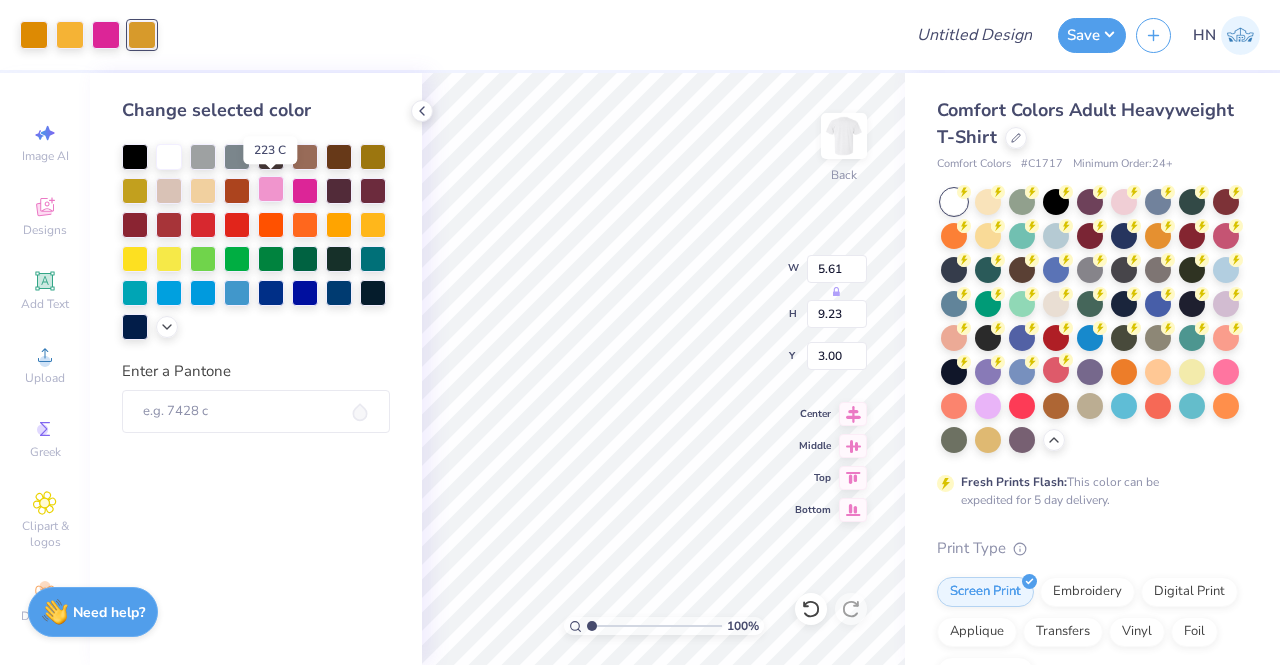 click at bounding box center [271, 189] 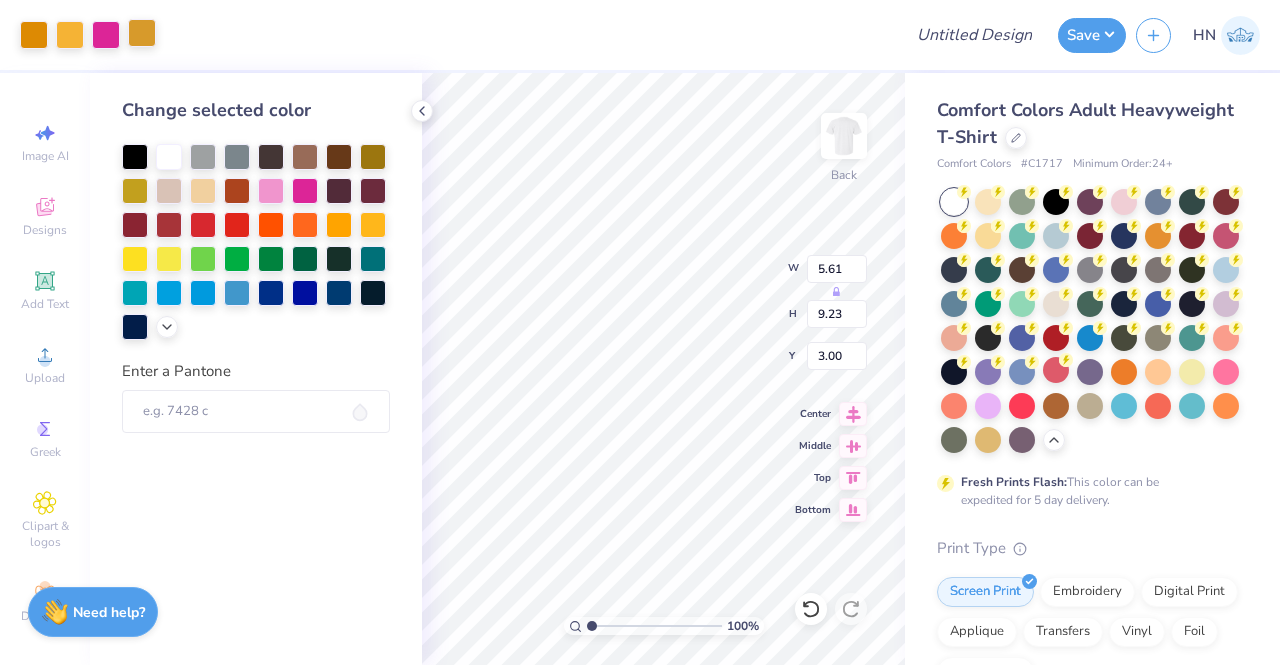 click at bounding box center [142, 33] 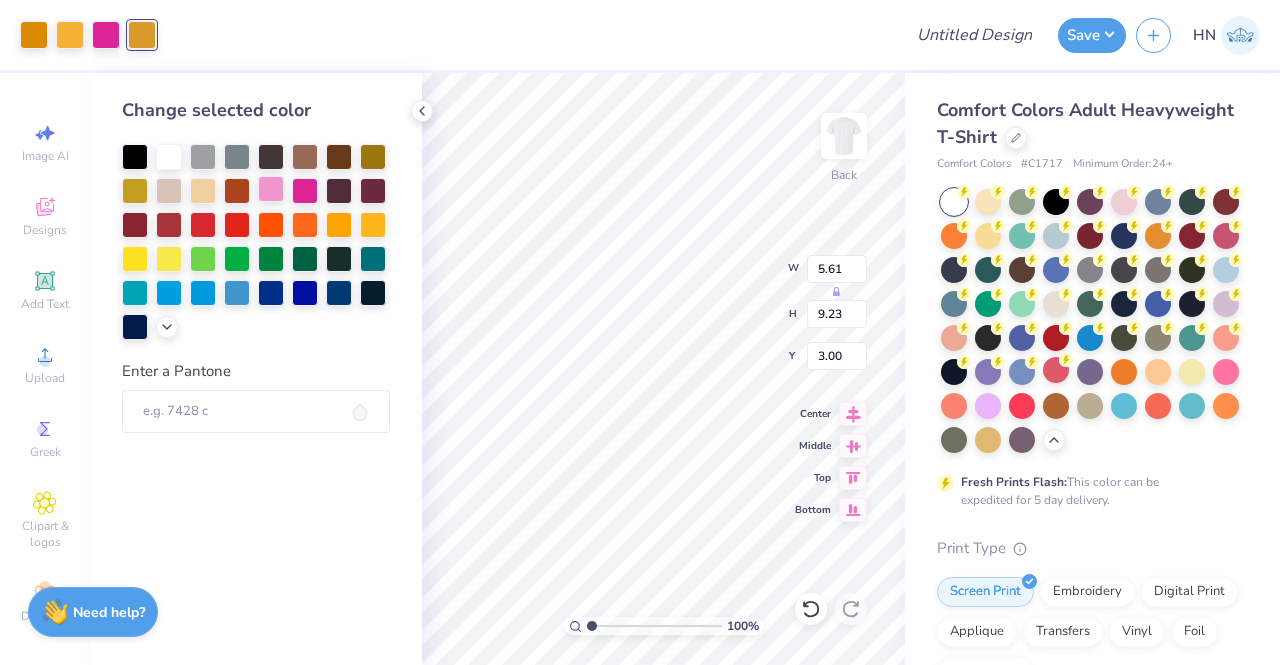 click at bounding box center (271, 189) 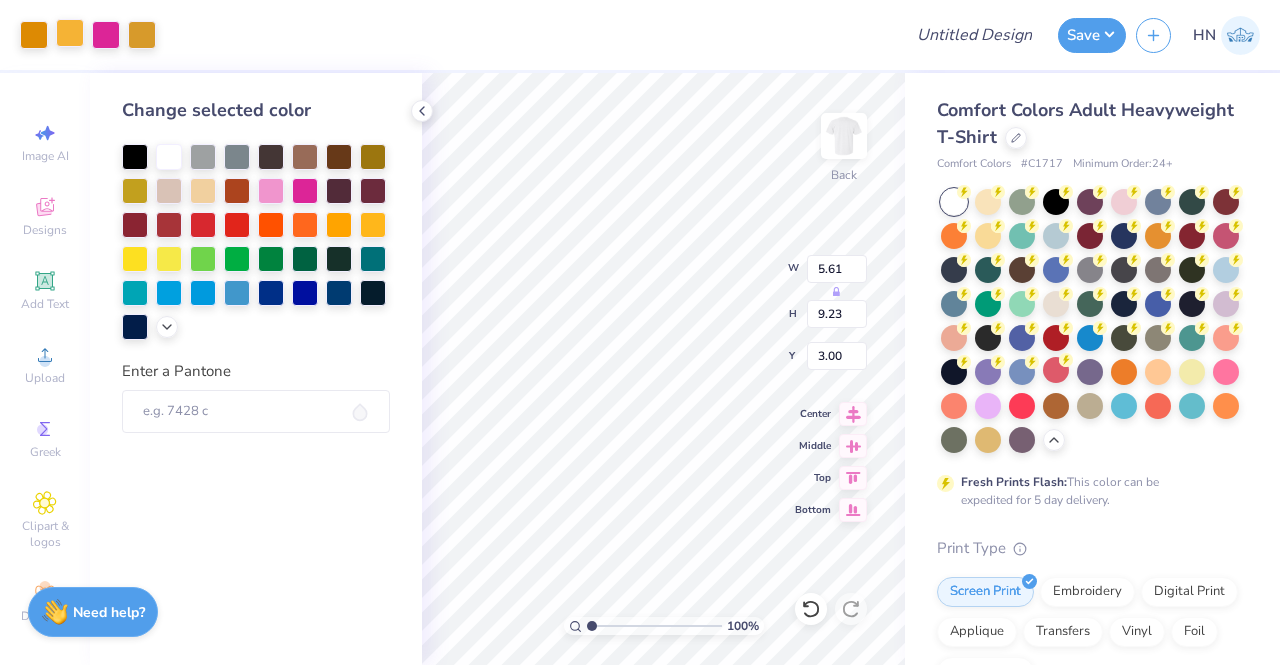 click at bounding box center [70, 33] 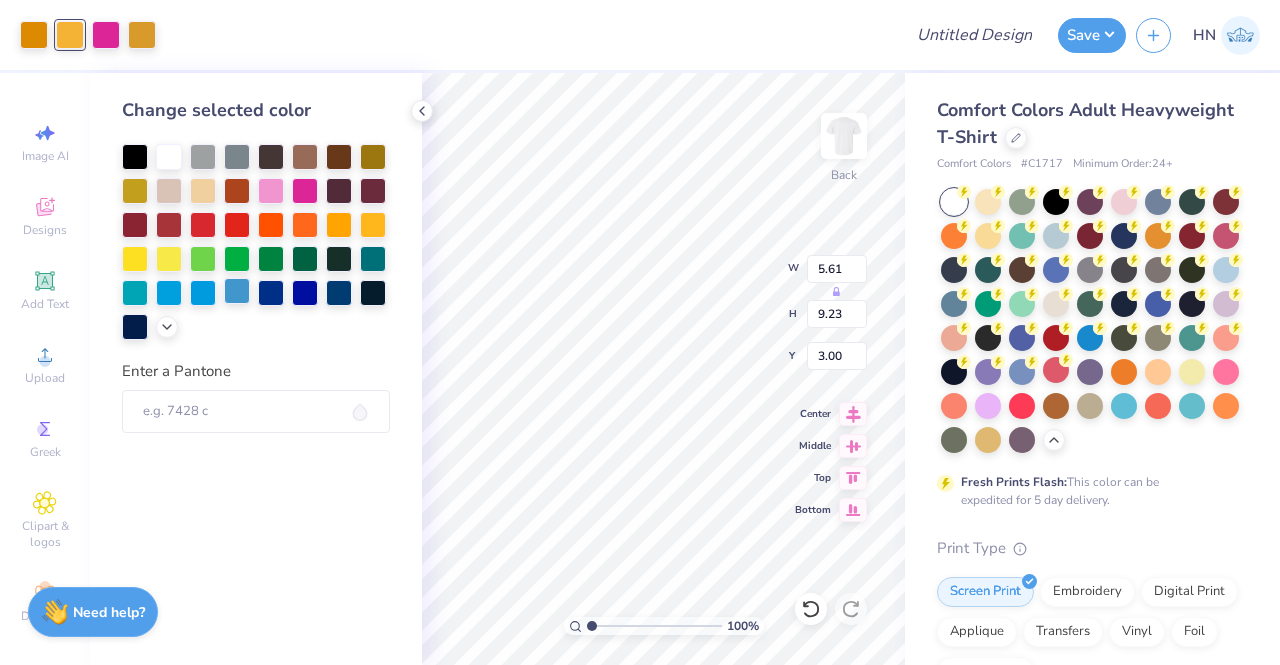 click at bounding box center (237, 291) 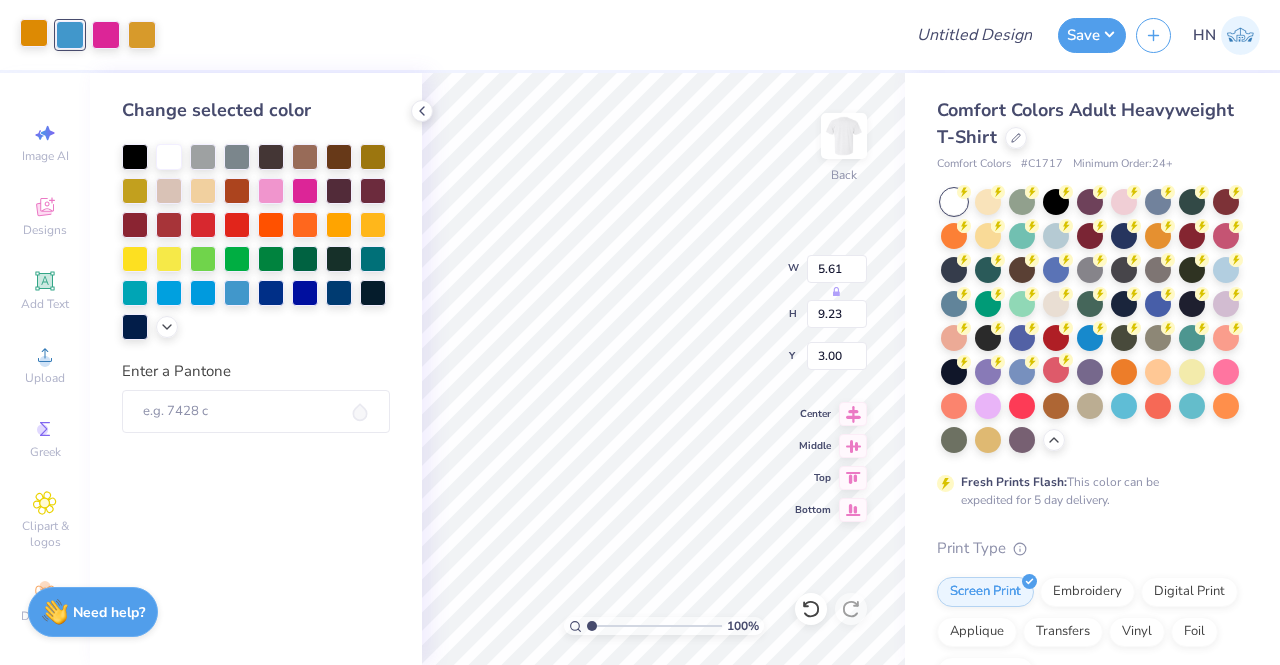 click at bounding box center (34, 33) 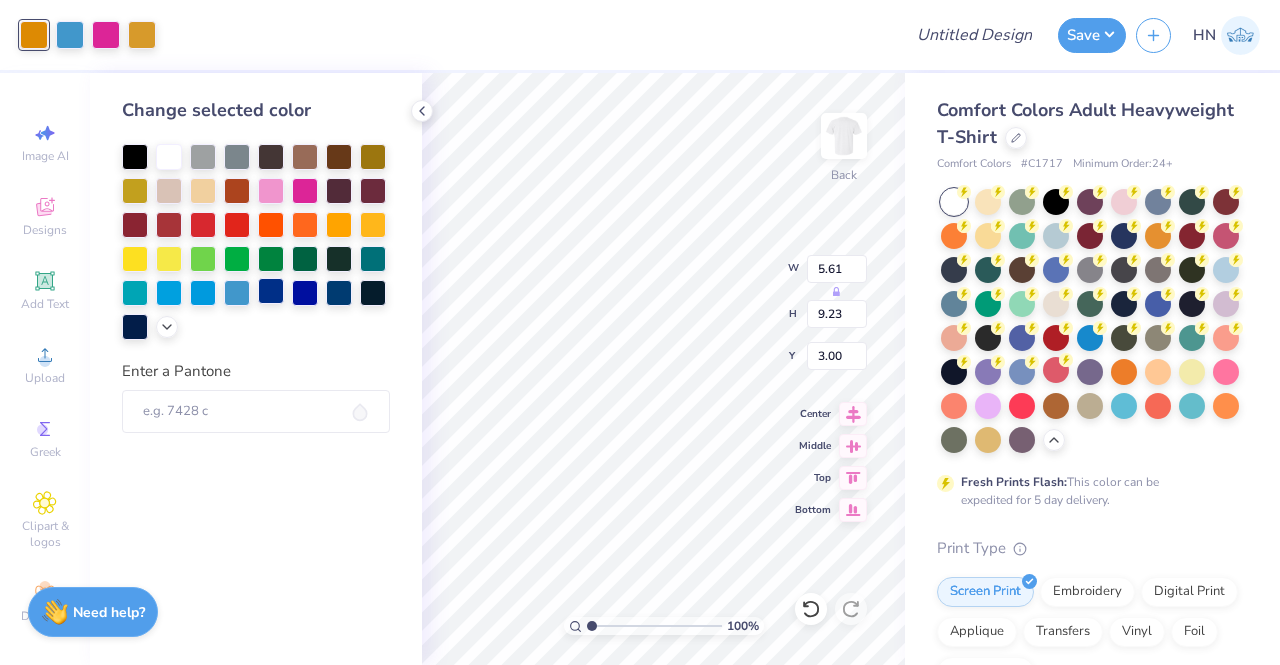 click at bounding box center [271, 291] 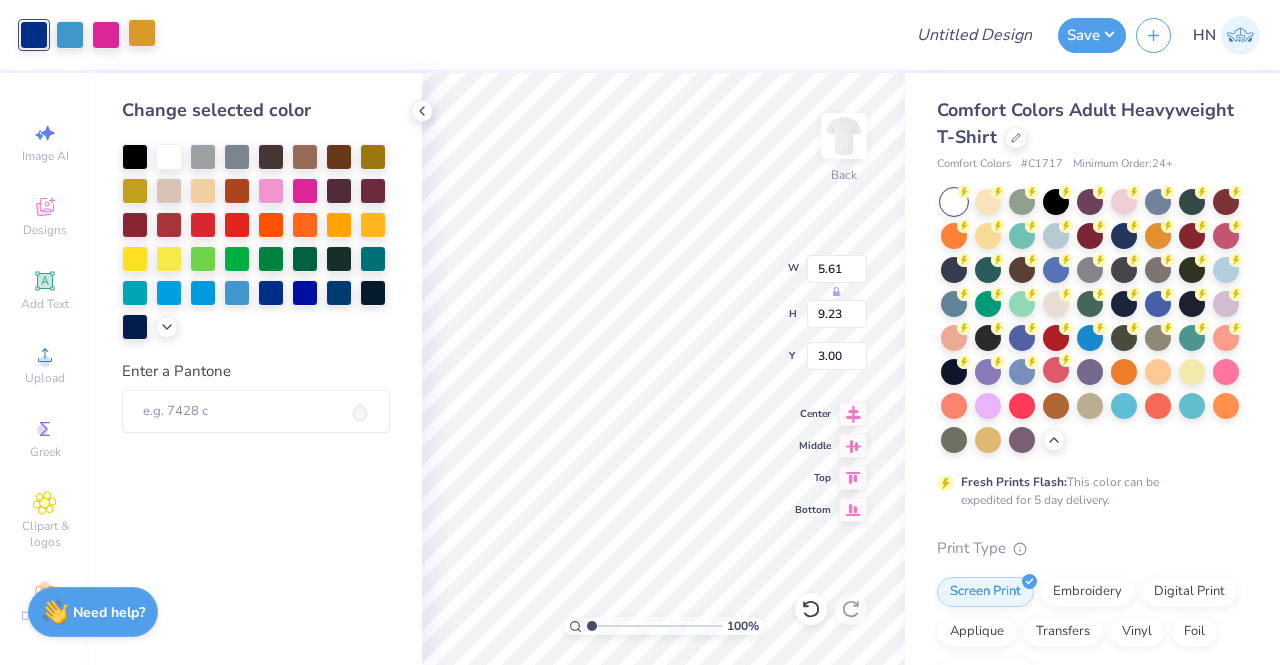 click at bounding box center (142, 33) 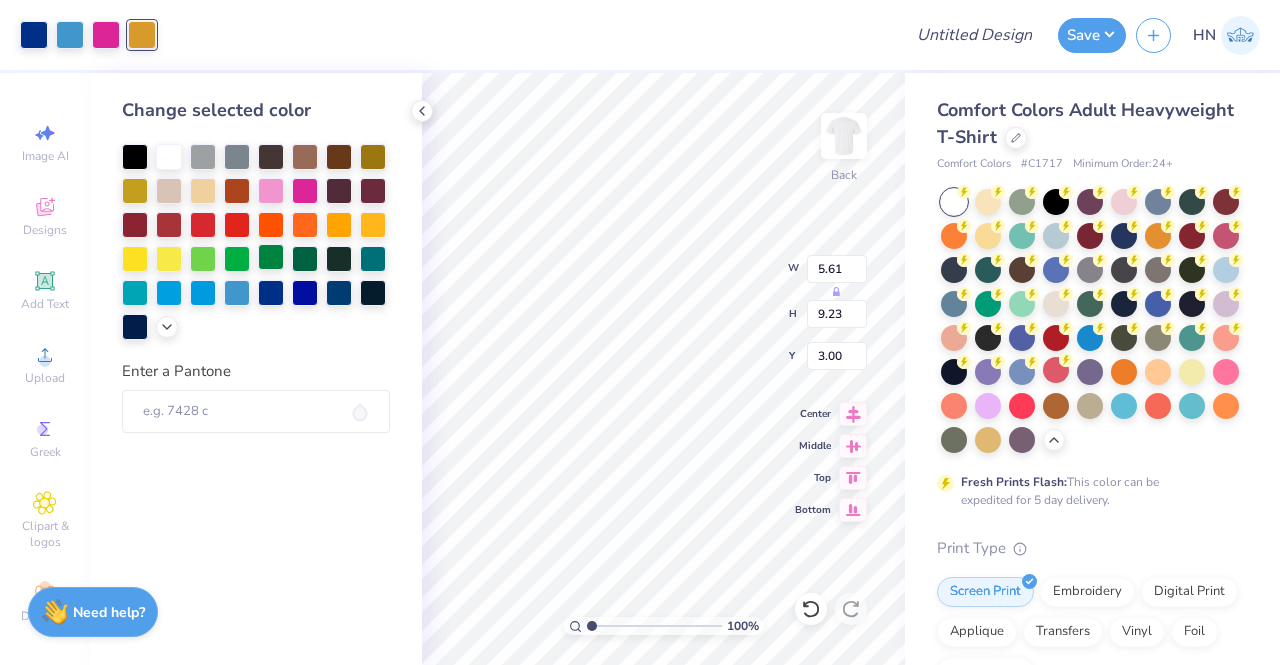 click at bounding box center (271, 257) 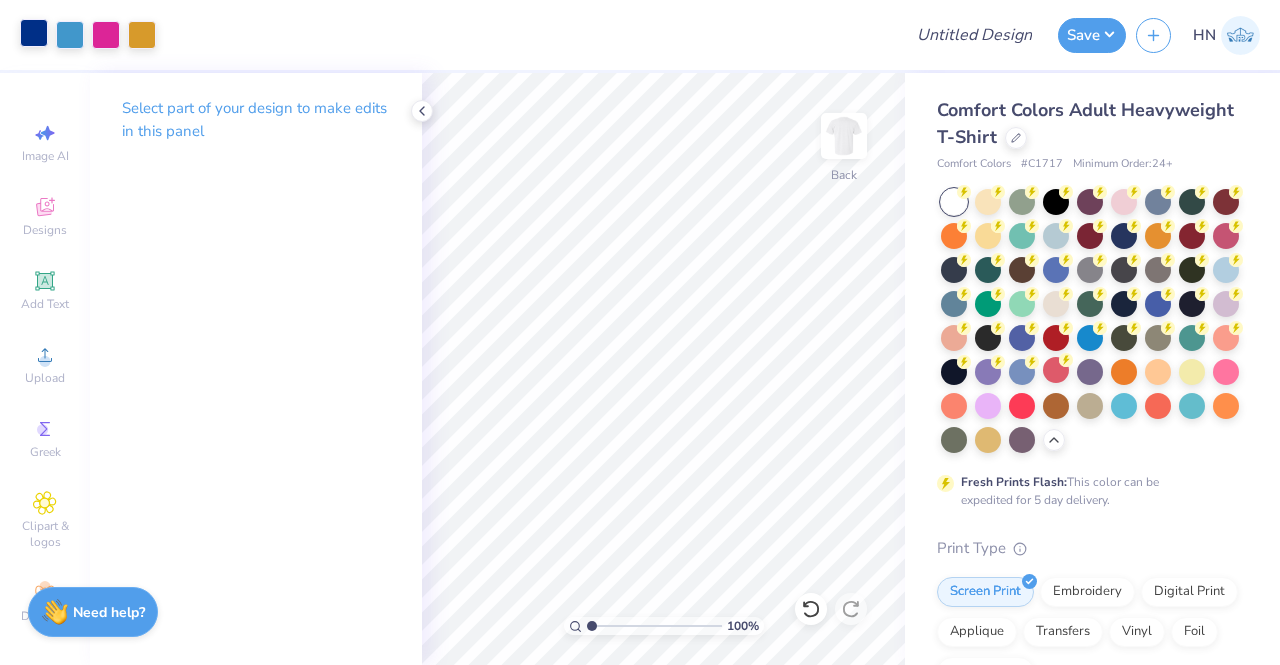 click at bounding box center [34, 33] 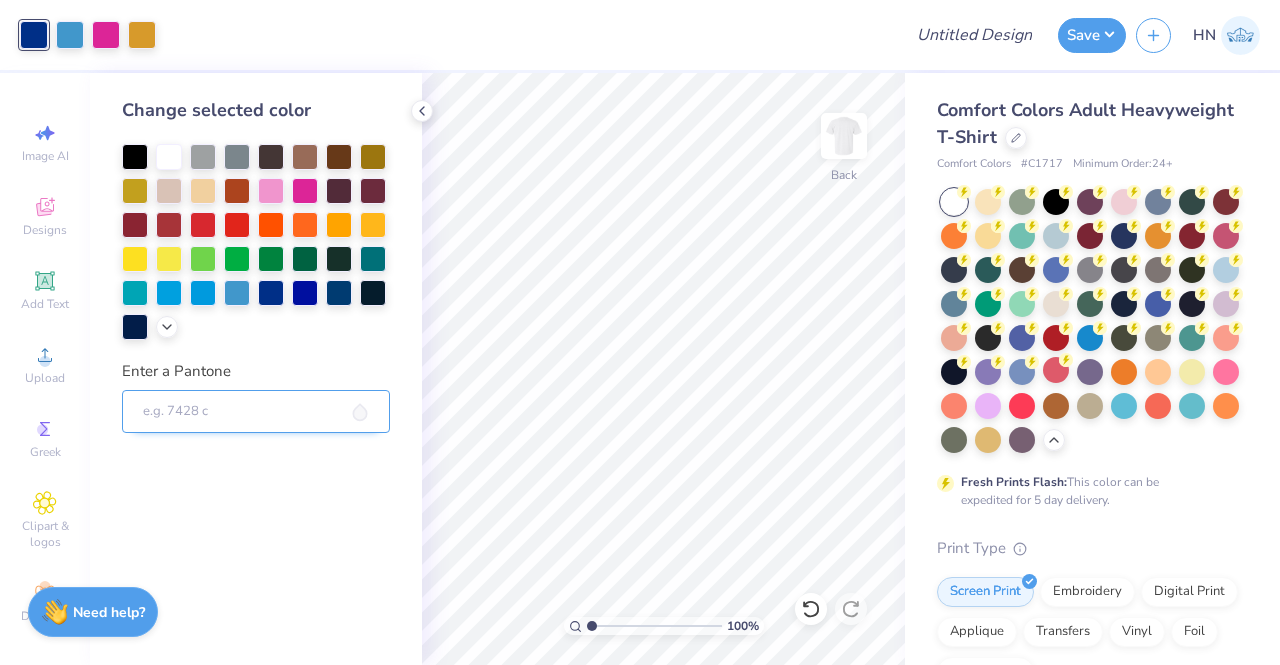 click on "Enter a Pantone" at bounding box center (256, 412) 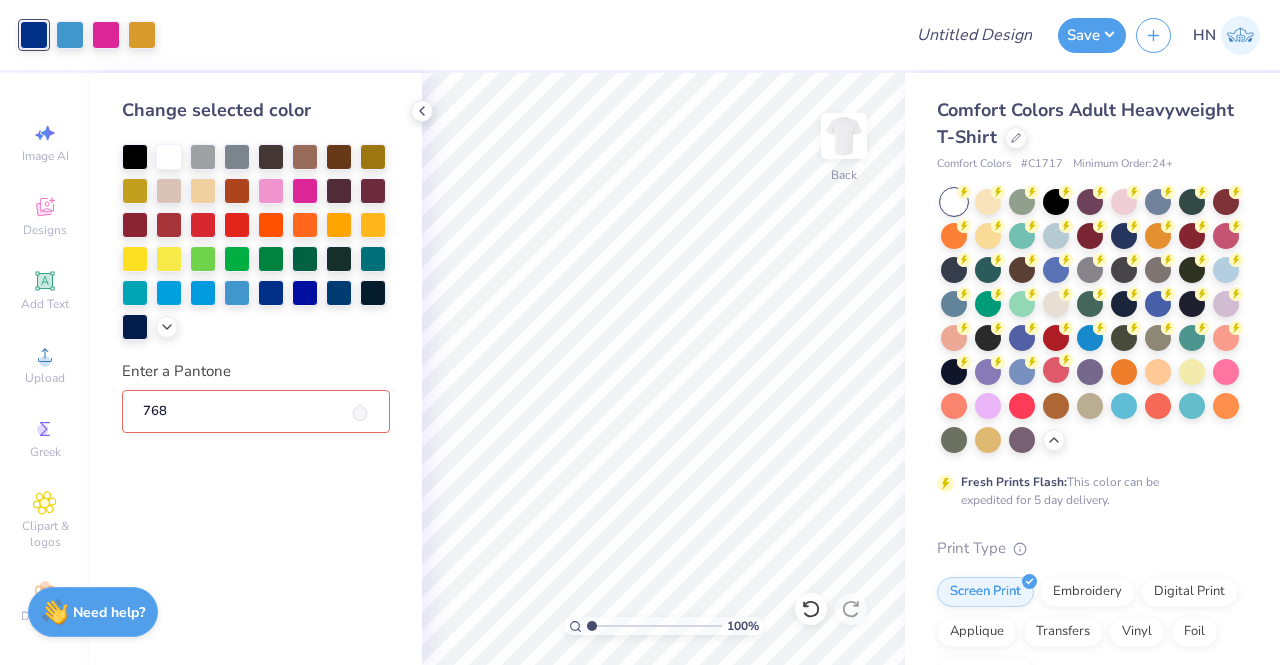 type on "7688" 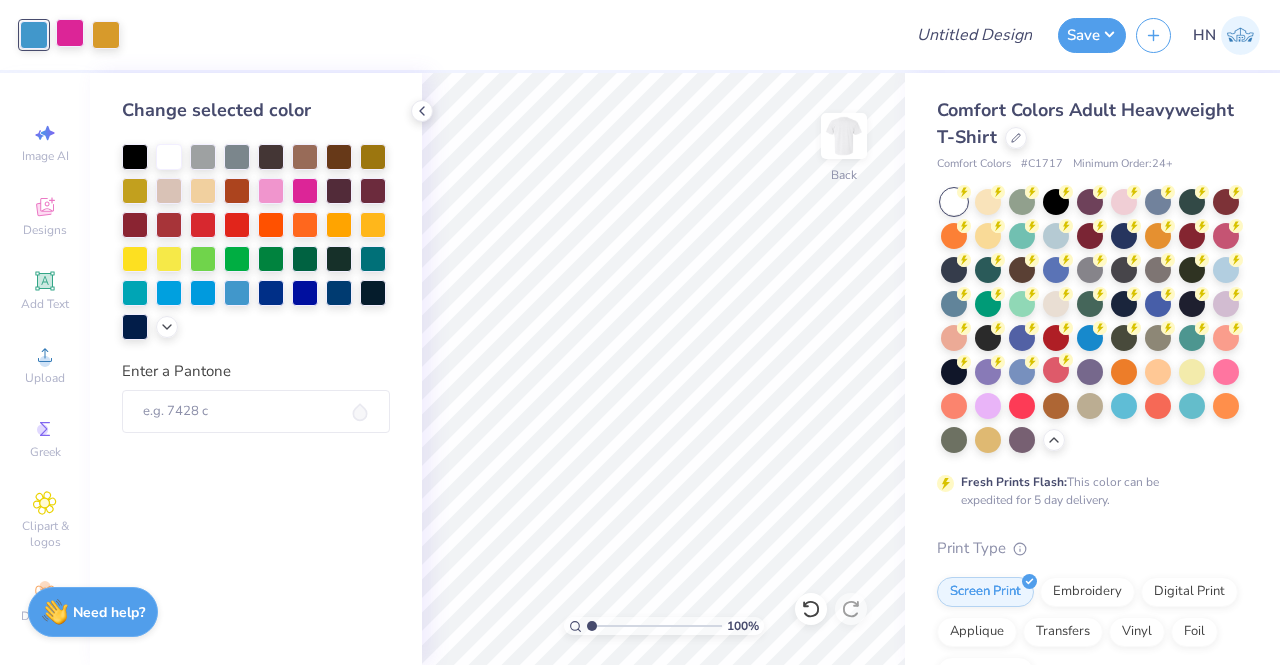 click at bounding box center (70, 33) 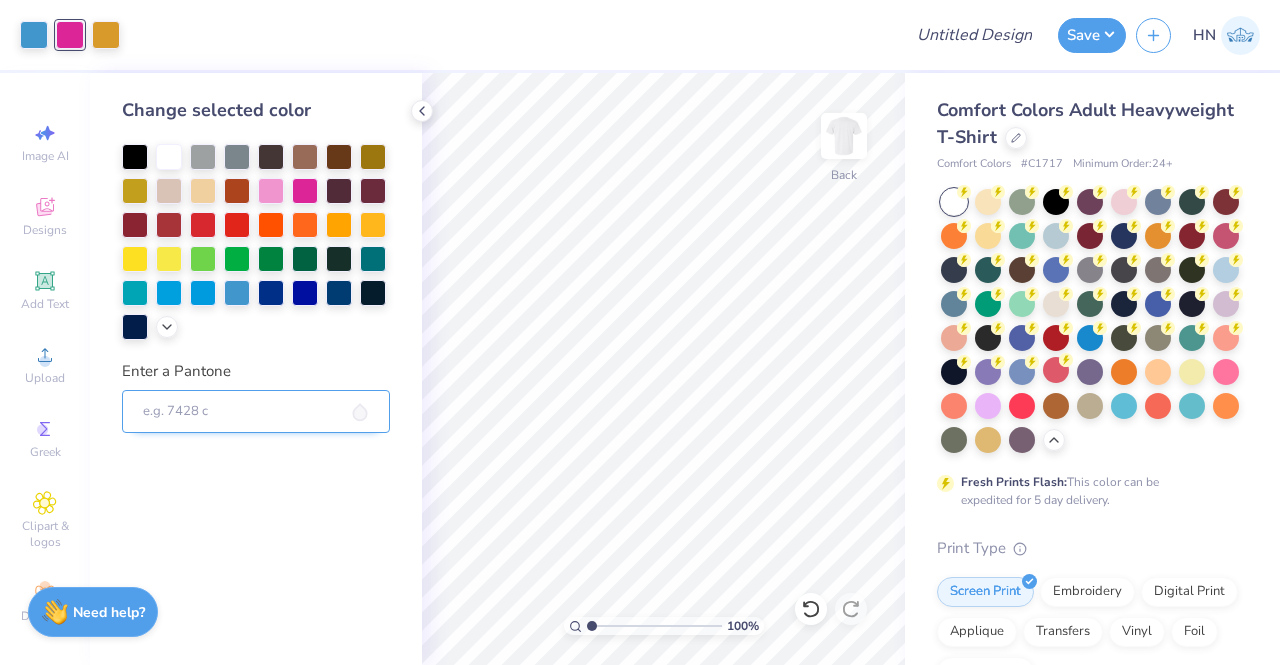 click on "Enter a Pantone" at bounding box center (256, 412) 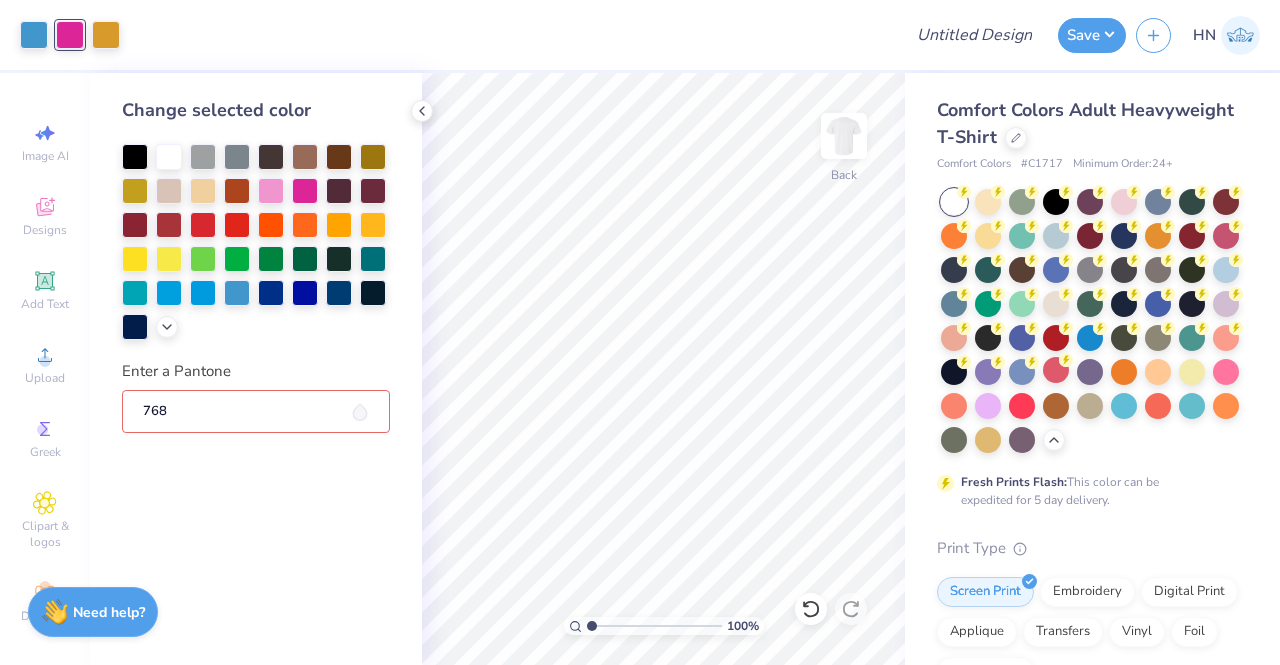 type on "7688" 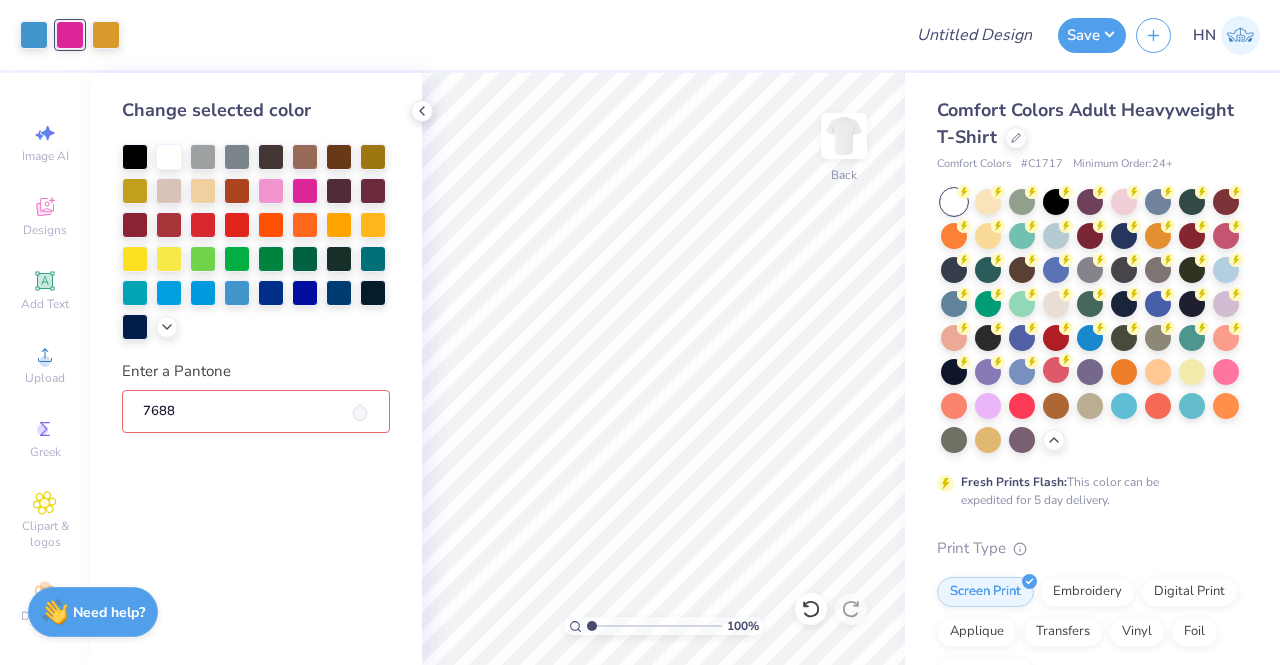 type 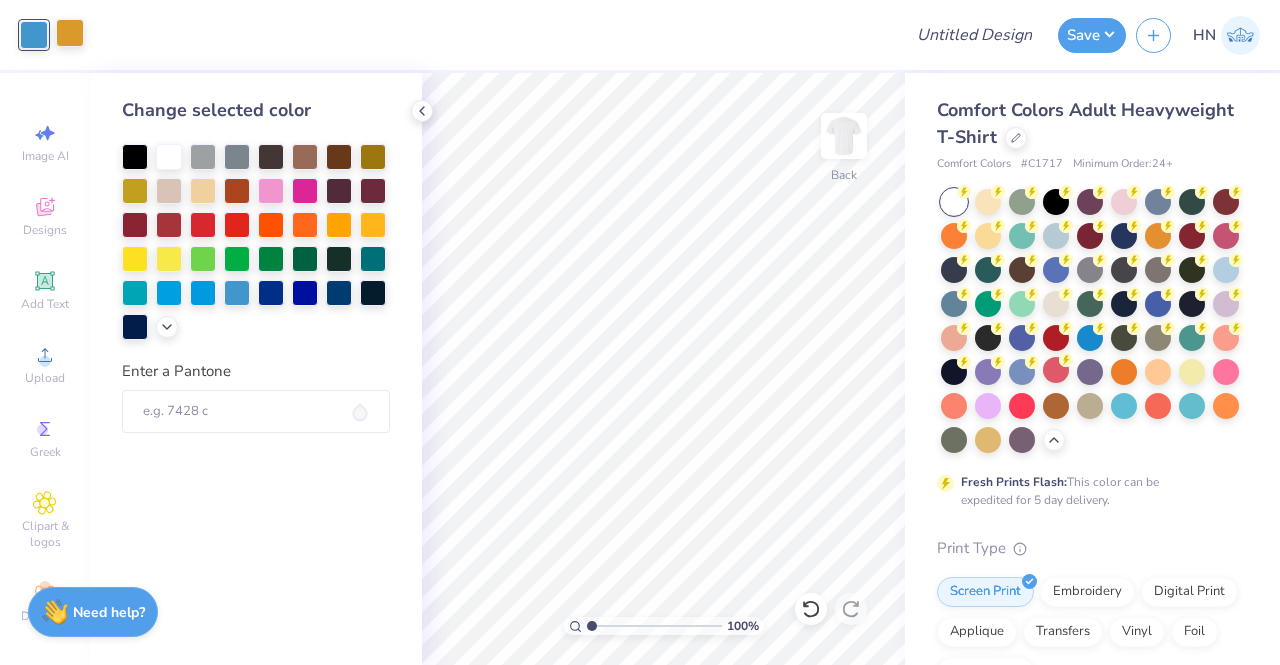 click at bounding box center [70, 33] 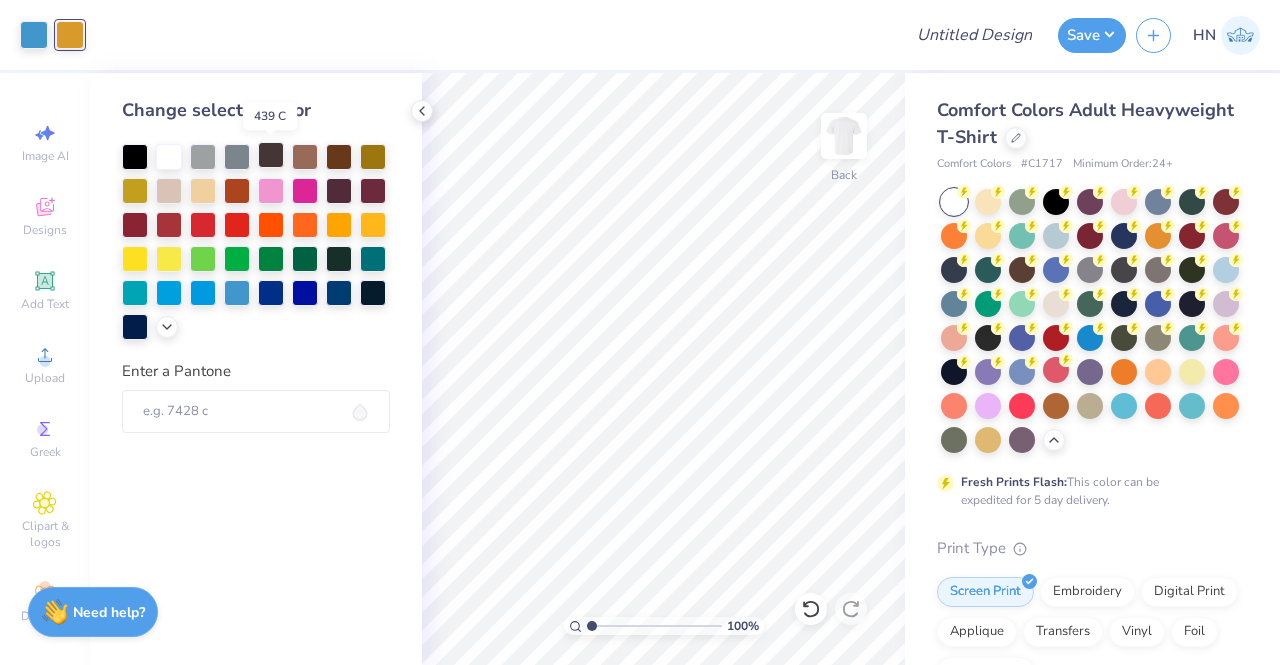 click at bounding box center [271, 155] 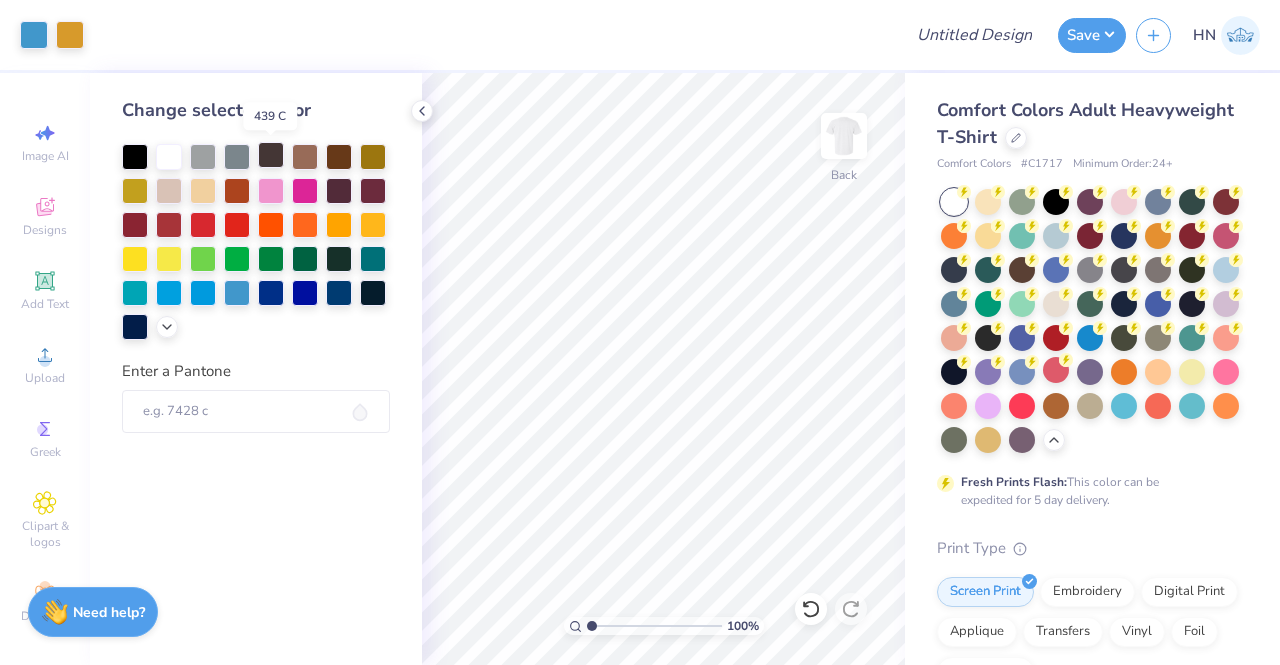 click at bounding box center [271, 155] 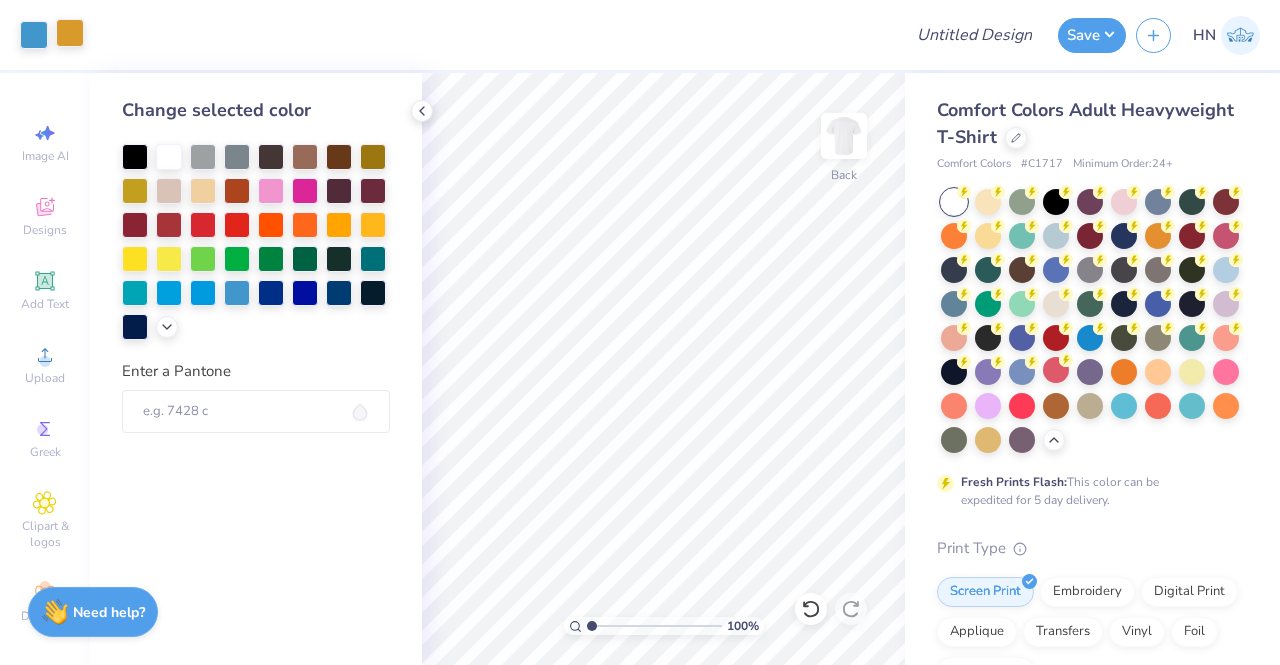 click at bounding box center [70, 33] 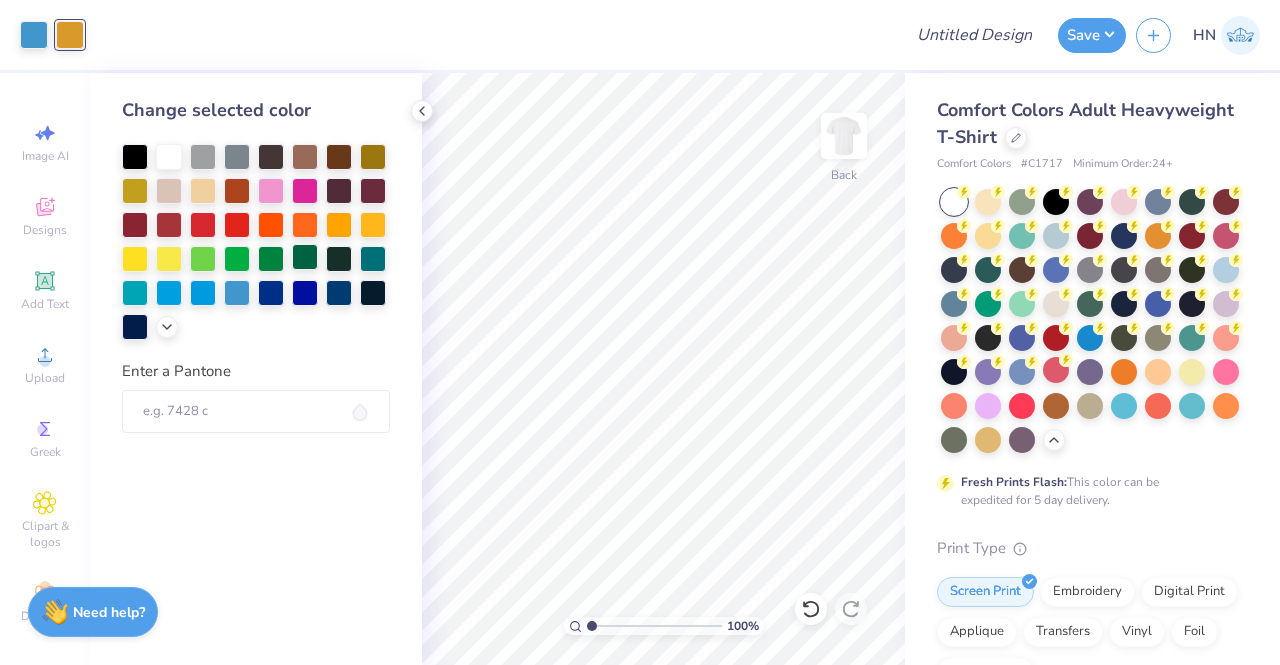 click at bounding box center [305, 257] 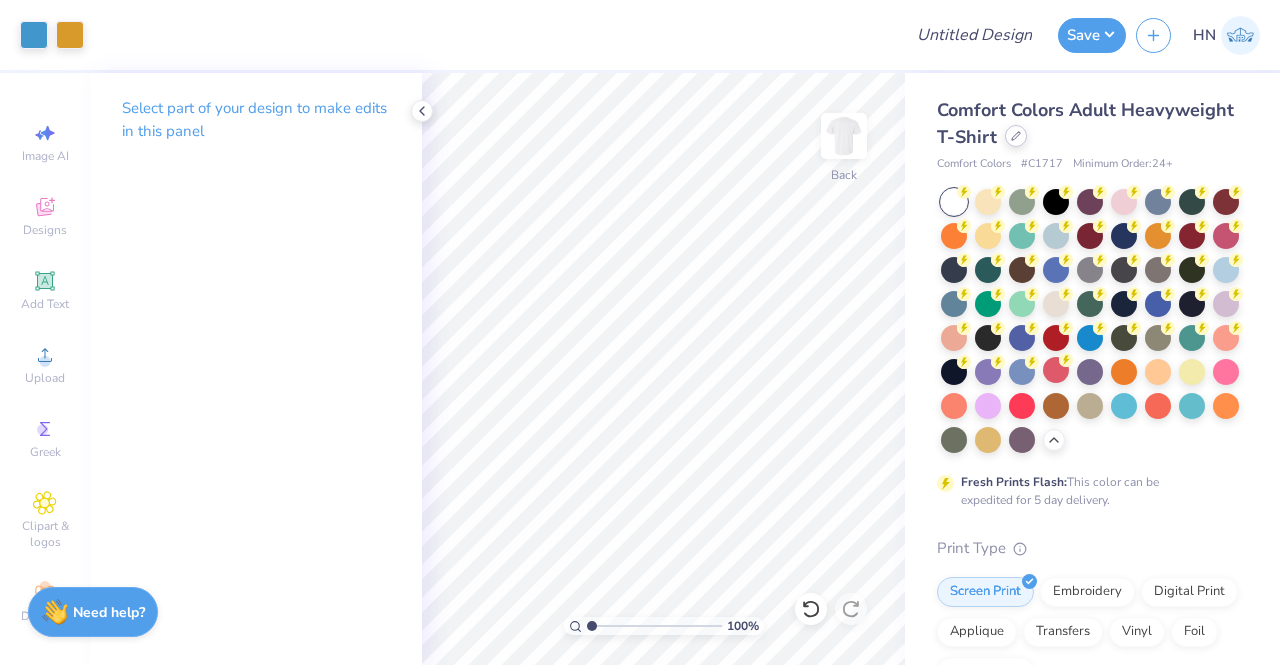 click 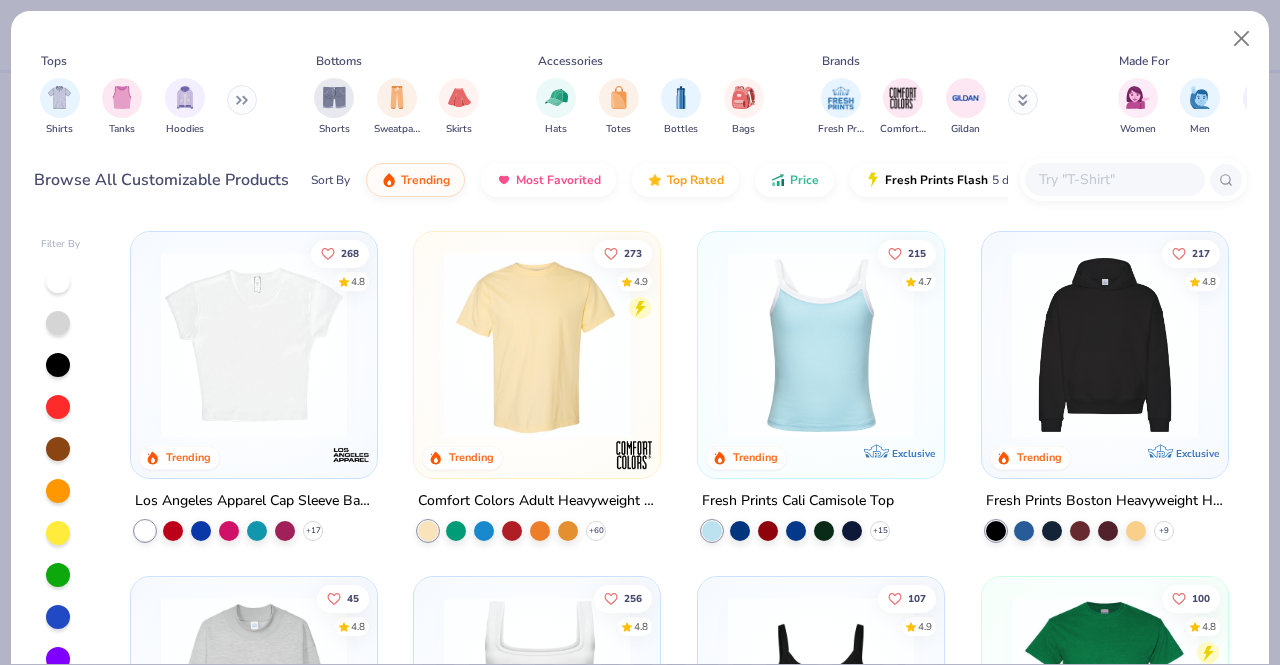 click at bounding box center (1114, 179) 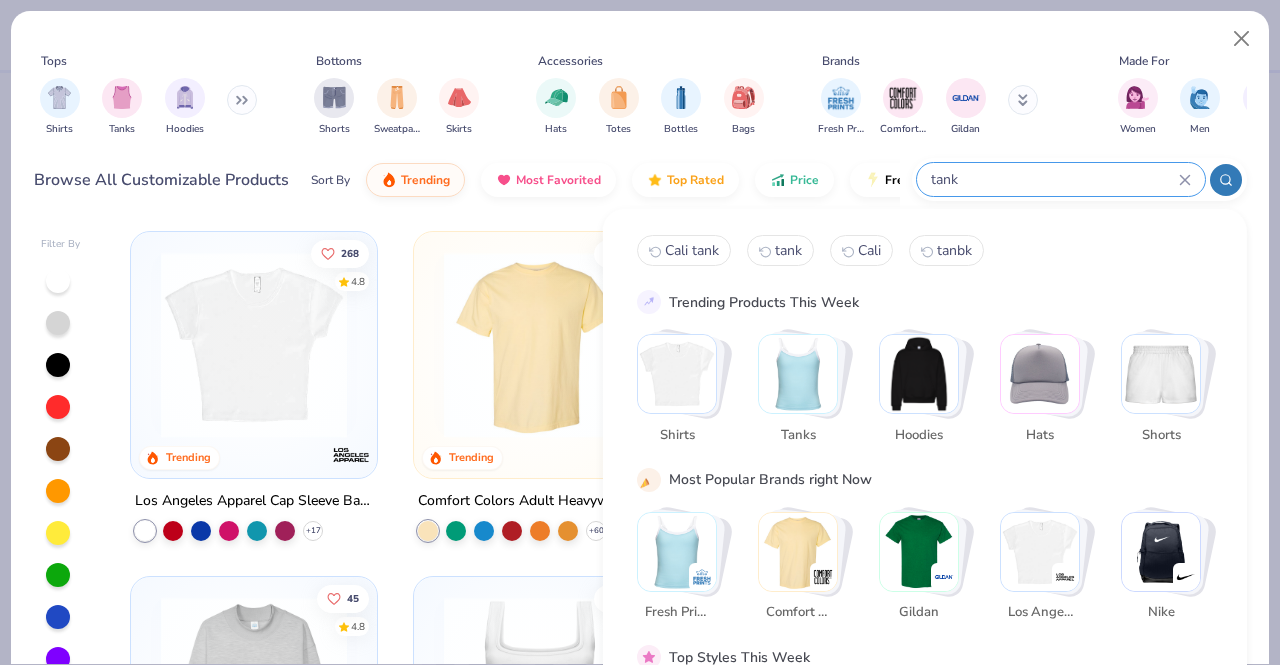 type on "tank" 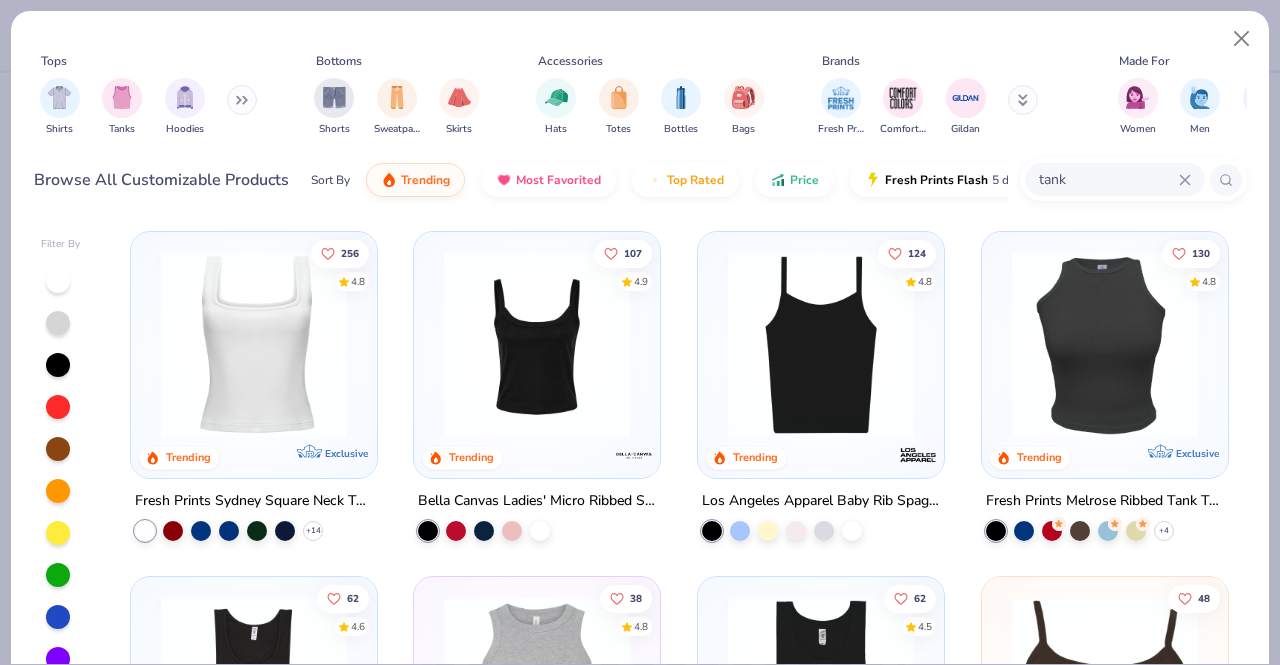 click at bounding box center (254, 345) 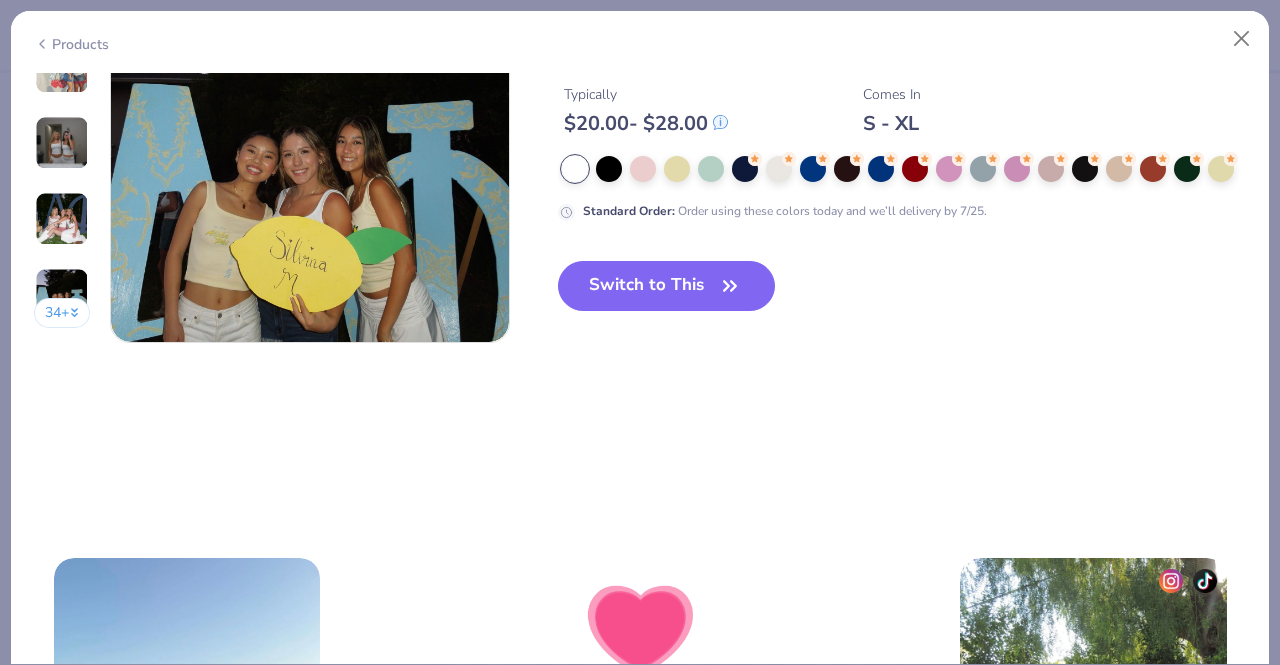 scroll, scrollTop: 2782, scrollLeft: 0, axis: vertical 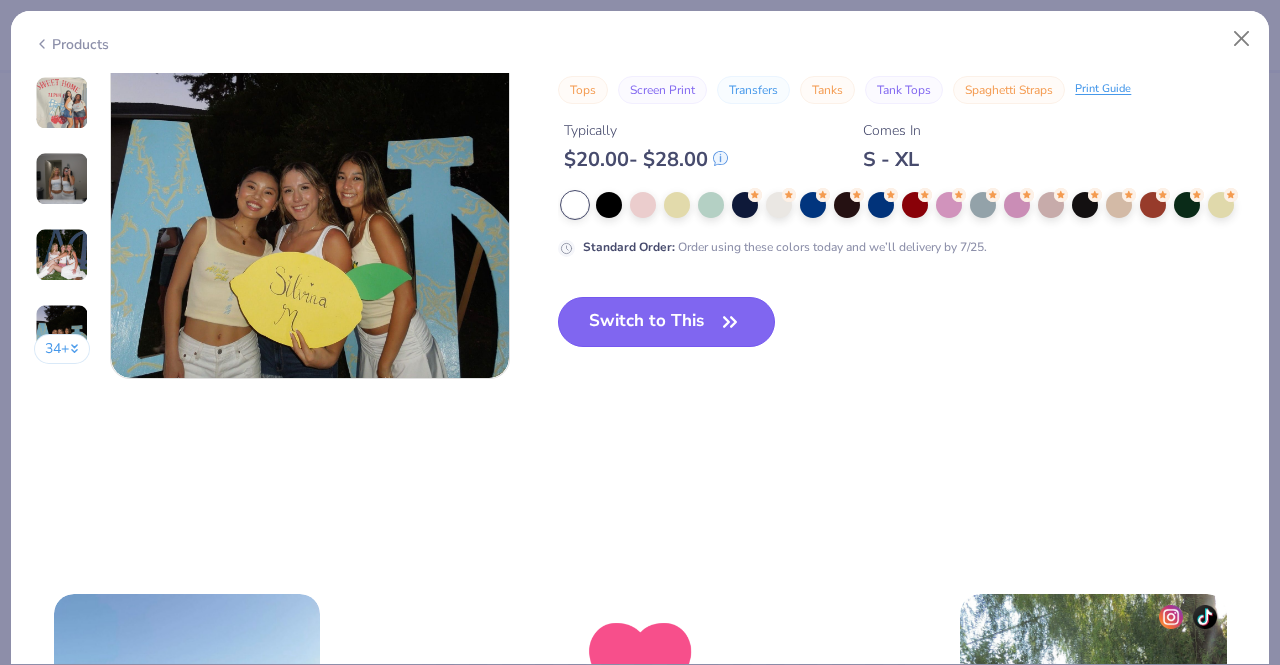 click on "Switch to This" at bounding box center (666, 322) 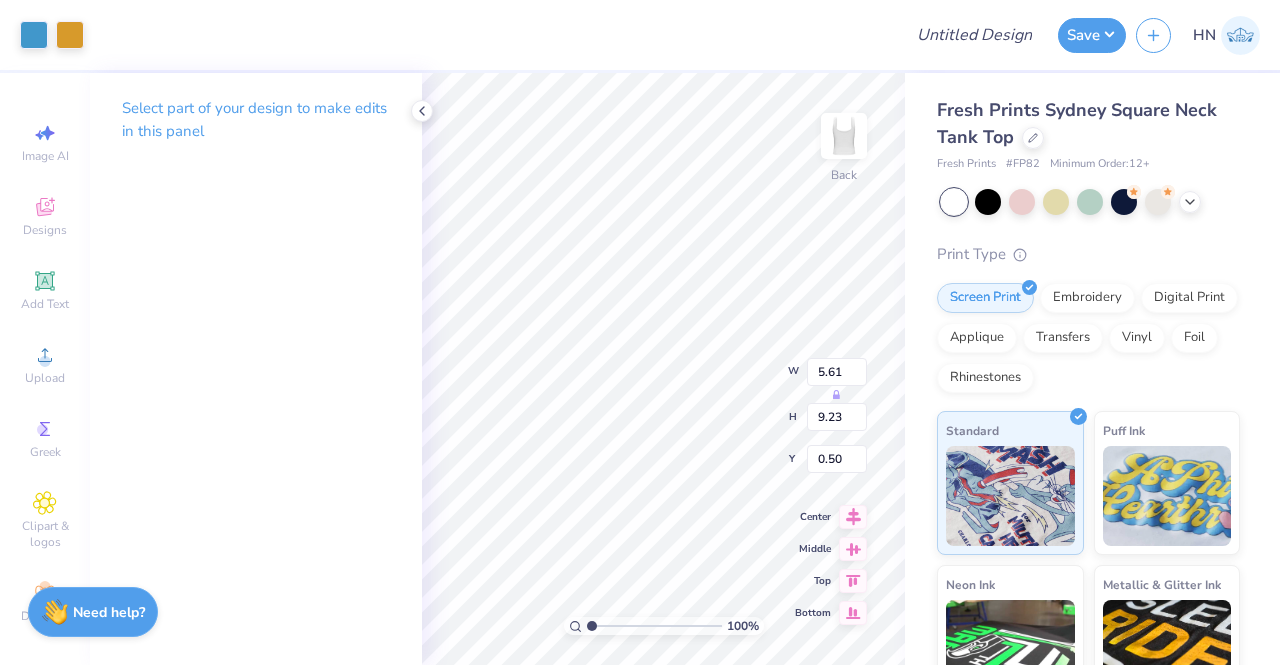 type on "3.19" 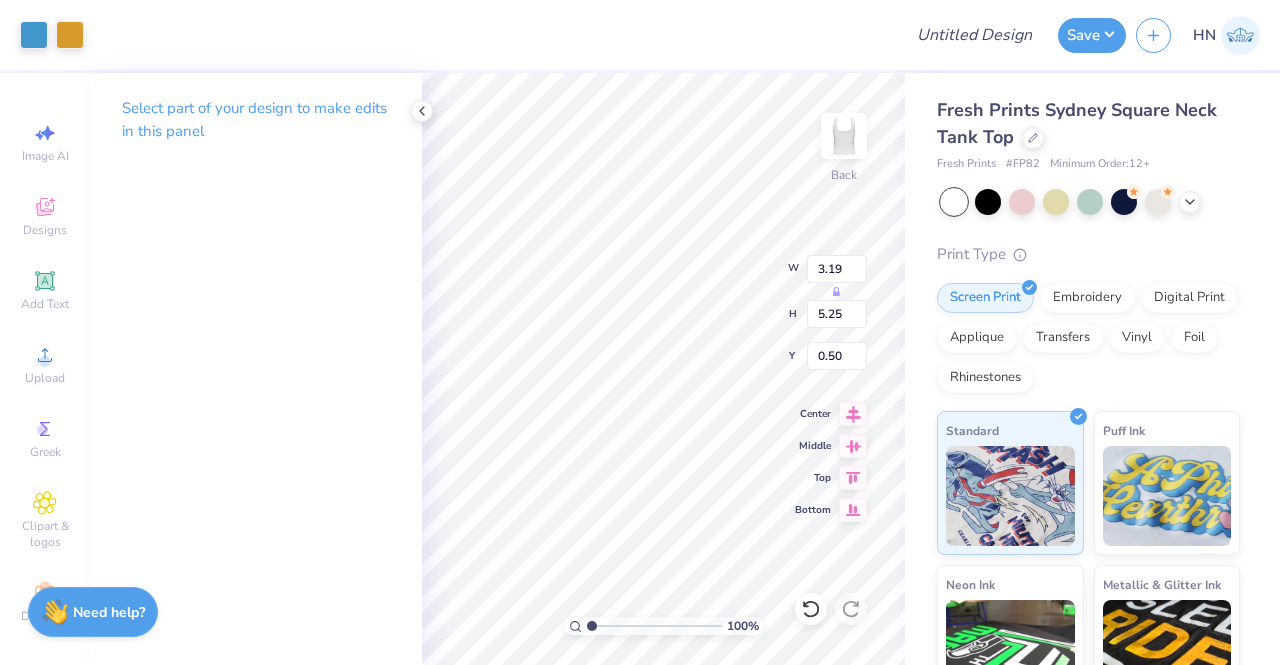 type on "3.00" 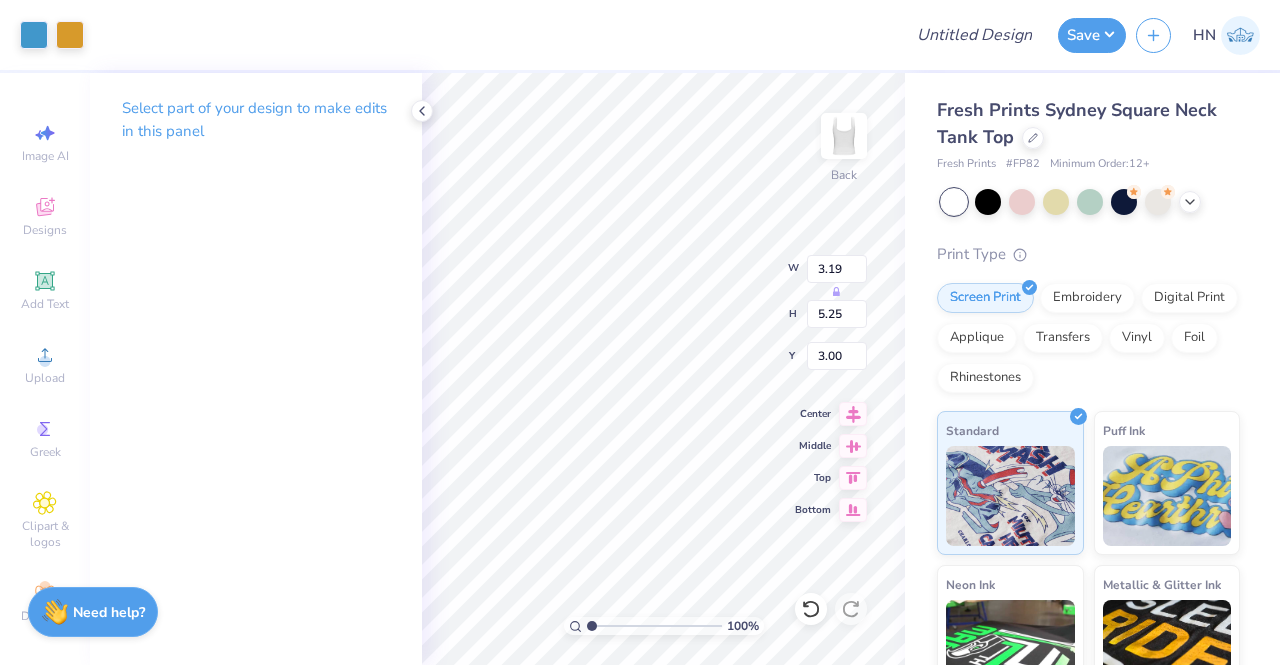 type on "1.70" 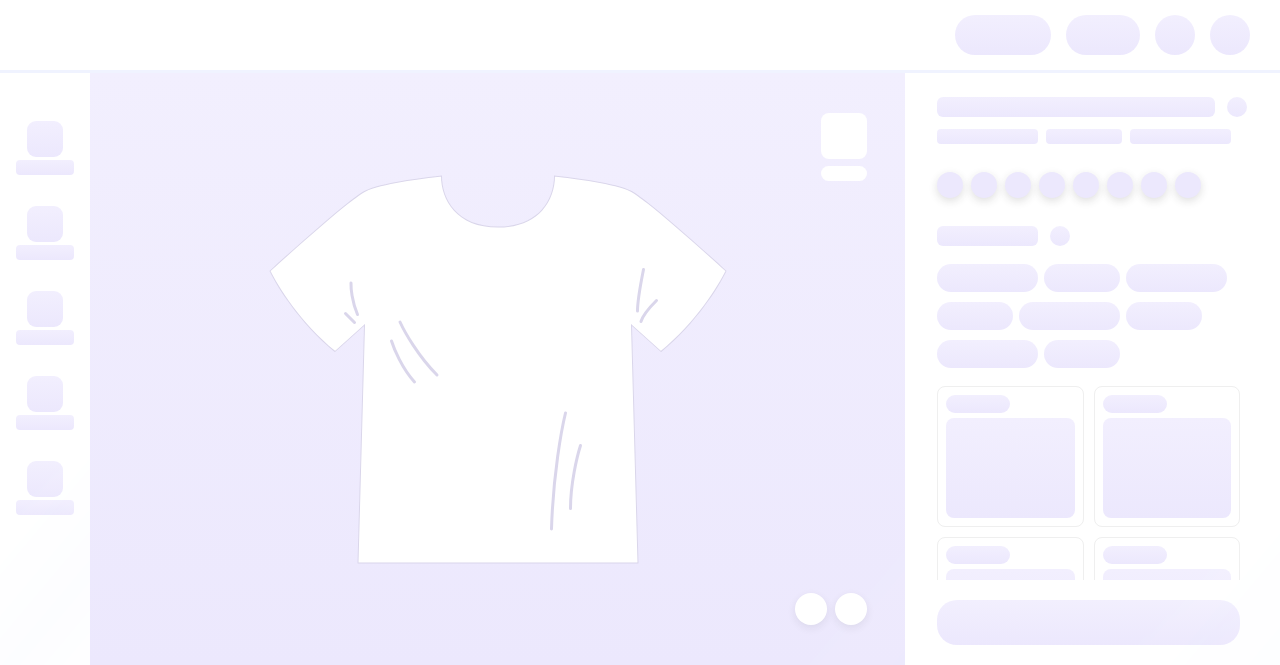 scroll, scrollTop: 0, scrollLeft: 0, axis: both 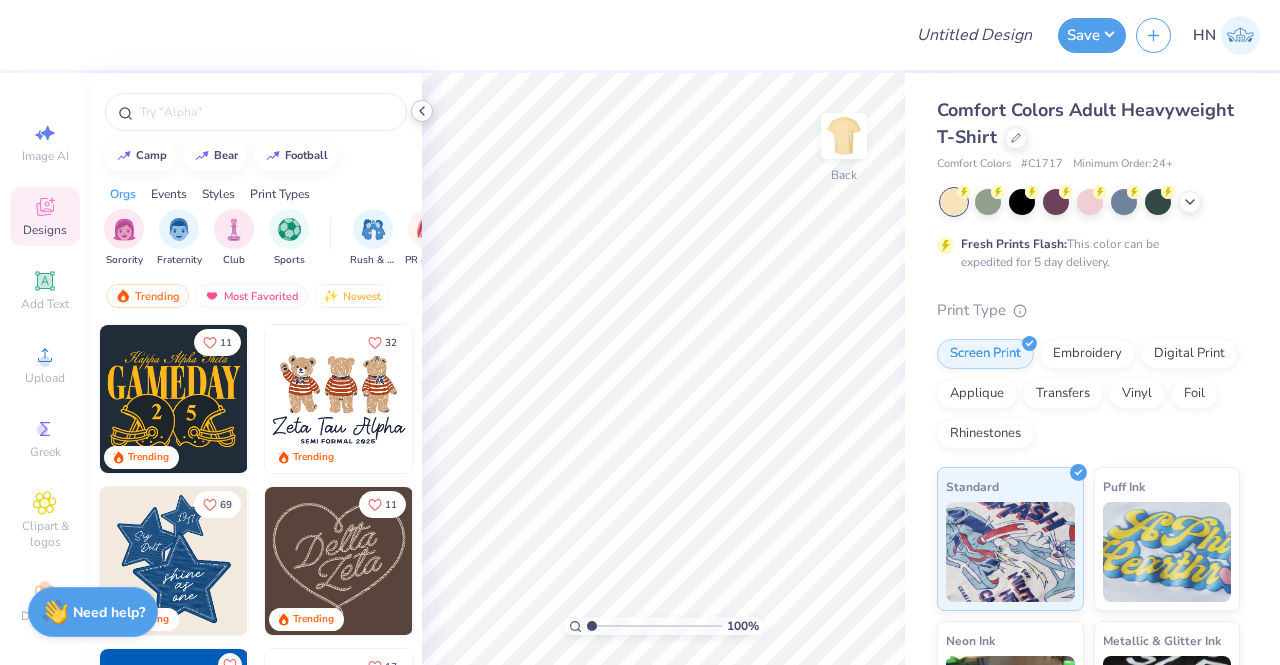 click 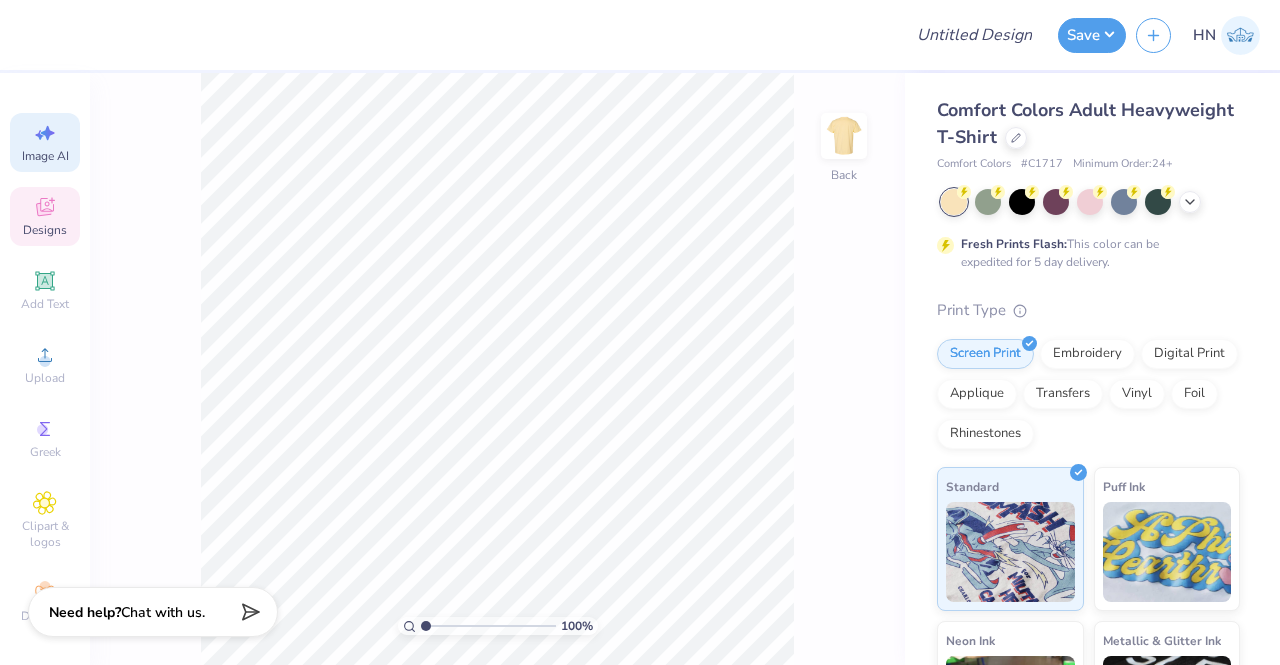 click on "Image AI" at bounding box center (45, 142) 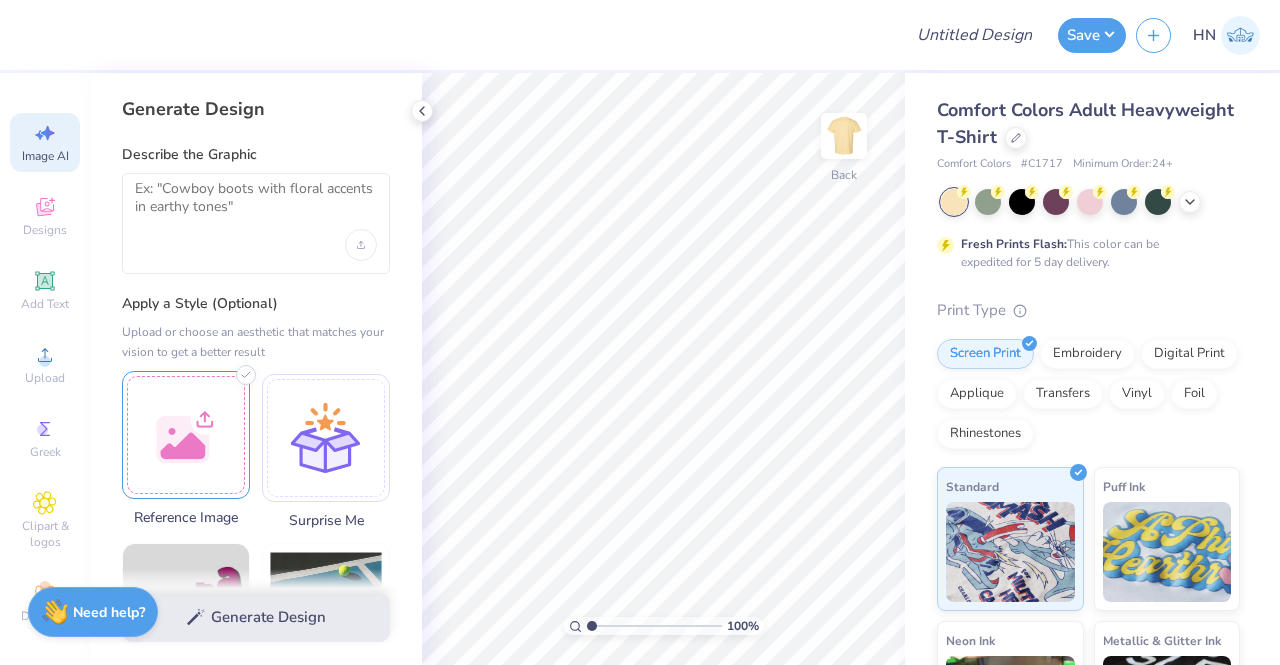 click at bounding box center (186, 435) 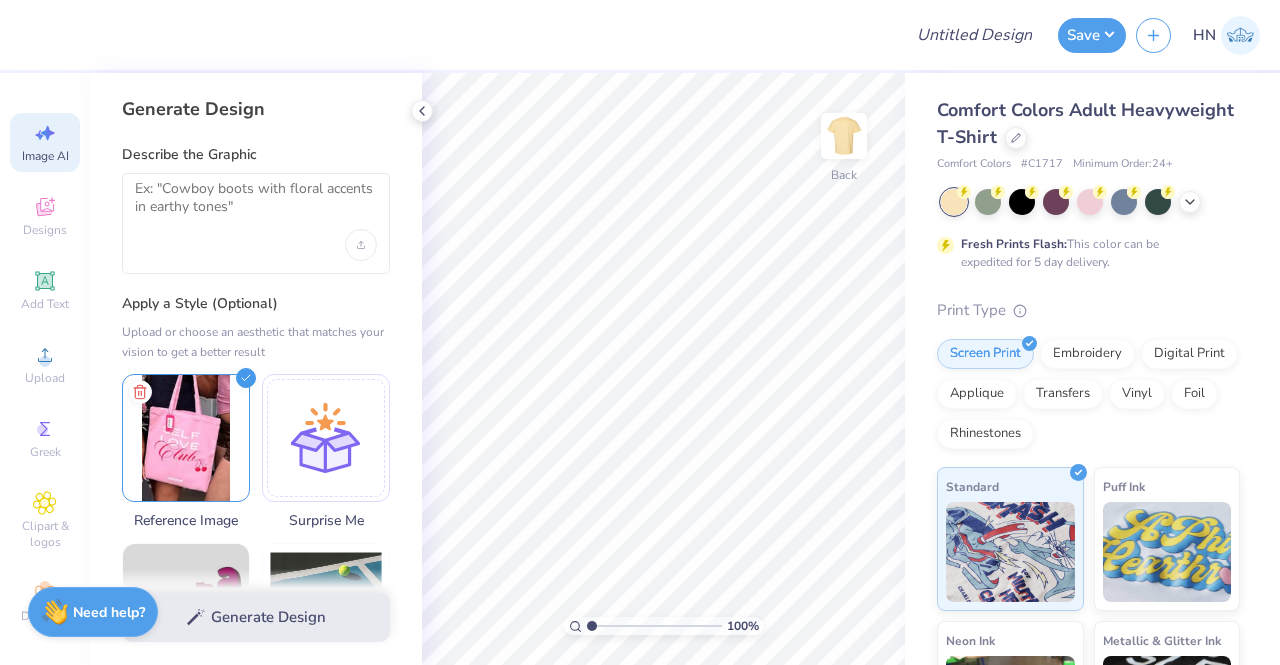 click at bounding box center (256, 223) 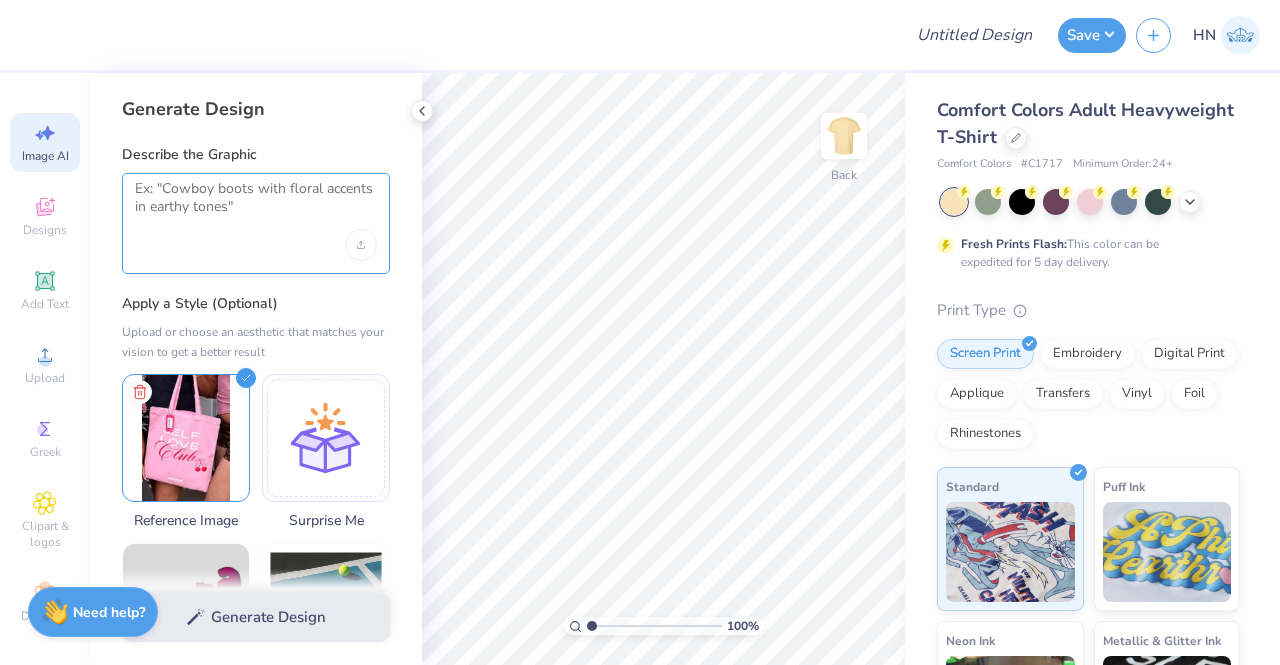 click at bounding box center [256, 205] 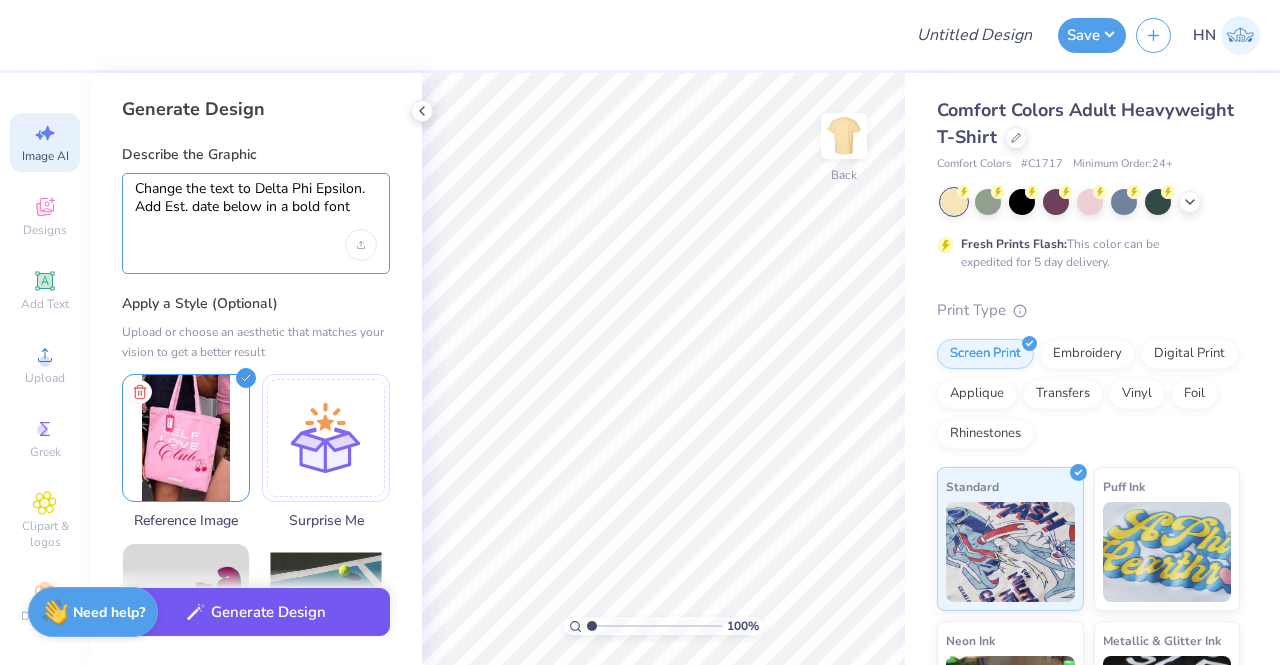 type on "Change the text to Delta Phi Epsilon.
Add Est. date below in a bold font" 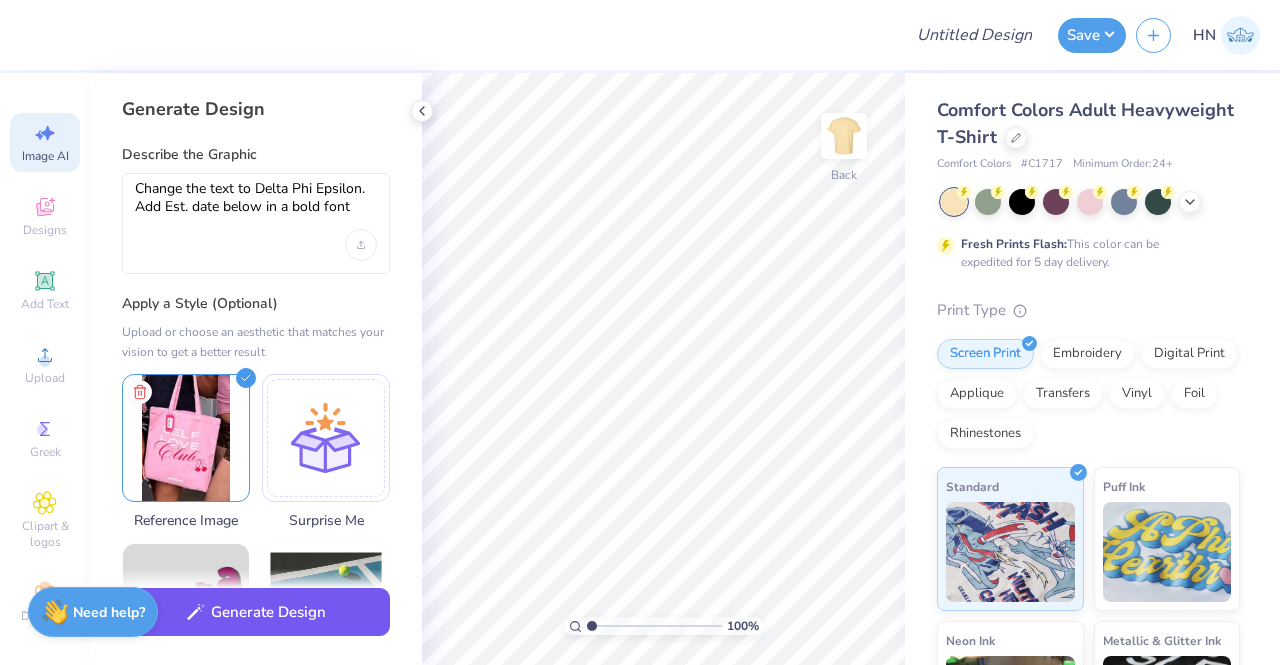 click on "Generate Design" at bounding box center [256, 612] 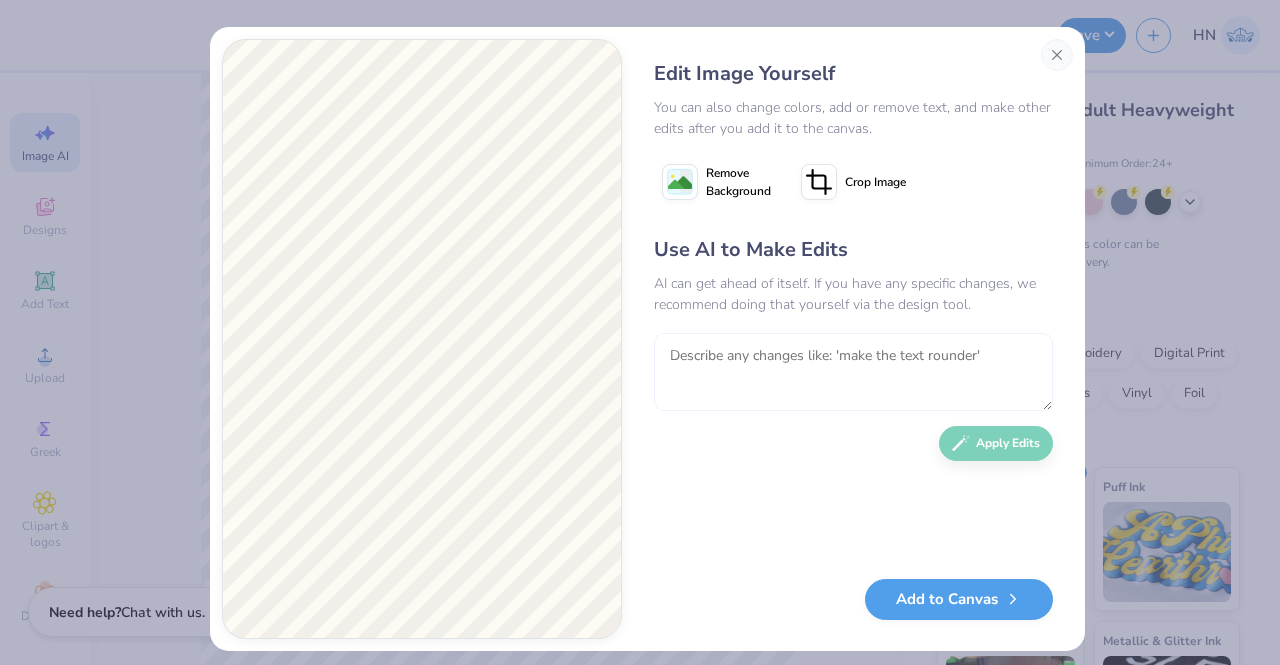 click at bounding box center (853, 372) 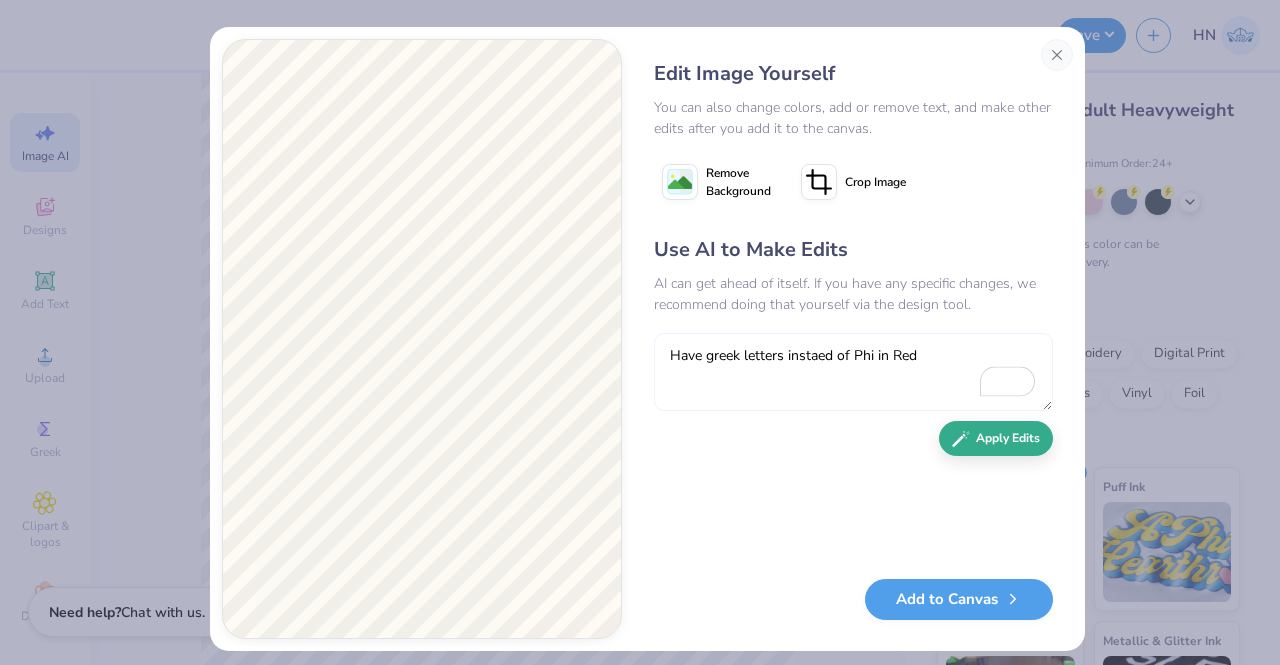 type on "Have greek letters instaed of Phi in Red" 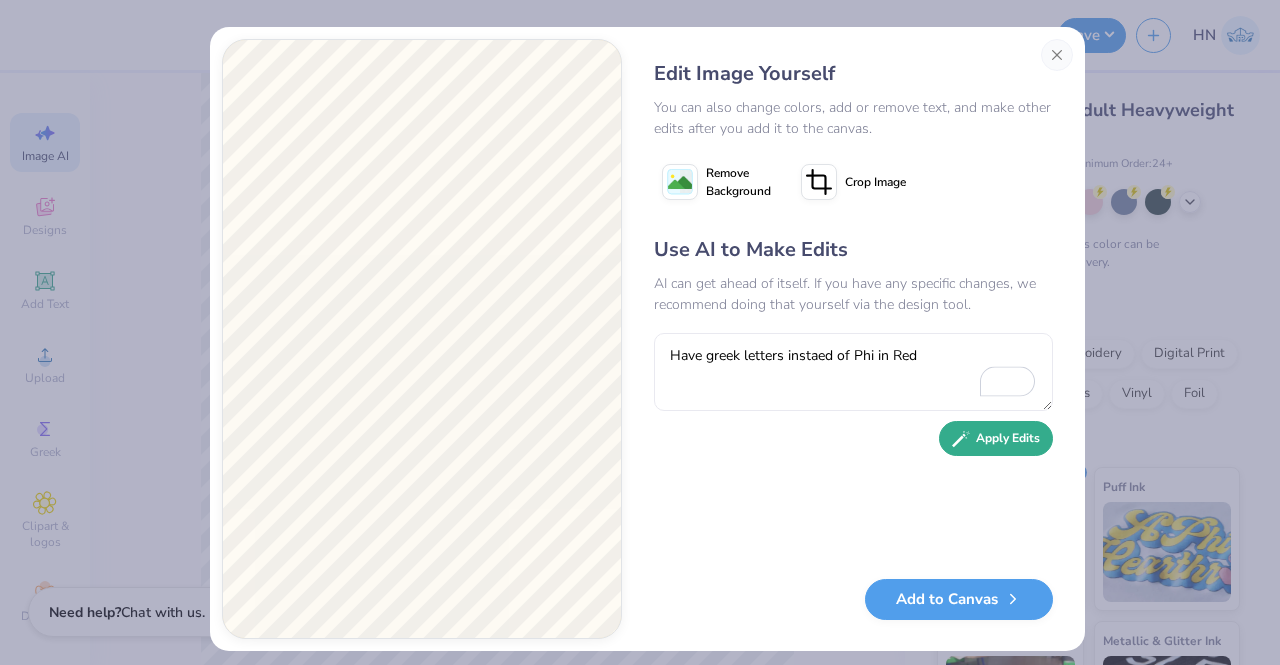 click on "Apply Edits" at bounding box center [996, 438] 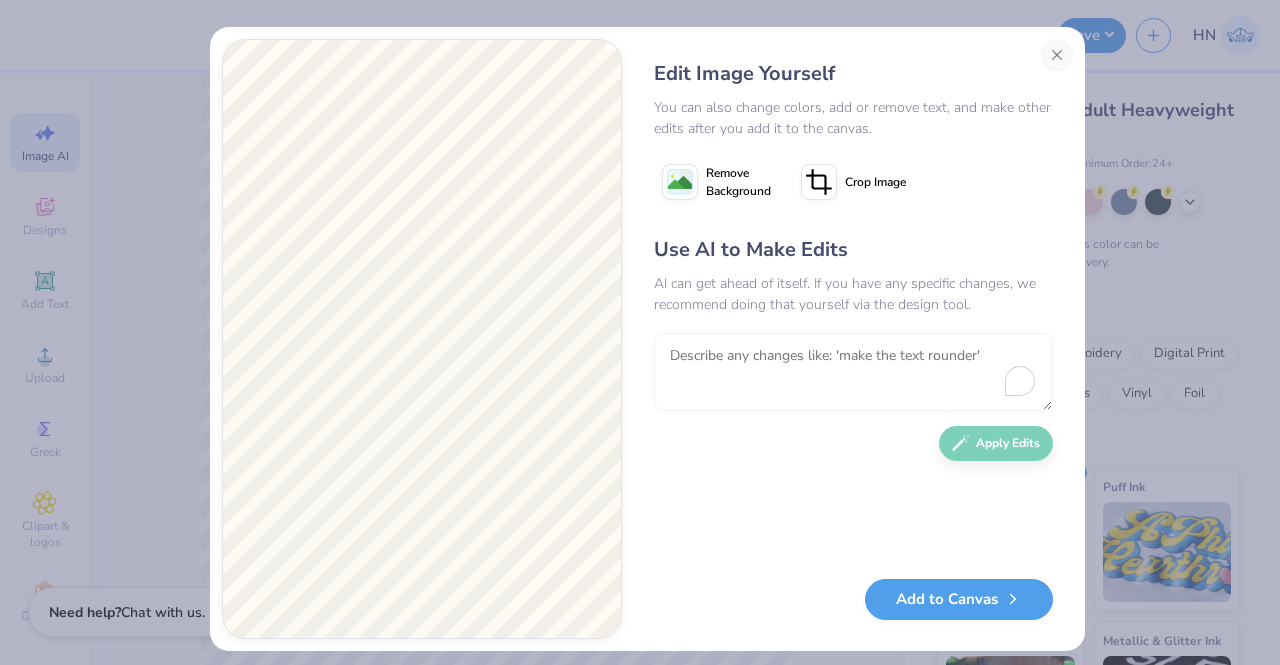 drag, startPoint x: 943, startPoint y: 358, endPoint x: 654, endPoint y: 357, distance: 289.00174 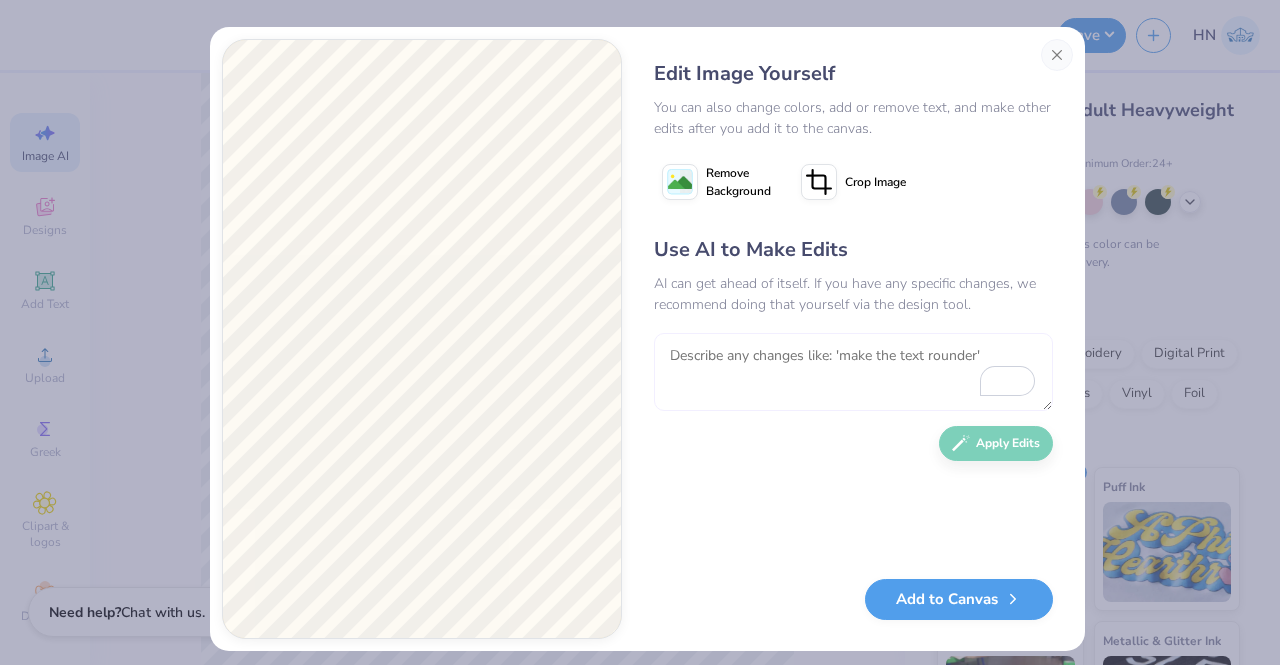 click at bounding box center (853, 372) 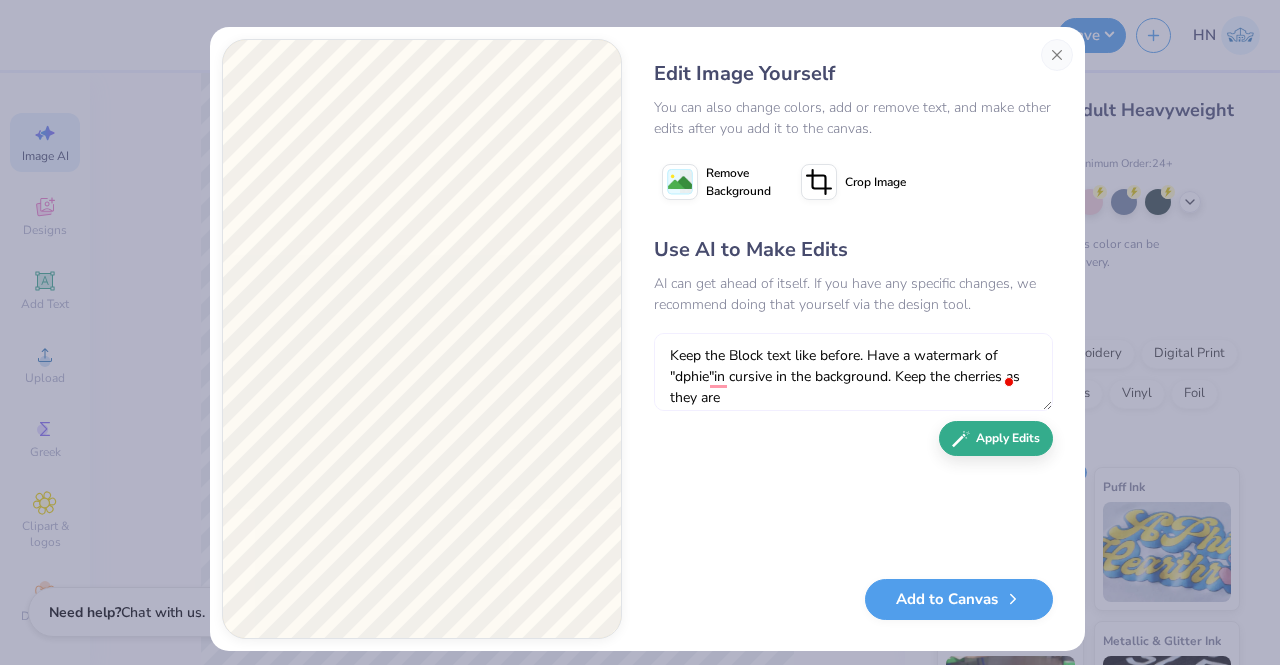 type on "Keep the Block text like before. Have a watermark of "dphie"in cursive in the background. Keep the cherries as they are" 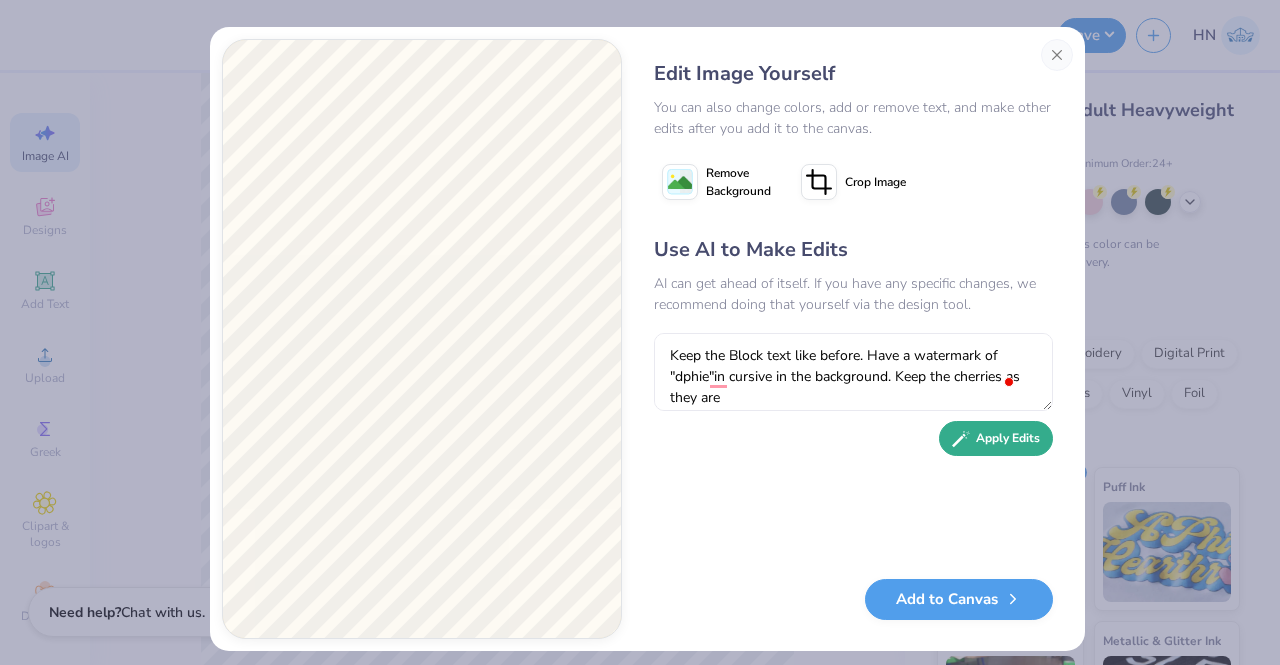 click on "Apply Edits" at bounding box center (996, 438) 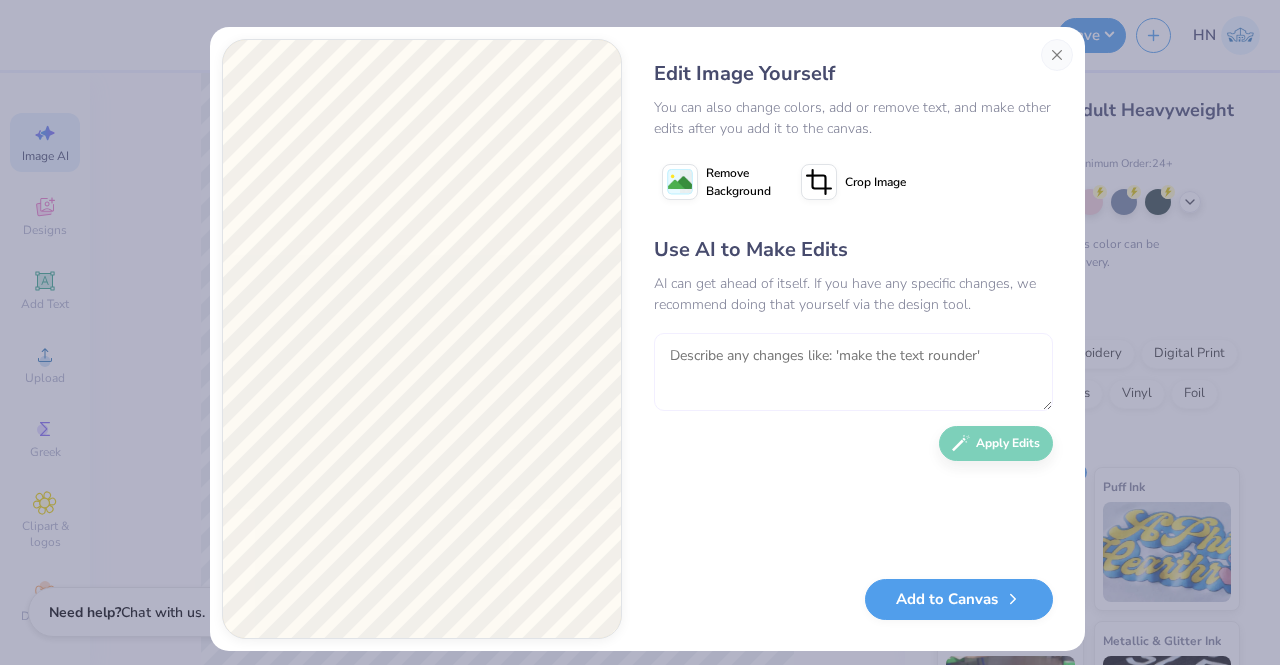 click at bounding box center [853, 372] 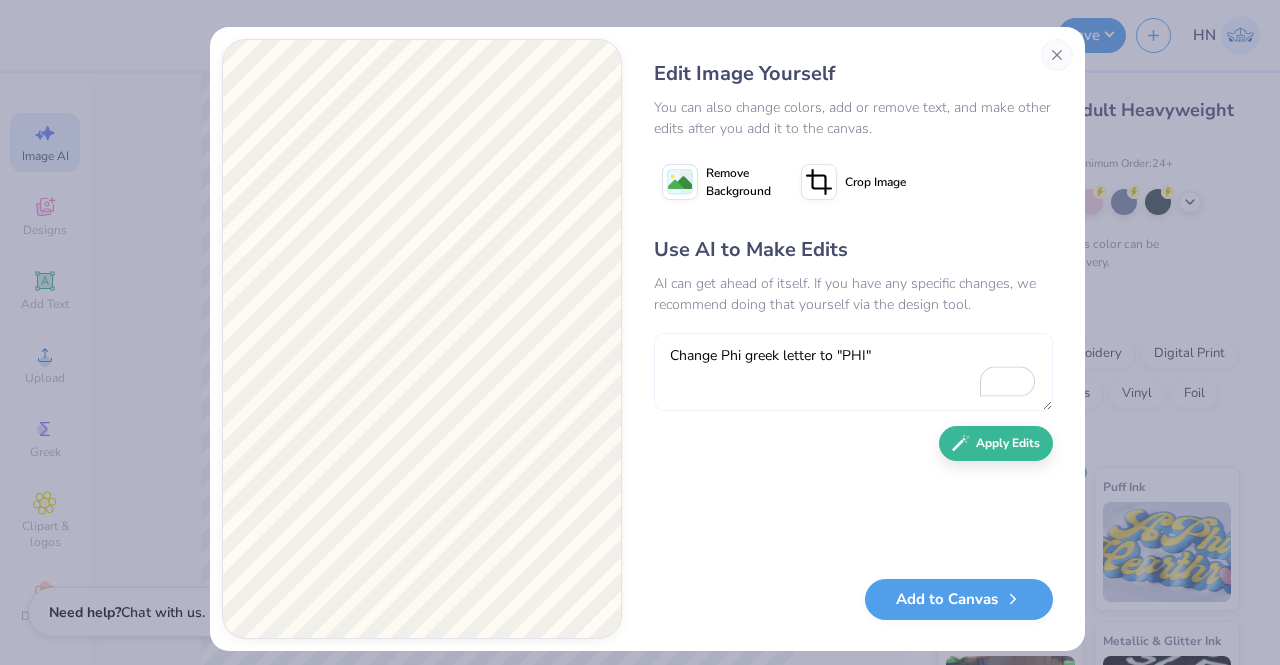 type on "Change Phi greek letter to "PHI" A" 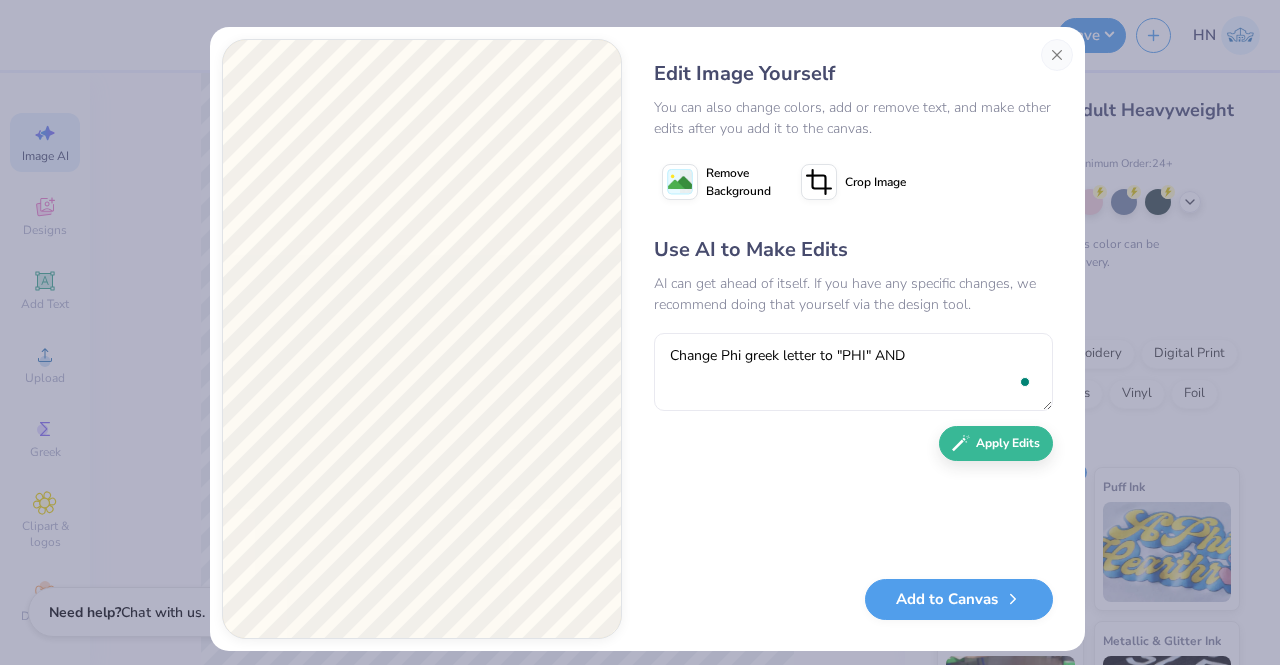 scroll, scrollTop: 0, scrollLeft: 0, axis: both 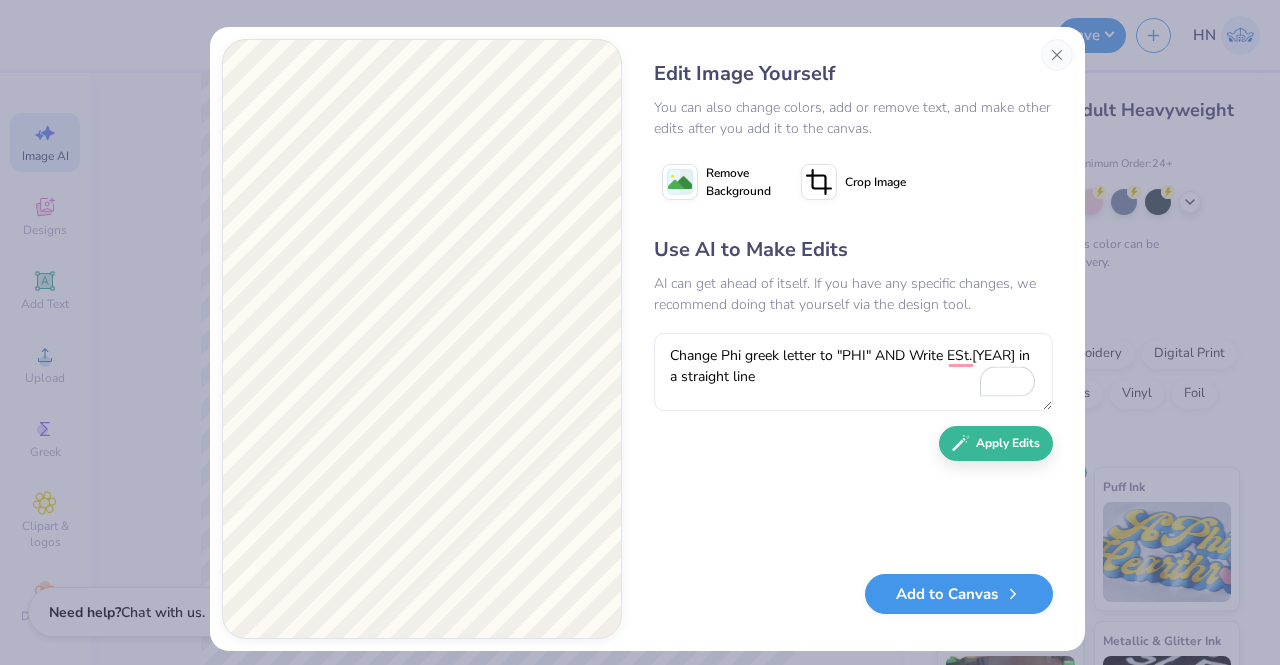 type on "Change Phi greek letter to "PHI" AND Write ESt.[YEAR] in a straight line" 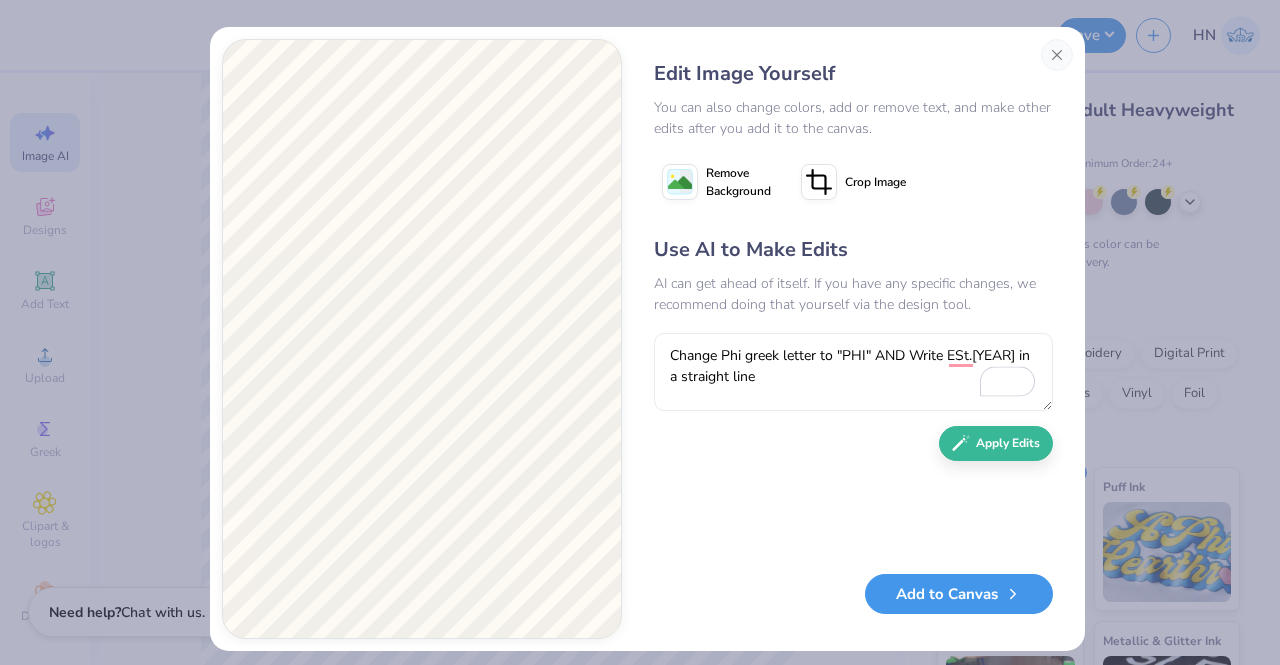 click on "Add to Canvas" at bounding box center (959, 594) 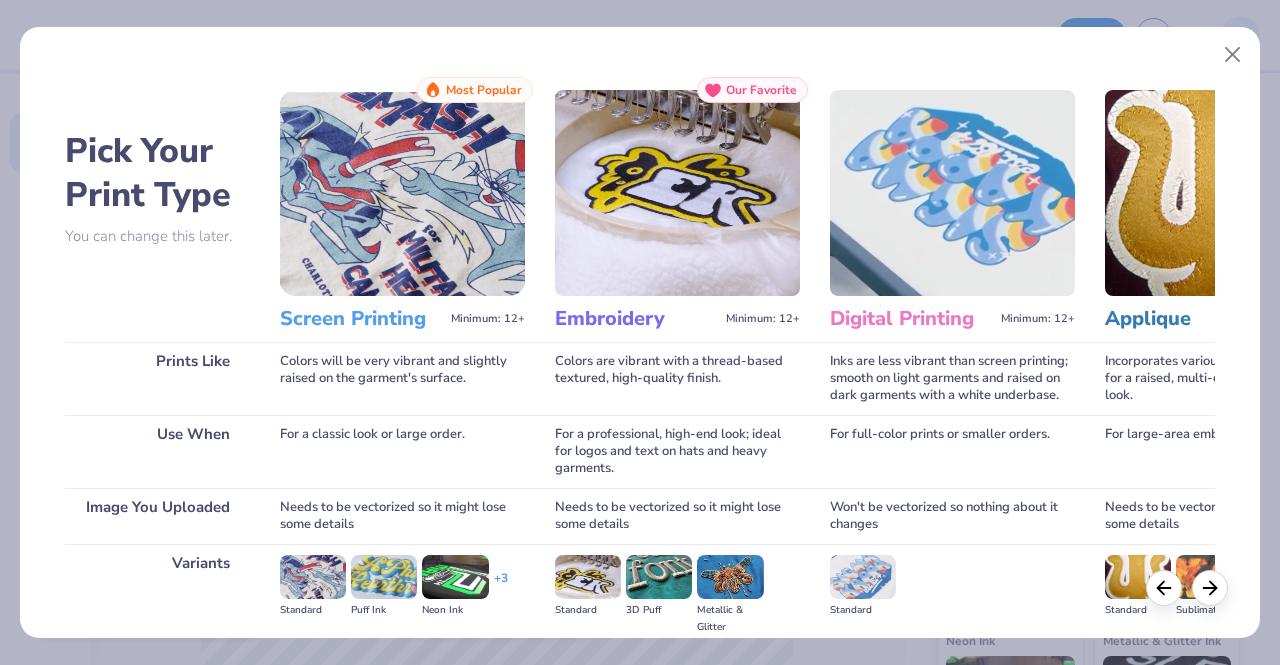 scroll, scrollTop: 231, scrollLeft: 0, axis: vertical 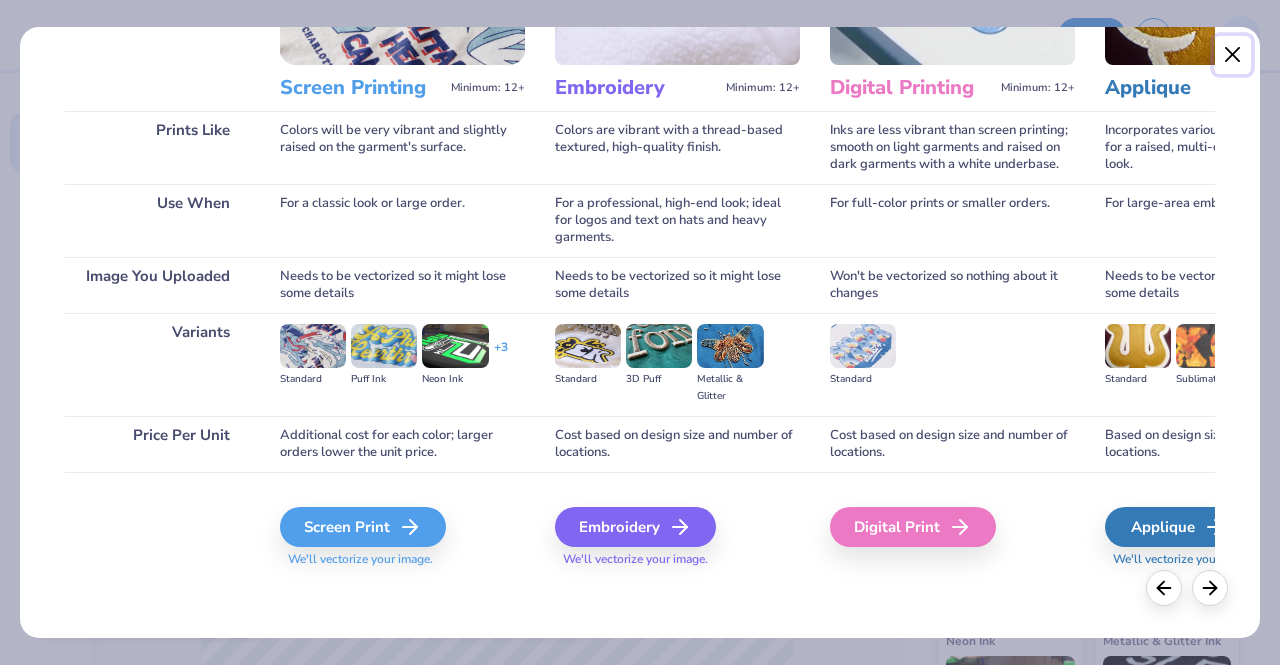 click at bounding box center (1233, 55) 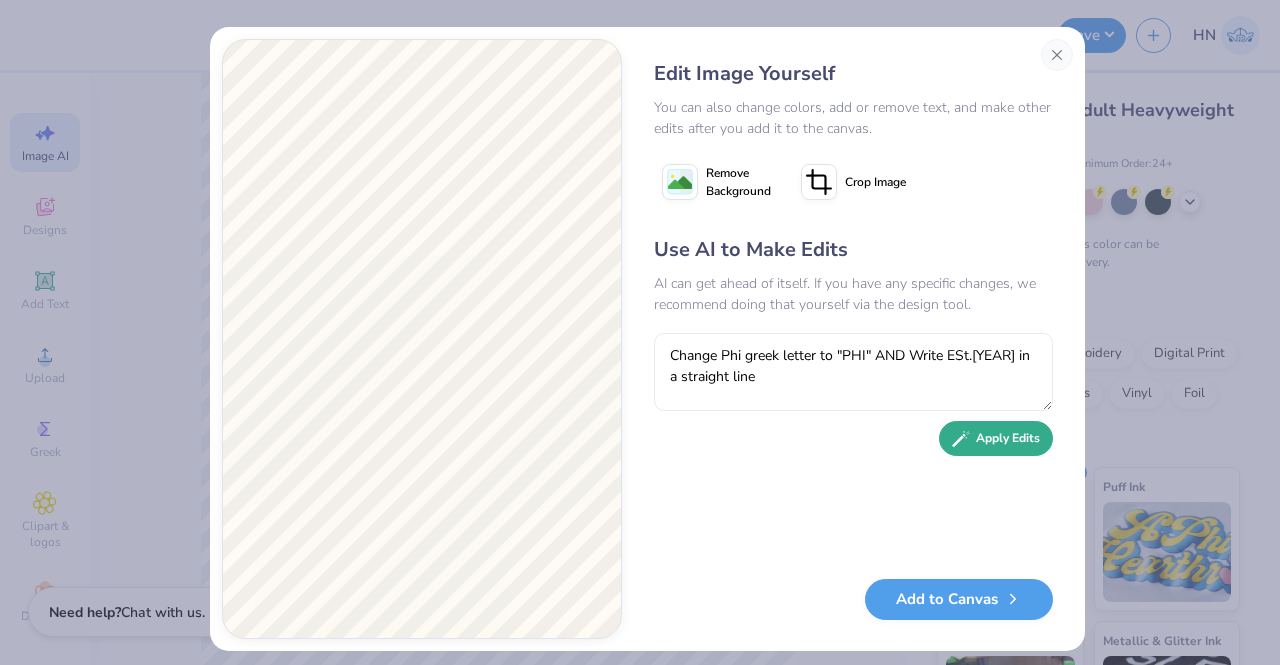 click on "Apply Edits" at bounding box center [996, 438] 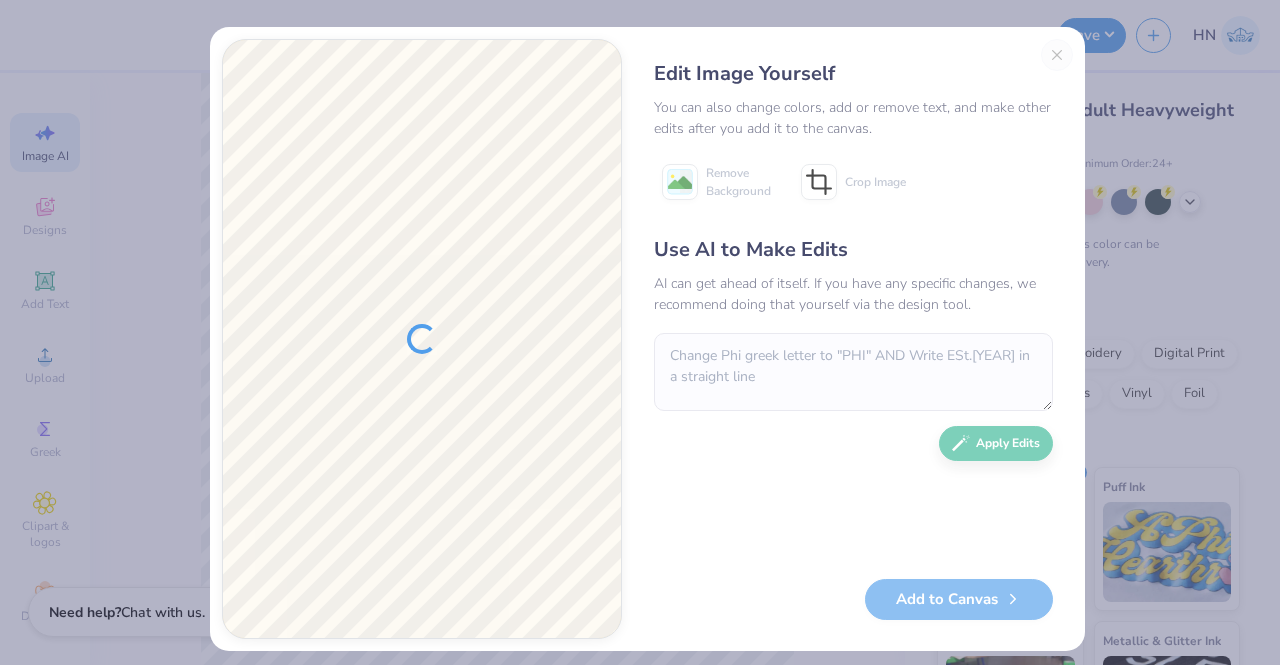 scroll, scrollTop: 0, scrollLeft: 0, axis: both 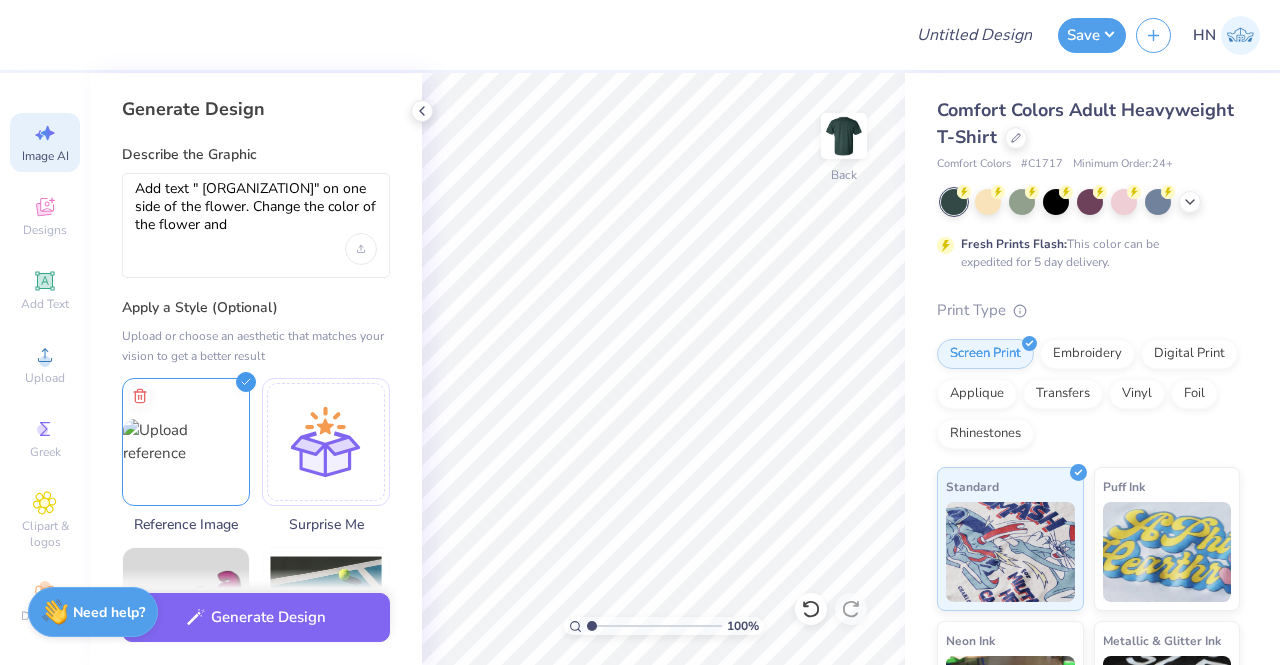 select on "4" 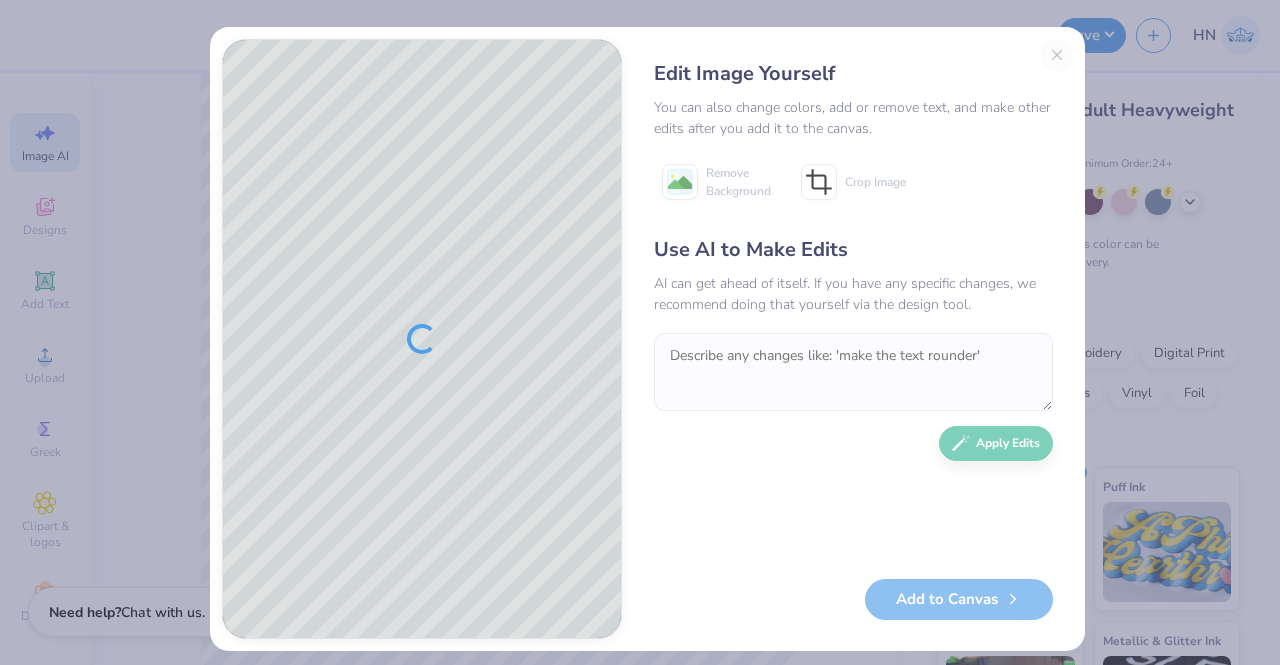 scroll, scrollTop: 0, scrollLeft: 0, axis: both 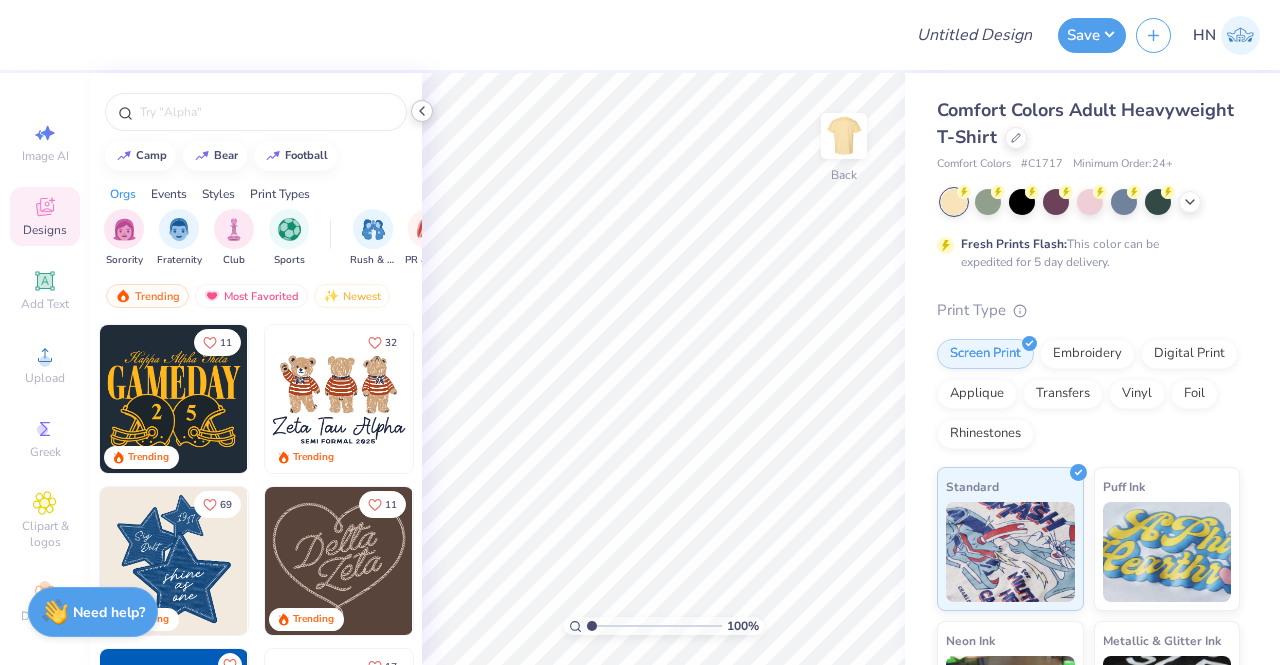click 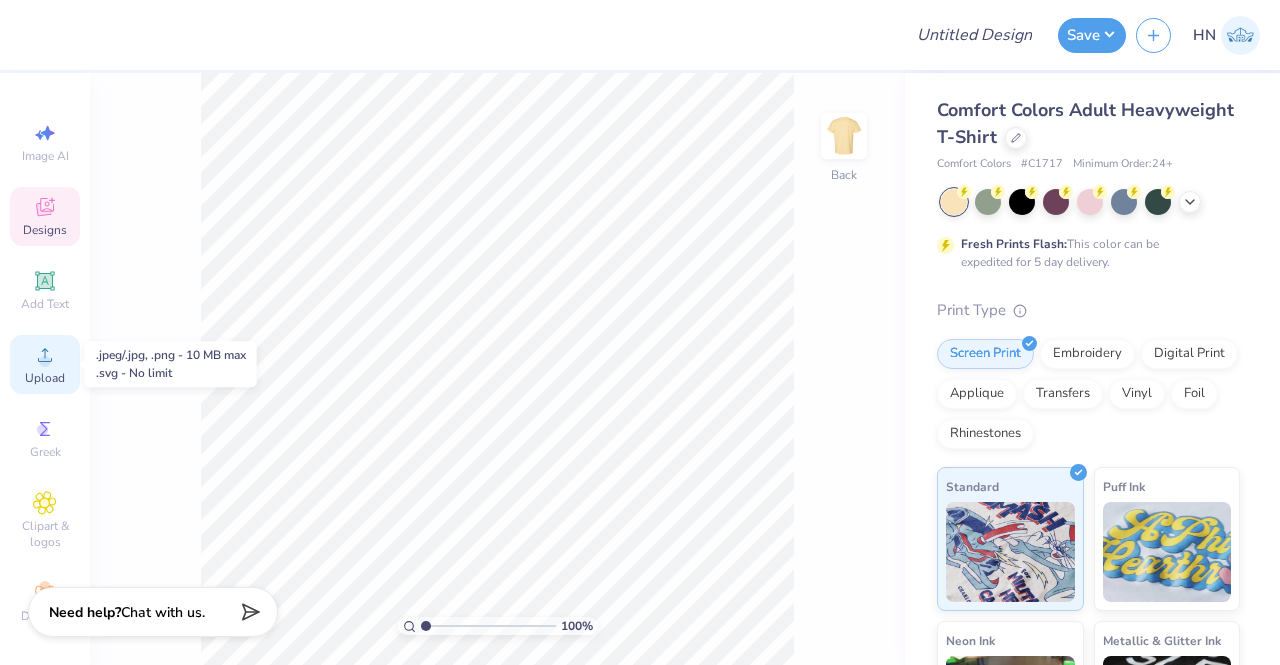 click on "Upload" at bounding box center [45, 378] 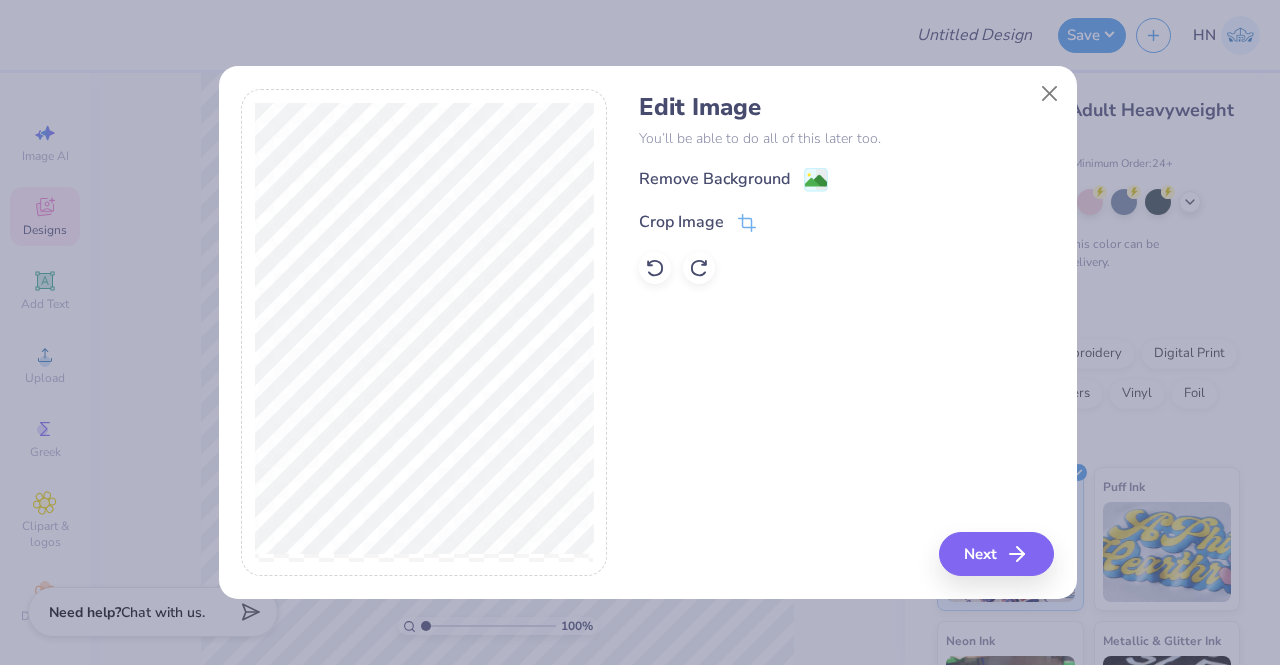 click on "Remove Background" at bounding box center [733, 179] 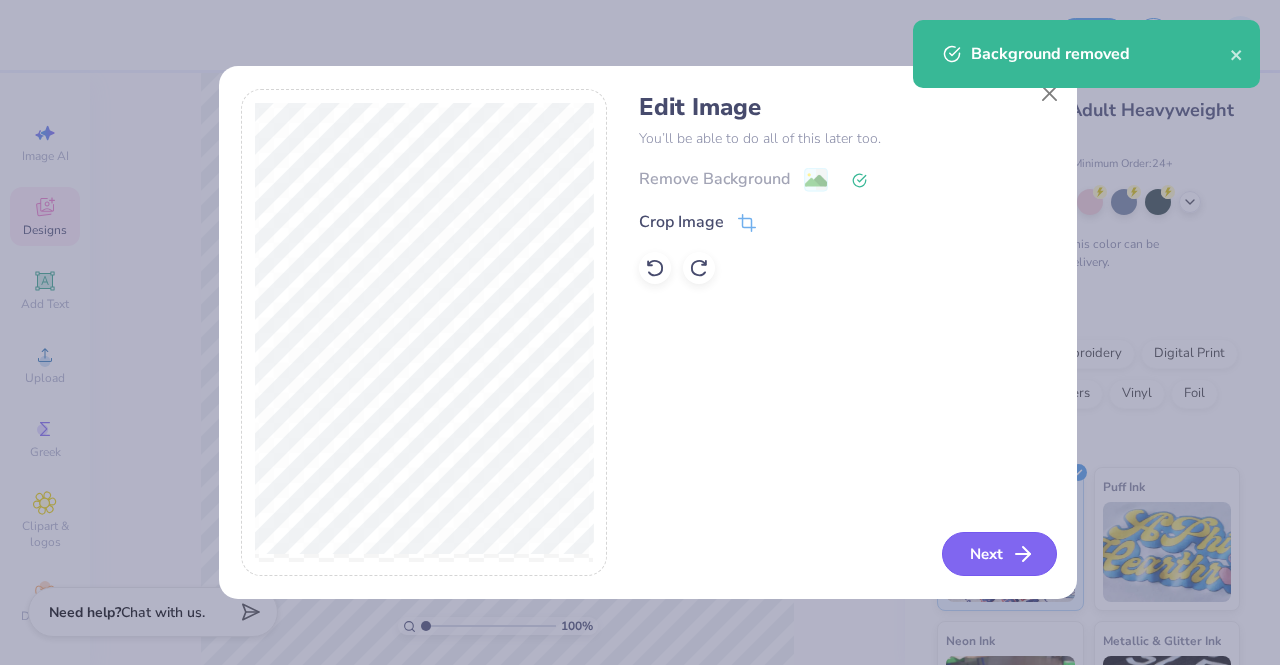 click 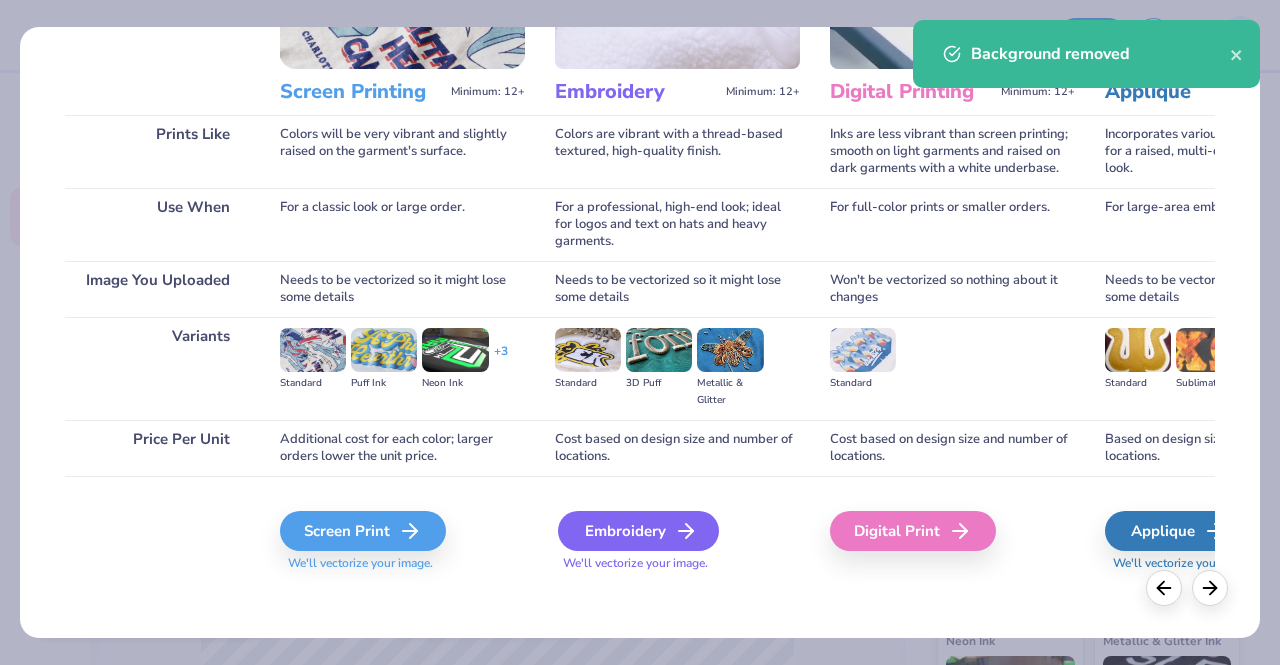 scroll, scrollTop: 231, scrollLeft: 0, axis: vertical 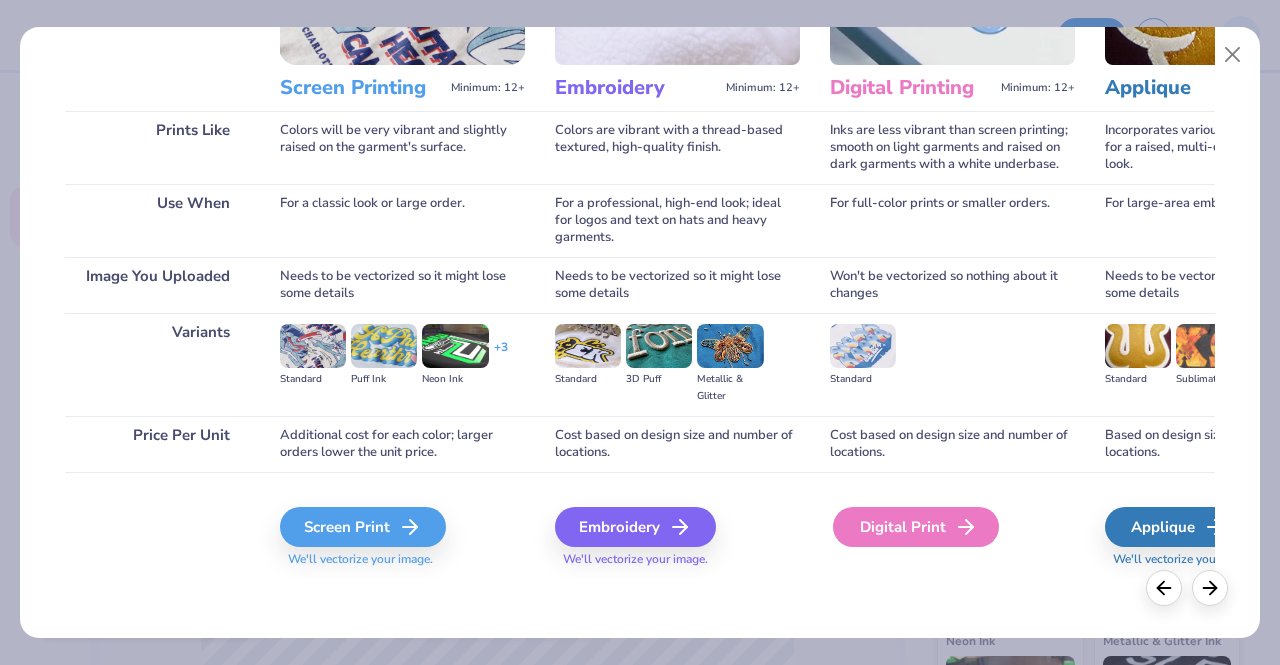 click on "Digital Print" at bounding box center [916, 527] 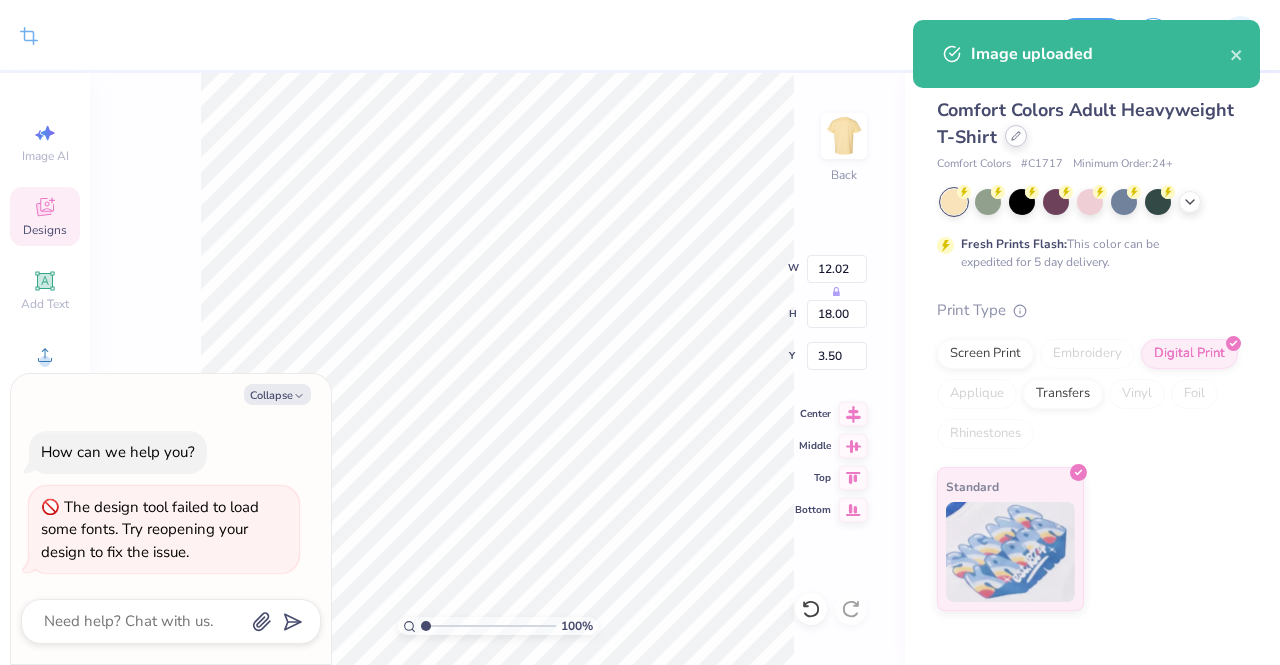 click 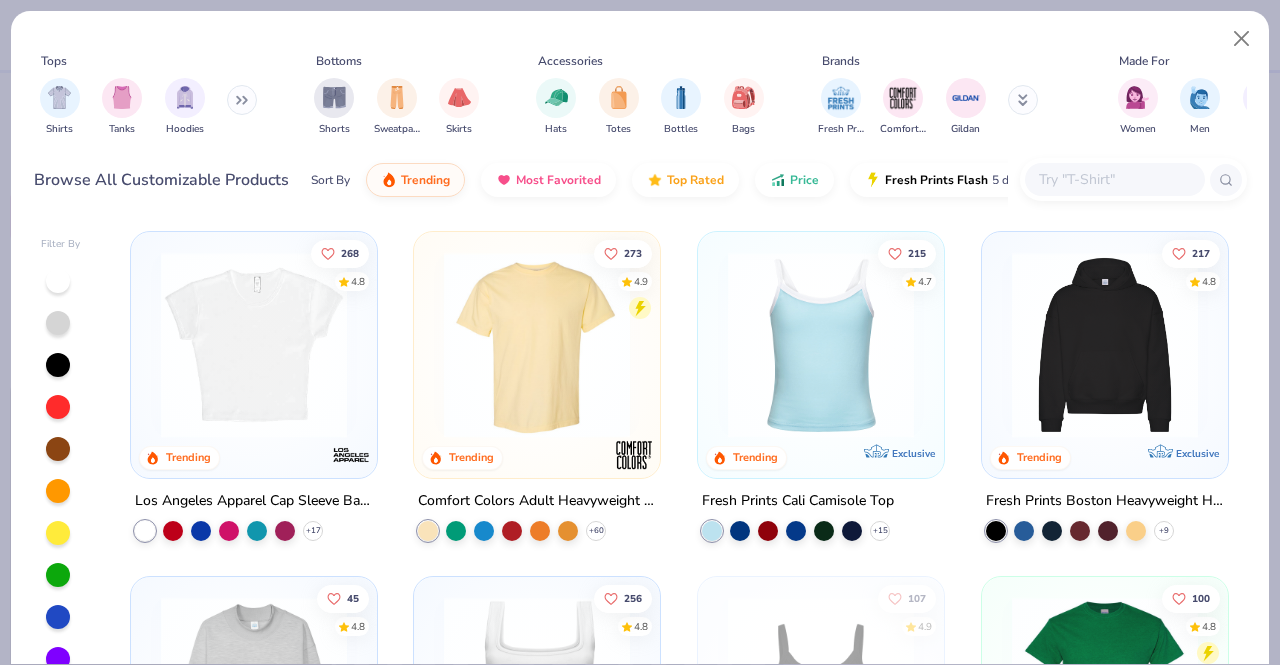 click at bounding box center [1114, 179] 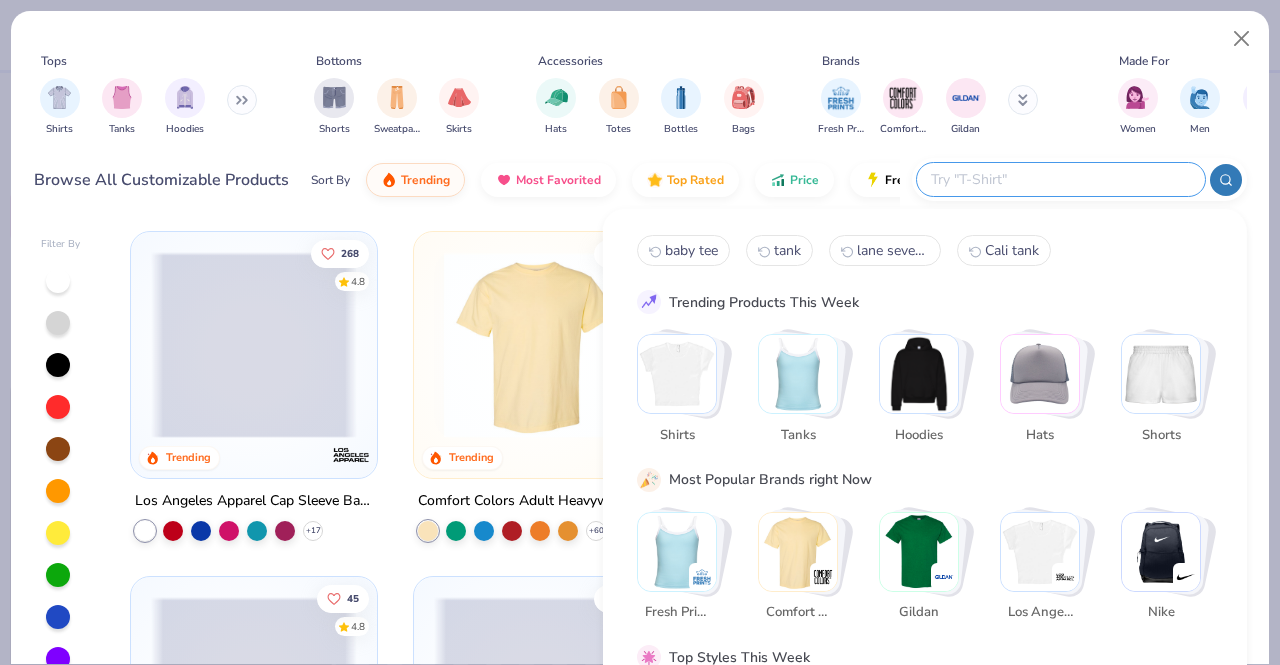 type on "n" 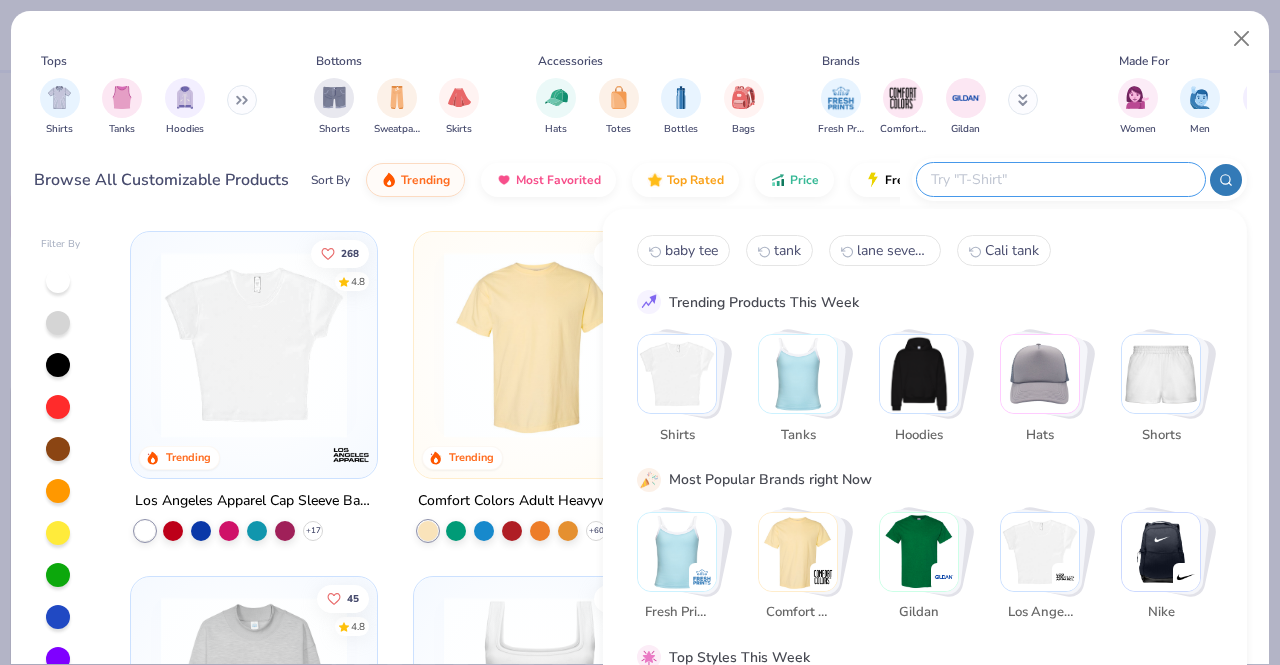 type on "b" 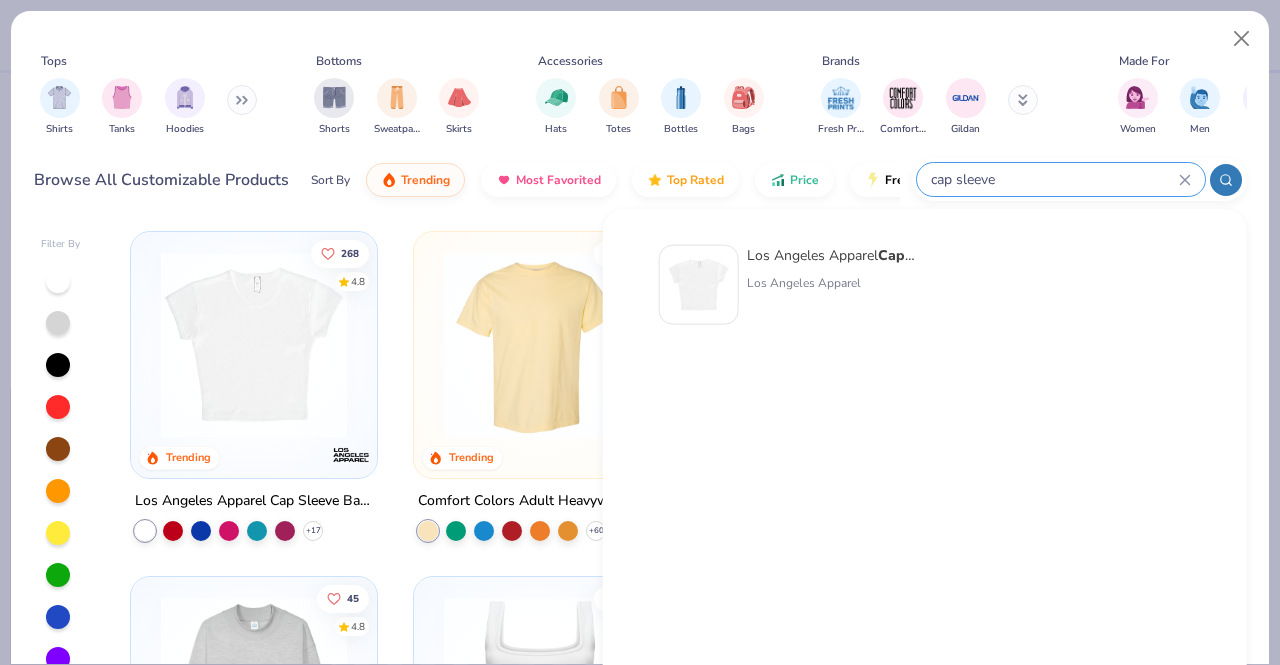 type on "cap sleeve" 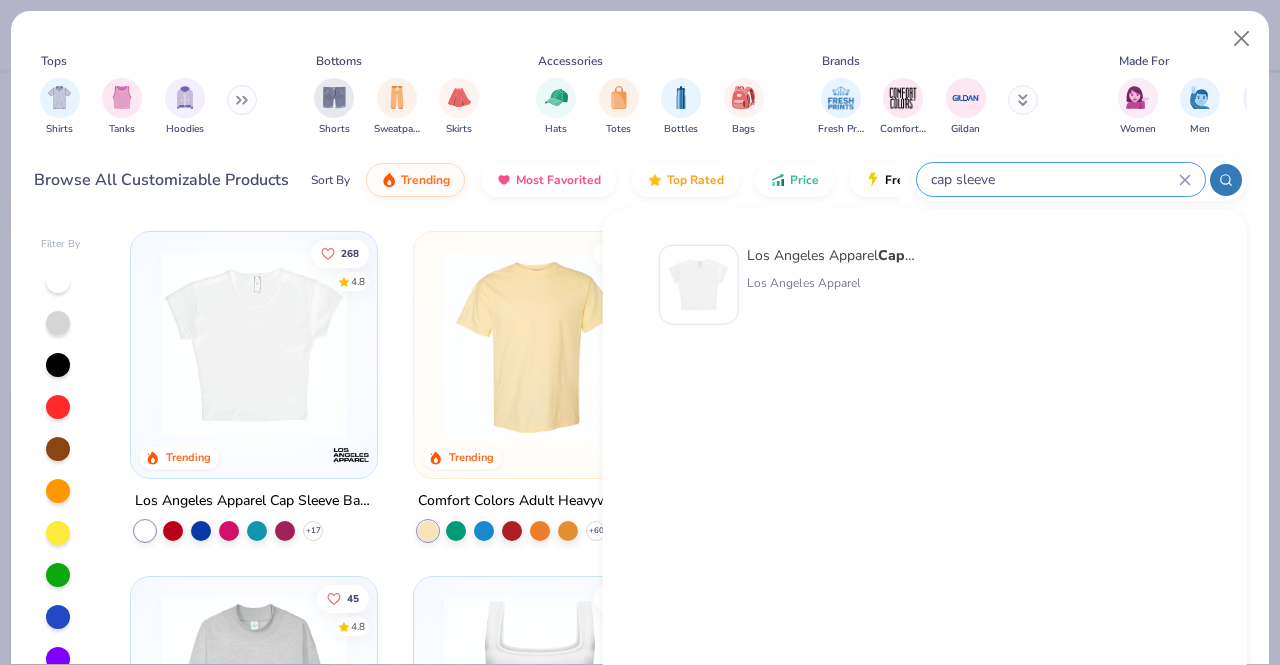 click on "Los Angeles Apparel" at bounding box center [831, 283] 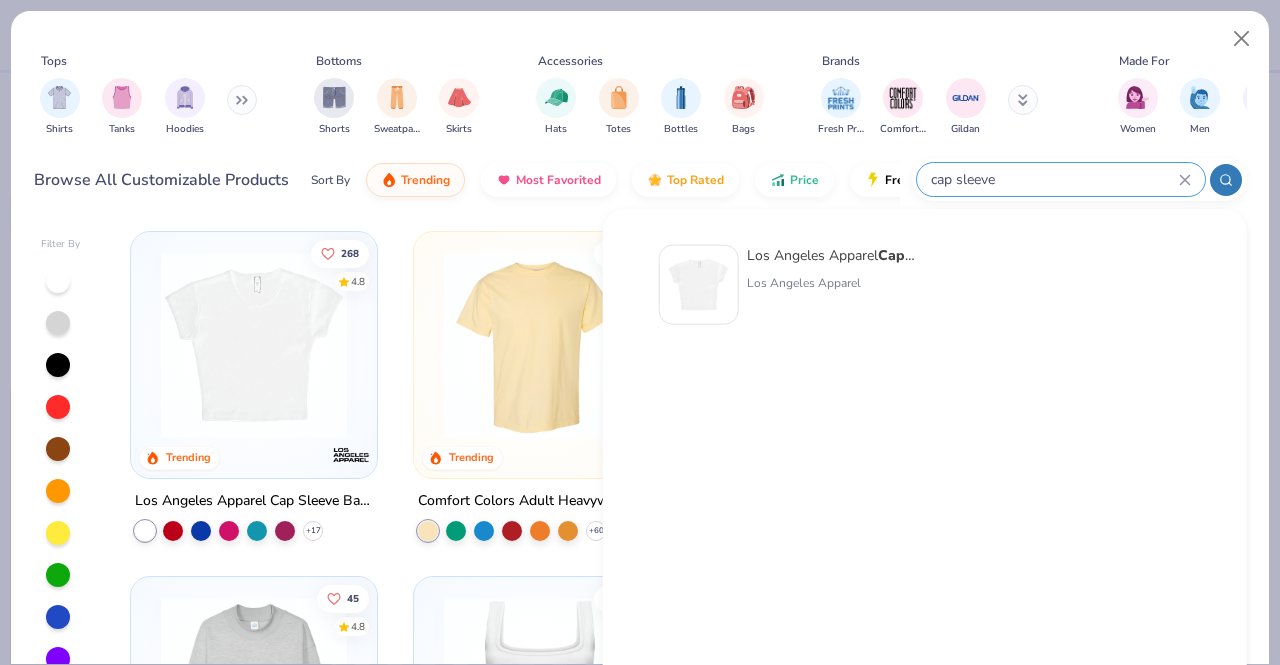 type 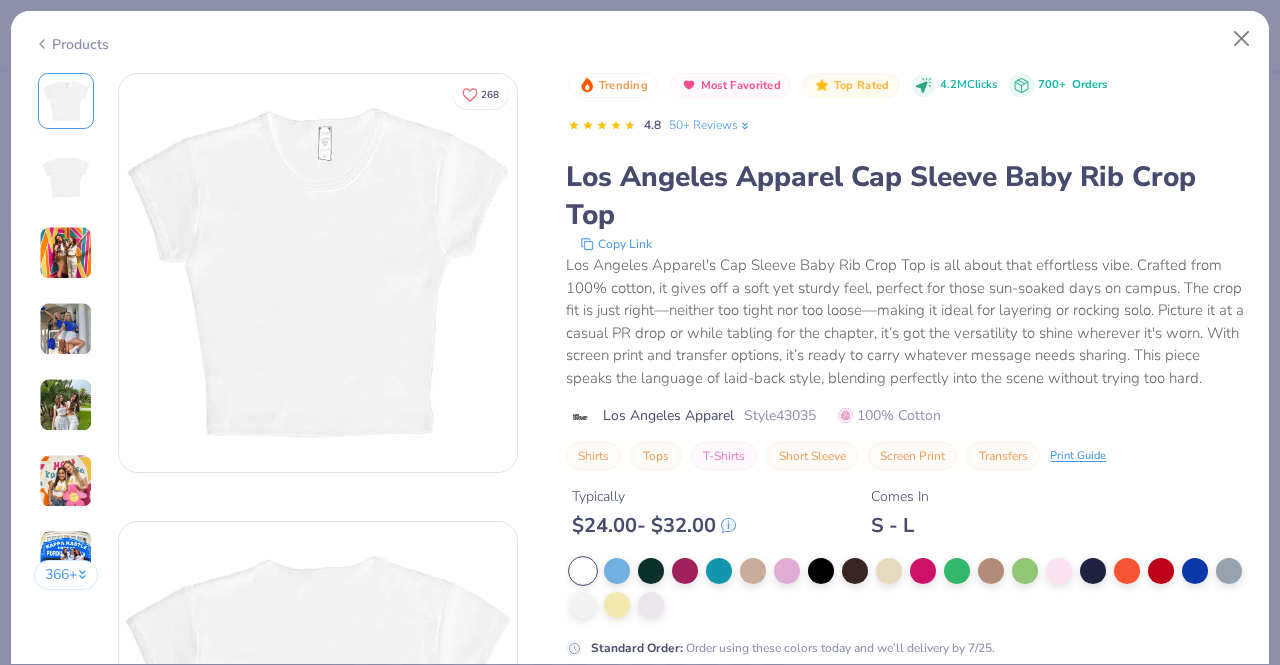scroll, scrollTop: 100, scrollLeft: 0, axis: vertical 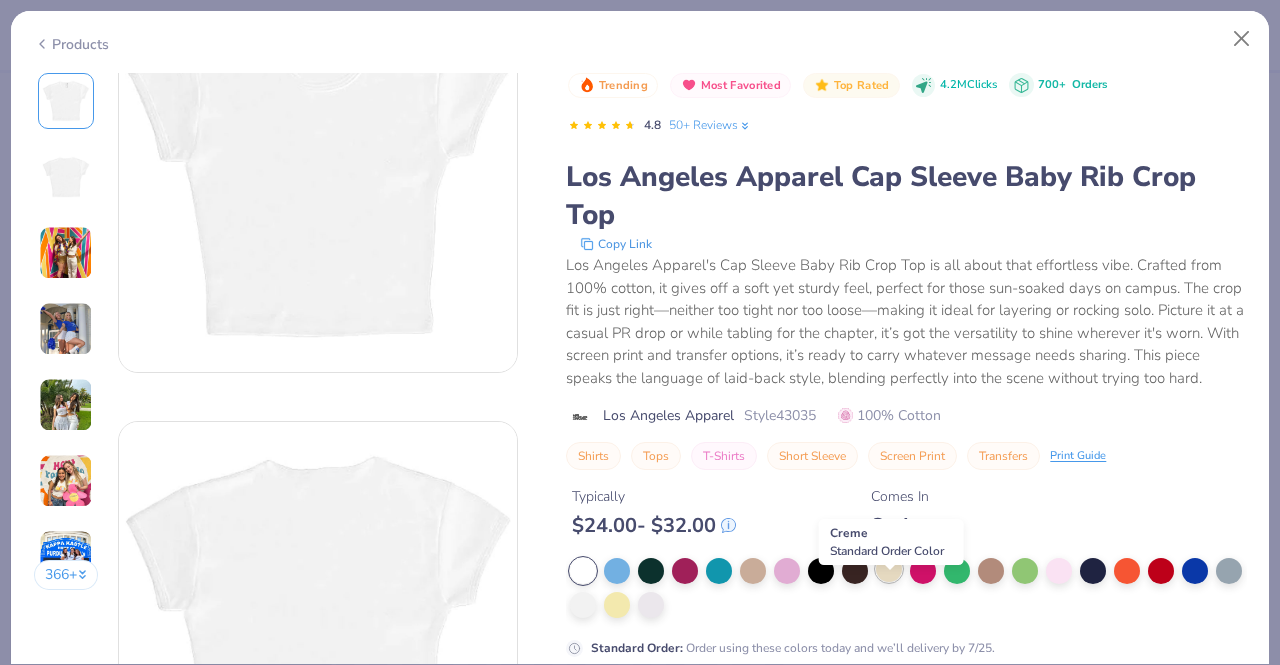 click at bounding box center [889, 569] 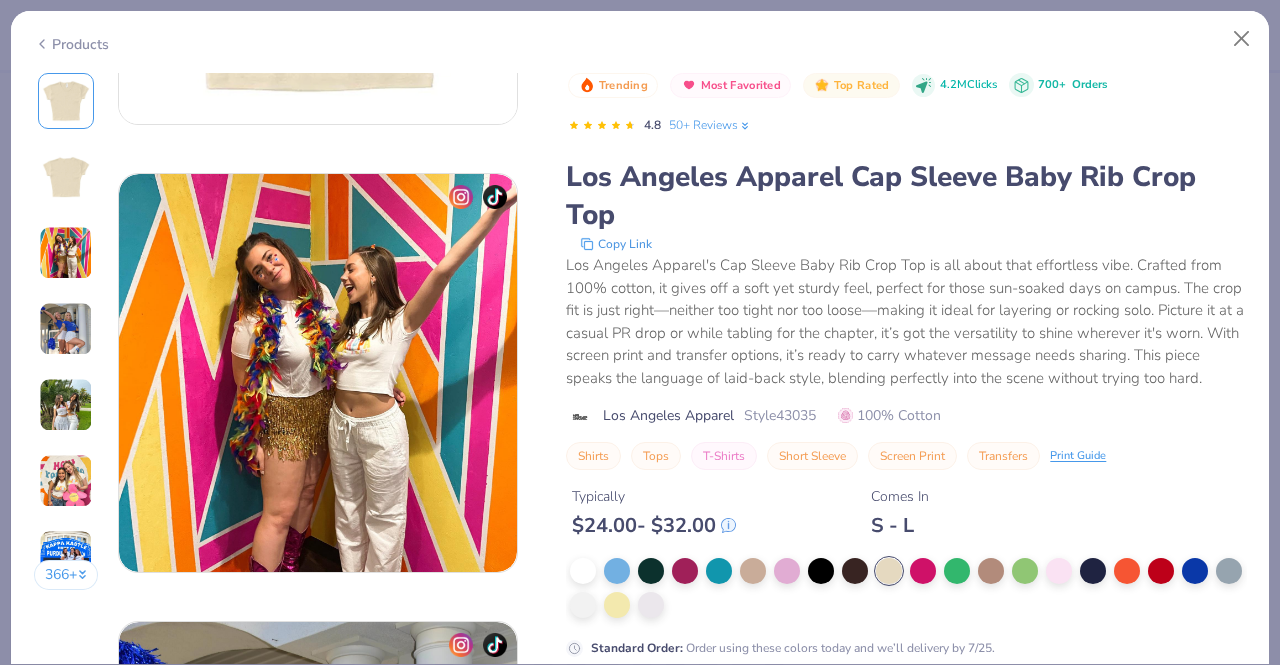 scroll, scrollTop: 800, scrollLeft: 0, axis: vertical 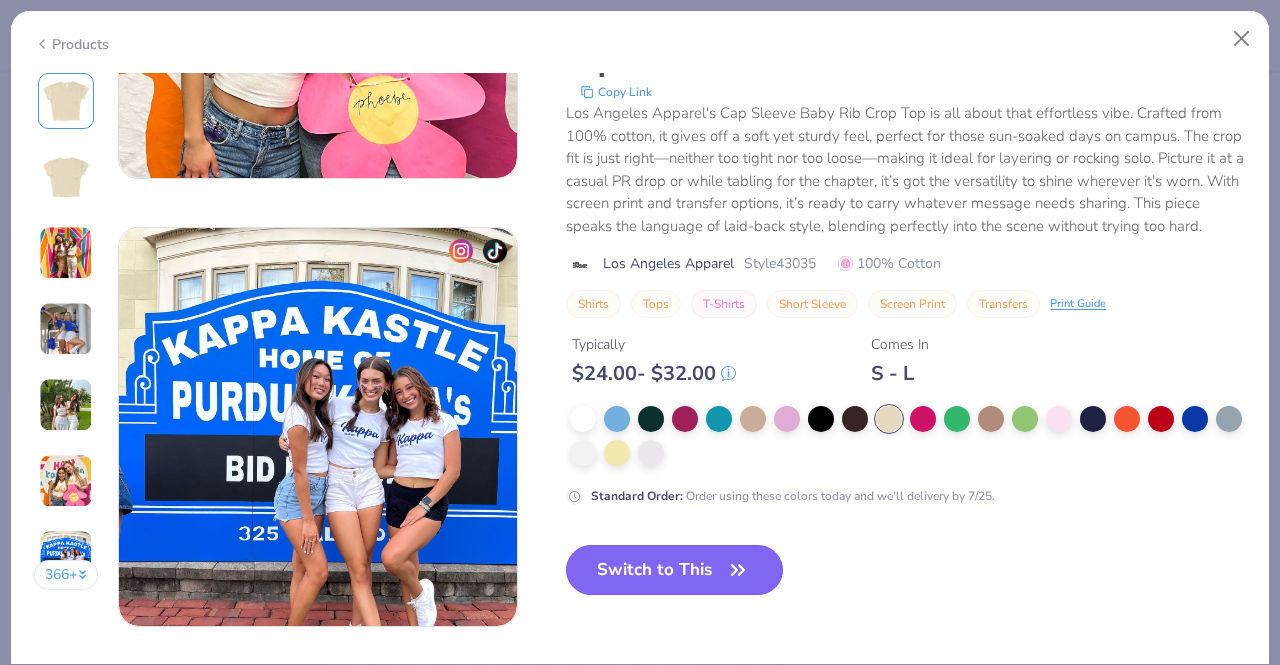 drag, startPoint x: 622, startPoint y: 589, endPoint x: 623, endPoint y: 579, distance: 10.049875 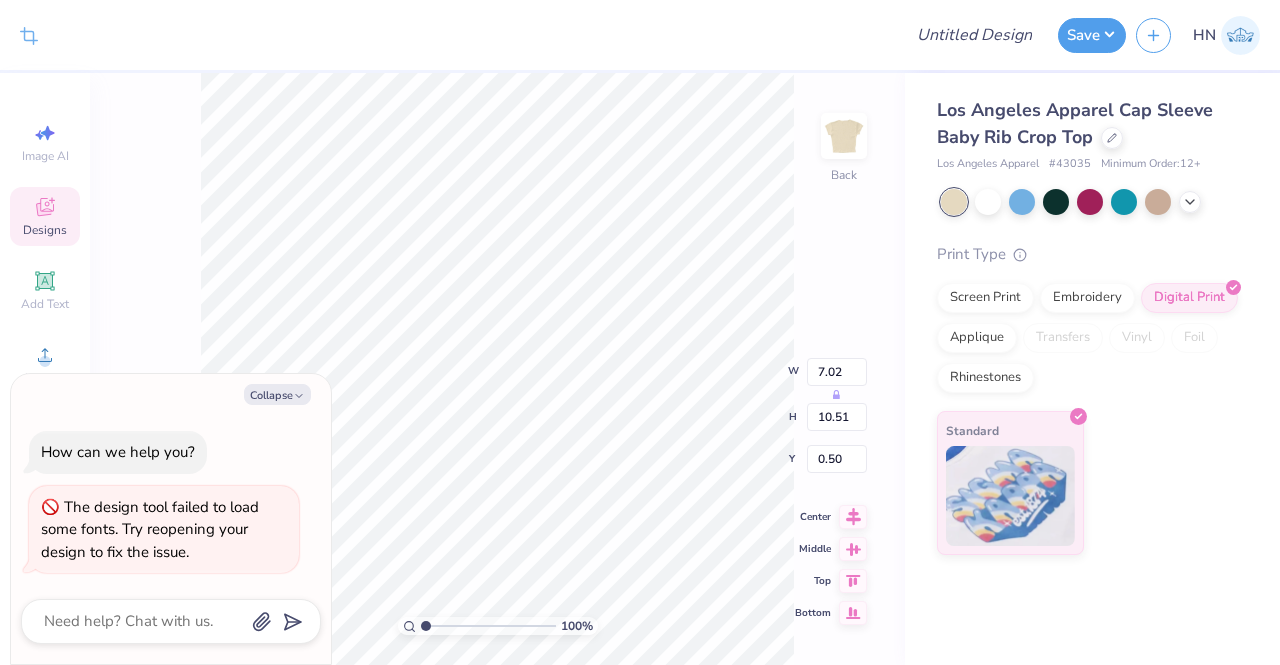 type on "x" 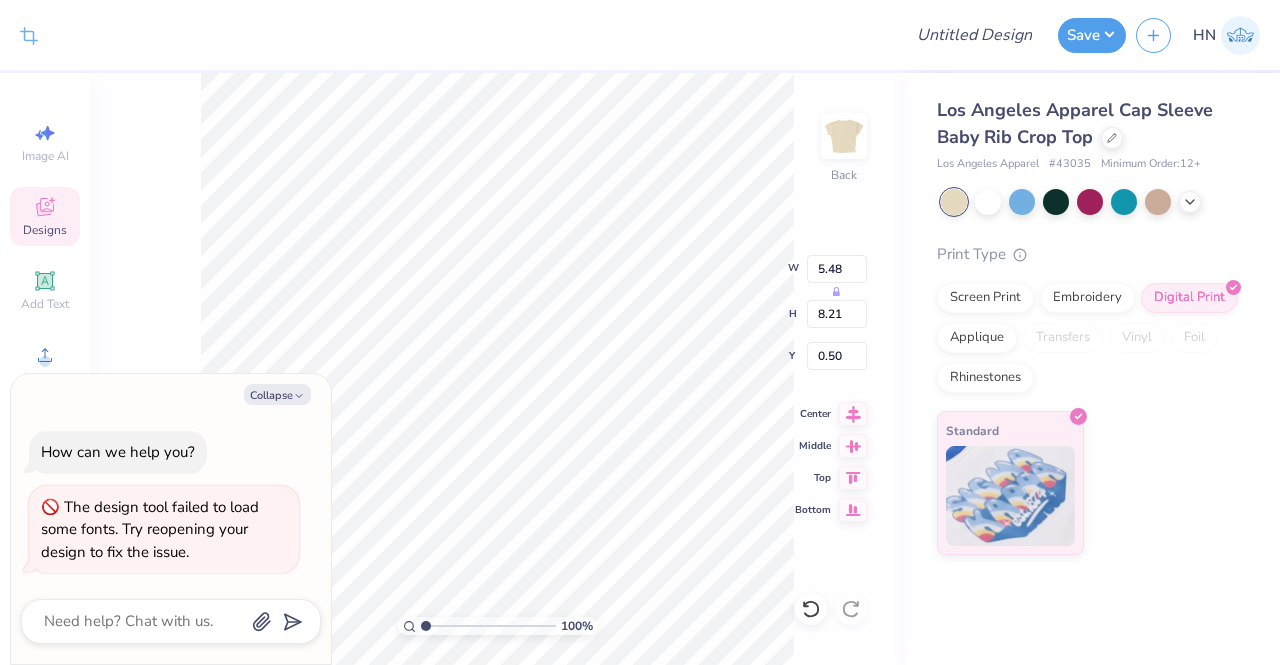 type on "x" 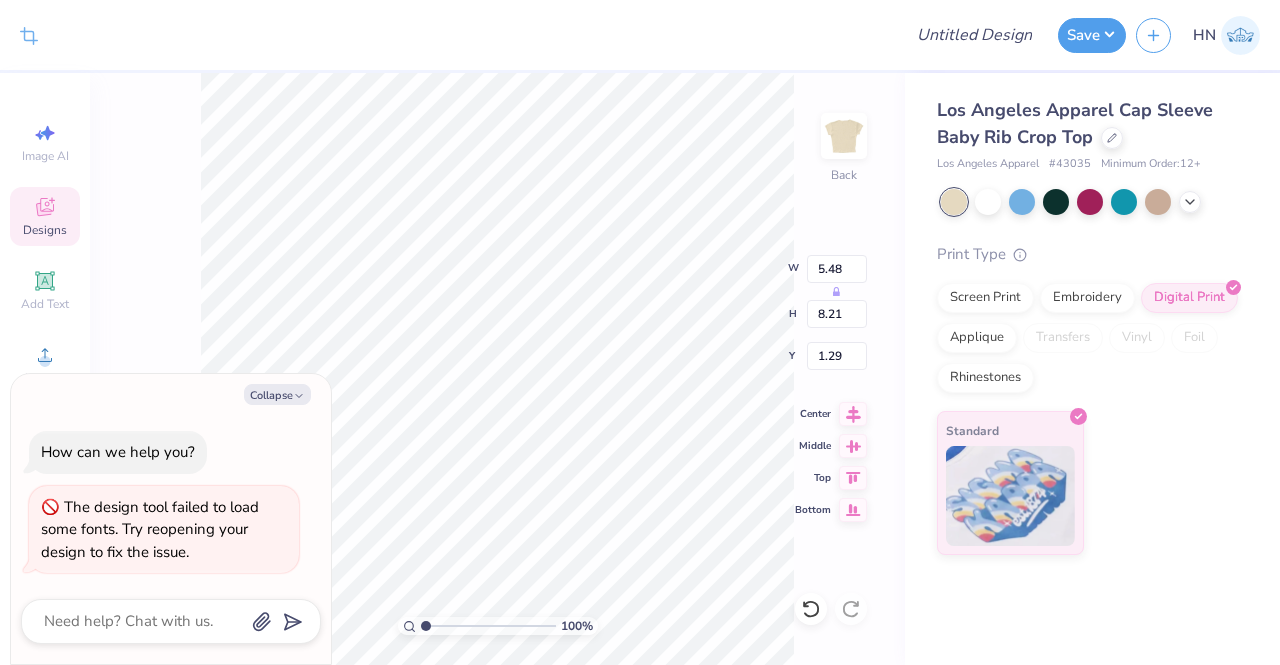 type on "x" 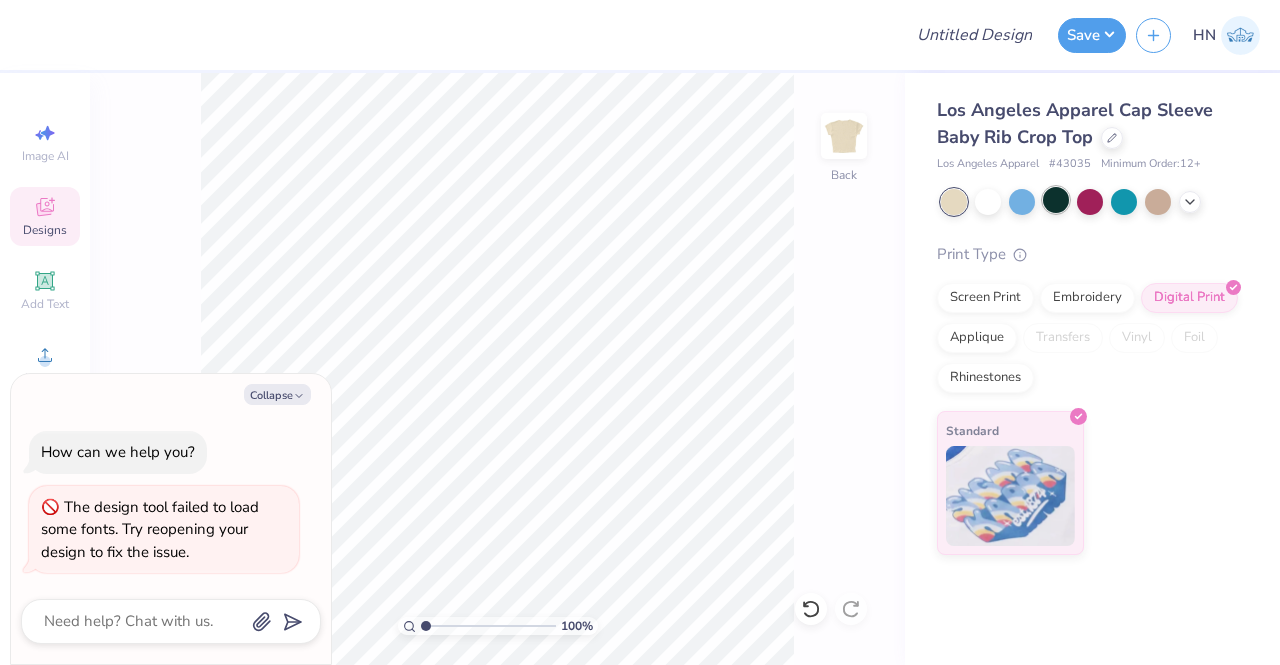 click at bounding box center [1056, 200] 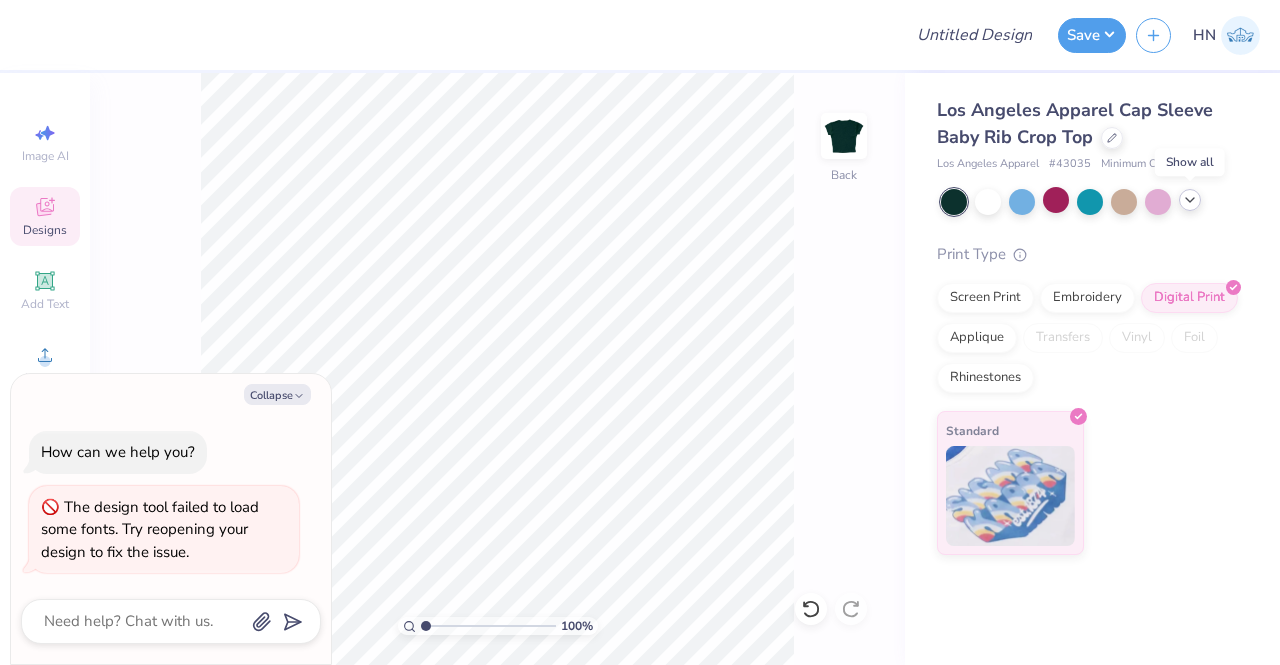 click at bounding box center [1190, 200] 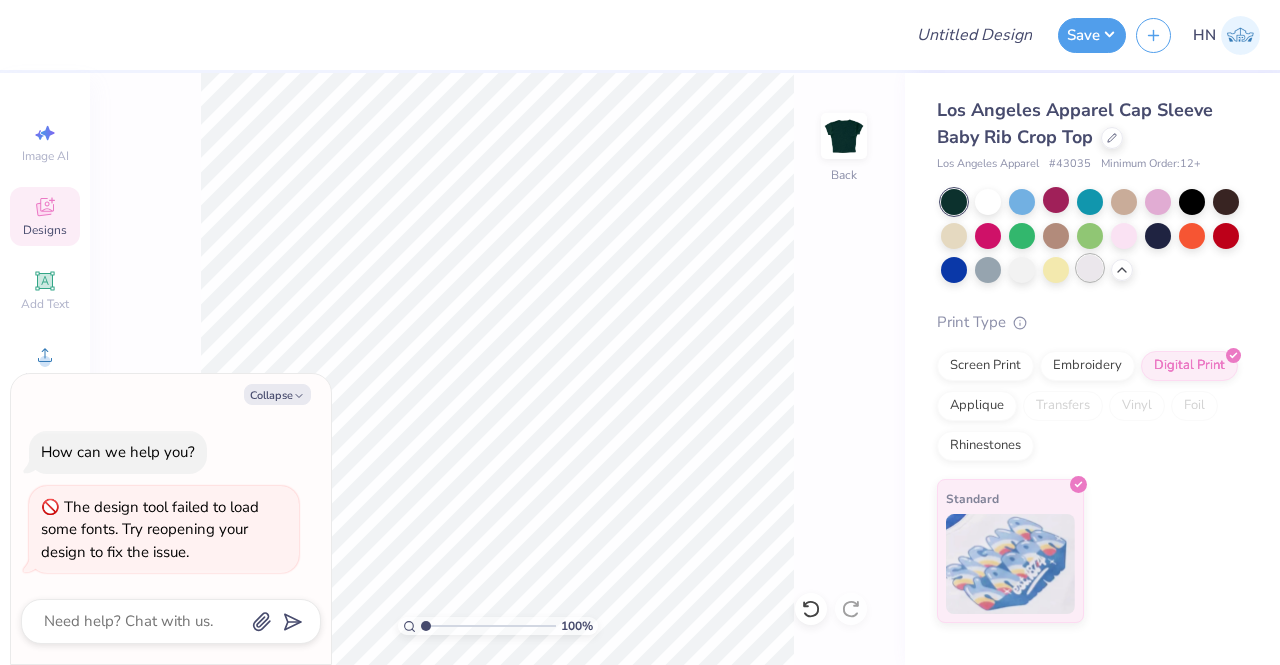 click at bounding box center [1090, 268] 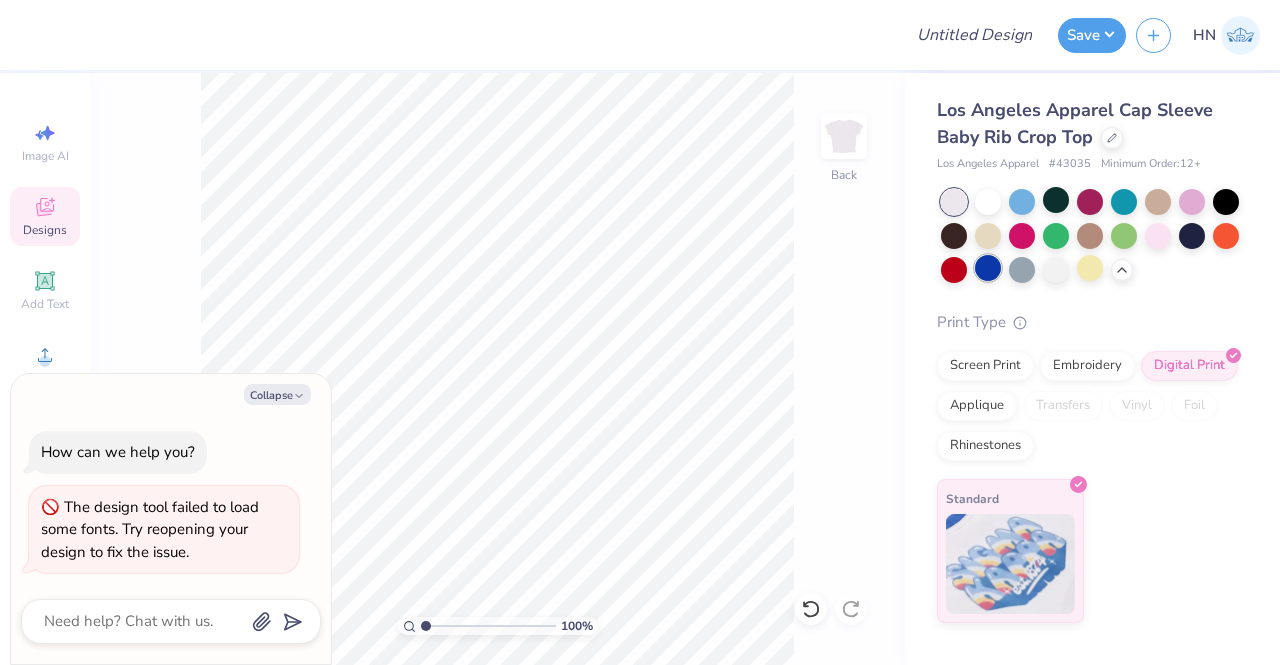 click at bounding box center (988, 268) 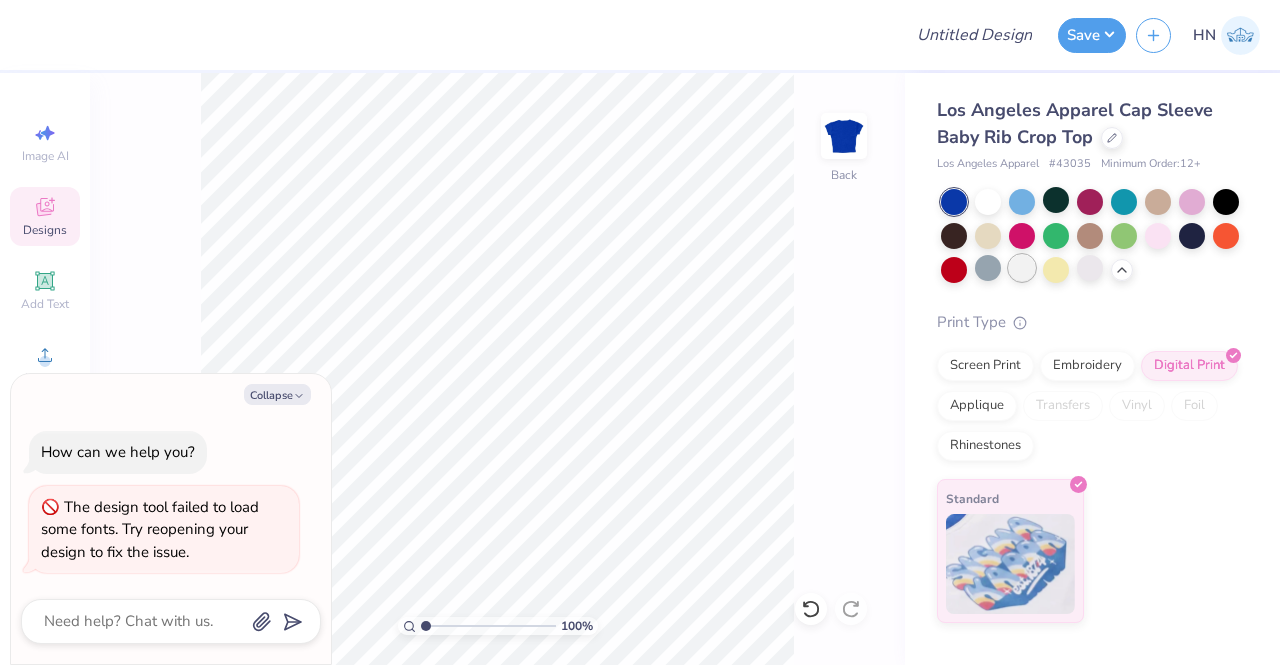 click at bounding box center (1022, 268) 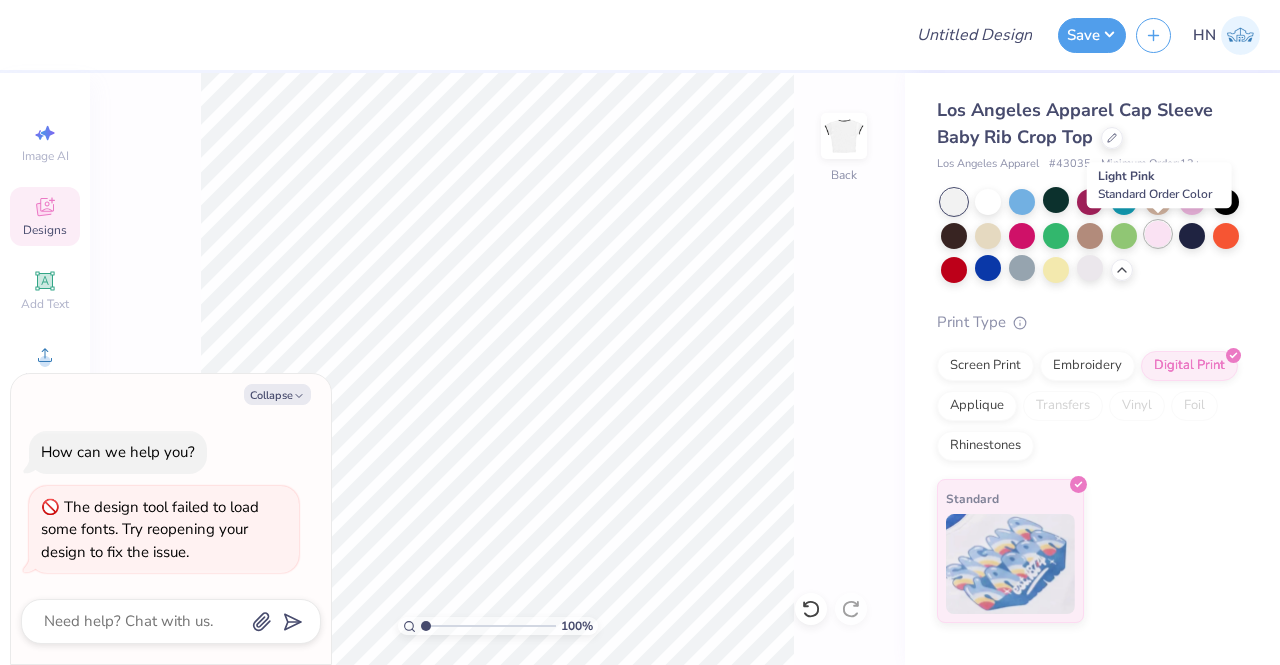 click at bounding box center (1158, 234) 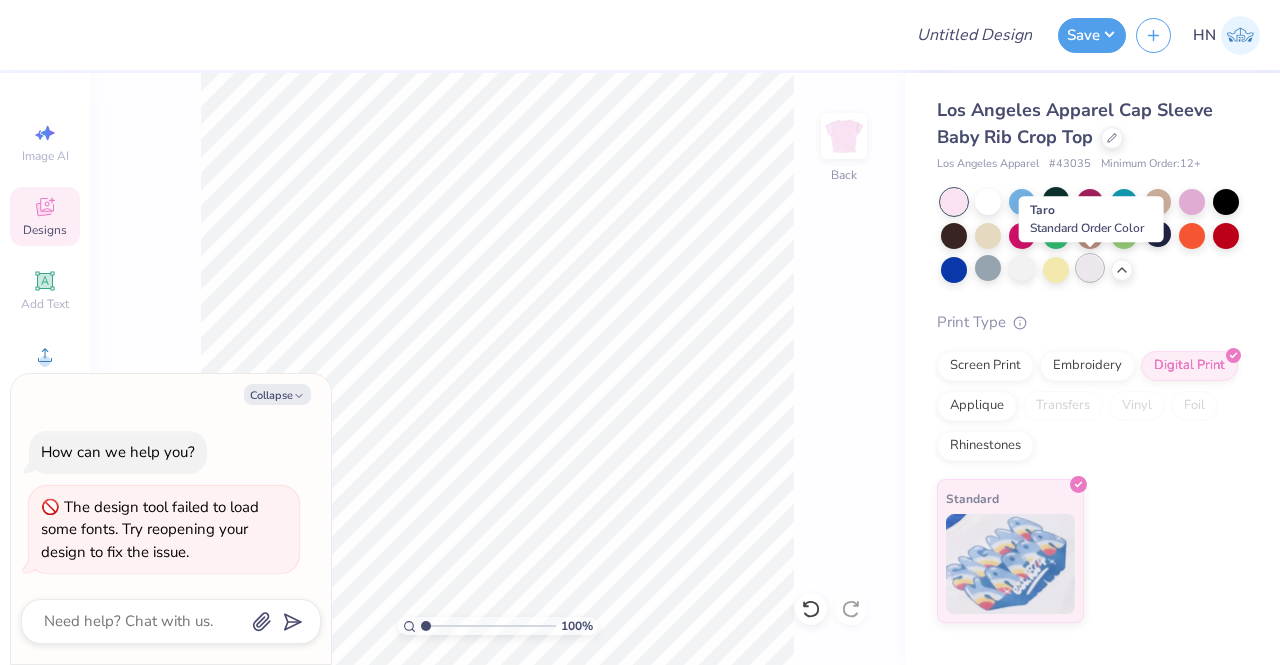 click at bounding box center (1090, 268) 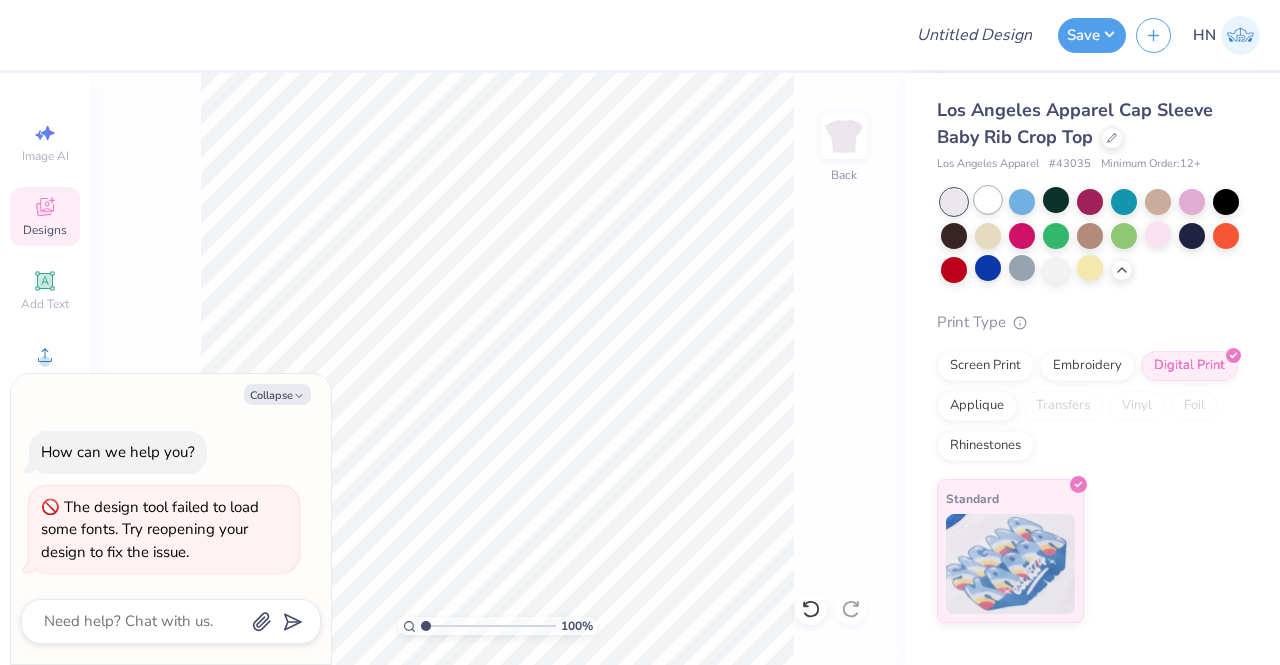 click at bounding box center (988, 200) 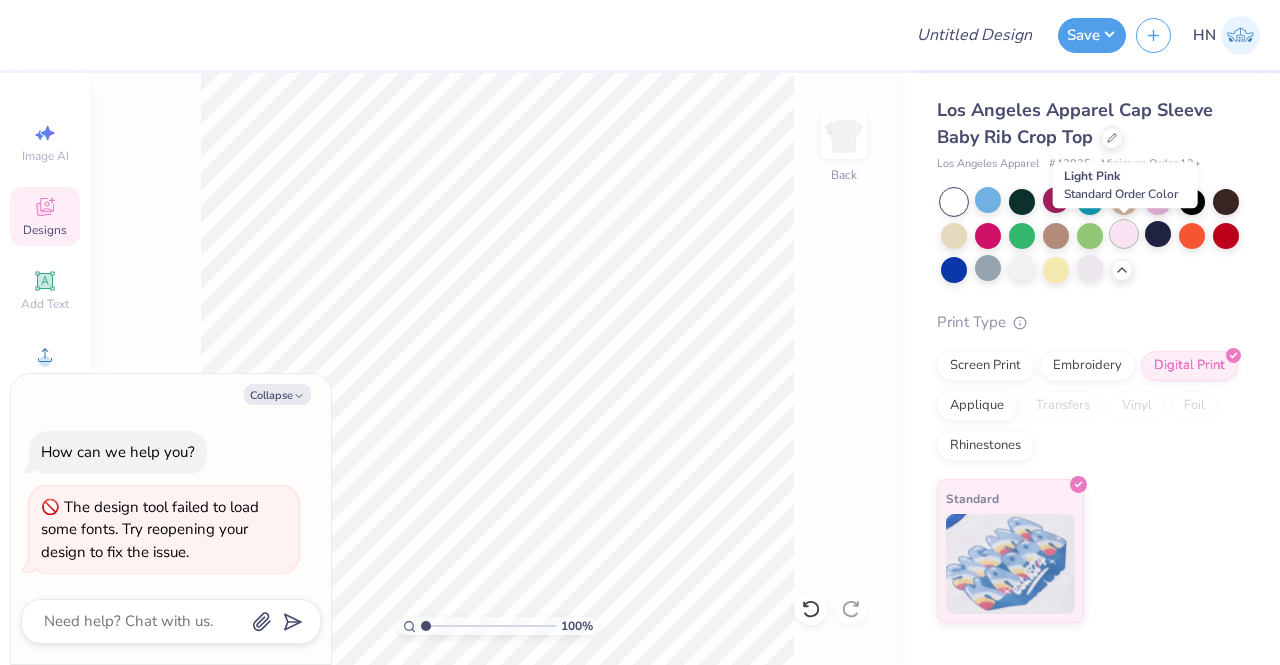 click at bounding box center (1124, 234) 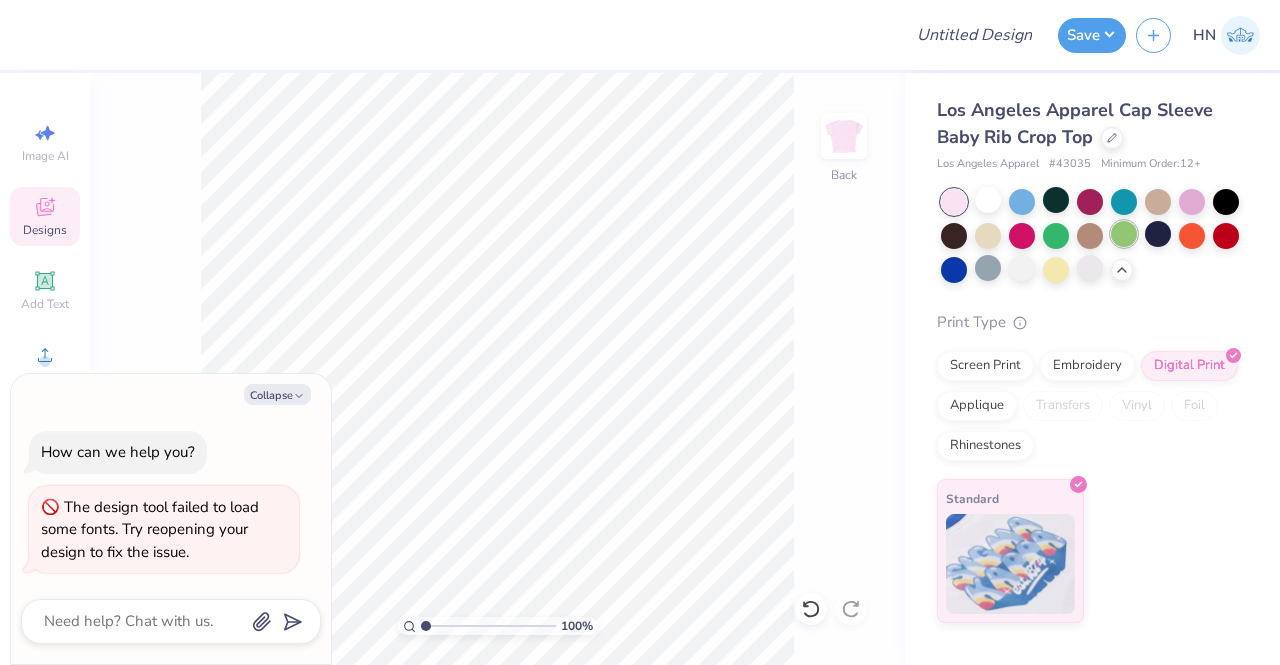 click at bounding box center [1124, 234] 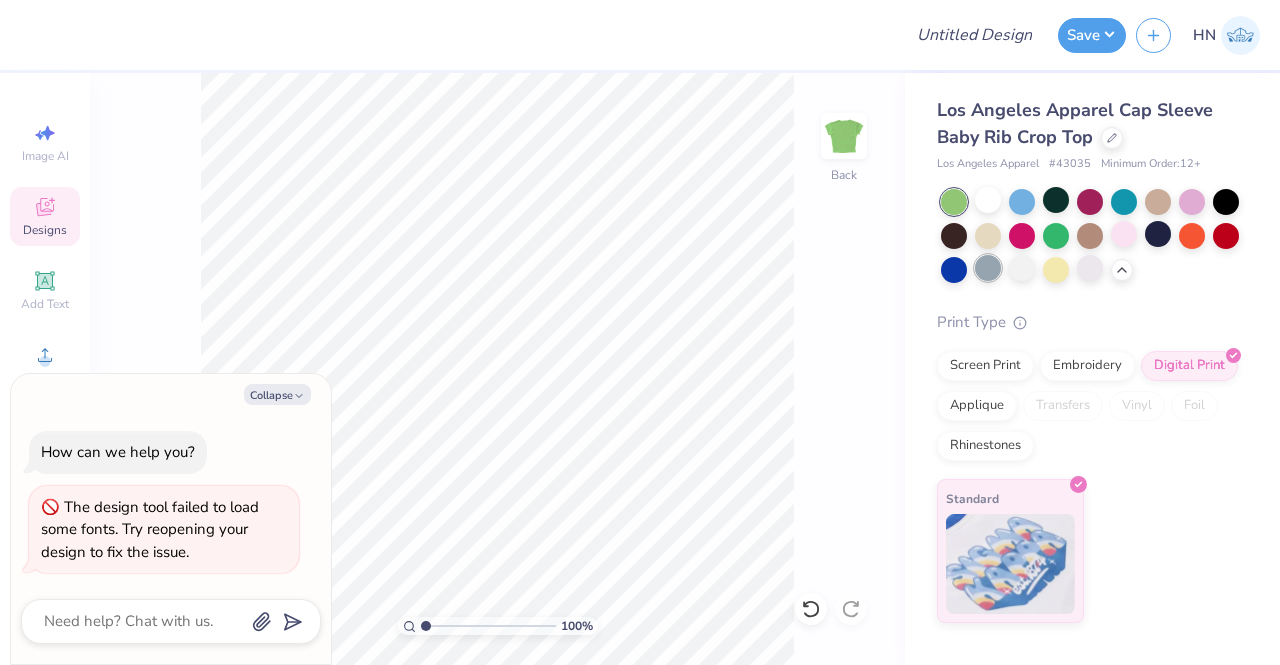 click at bounding box center [988, 268] 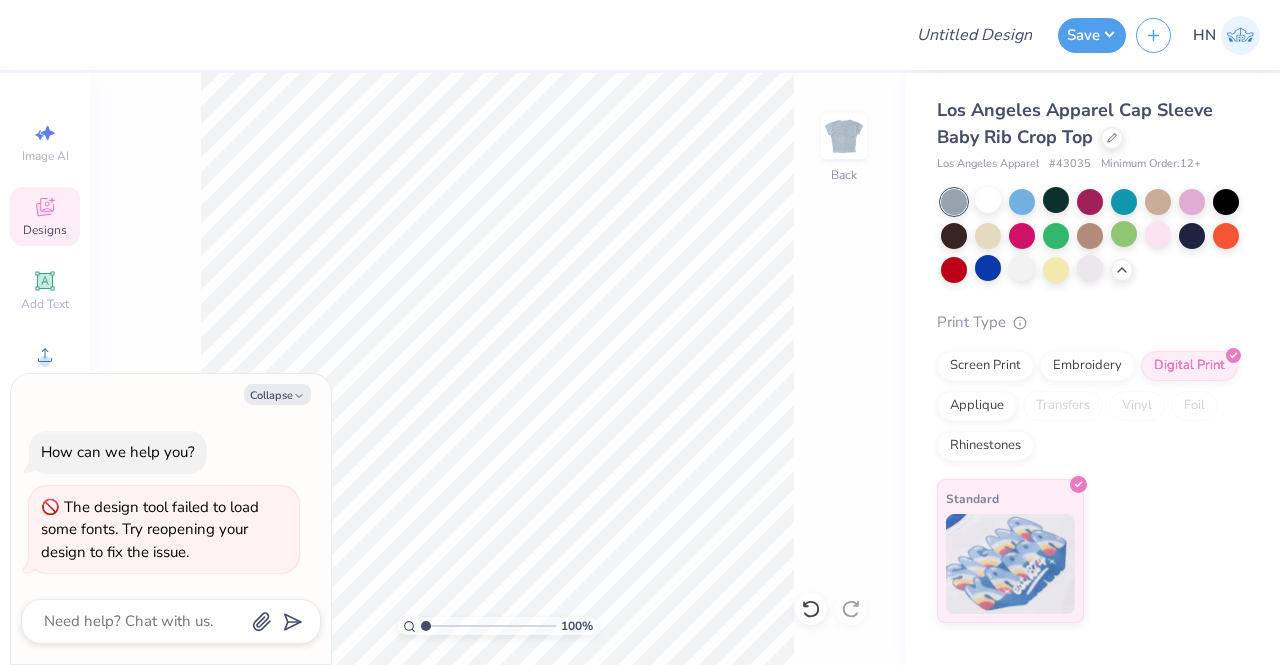 click at bounding box center [1090, 236] 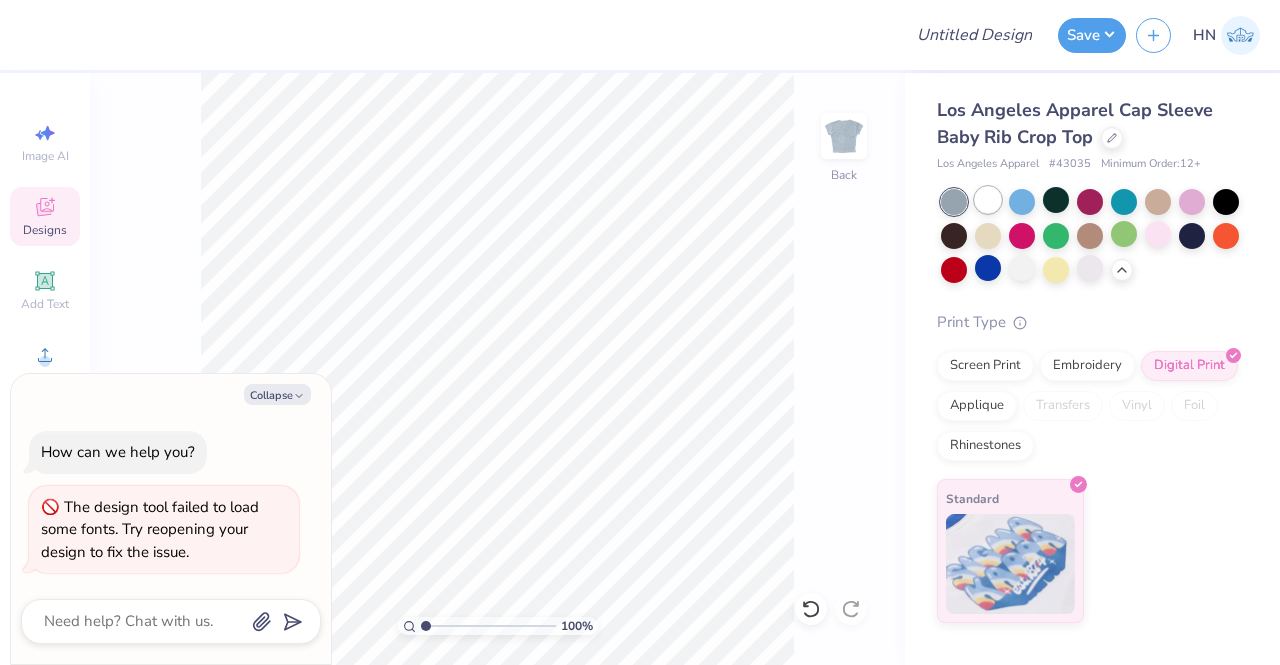 click at bounding box center (988, 200) 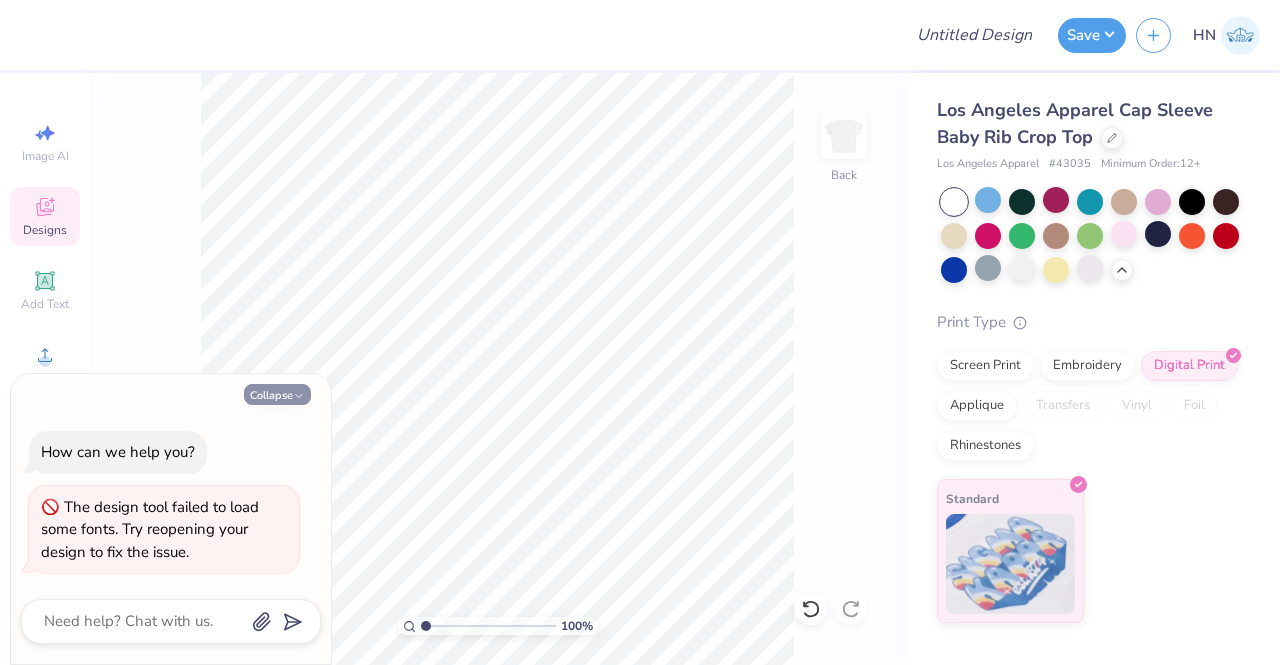 click on "Collapse" at bounding box center (277, 394) 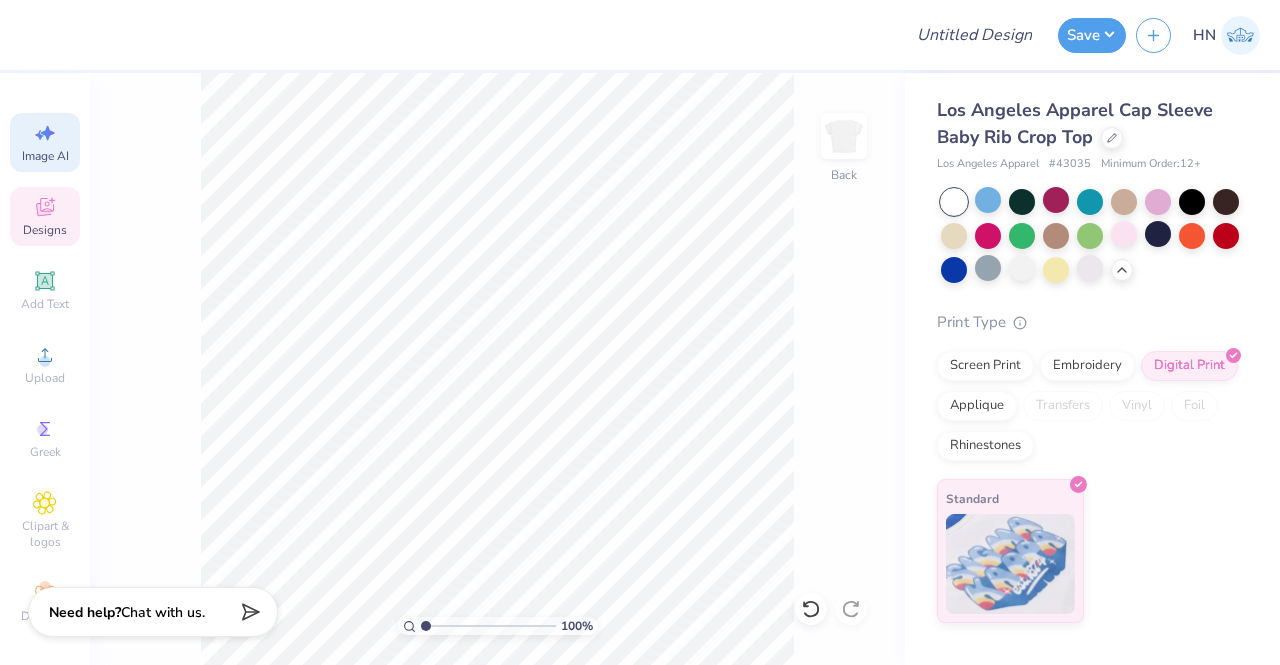 click on "Image AI" at bounding box center (45, 142) 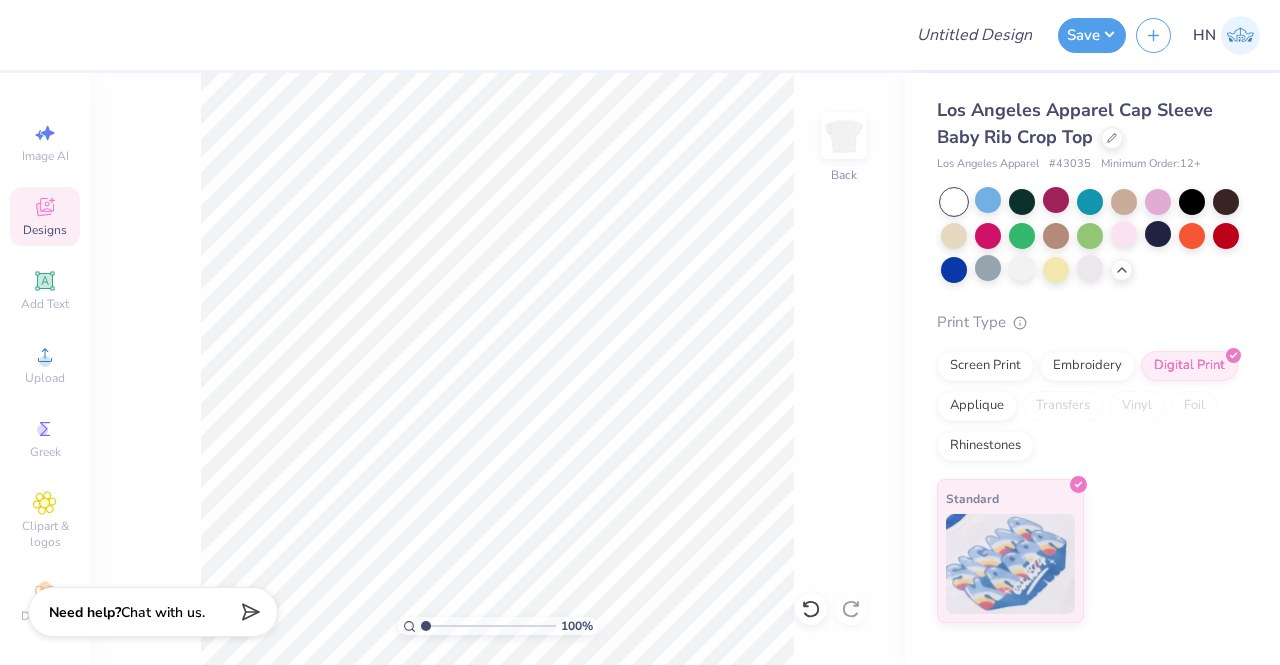 select on "4" 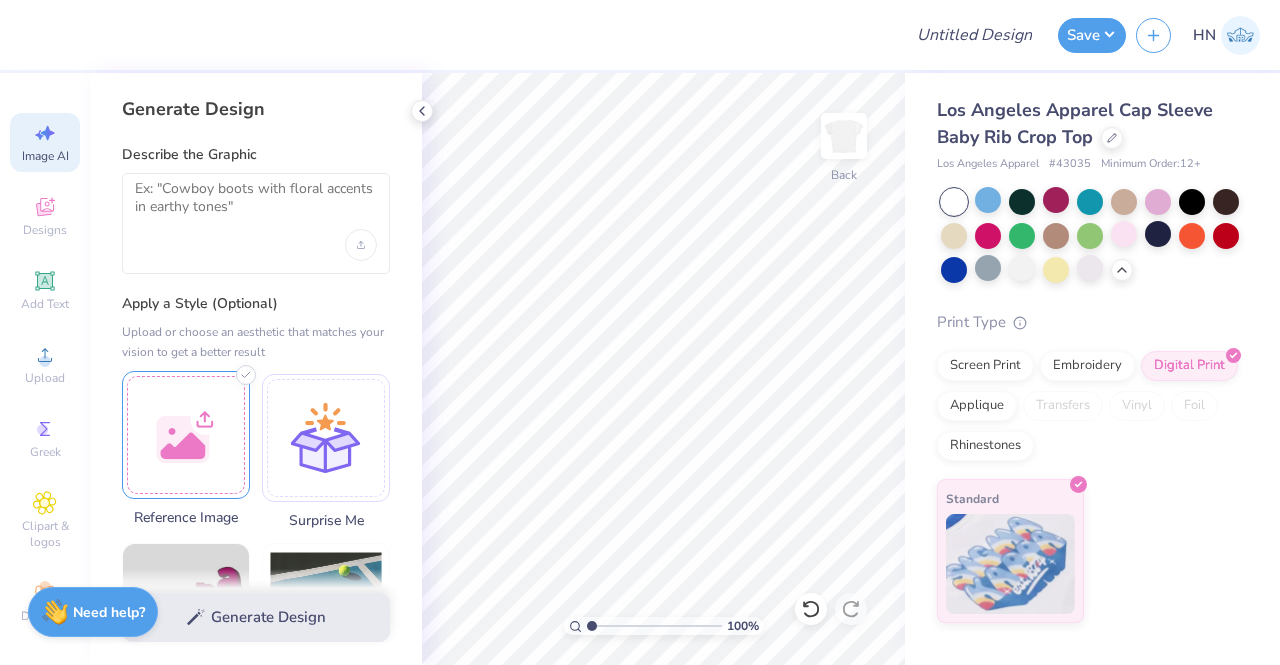 click at bounding box center (186, 435) 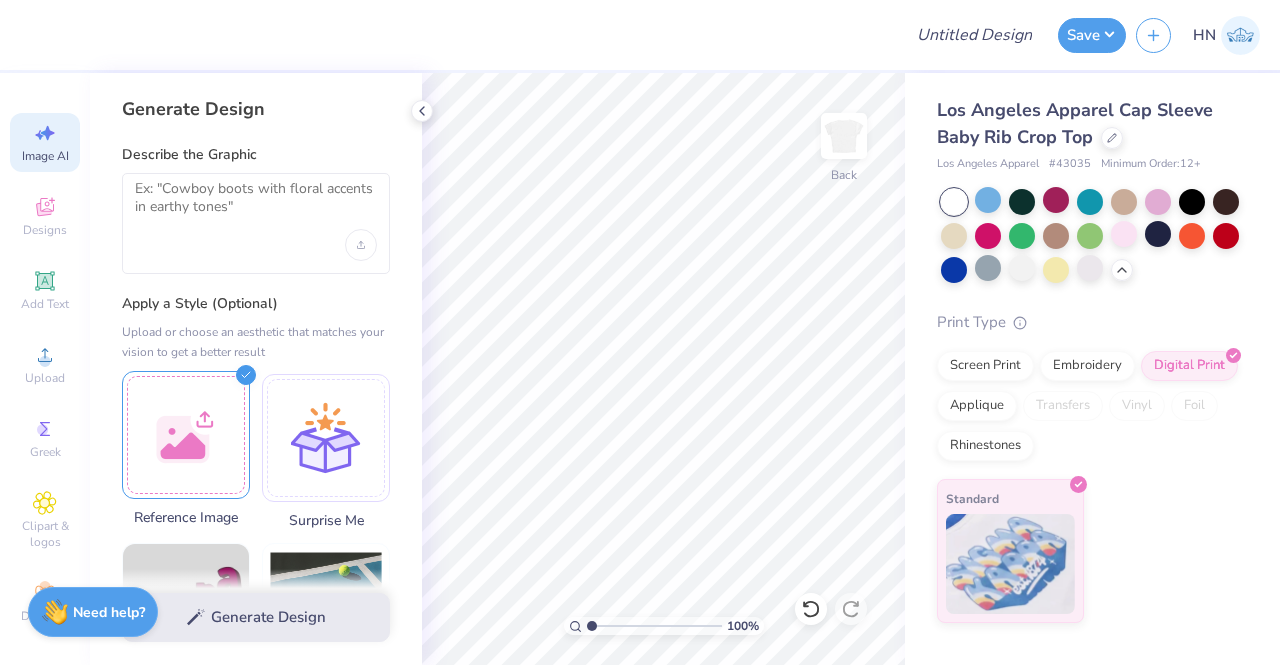 click at bounding box center (186, 435) 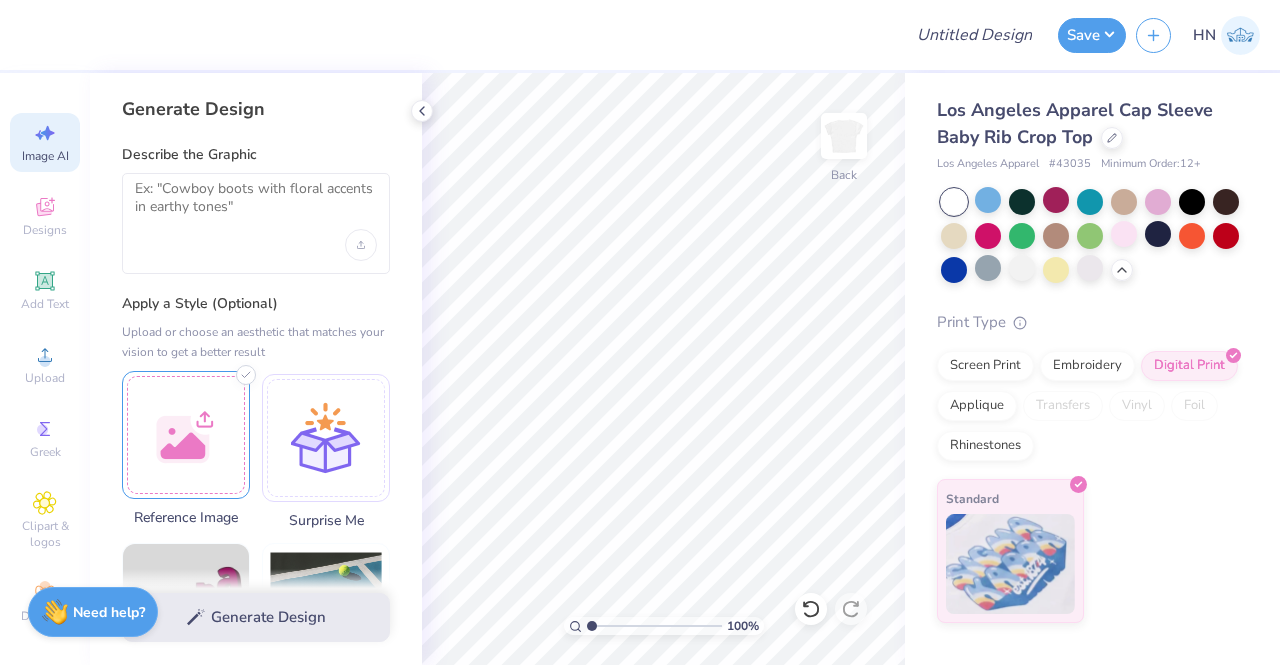 click at bounding box center [186, 435] 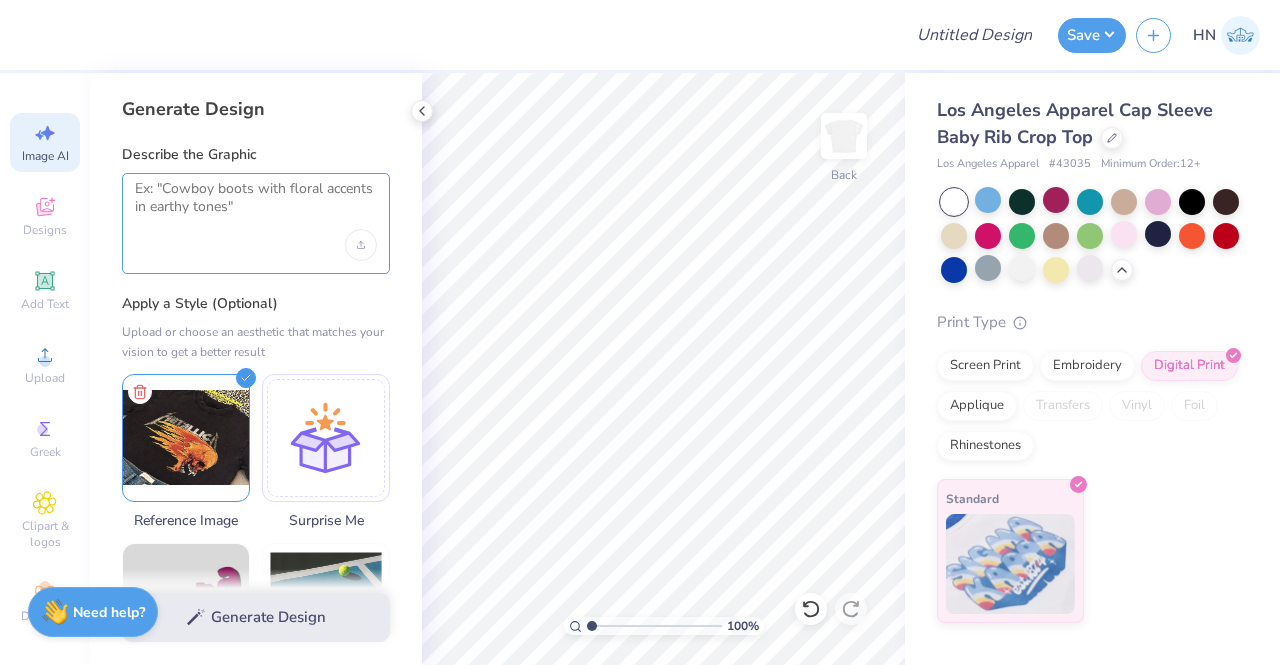 click at bounding box center [256, 205] 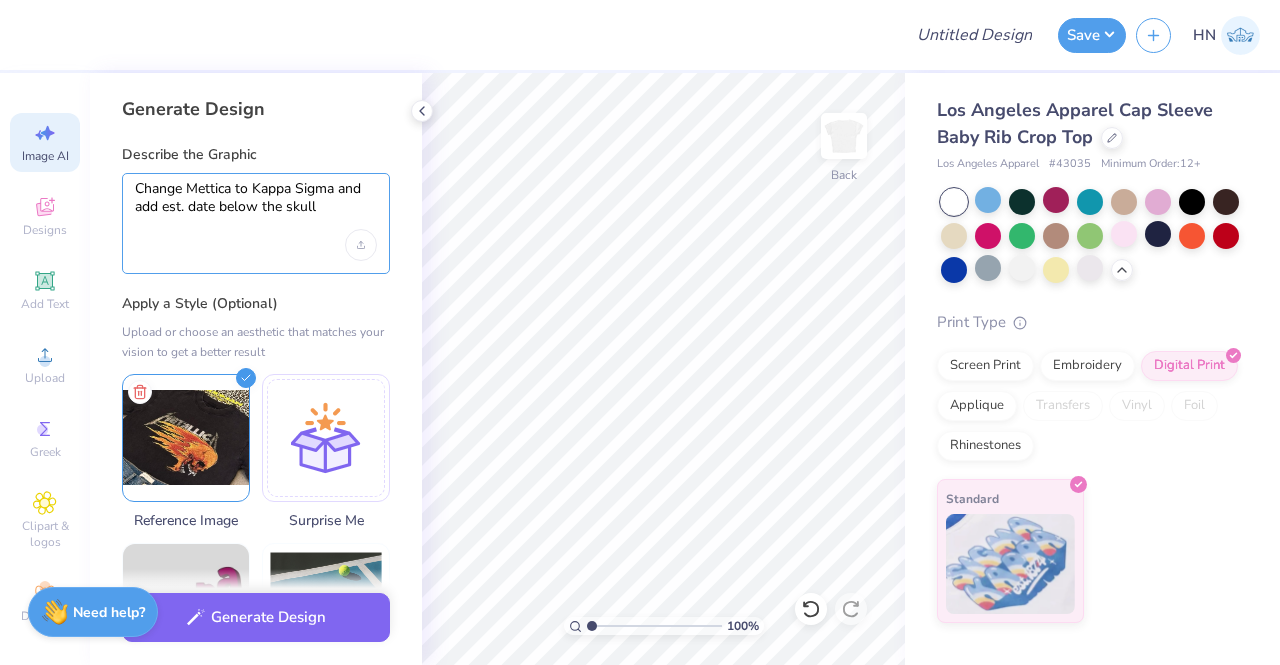 click on "Change Mettica to Kappa Sigma and add est. date below the skull" at bounding box center [256, 205] 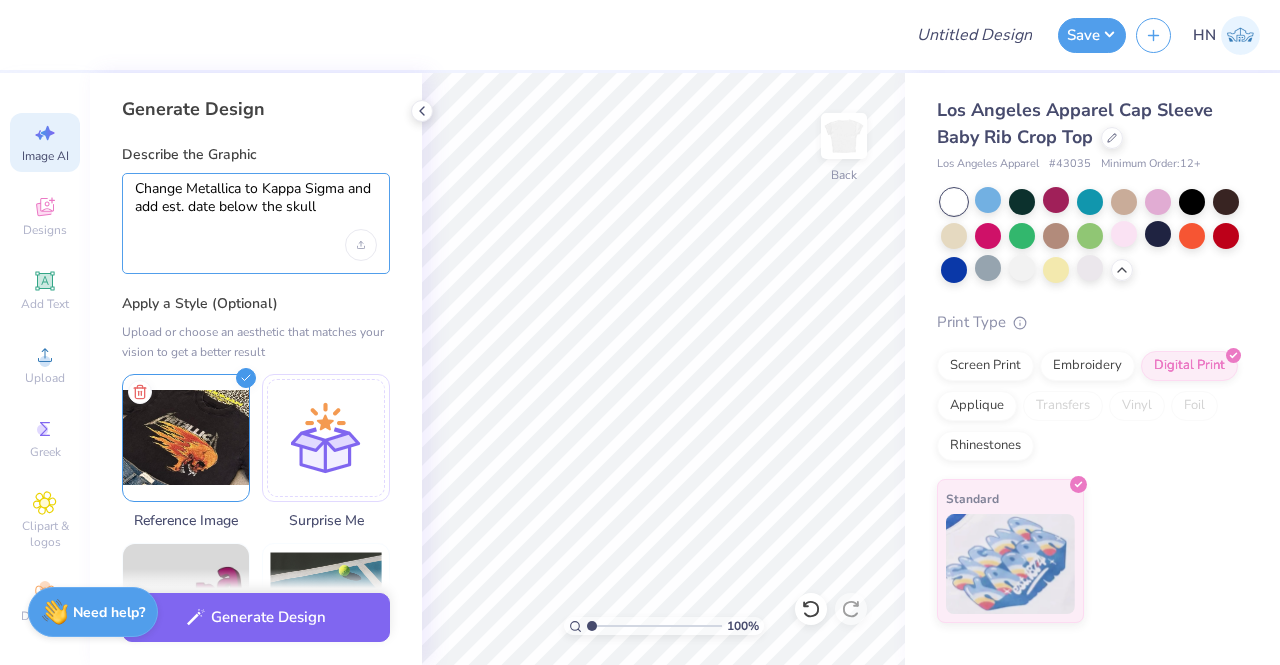 drag, startPoint x: 262, startPoint y: 183, endPoint x: 284, endPoint y: 220, distance: 43.046486 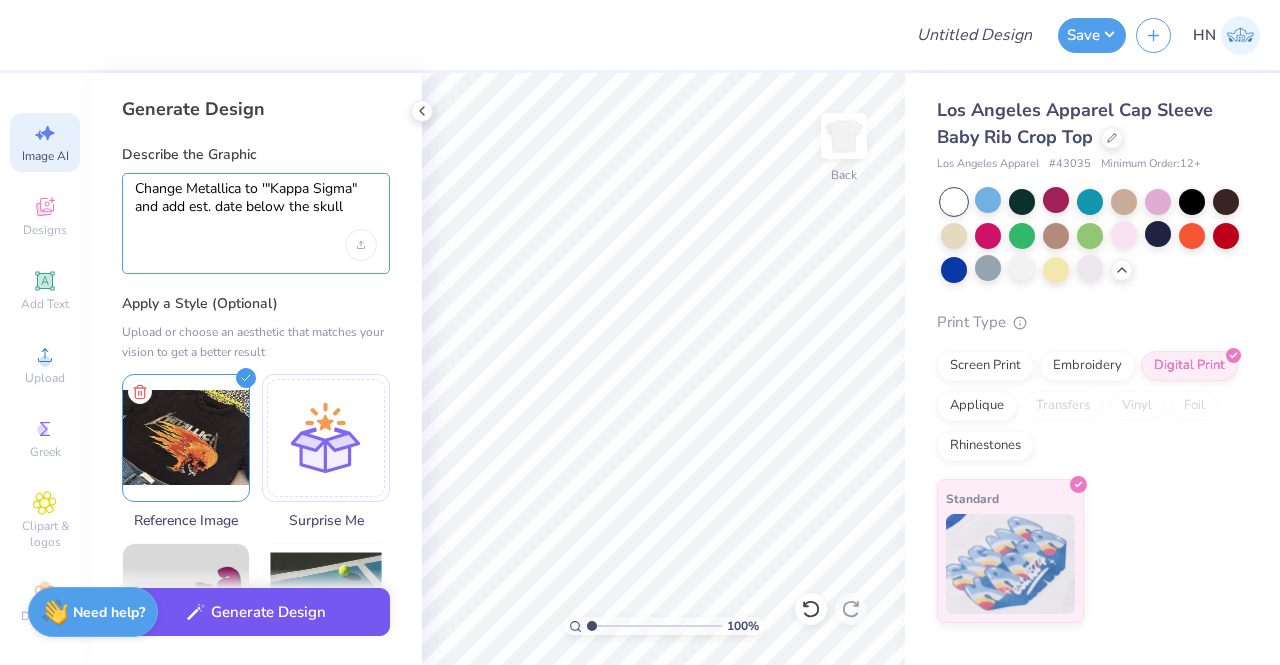 type on "Change Metallica to '"Kappa Sigma" and add est. date below the skull" 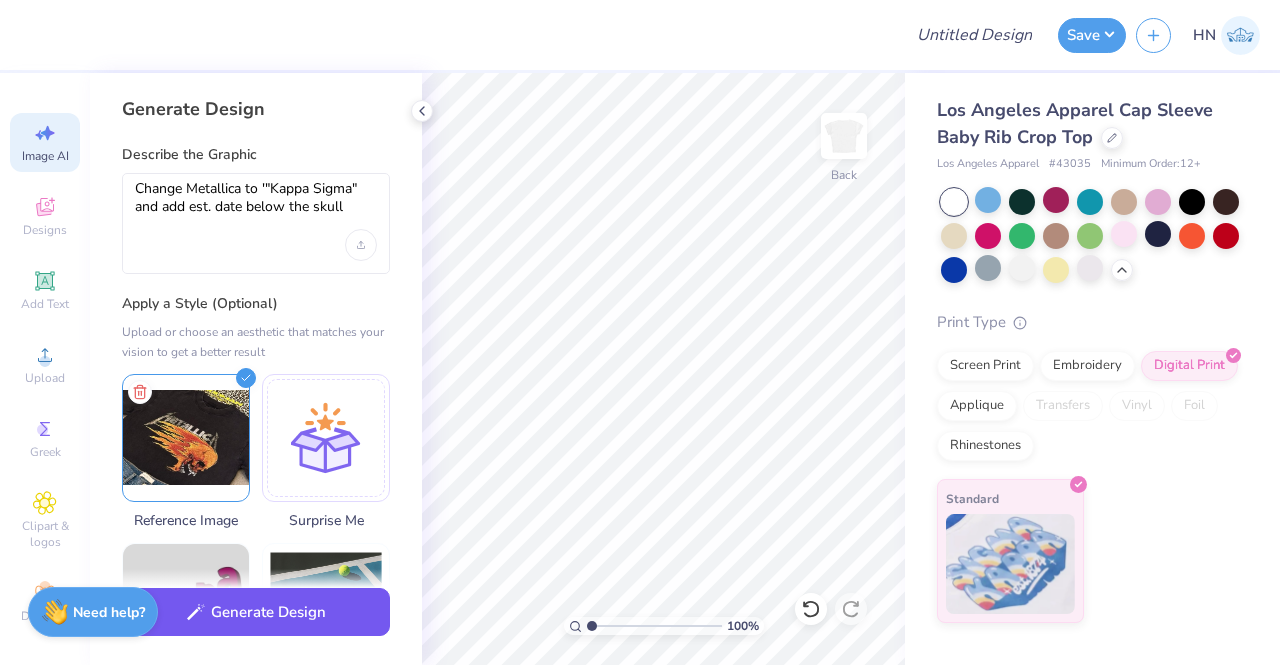 click on "Generate Design" at bounding box center (256, 612) 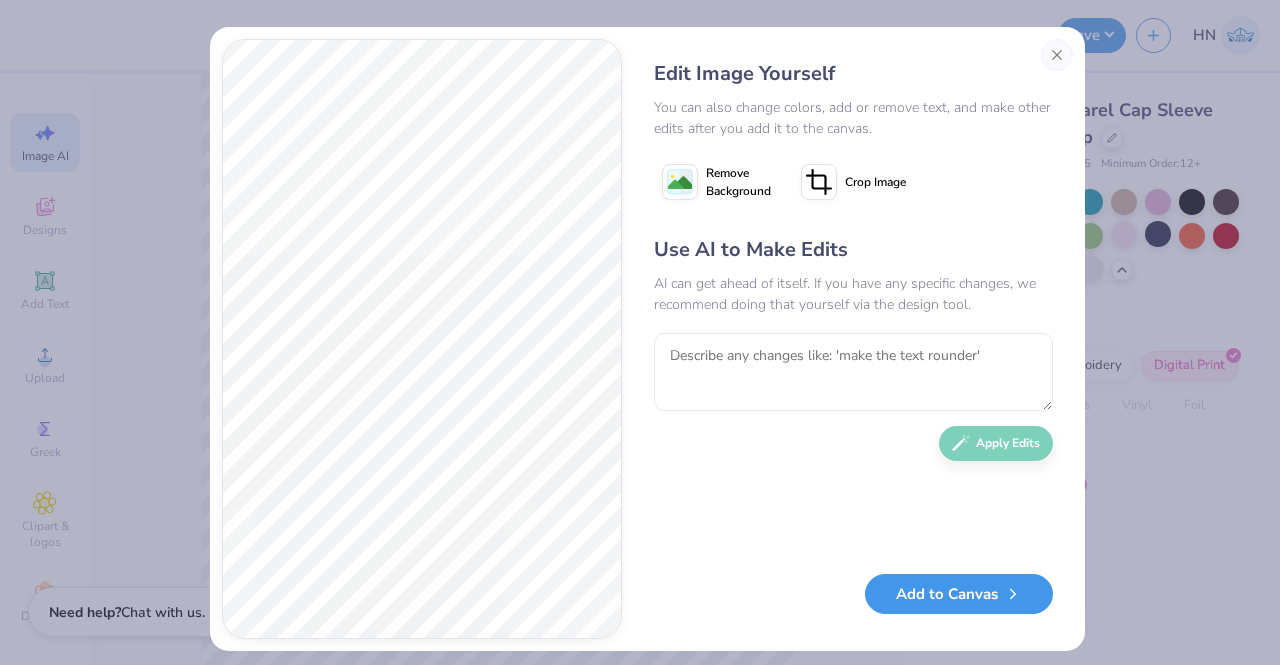 click on "Add to Canvas" at bounding box center (959, 594) 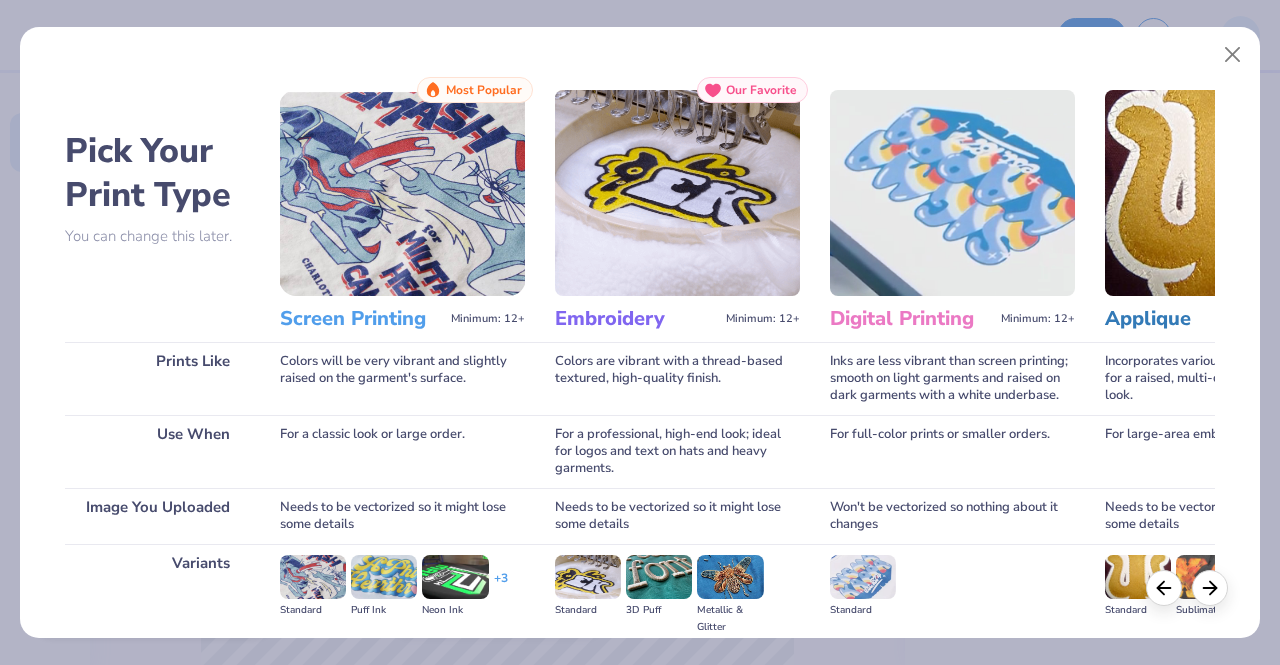 scroll, scrollTop: 231, scrollLeft: 0, axis: vertical 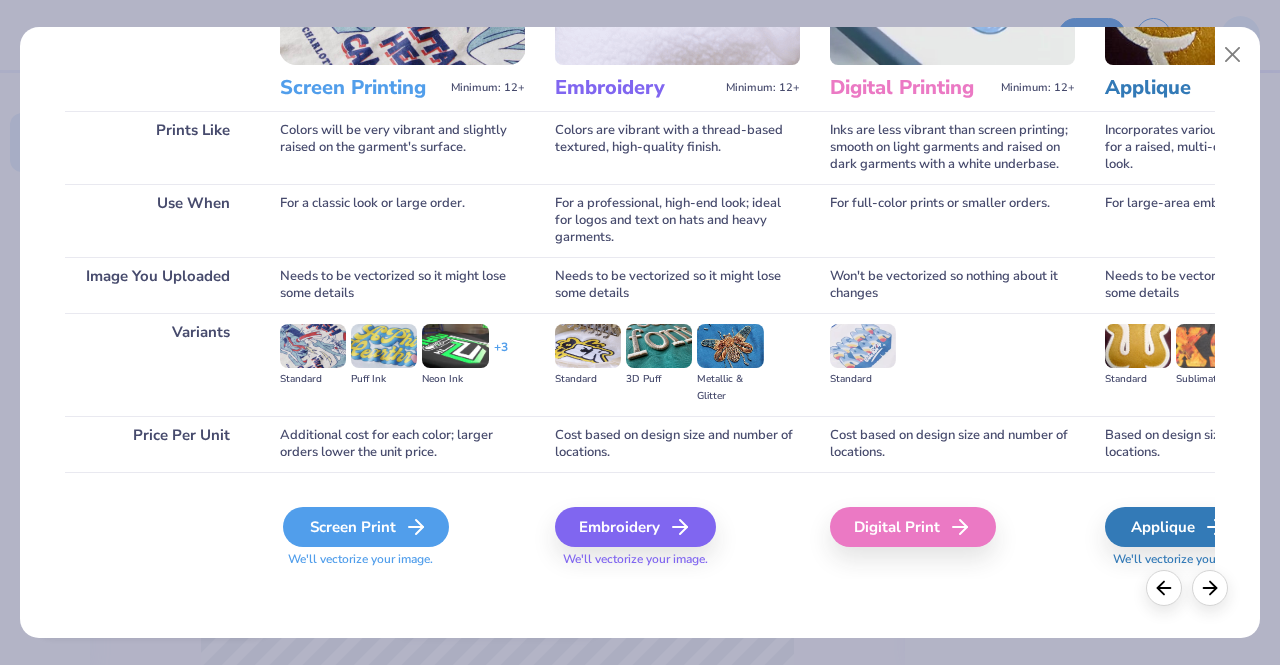 click 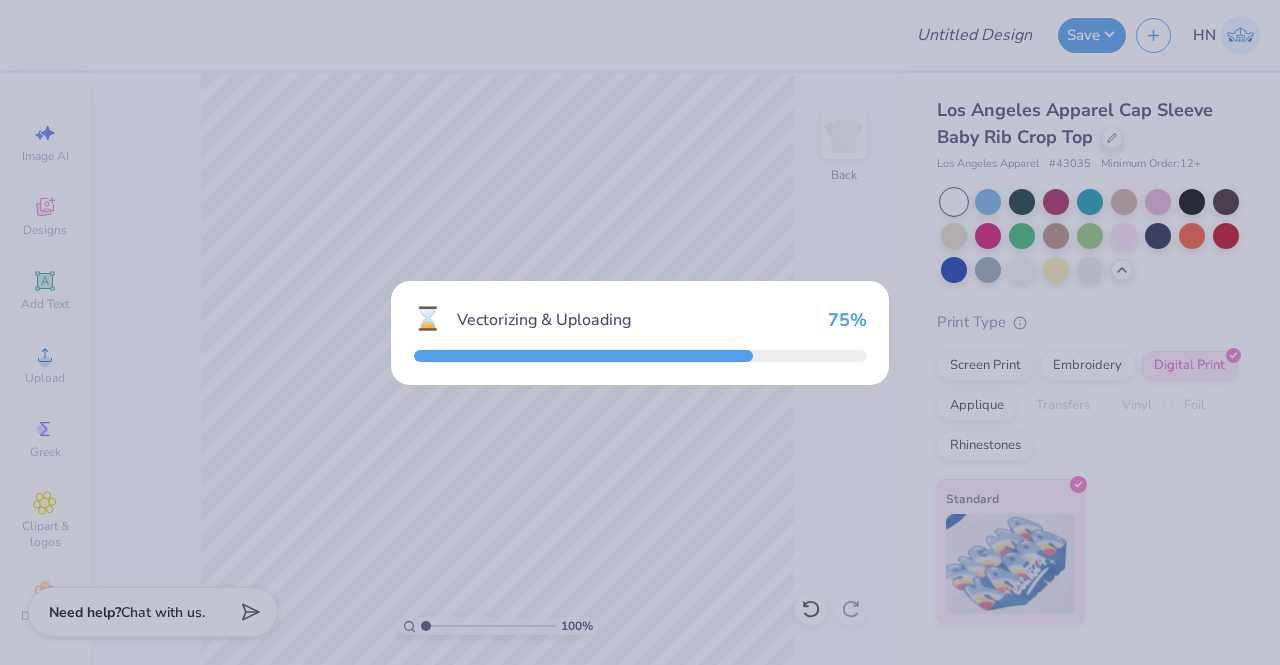 scroll, scrollTop: 0, scrollLeft: 0, axis: both 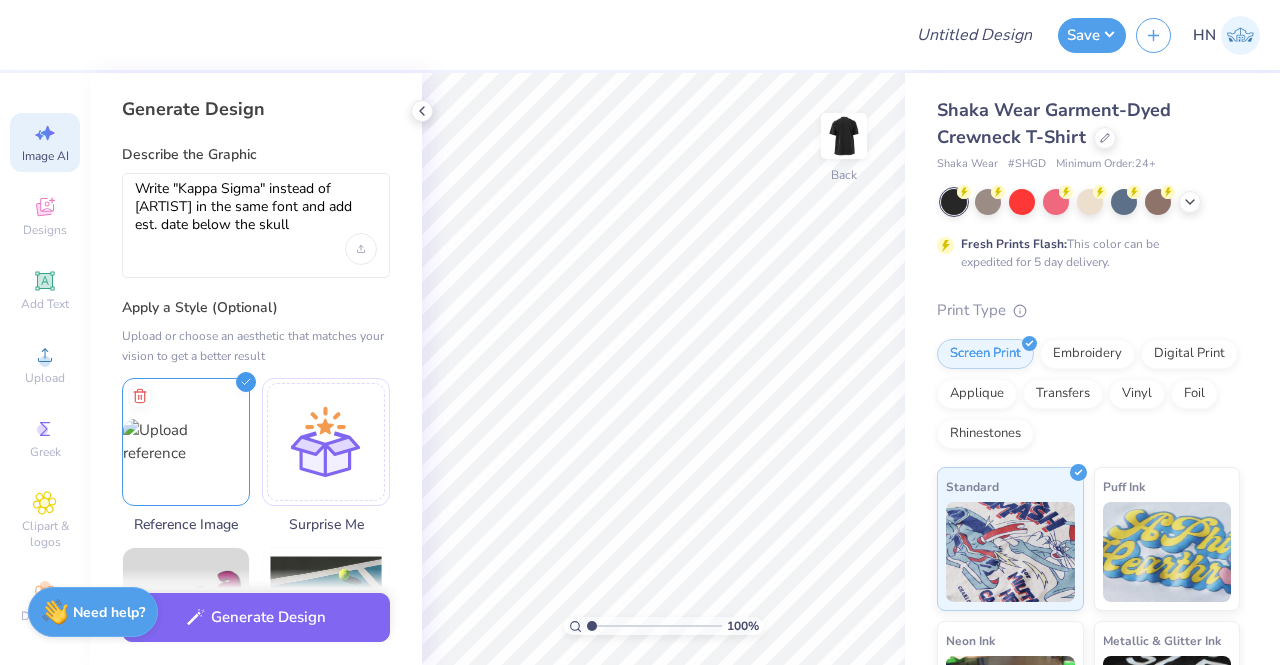 select on "4" 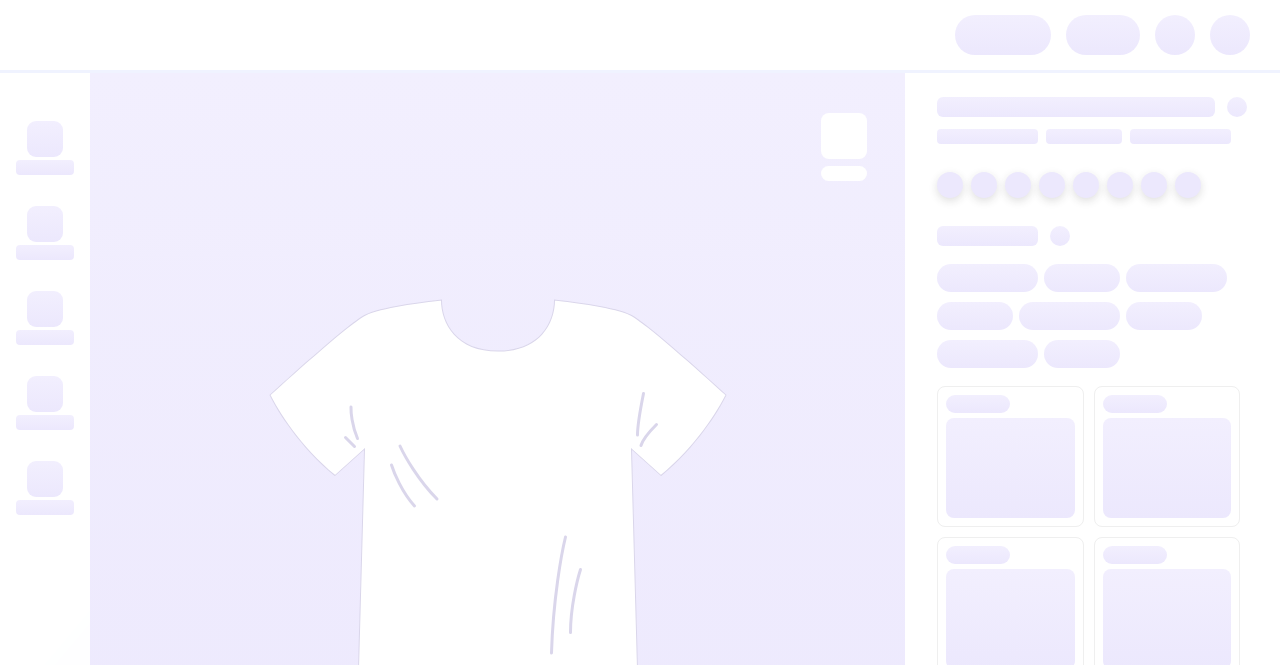 scroll, scrollTop: 0, scrollLeft: 0, axis: both 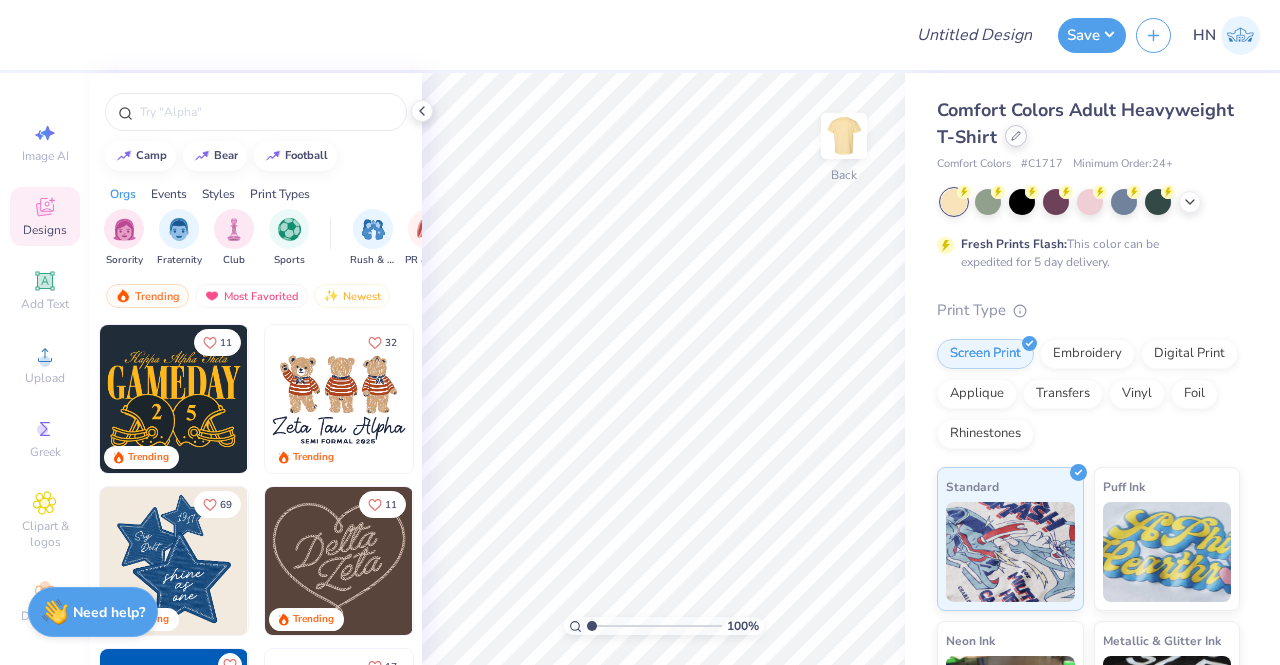 click 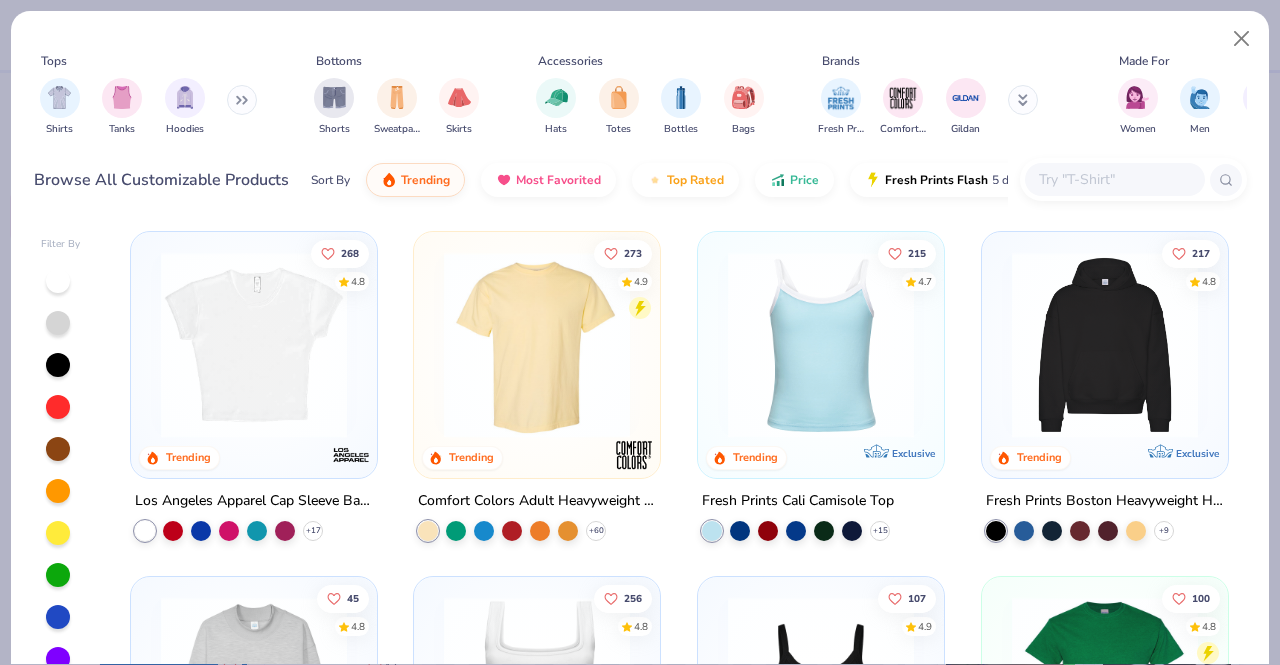click at bounding box center (1114, 179) 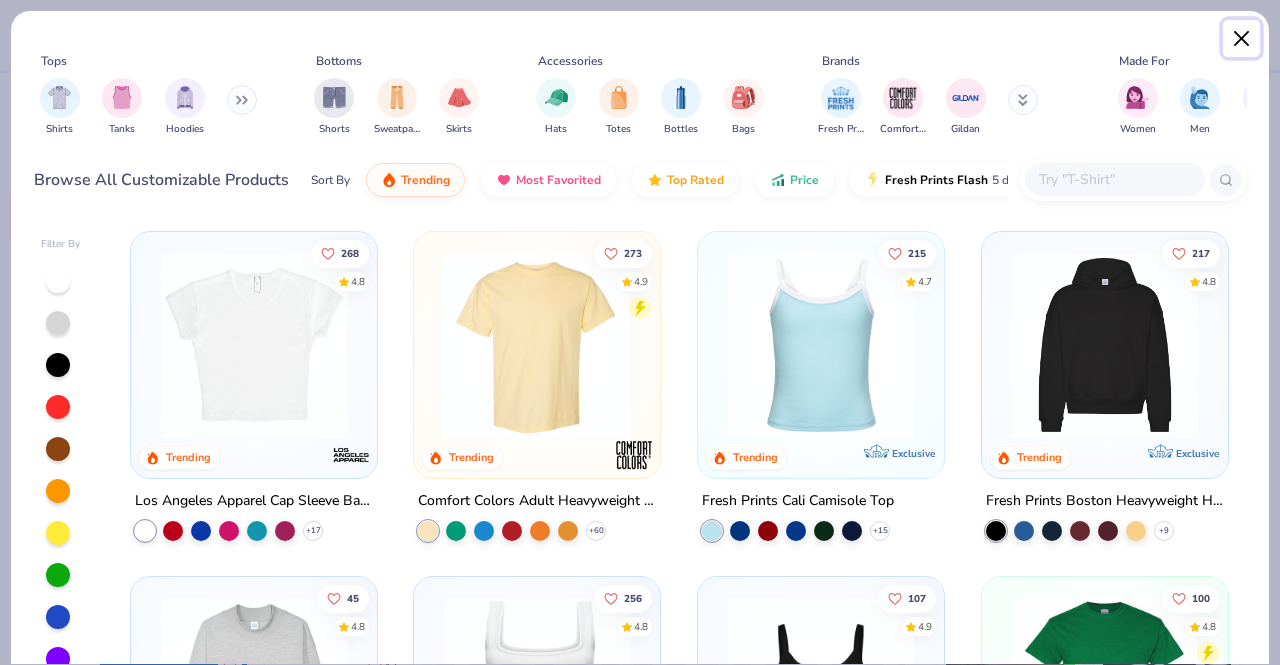 click at bounding box center (1242, 39) 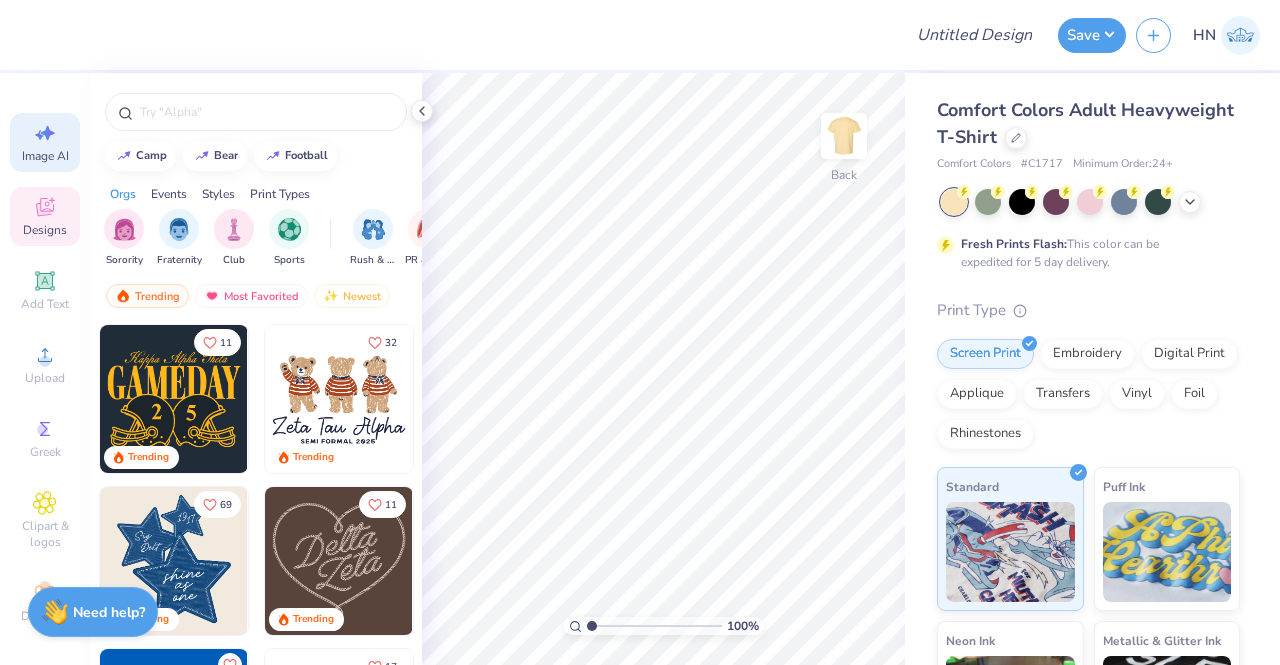 click on "Image AI" at bounding box center [45, 142] 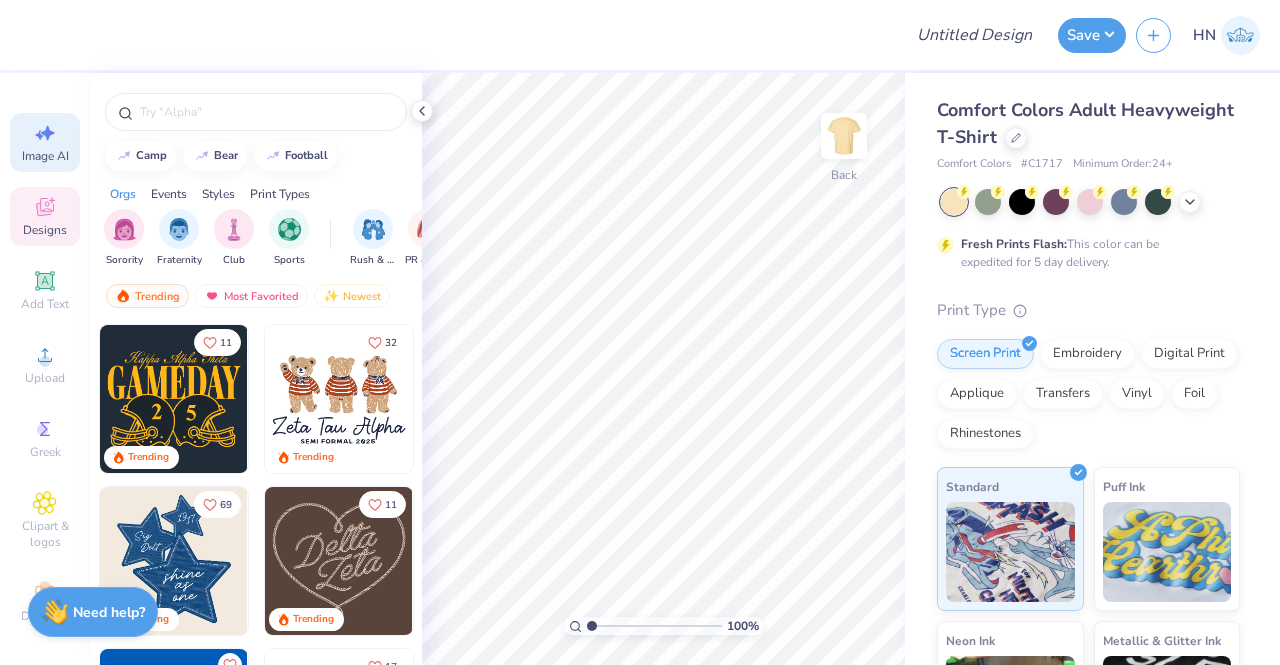 select on "4" 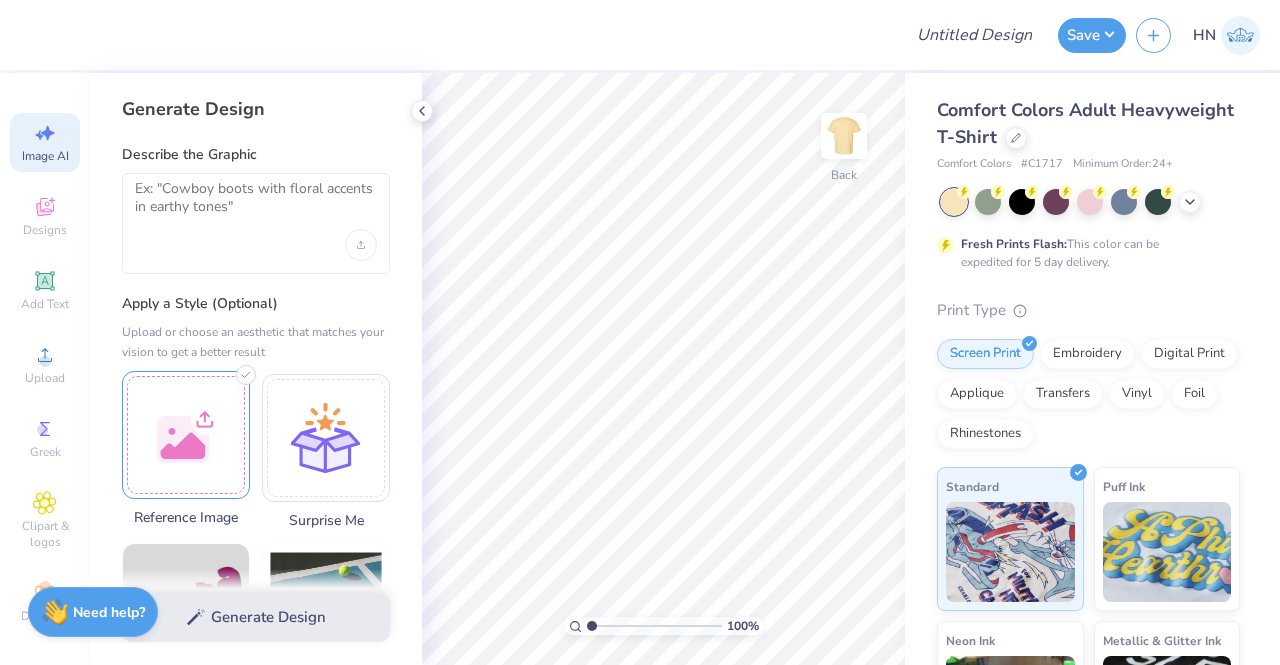 click at bounding box center [186, 435] 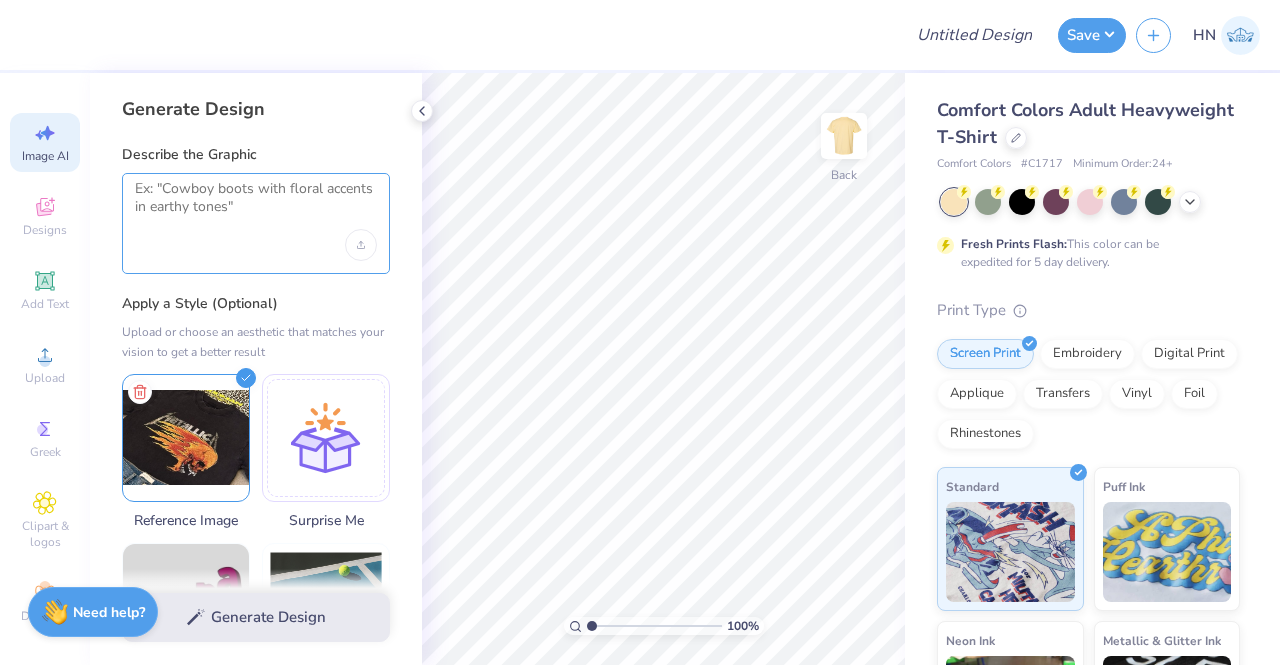 click at bounding box center (256, 205) 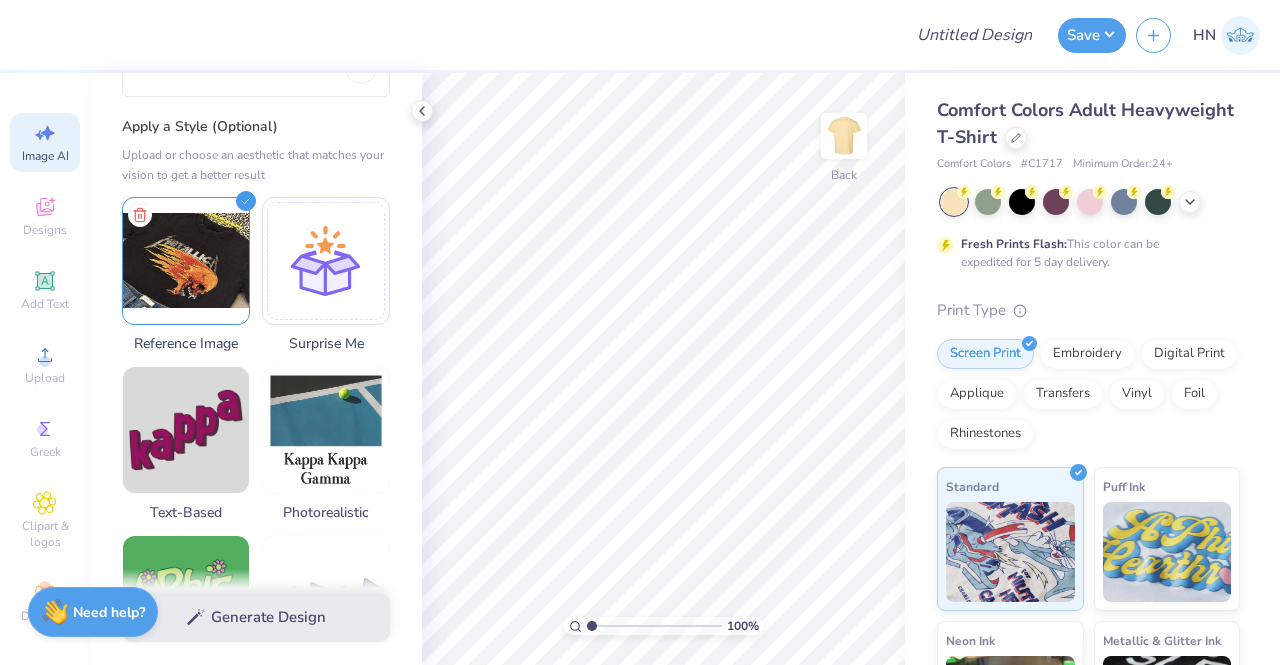 scroll, scrollTop: 0, scrollLeft: 0, axis: both 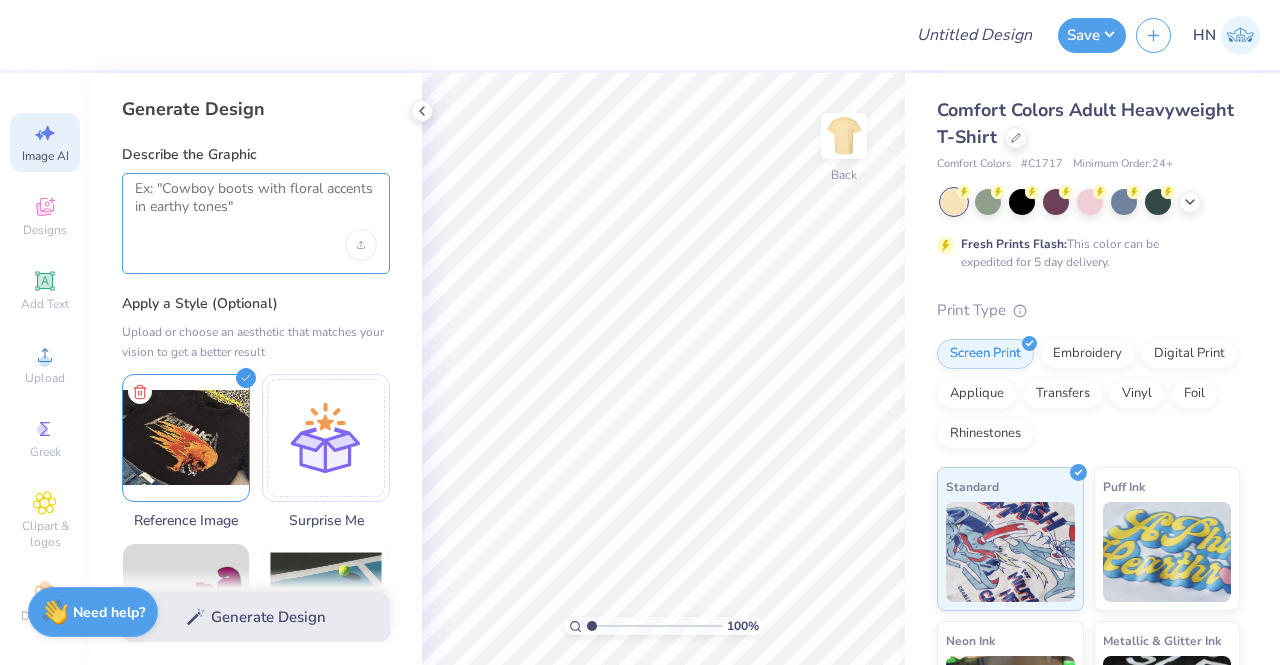 click at bounding box center [256, 205] 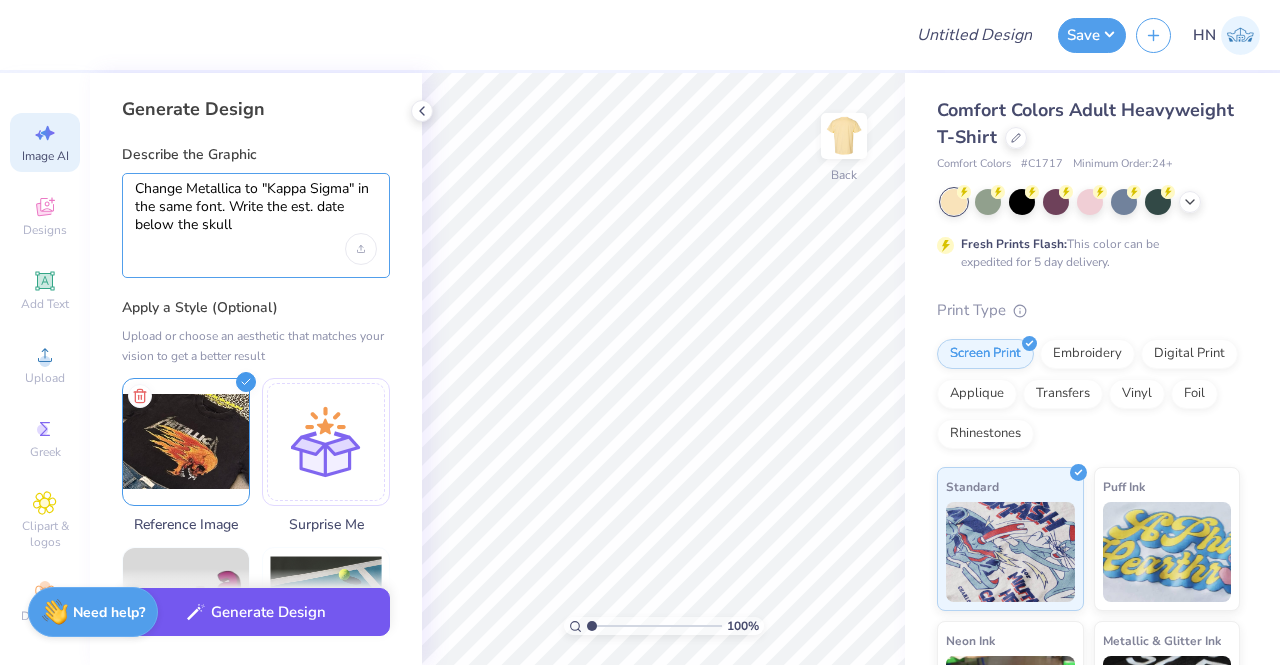 type on "Change Metallica to "Kappa Sigma" in the same font. Write the est. date below the skull" 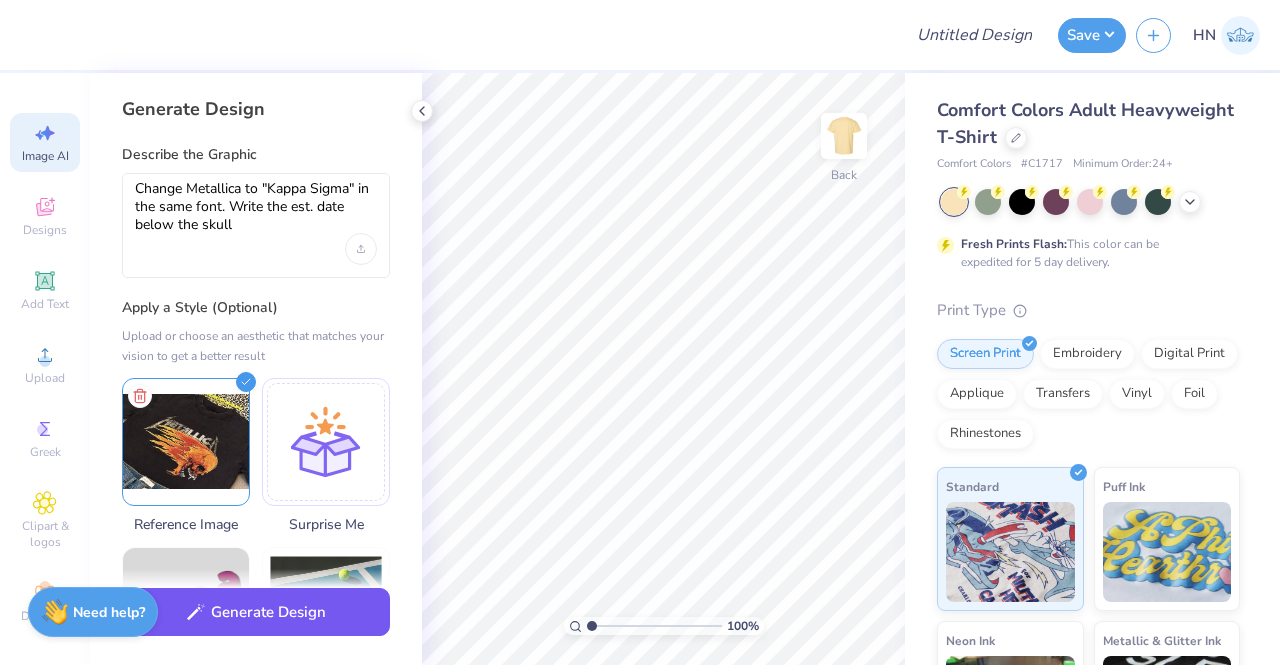 click on "Generate Design" at bounding box center (256, 612) 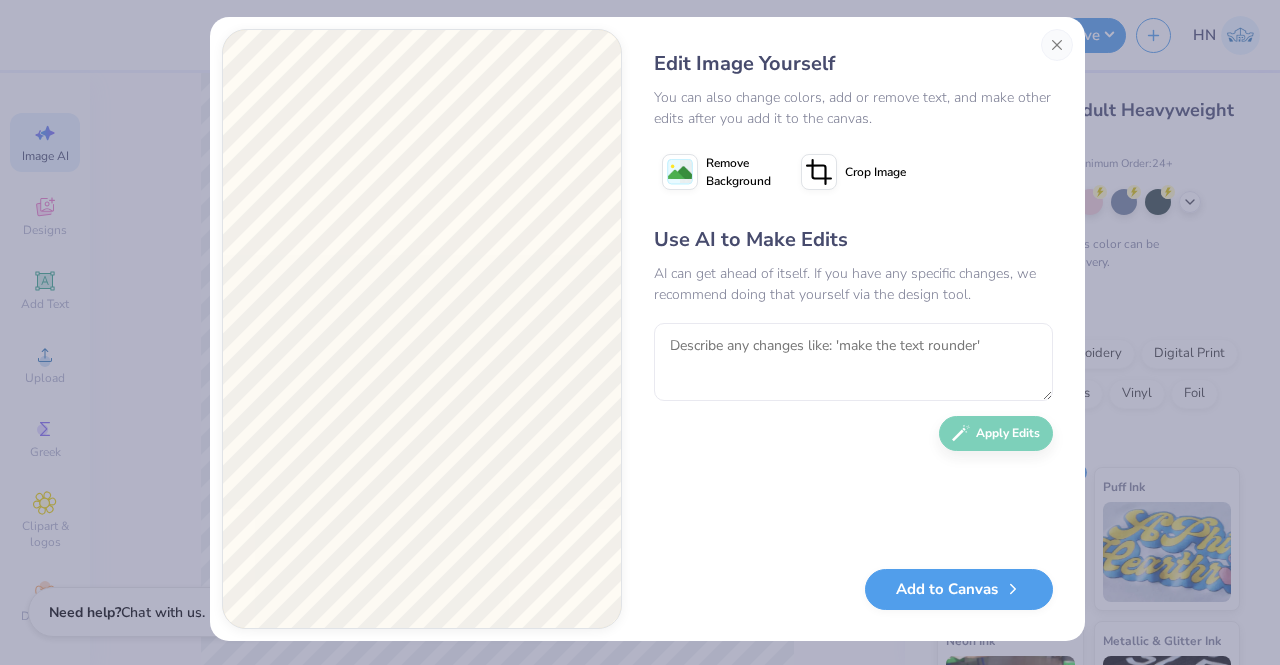 scroll, scrollTop: 12, scrollLeft: 0, axis: vertical 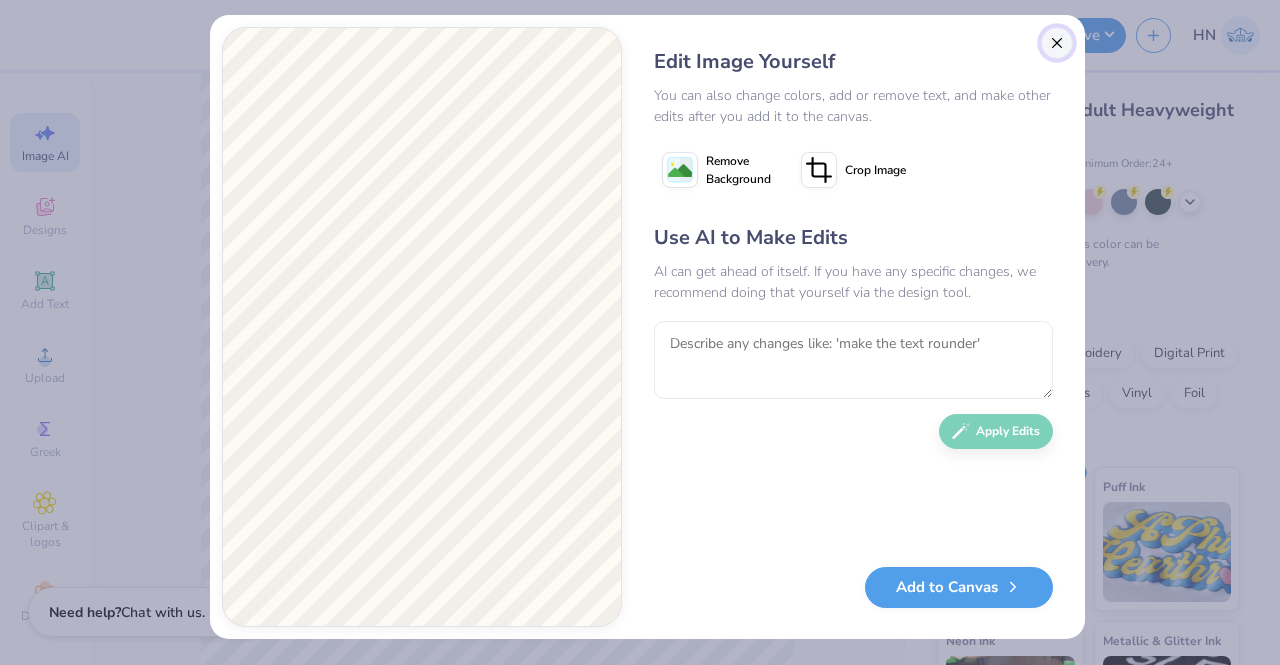 click at bounding box center [1057, 43] 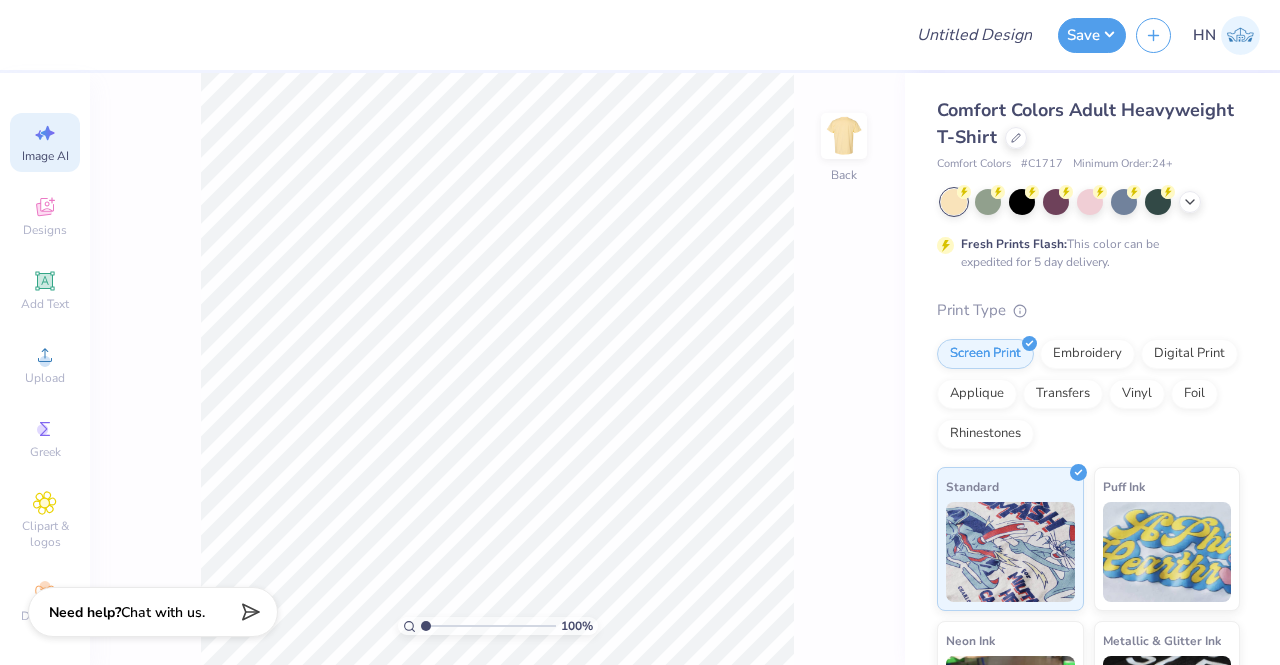 scroll, scrollTop: 0, scrollLeft: 44, axis: horizontal 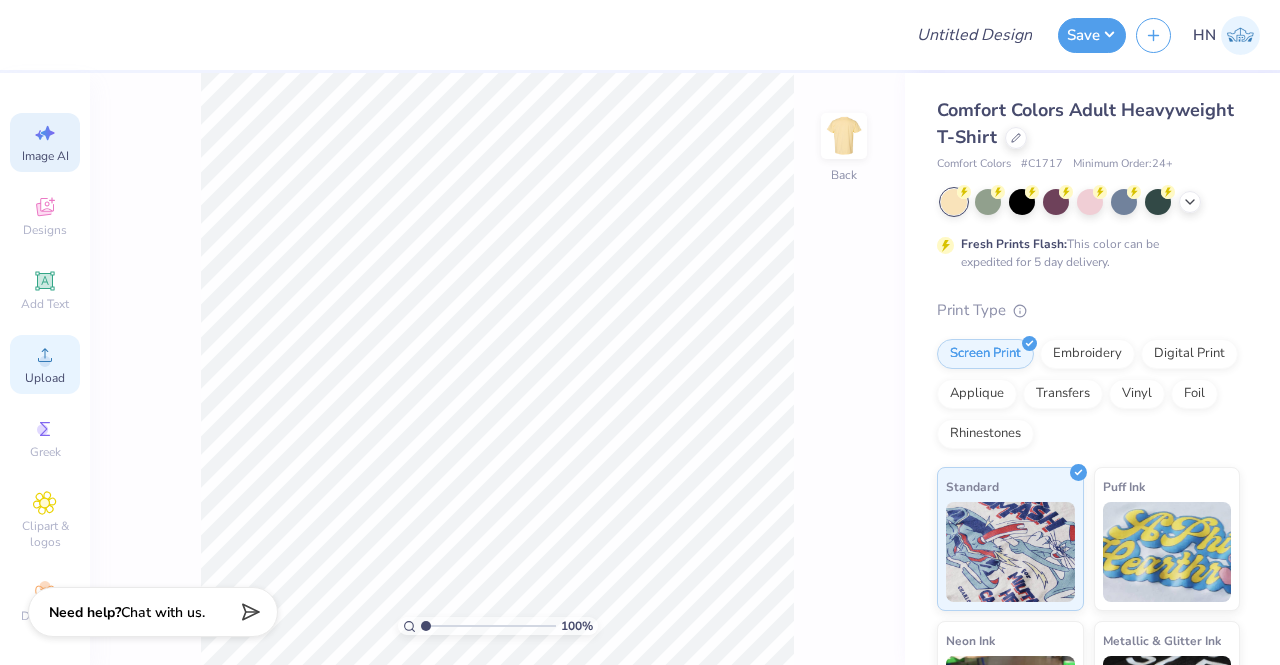 click 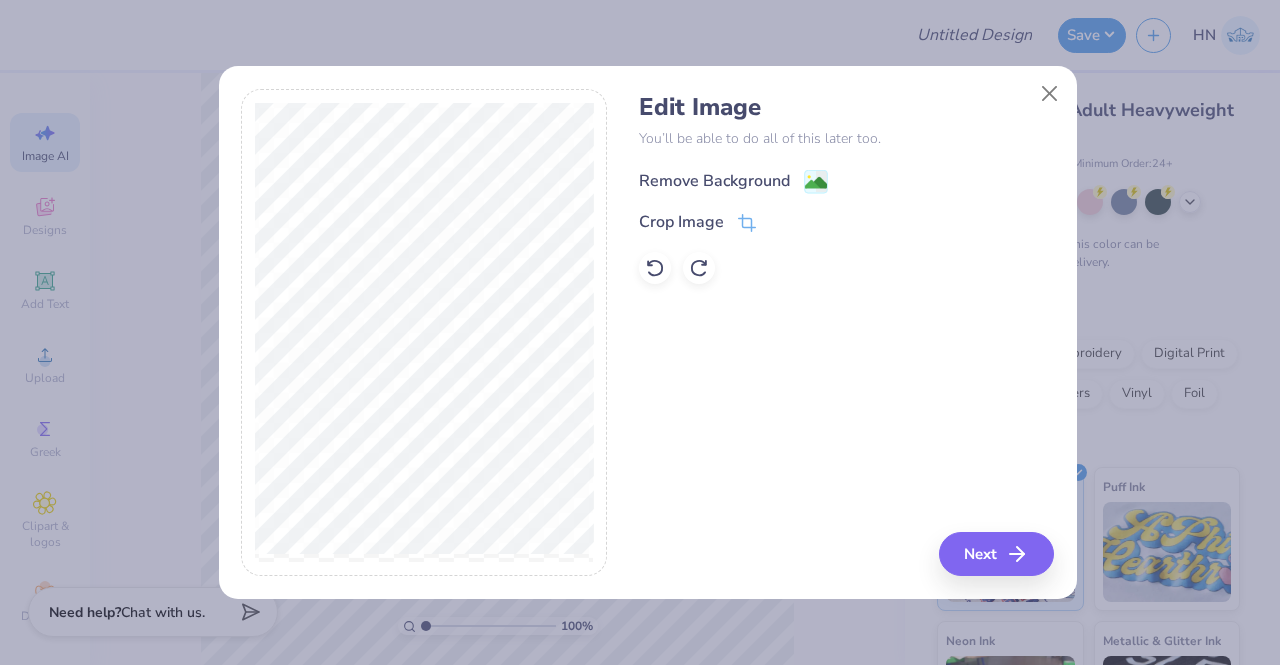 click on "Remove Background" at bounding box center (714, 181) 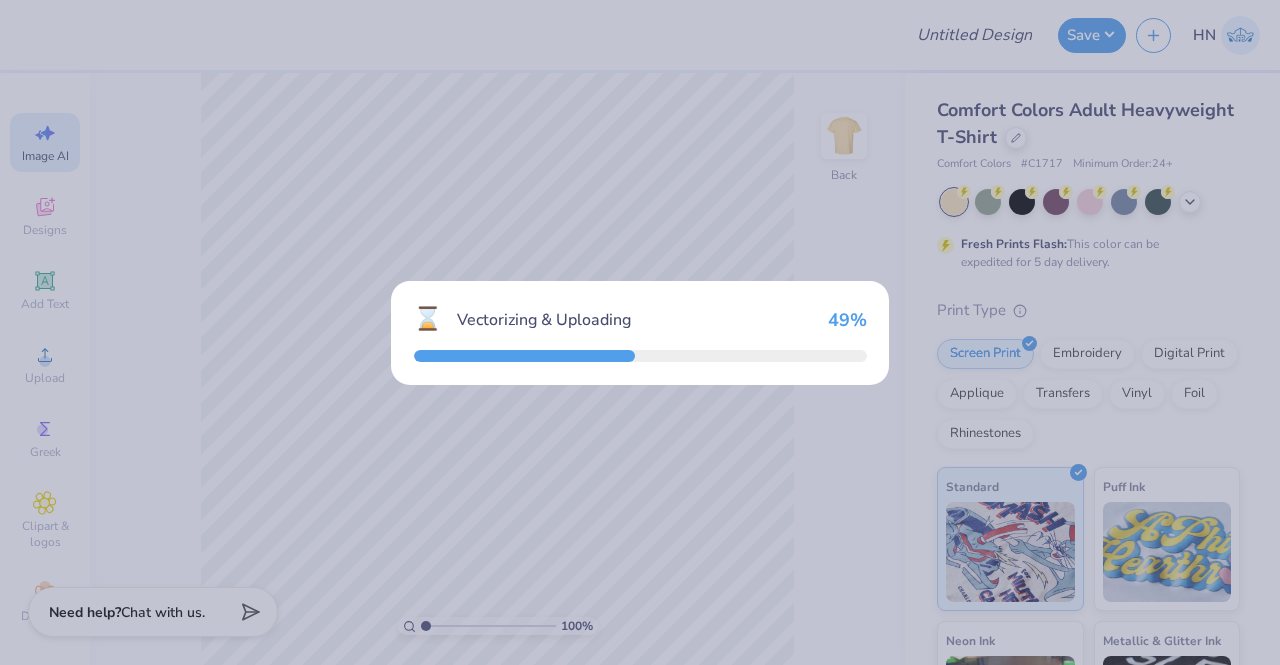 select on "4" 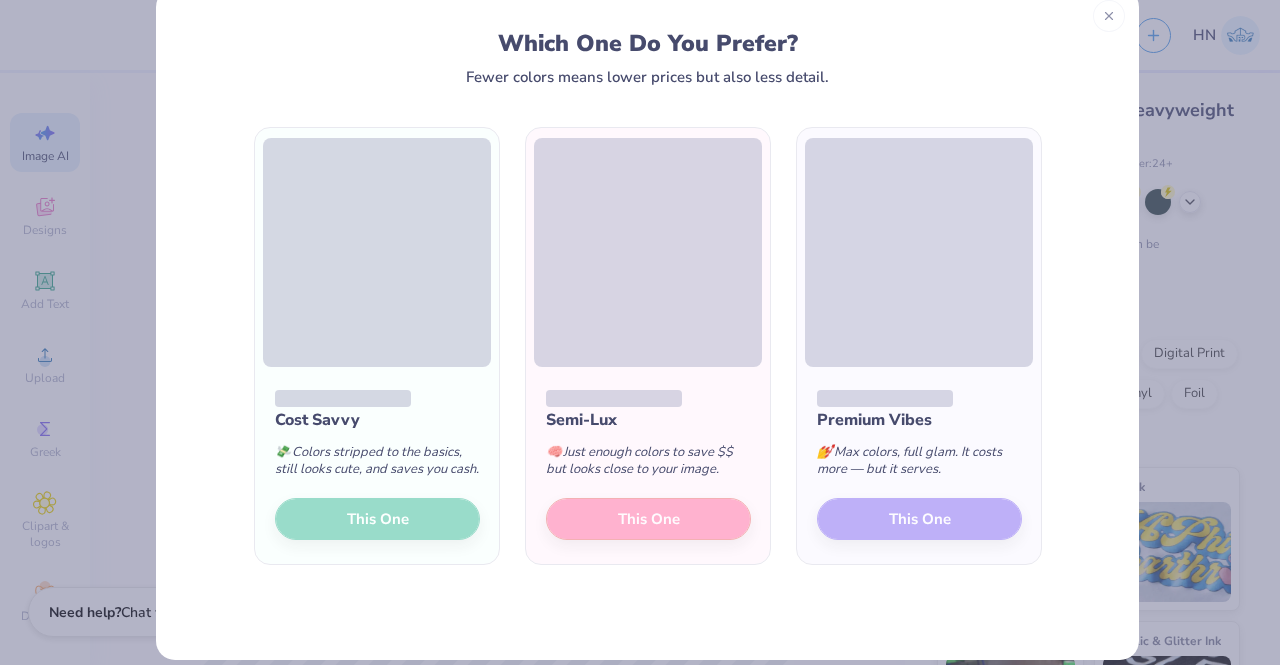 scroll, scrollTop: 60, scrollLeft: 0, axis: vertical 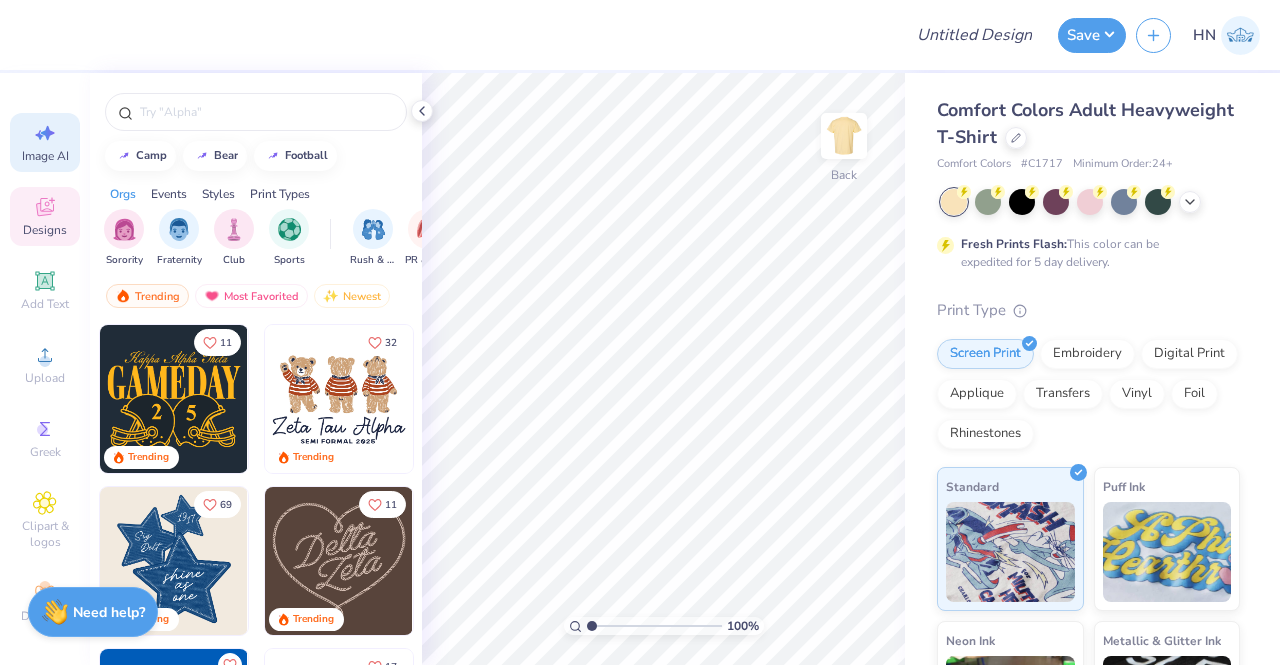 click on "Image AI" at bounding box center (45, 142) 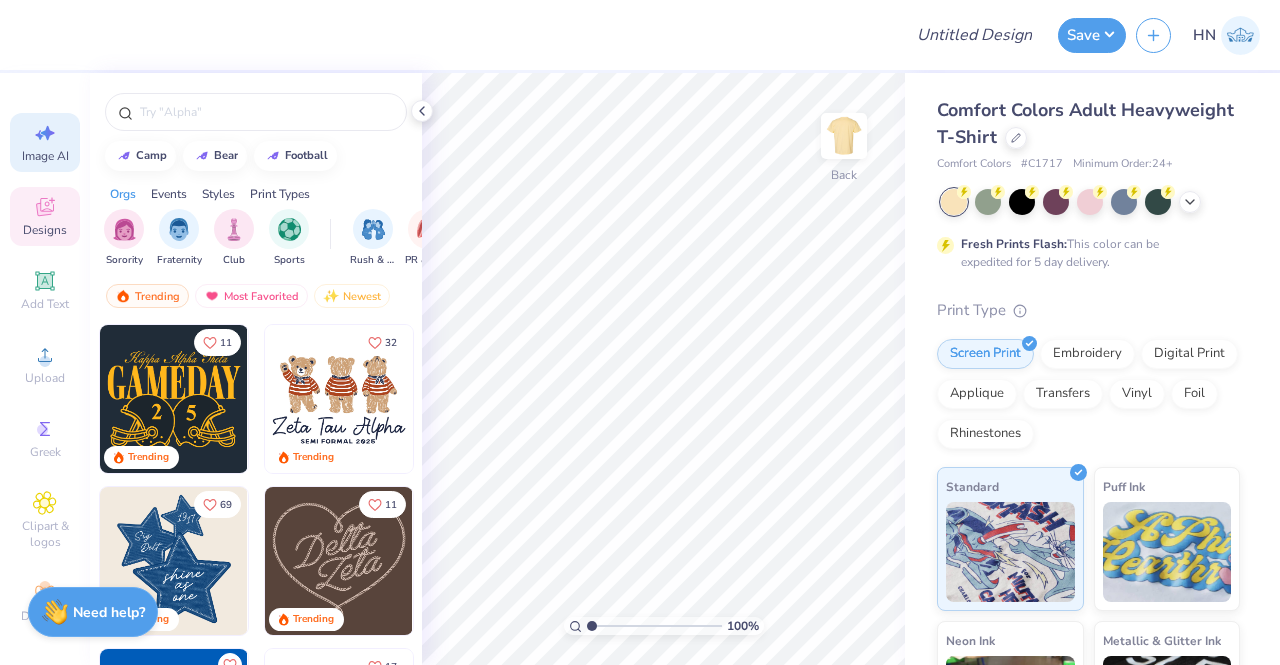 select on "4" 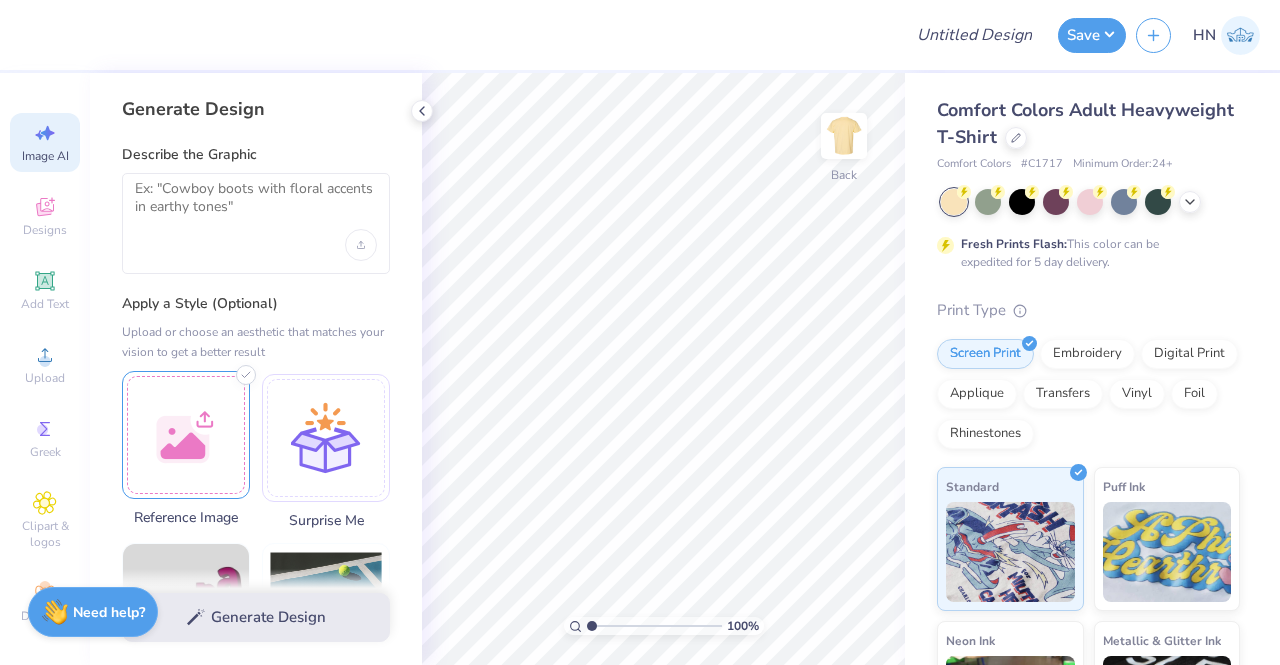 click at bounding box center [186, 435] 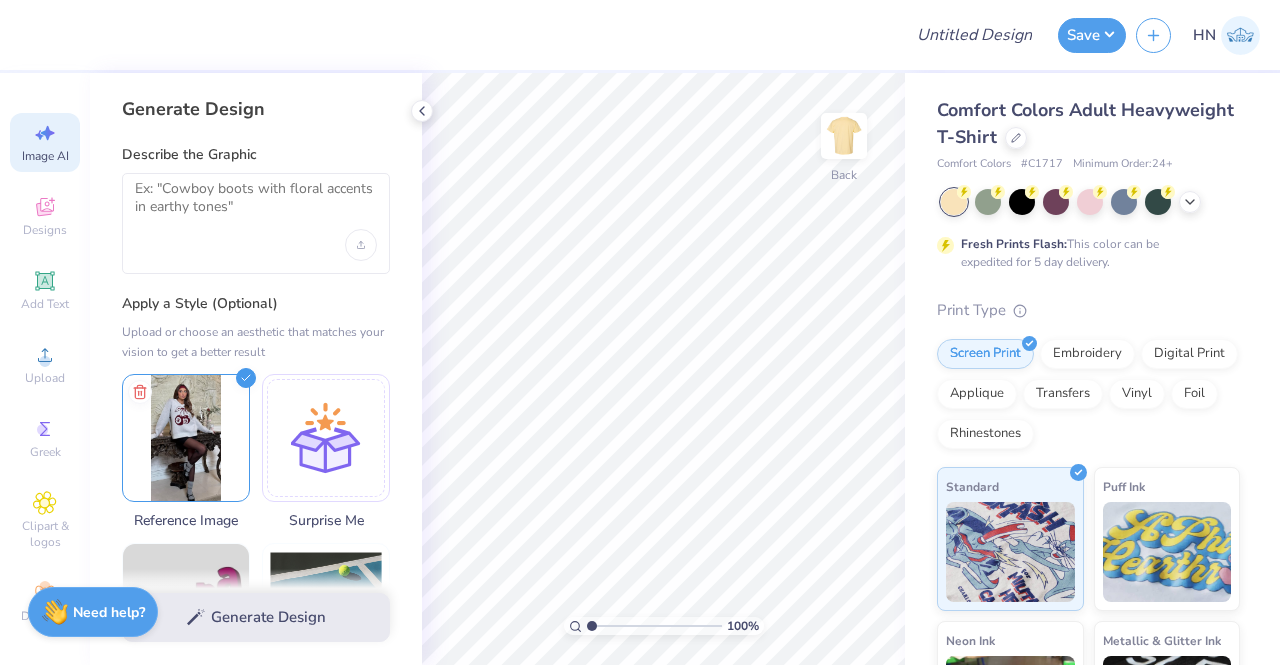 click at bounding box center [256, 223] 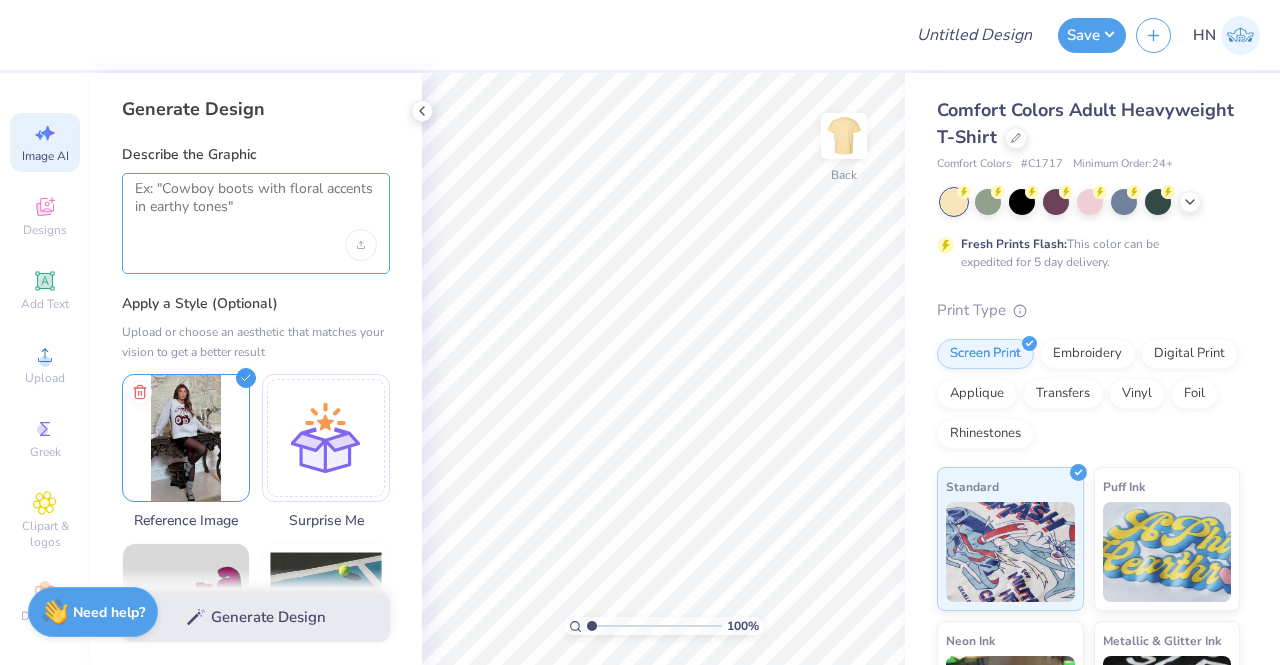 click at bounding box center [256, 205] 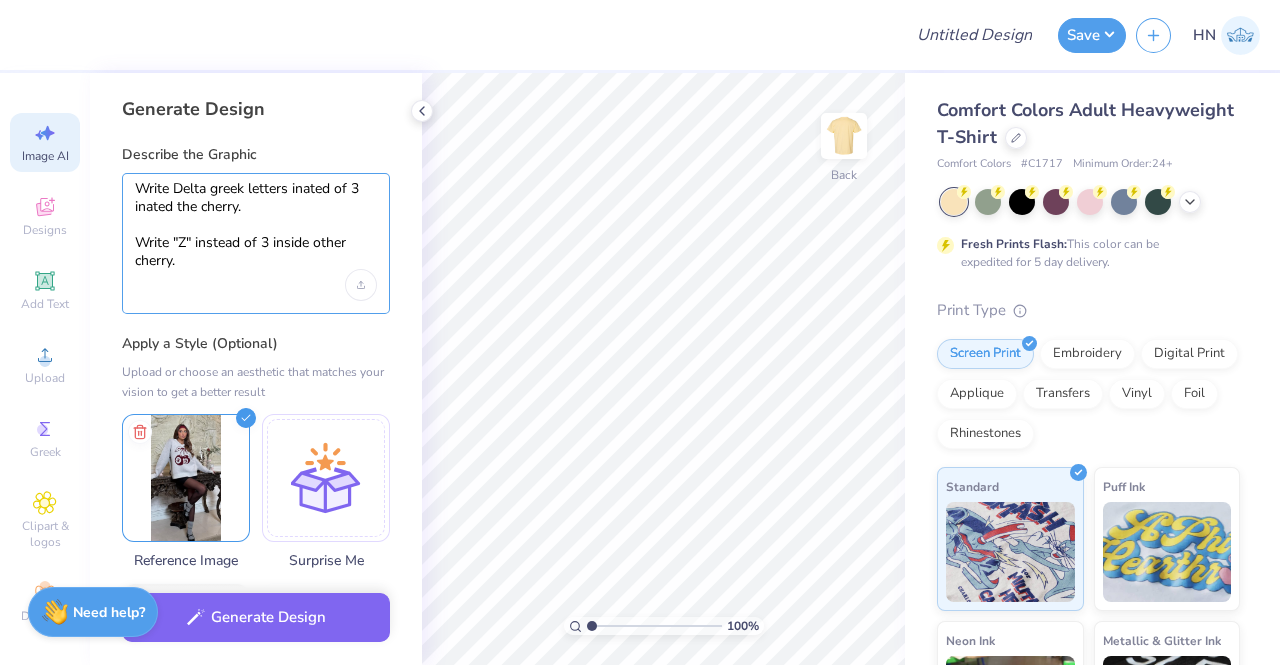 drag, startPoint x: 173, startPoint y: 188, endPoint x: 245, endPoint y: 180, distance: 72.443085 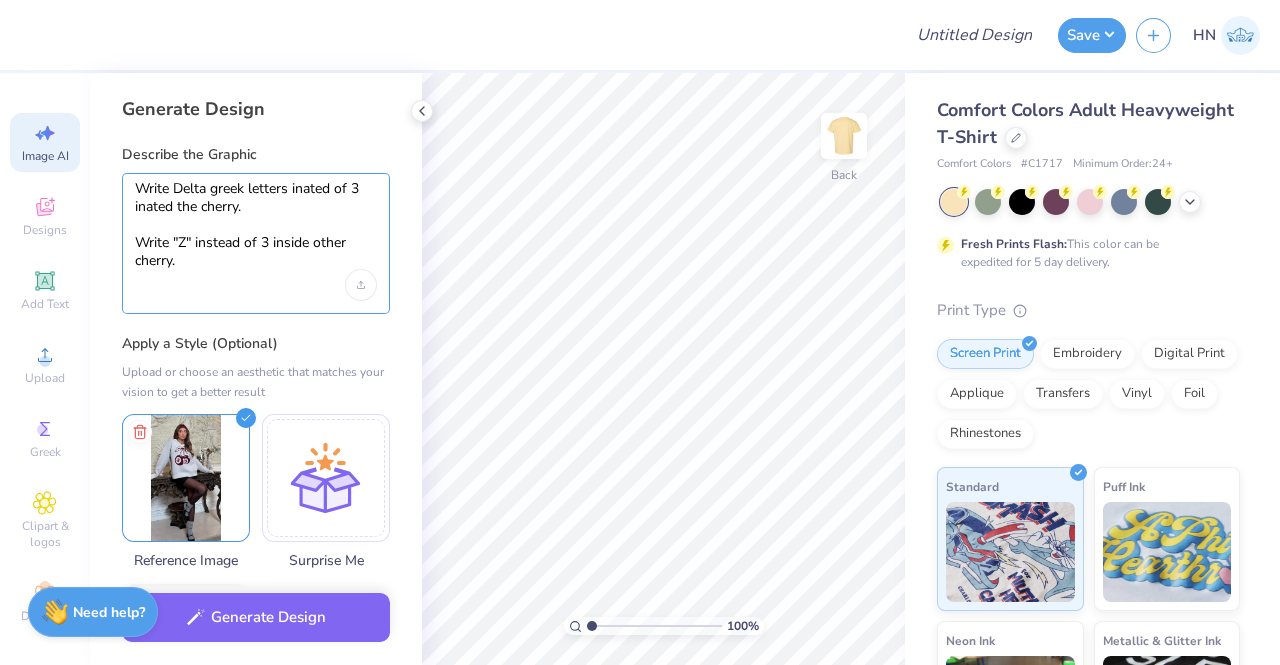 click on "Write Delta greek letters inated of 3 inated the cherry.
Write "Z" instead of 3 inside other cherry." at bounding box center [256, 225] 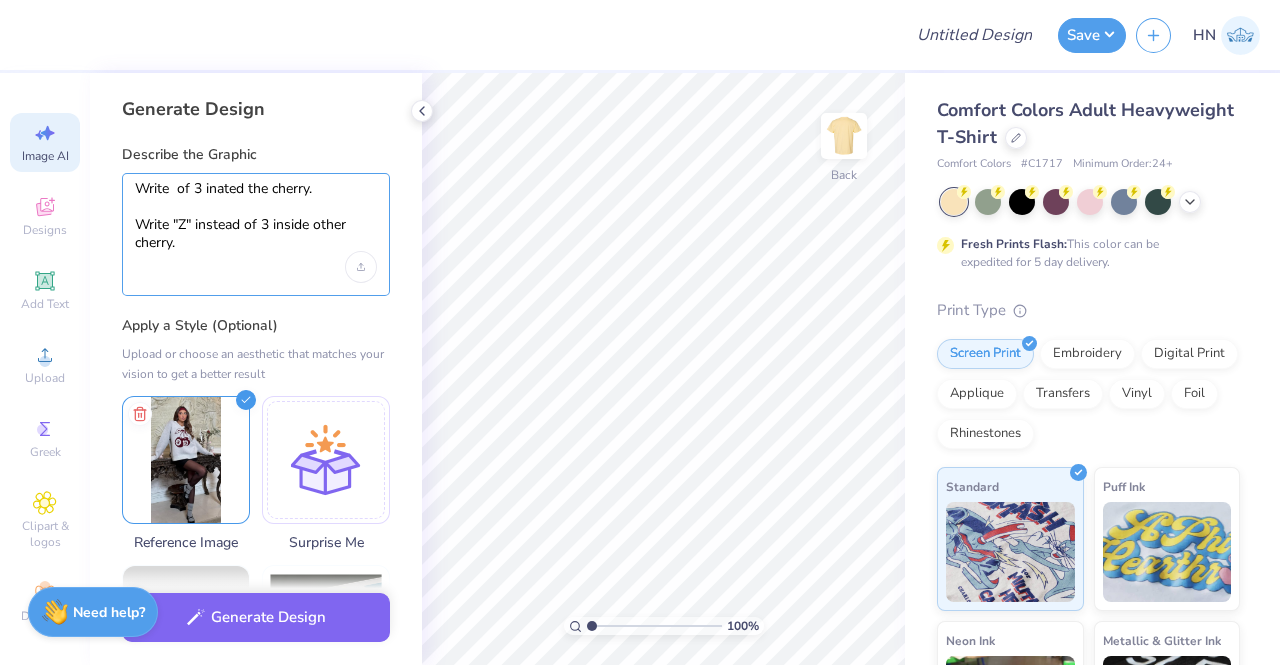 paste on "Δ" 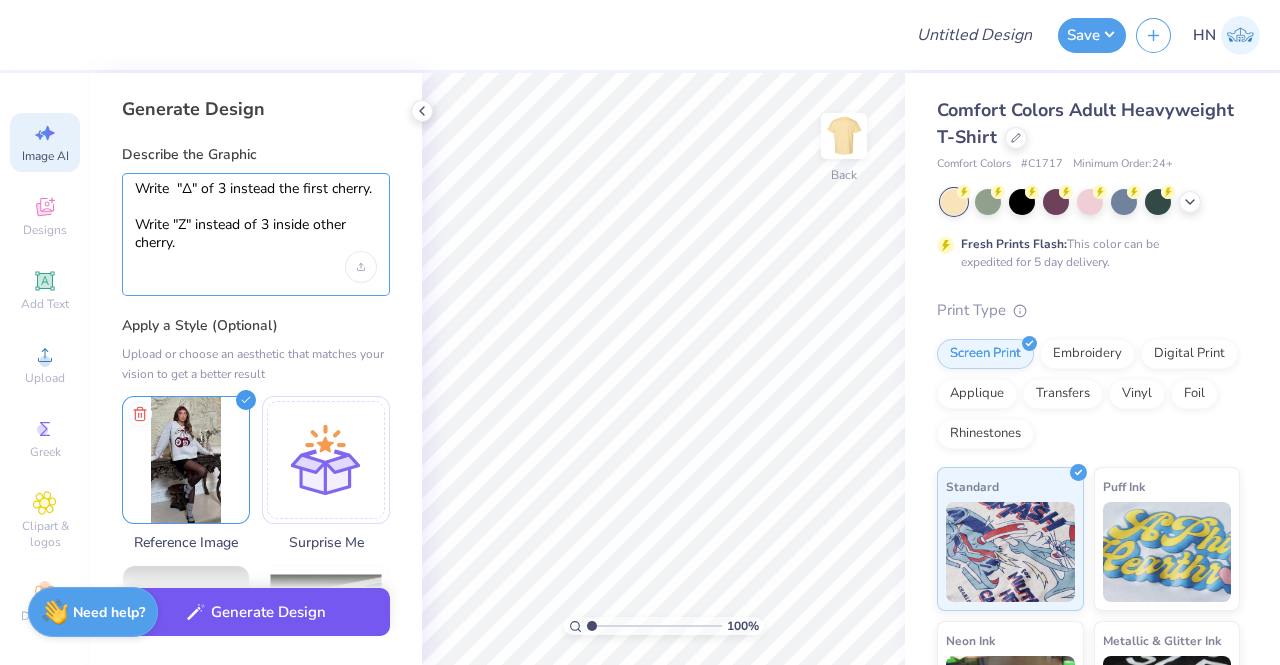 type on "Write  "Δ" of 3 instead the first cherry.
Write "Z" instead of 3 inside other cherry." 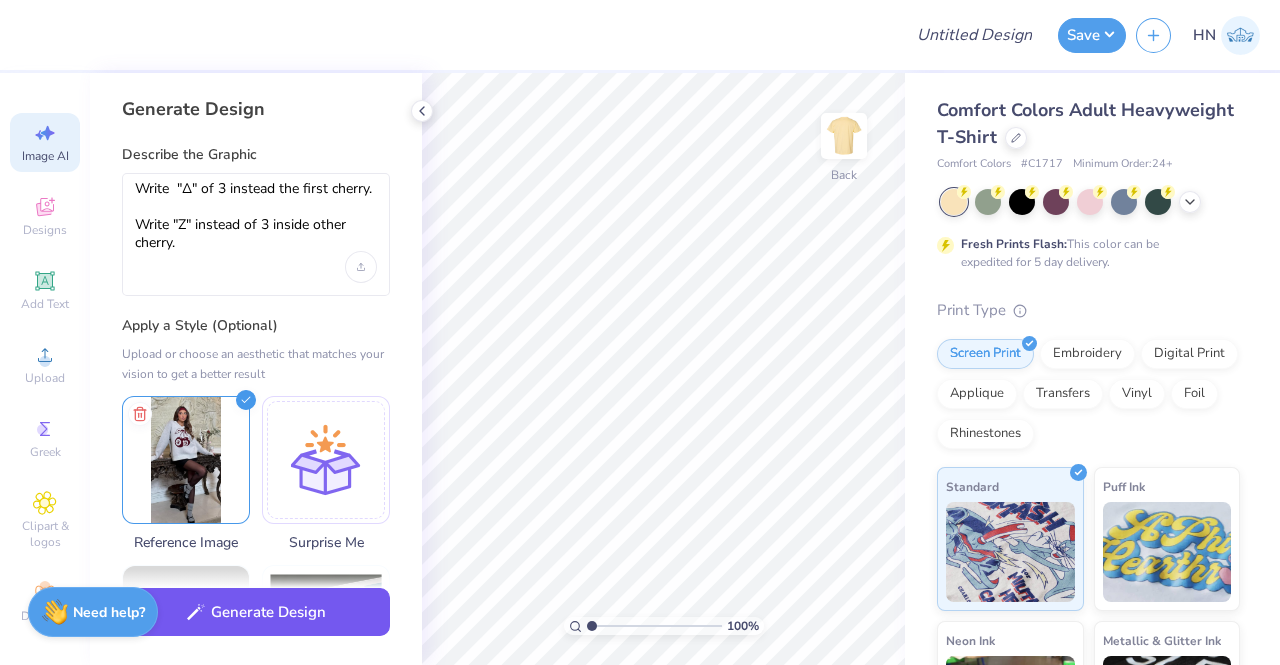 click on "Generate Design" at bounding box center (256, 612) 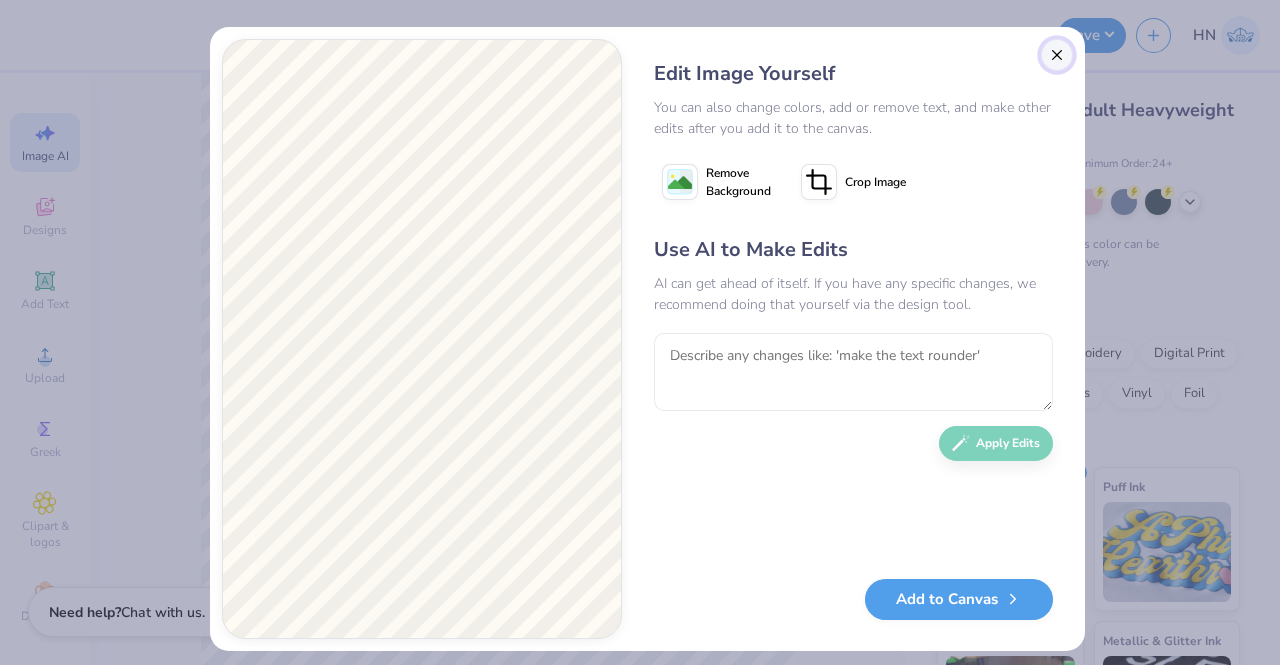 click at bounding box center [1057, 55] 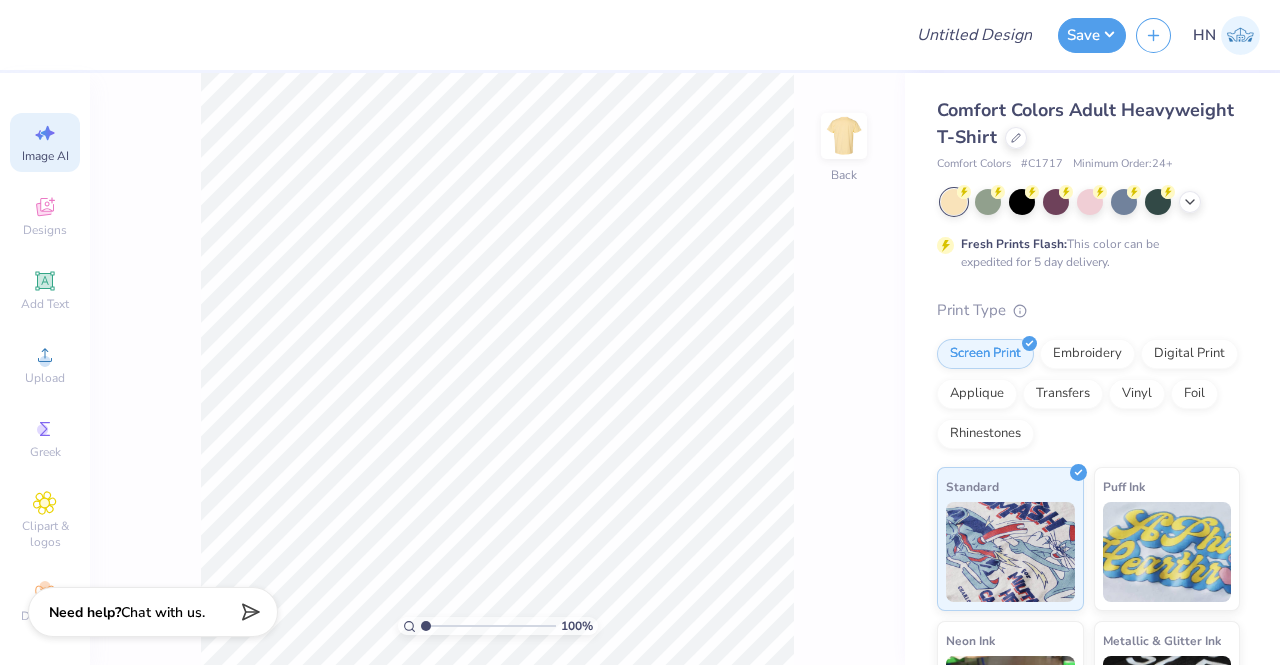 scroll, scrollTop: 0, scrollLeft: 44, axis: horizontal 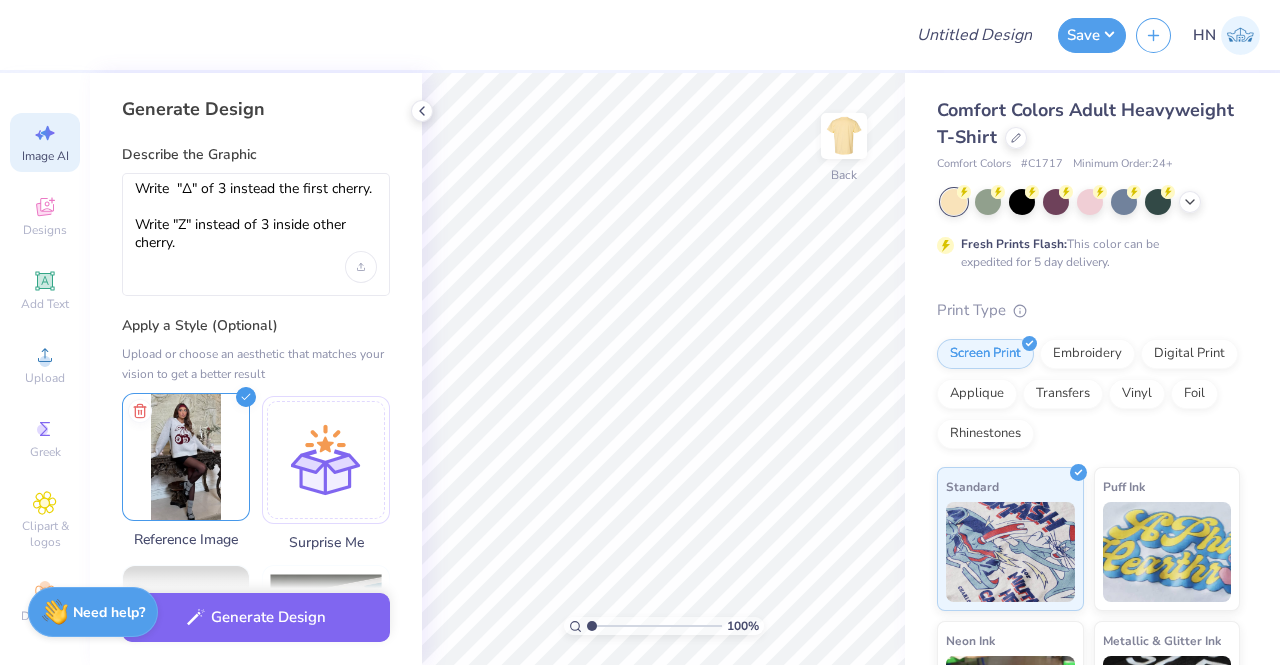 click 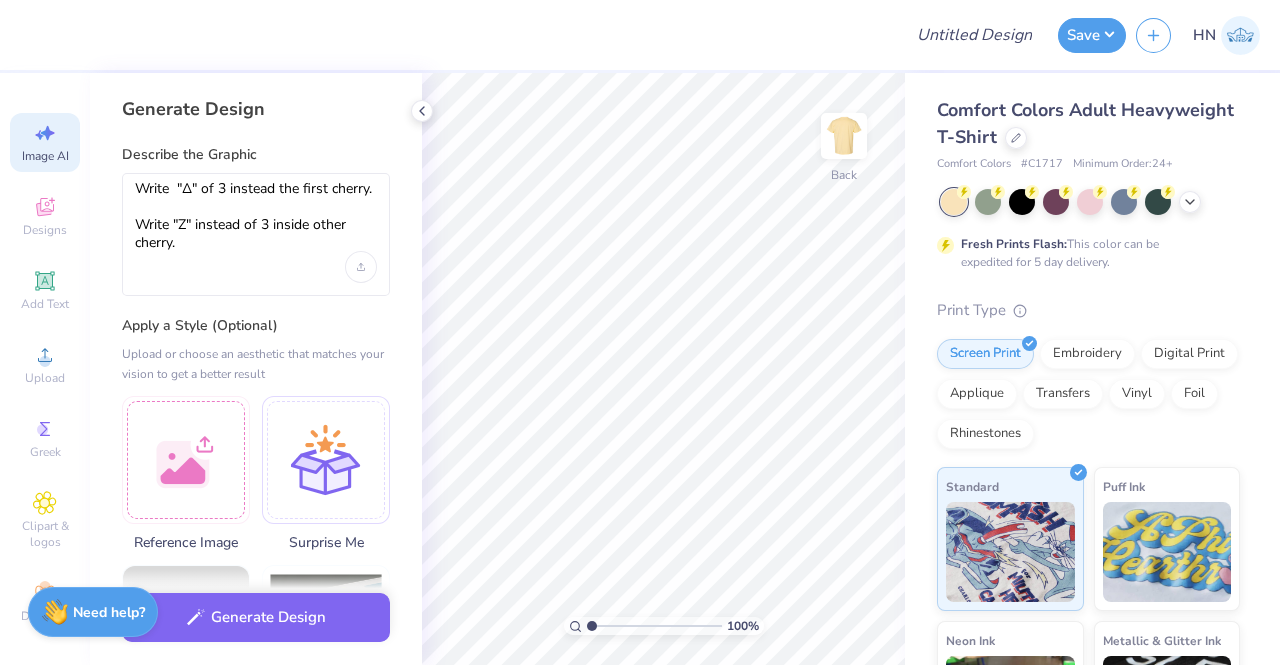 drag, startPoint x: 213, startPoint y: 257, endPoint x: 119, endPoint y: 178, distance: 122.78844 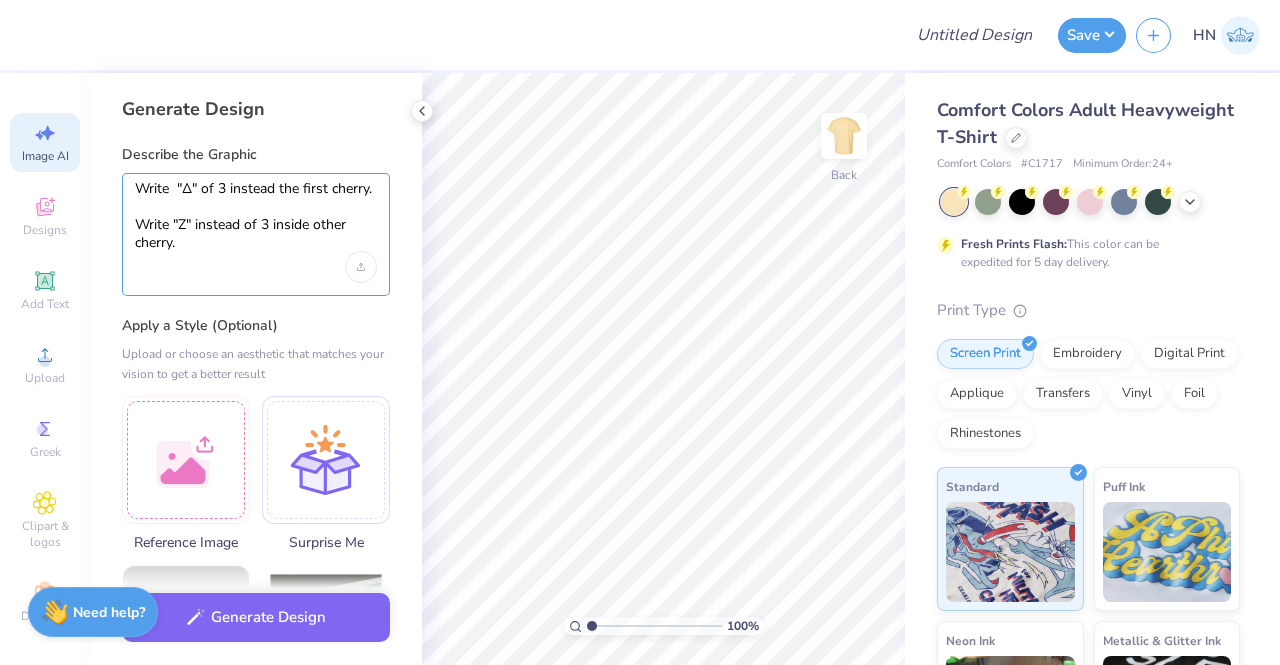 click on "Write  "Δ" of 3 instead the first cherry.
Write "Z" instead of 3 inside other cherry." at bounding box center (256, 216) 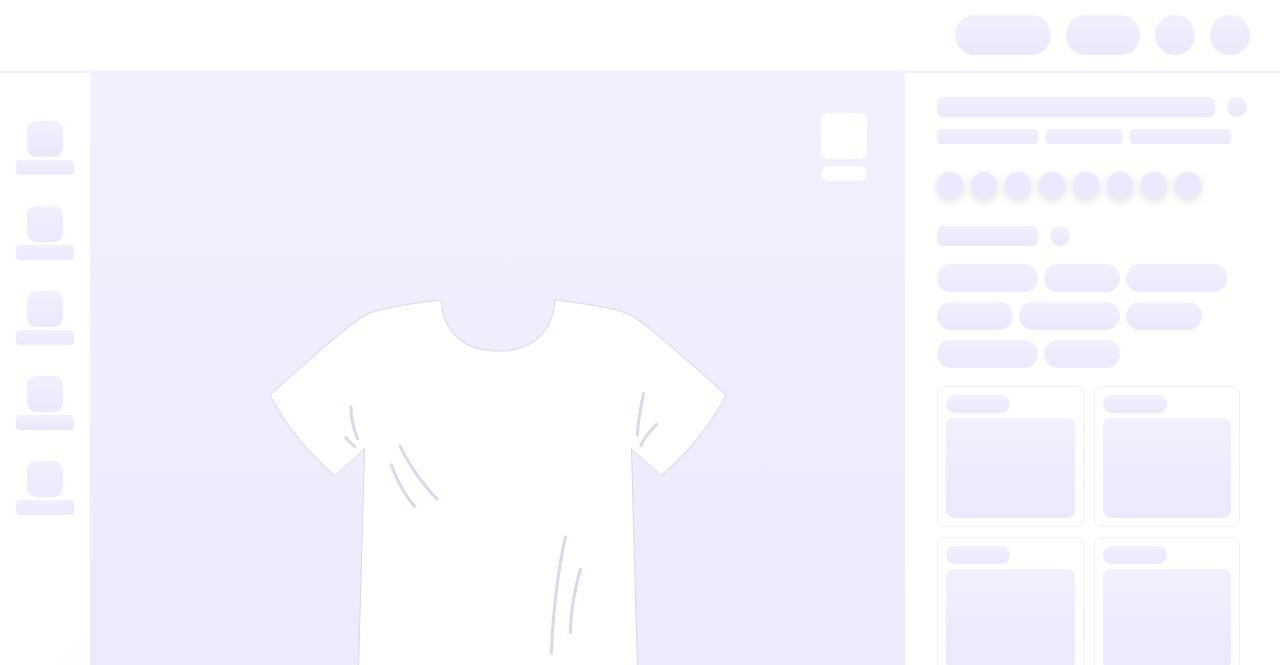 scroll, scrollTop: 0, scrollLeft: 0, axis: both 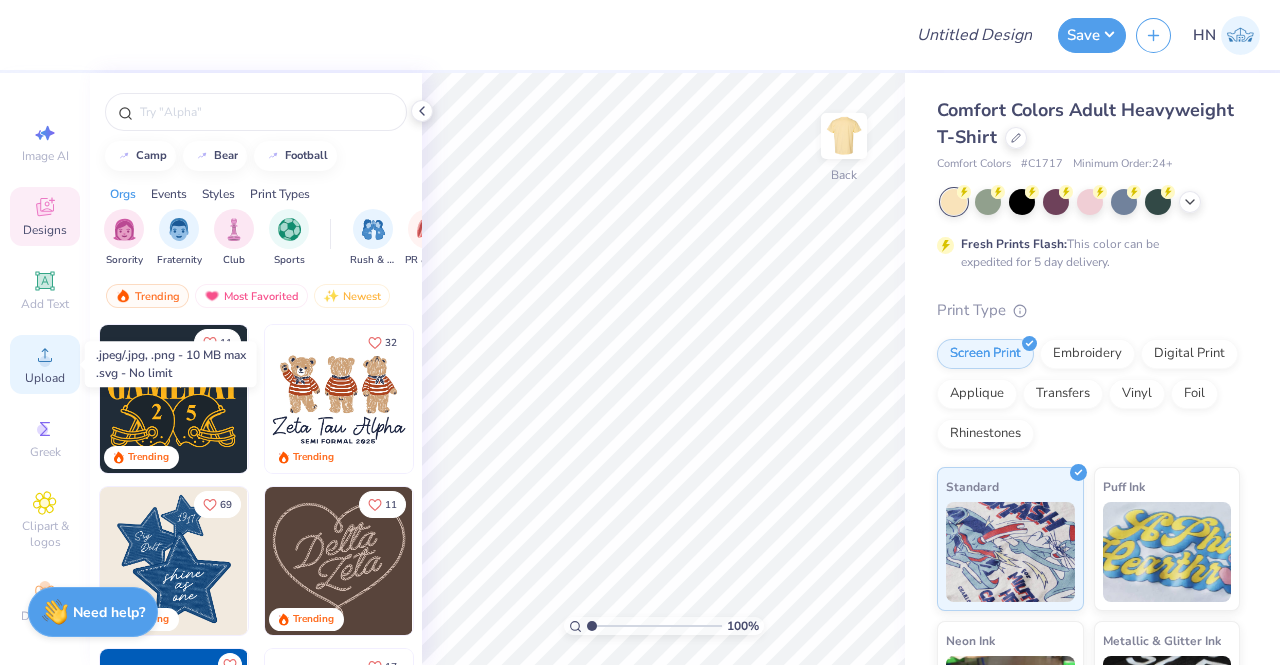 click 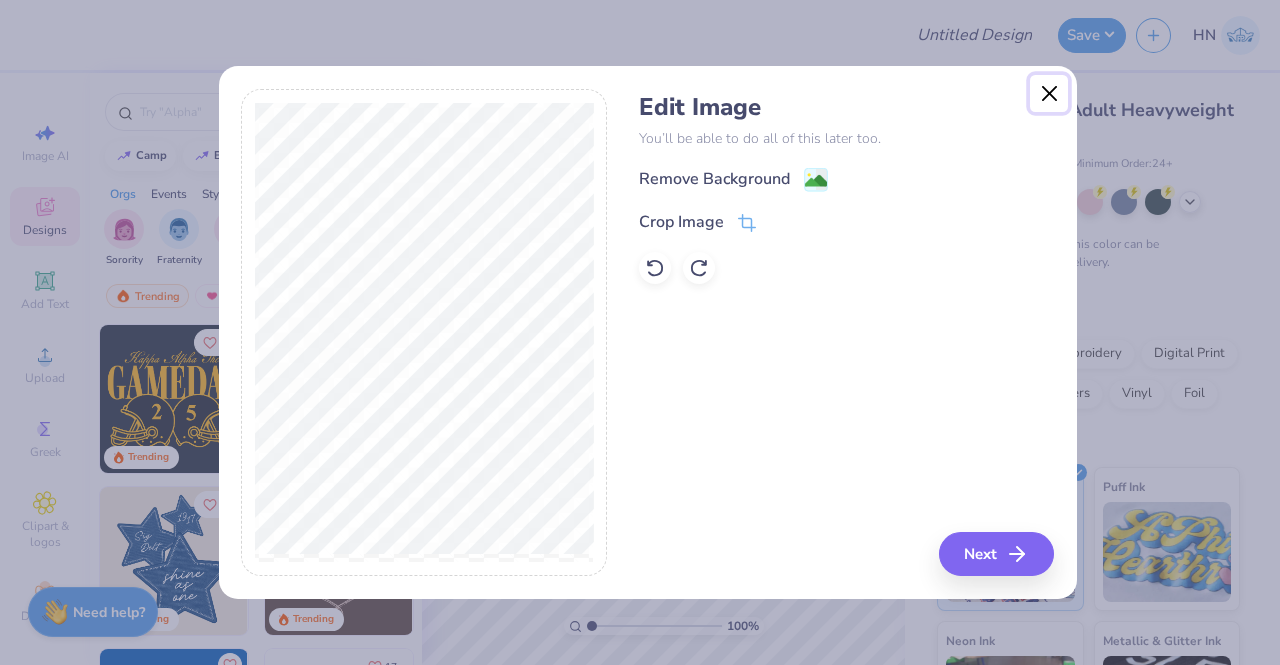 click at bounding box center [1049, 94] 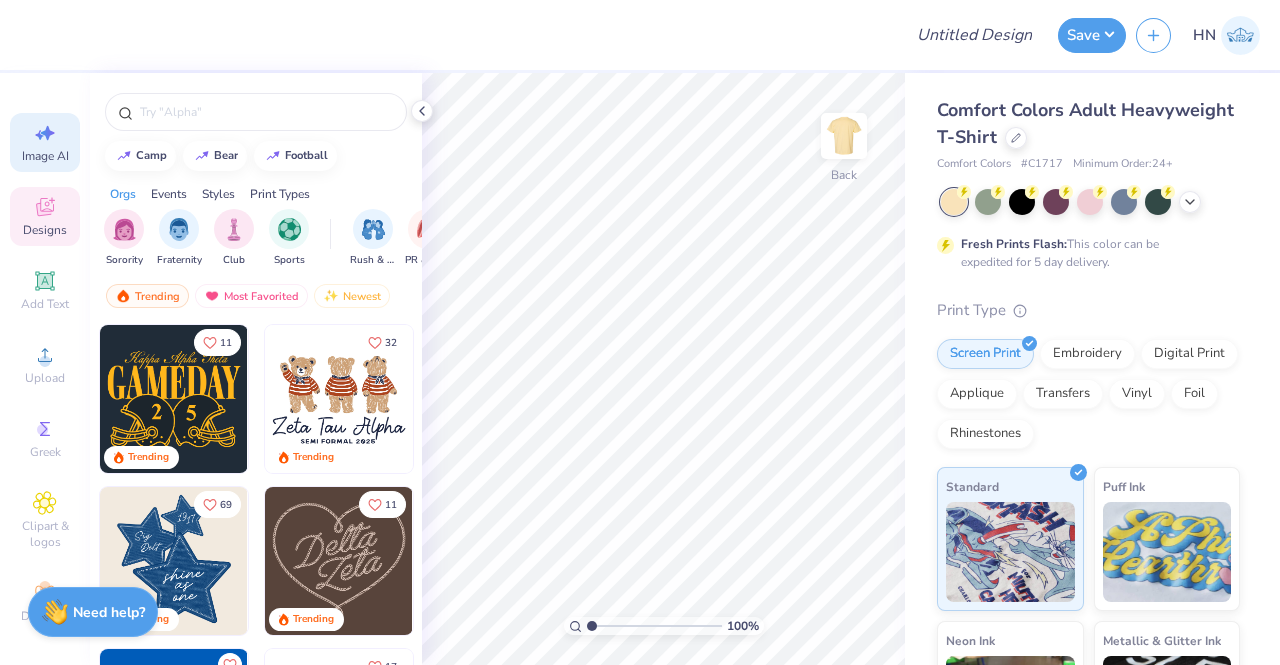 click on "Image AI" at bounding box center [45, 142] 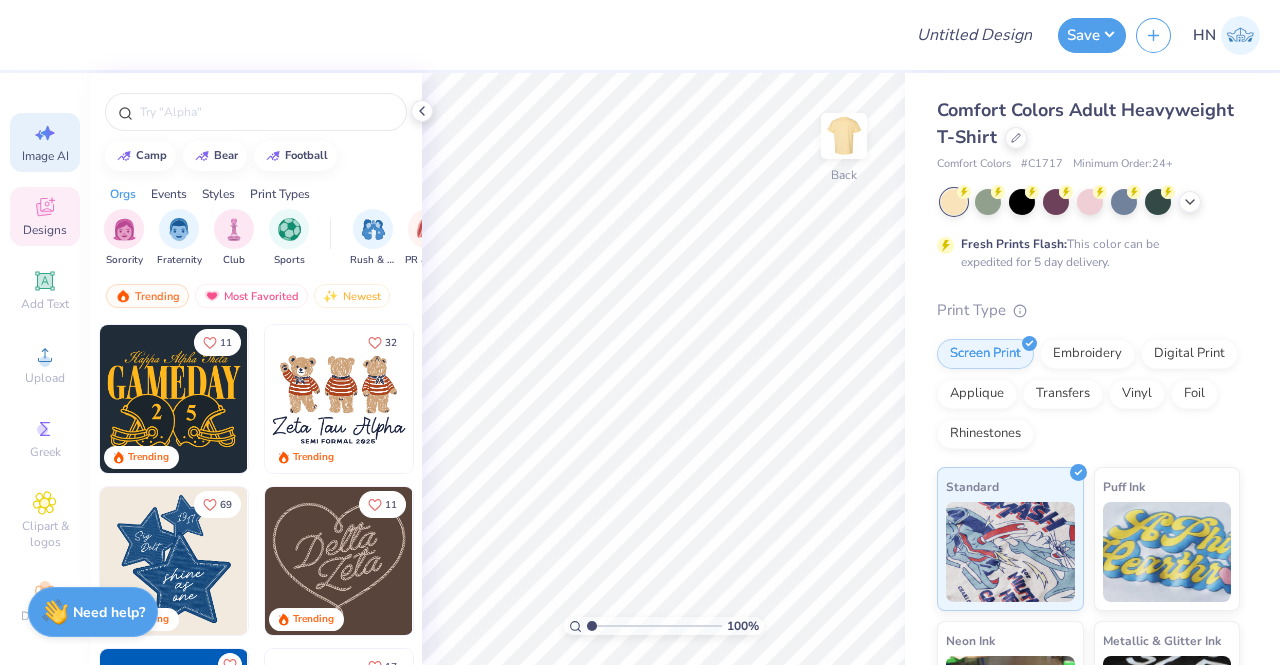 select on "4" 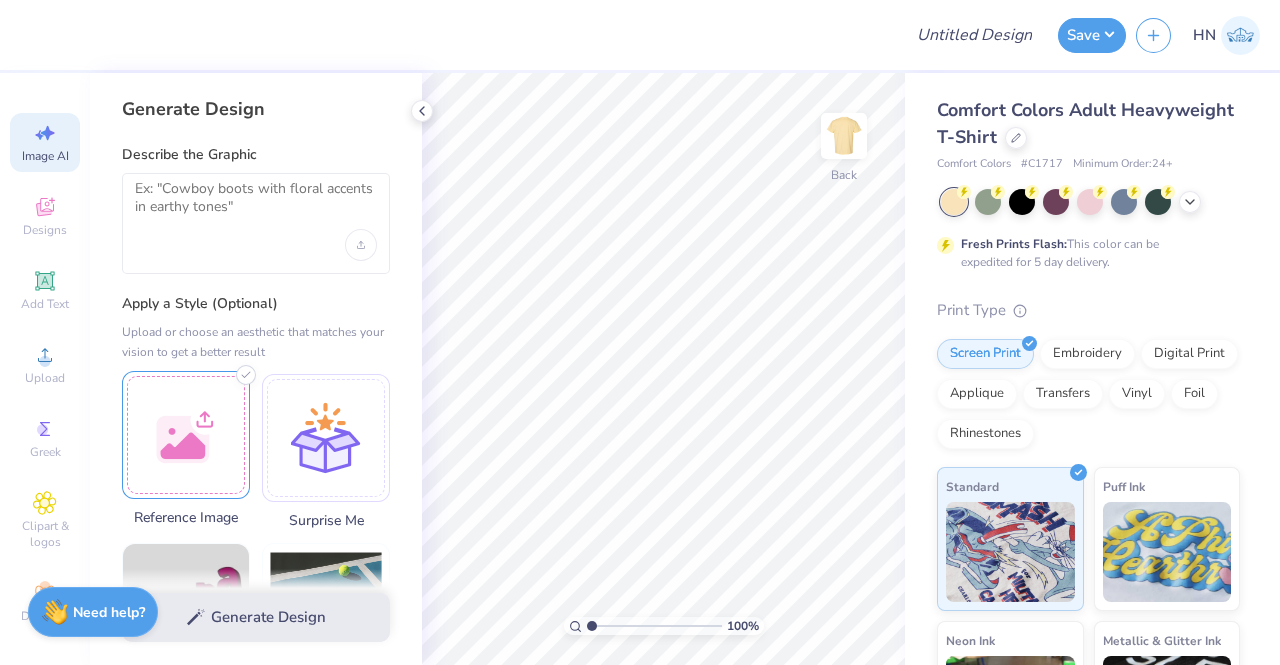 click at bounding box center (186, 435) 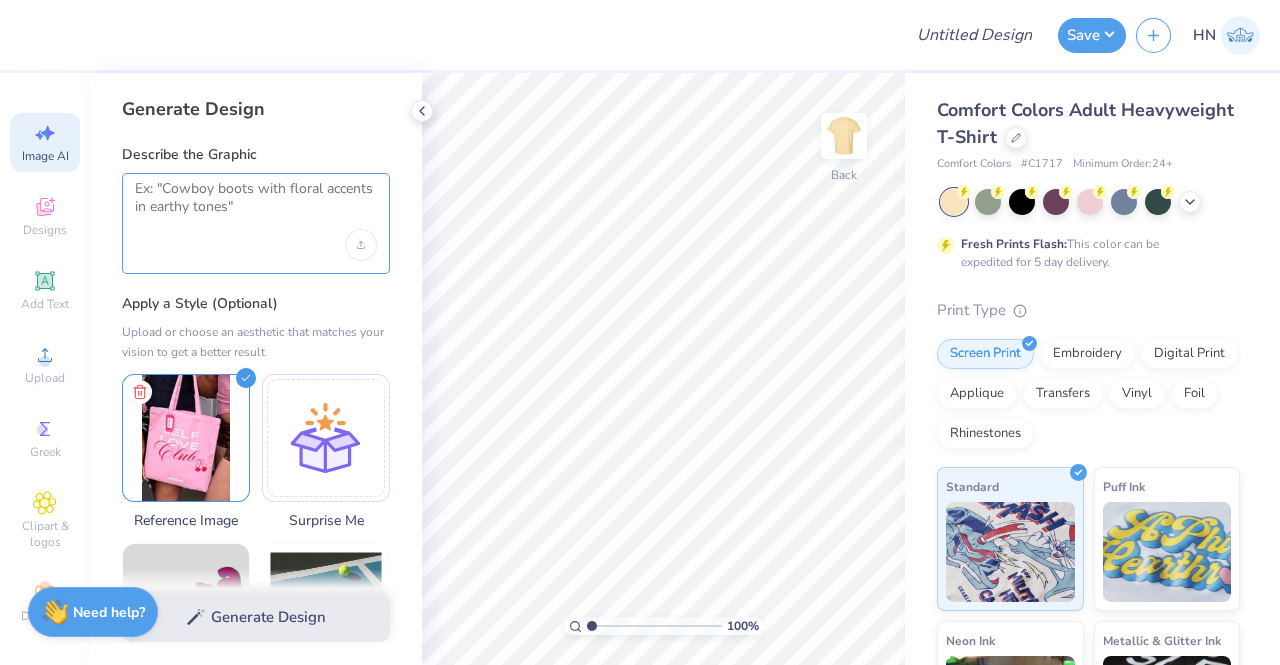 click at bounding box center [256, 205] 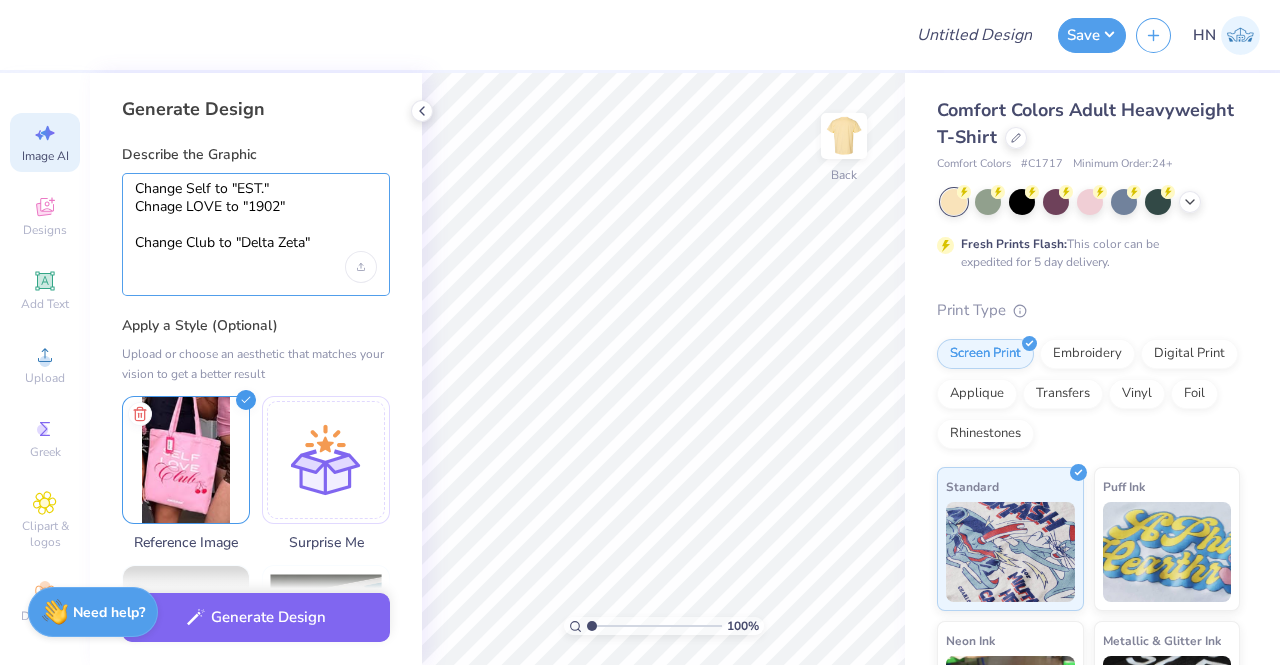 drag, startPoint x: 161, startPoint y: 206, endPoint x: 165, endPoint y: 218, distance: 12.649111 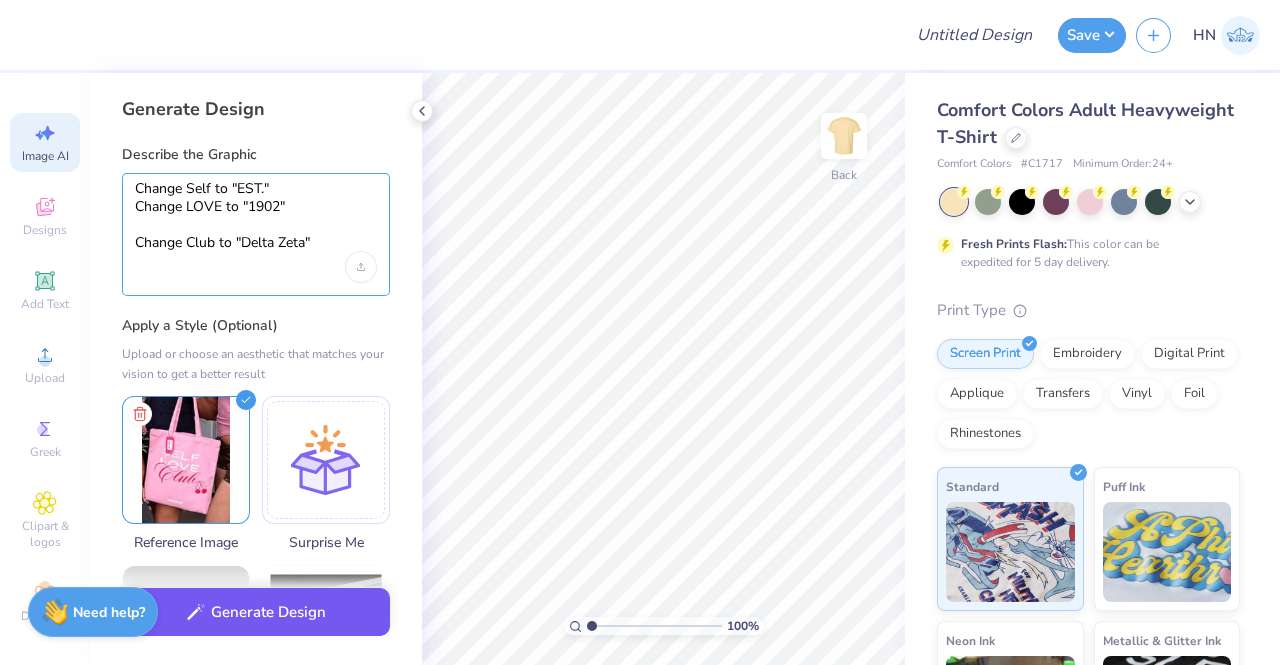type on "Change Self to "EST."
Change LOVE to "1902"
Change Club to "Delta Zeta"" 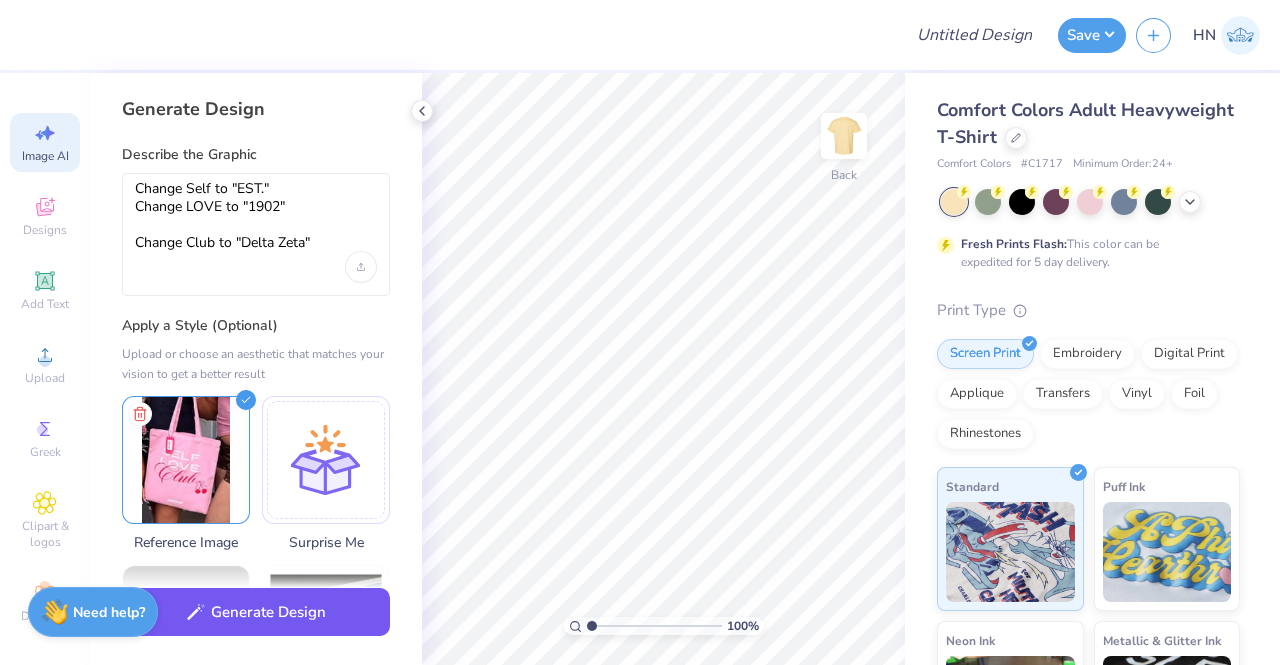 click on "Generate Design" at bounding box center [256, 612] 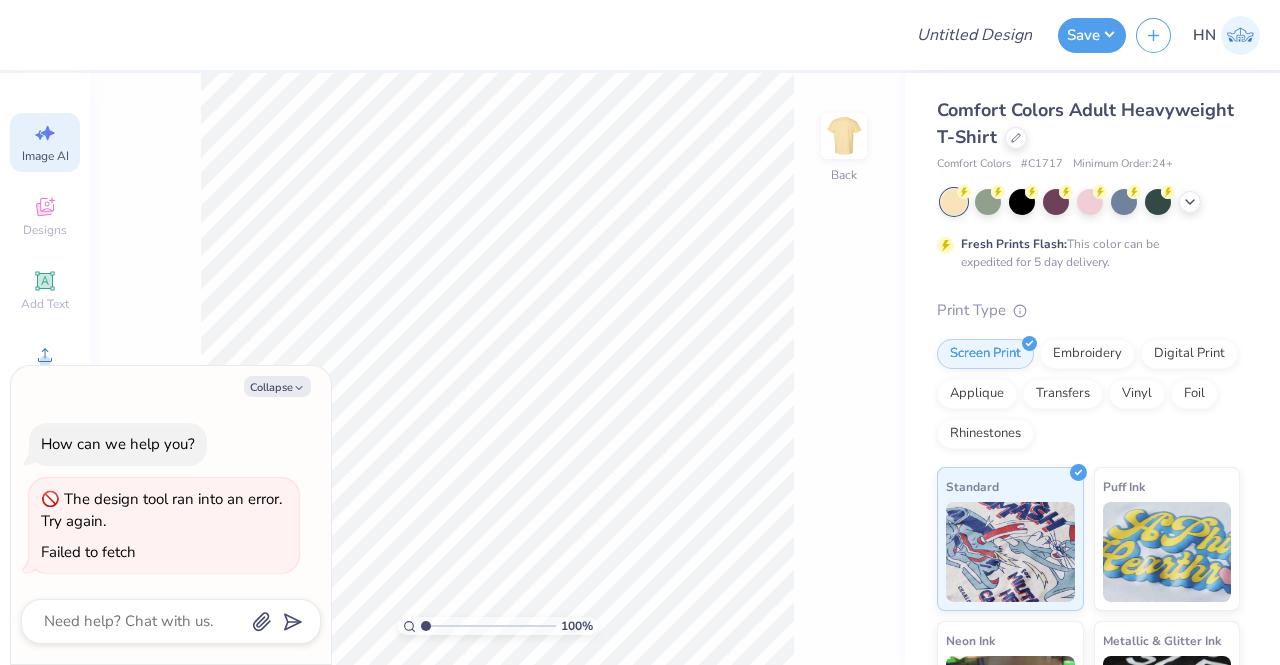 scroll, scrollTop: 0, scrollLeft: 44, axis: horizontal 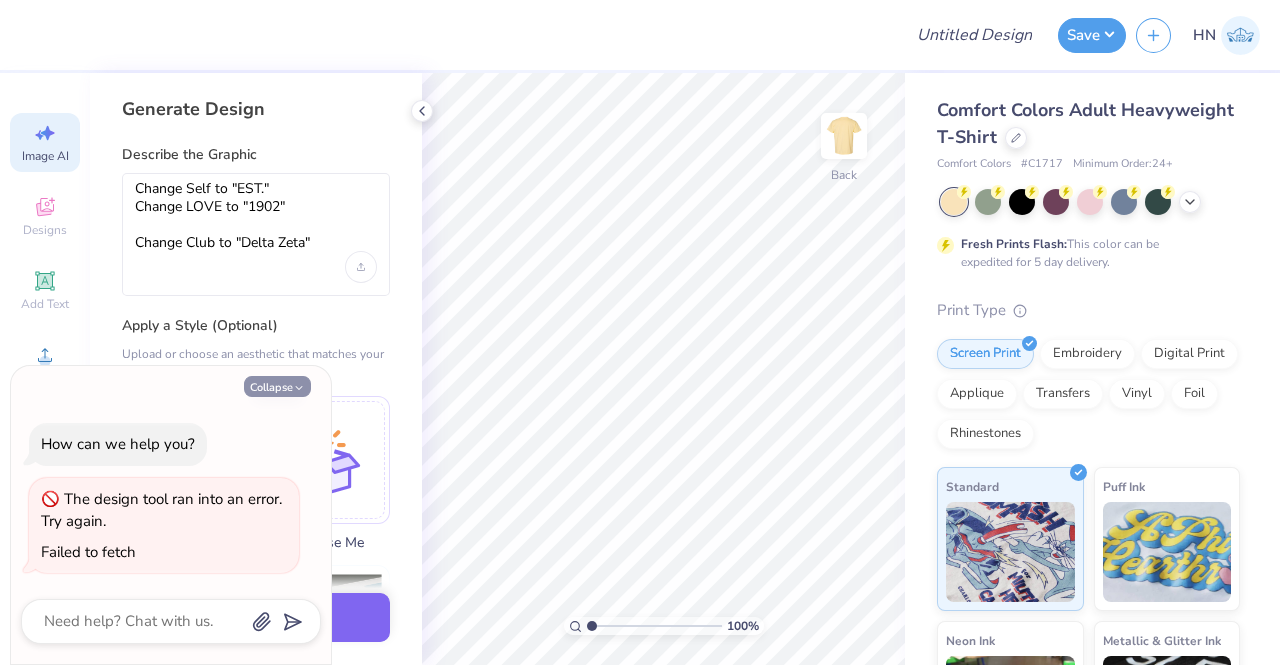 click on "Collapse" at bounding box center (277, 386) 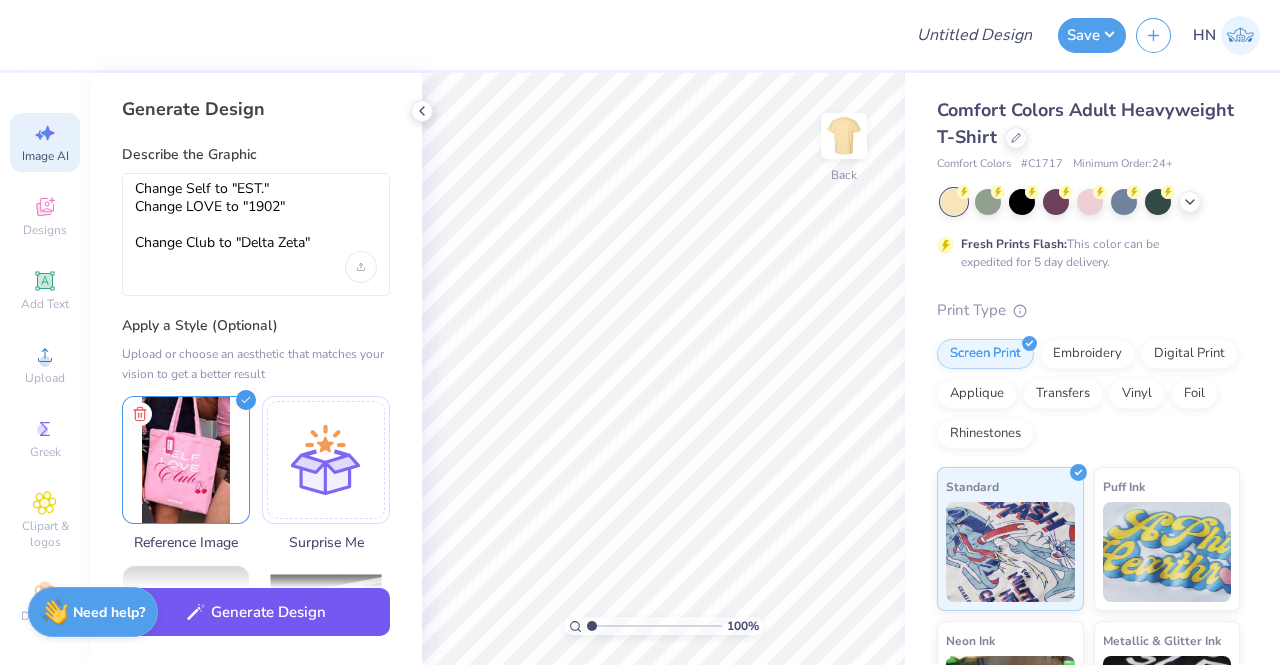 click on "Generate Design" at bounding box center (256, 612) 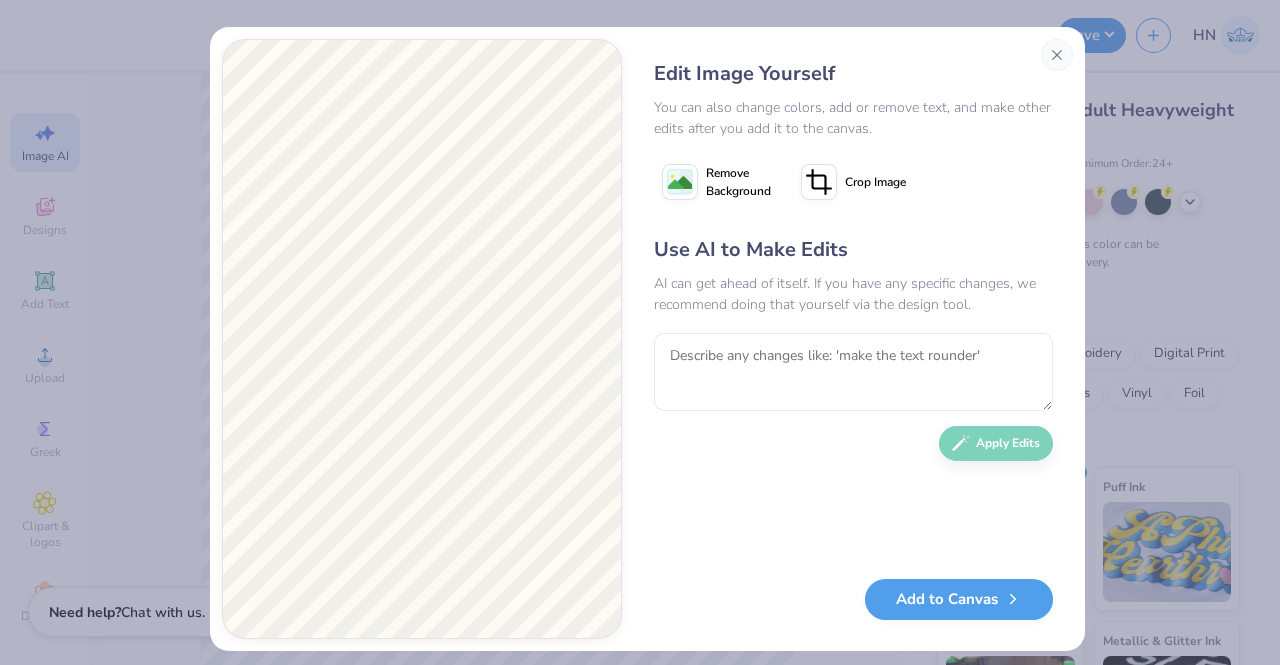 click on "Remove Background" at bounding box center (738, 182) 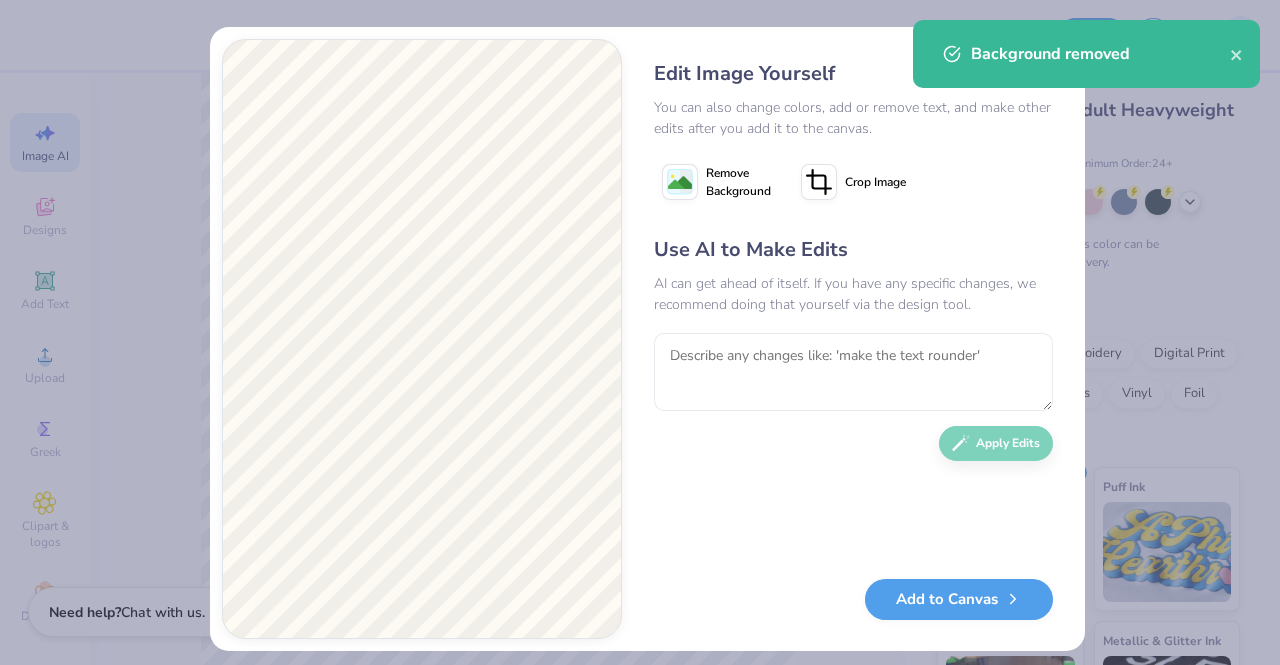 click on "Use AI to Make Edits AI can get ahead of itself. If you have any specific changes, we recommend doing that yourself via the design tool. Apply Edits" at bounding box center (853, 397) 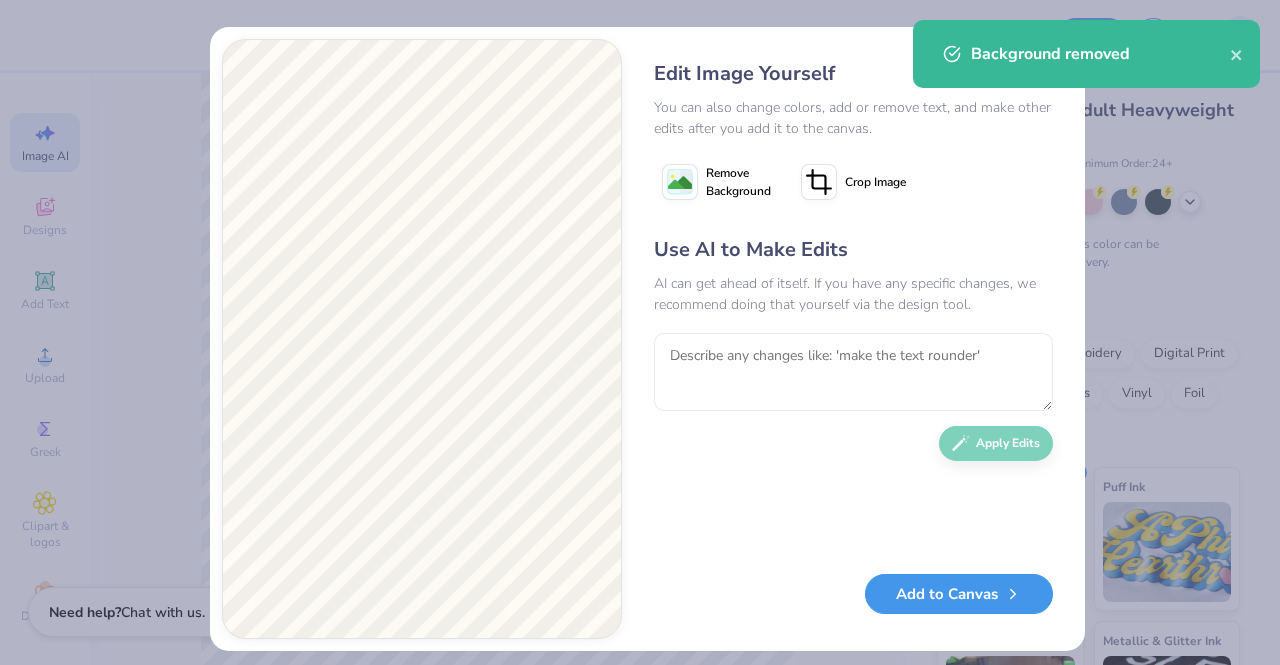 click 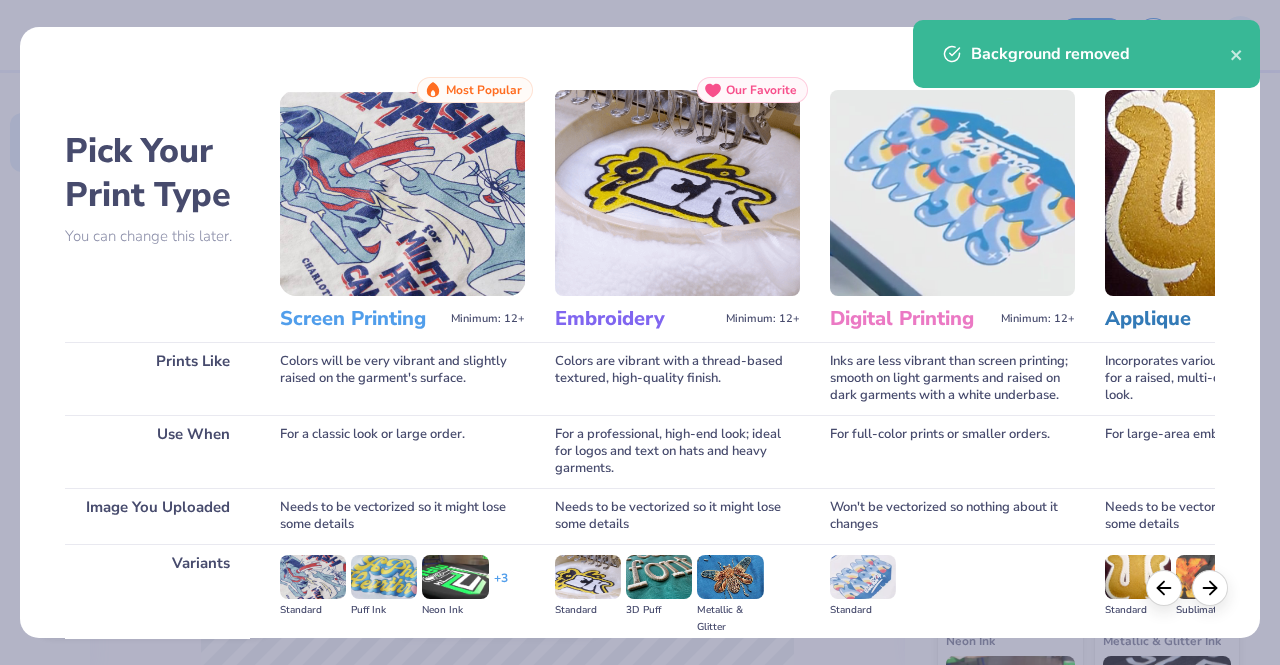scroll, scrollTop: 231, scrollLeft: 0, axis: vertical 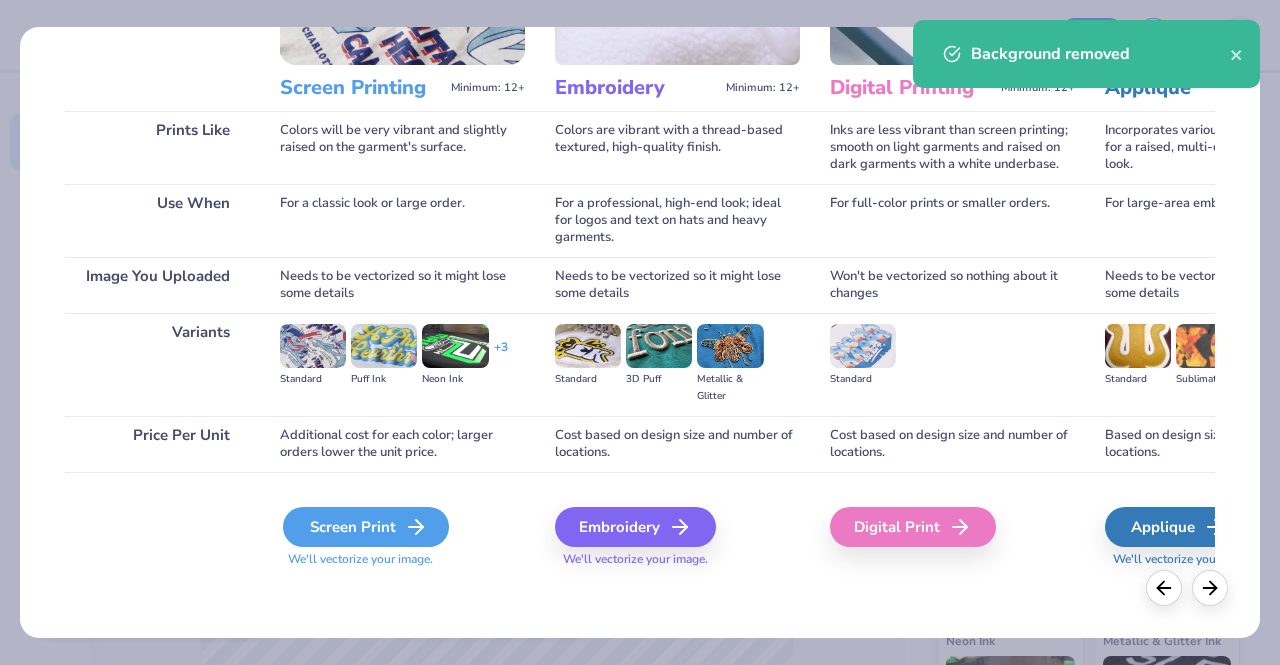 click on "Screen Print" at bounding box center [366, 527] 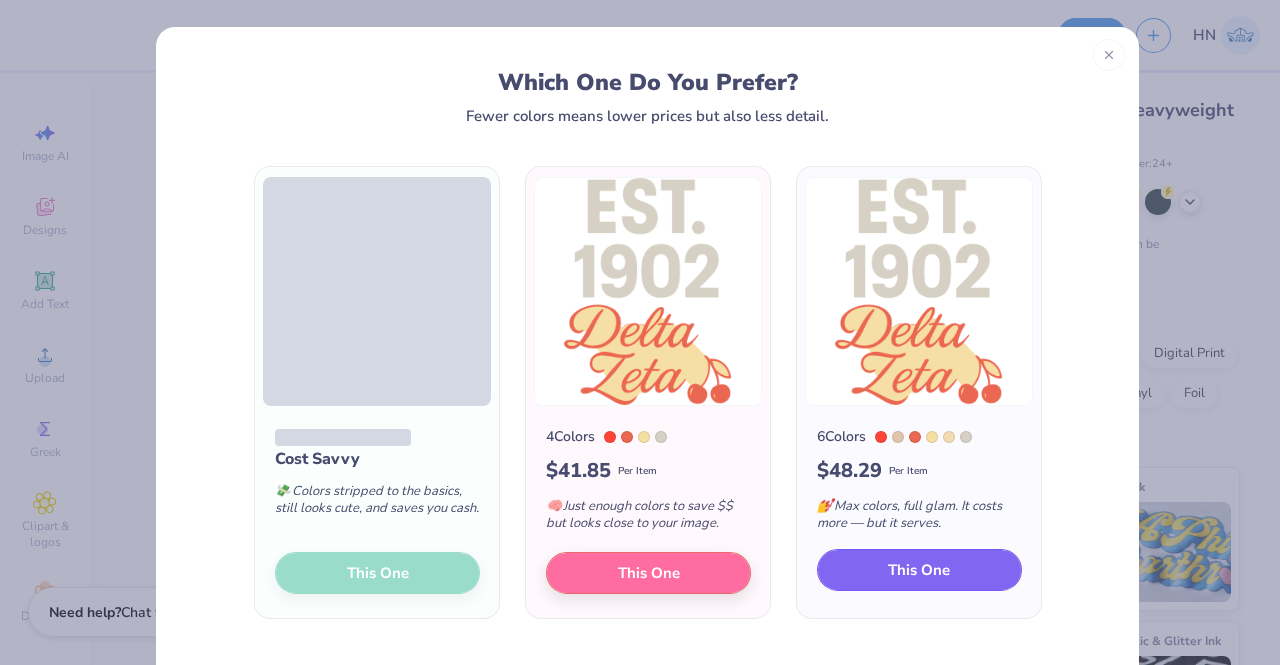 click on "This One" at bounding box center (919, 570) 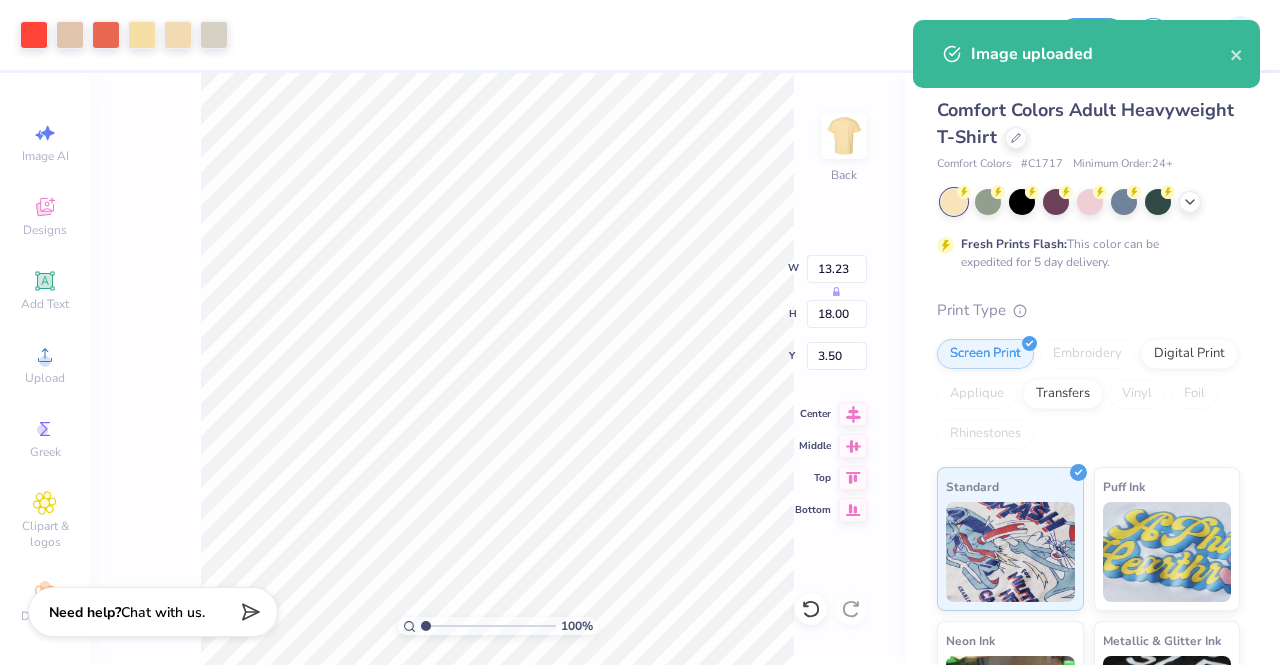 type on "6.32" 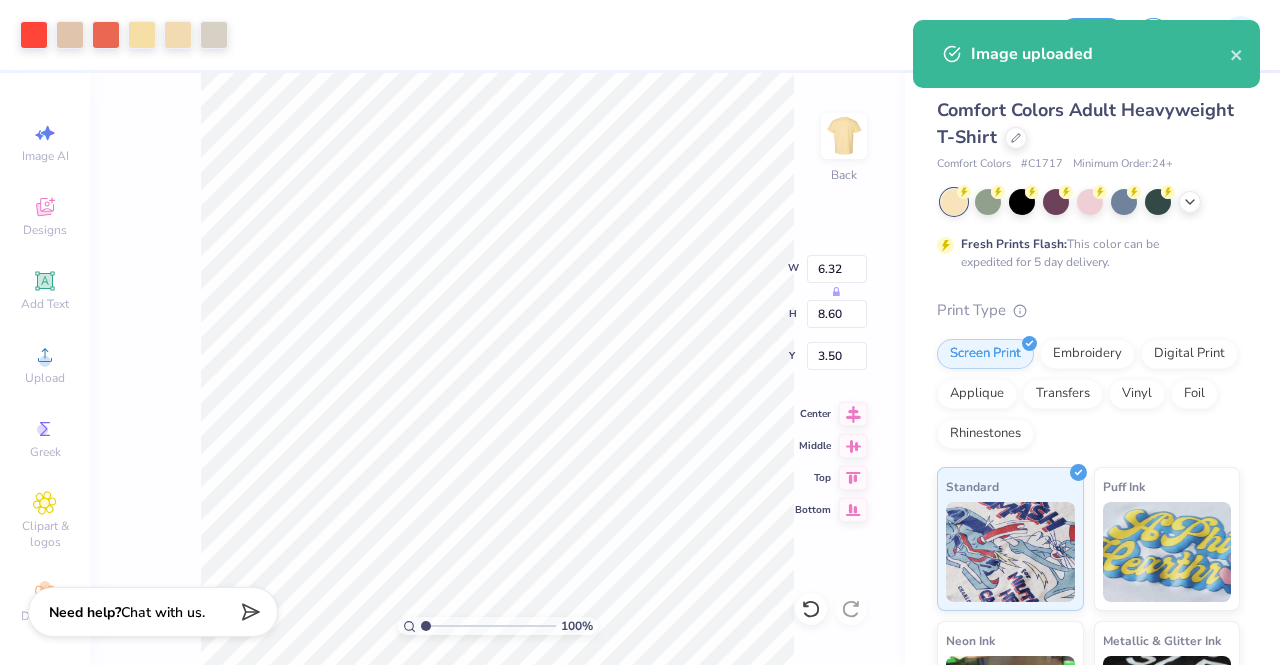 type on "3.90" 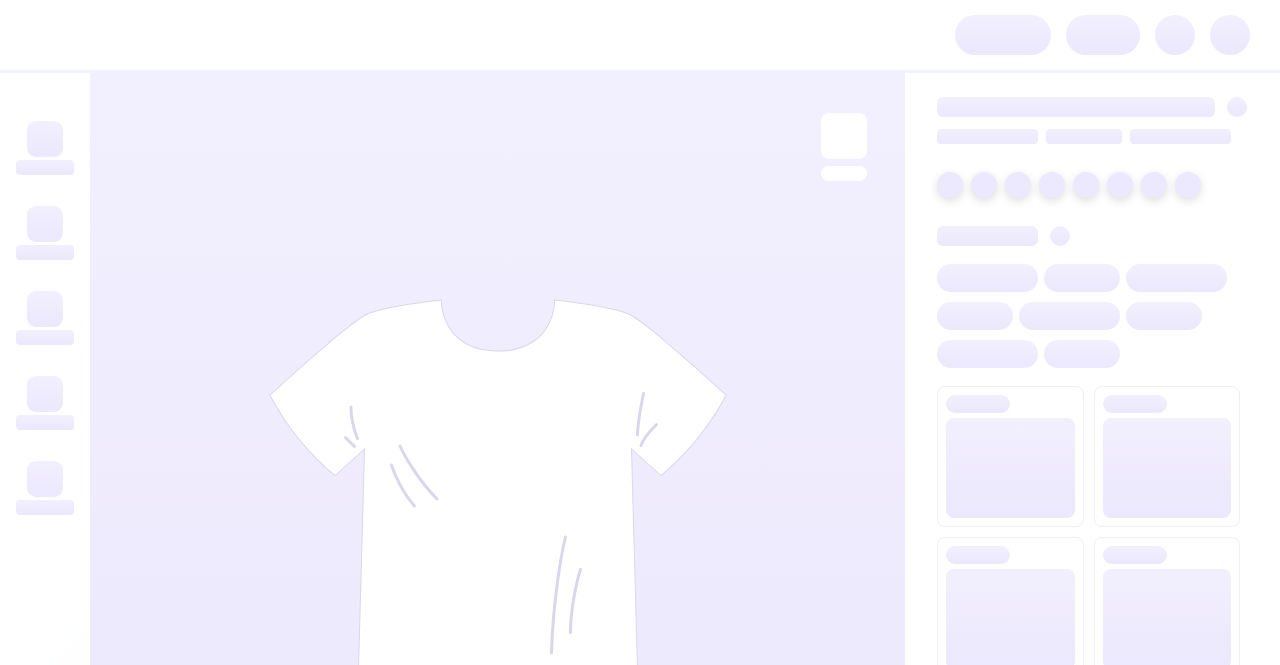 scroll, scrollTop: 0, scrollLeft: 0, axis: both 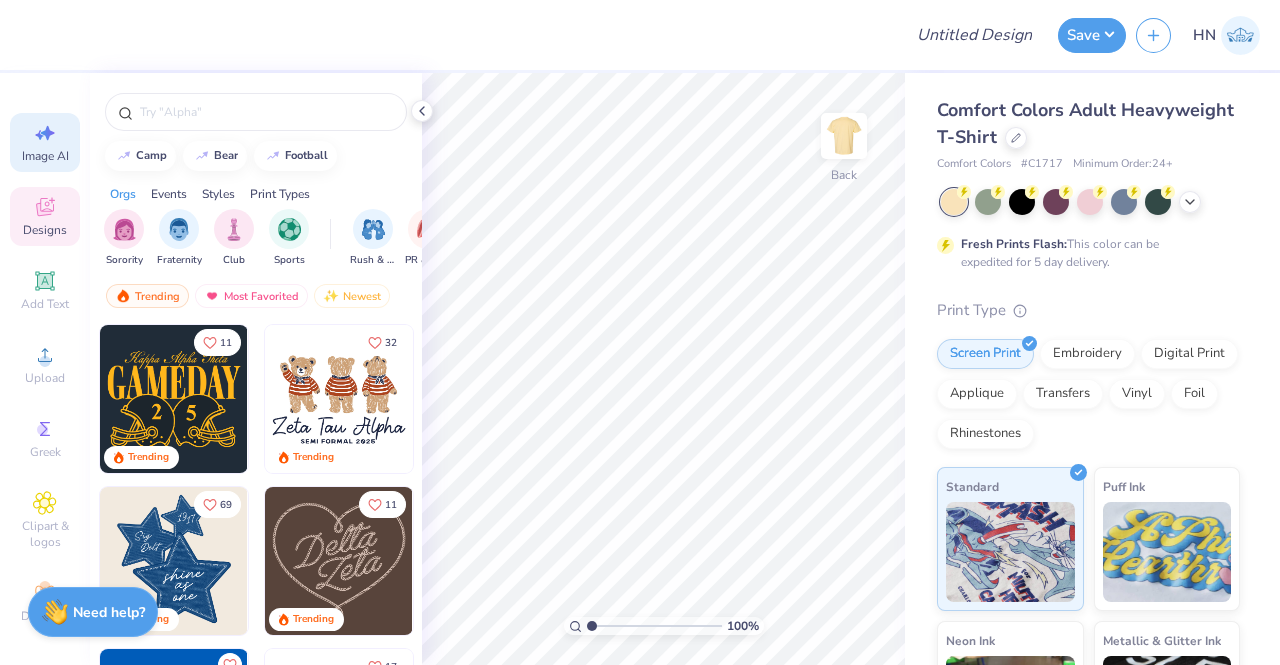 click on "Image AI" at bounding box center (45, 156) 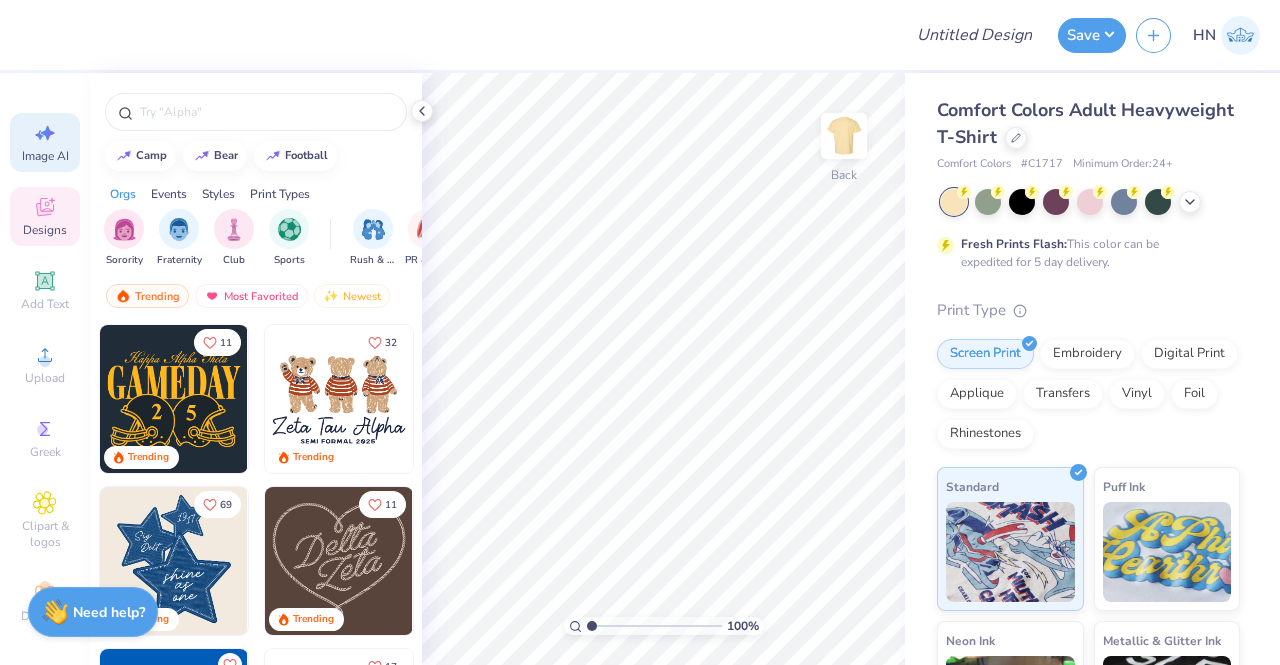 select on "4" 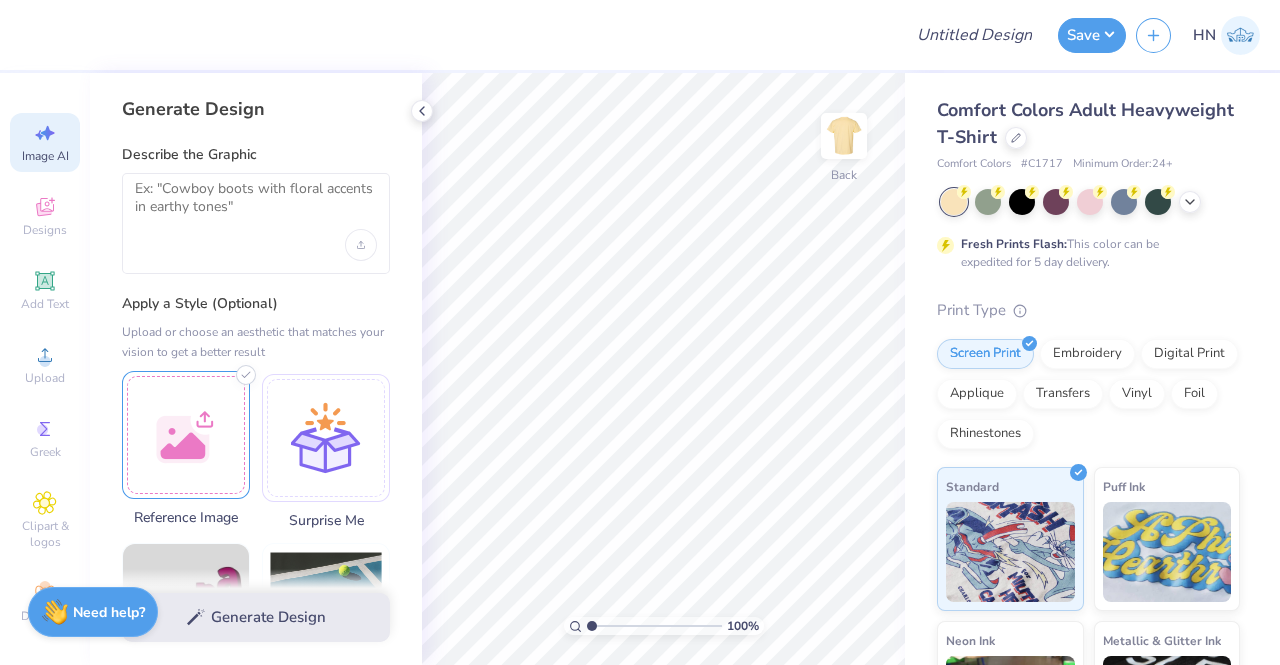 click at bounding box center (186, 435) 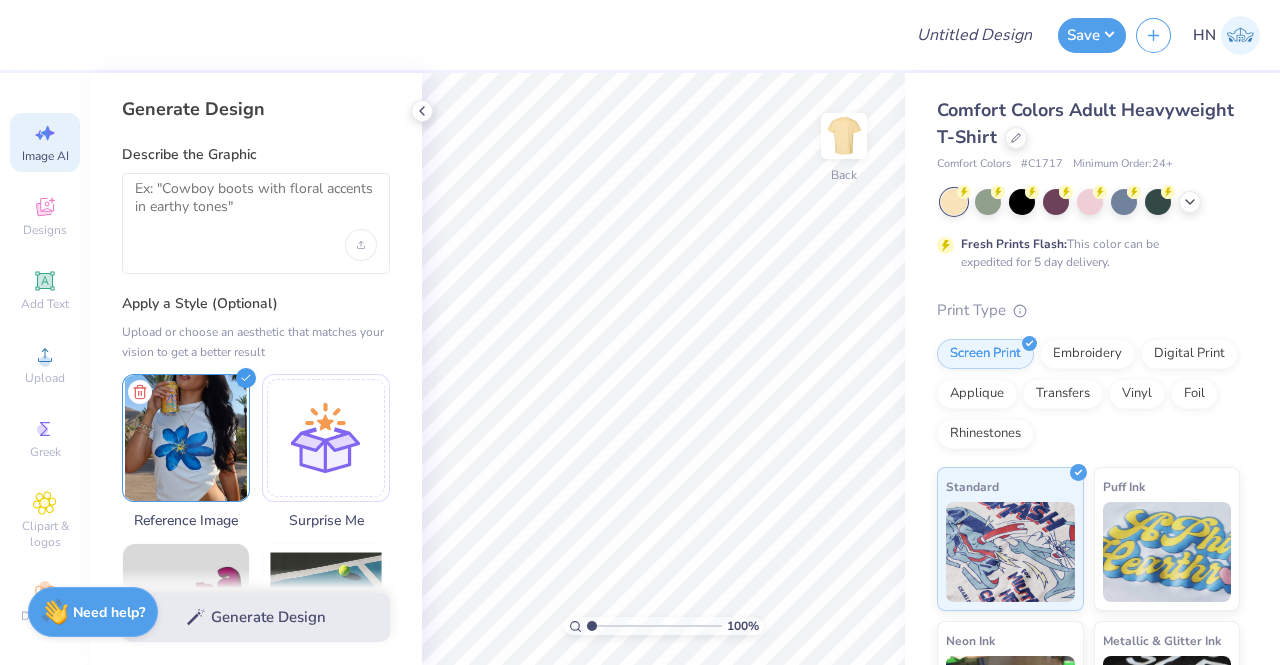 click at bounding box center (256, 223) 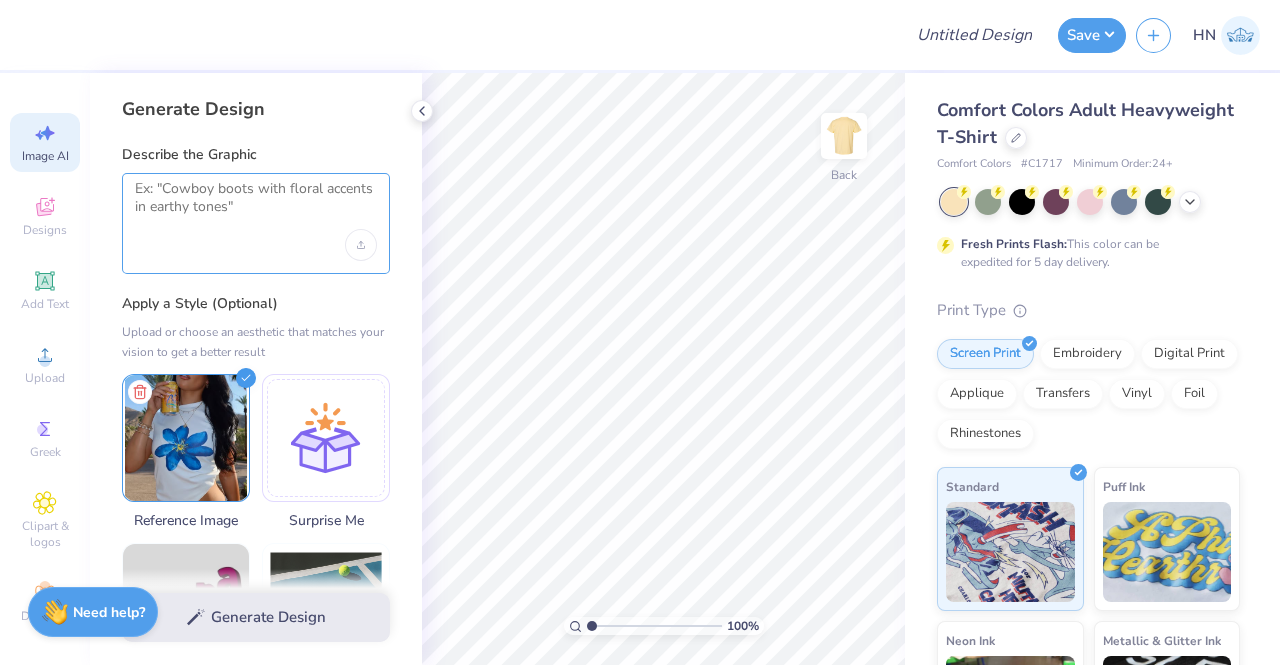 click at bounding box center [256, 205] 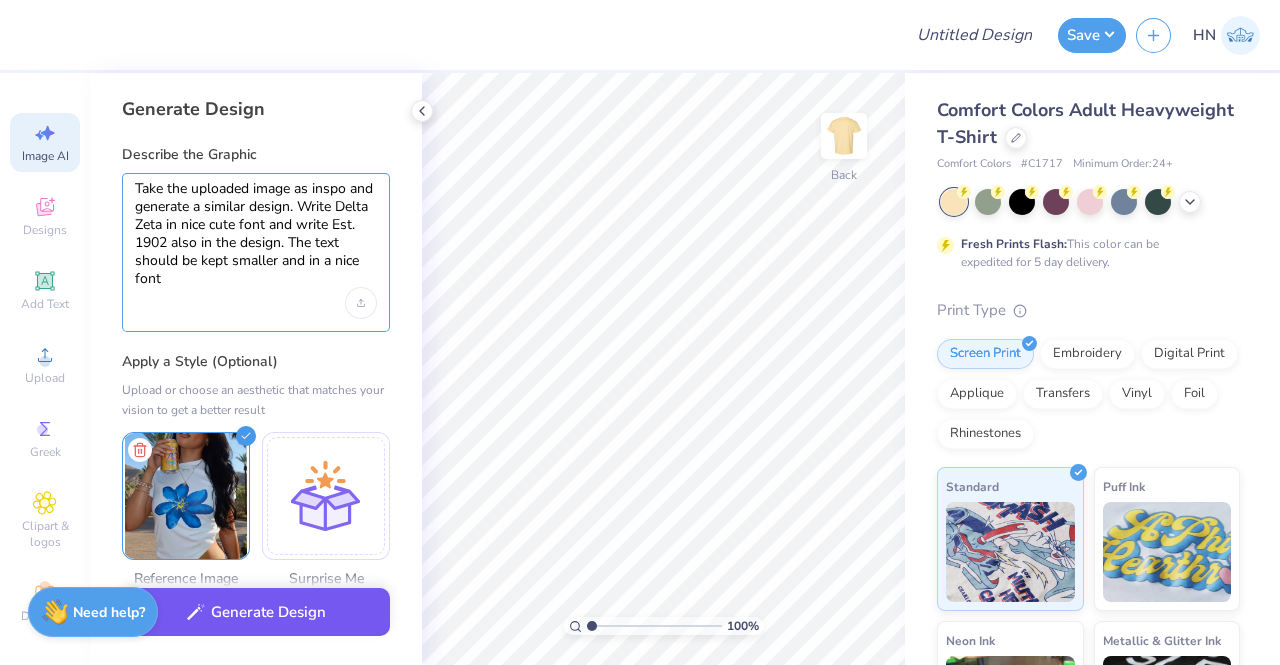 type on "Take the uploaded image as inspo and generate a similar design. Write Delta Zeta in nice cute font and write Est. 1902 also in the design. The text should be kept smaller and in a nice font" 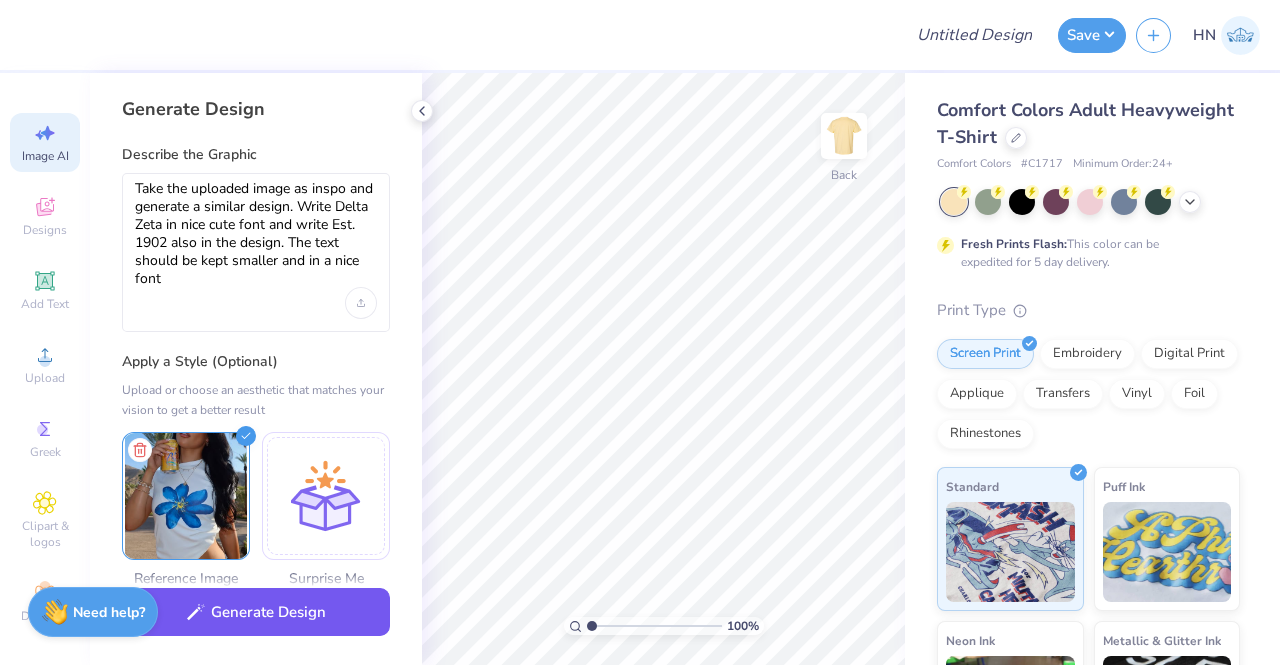 click on "Generate Design" at bounding box center [256, 612] 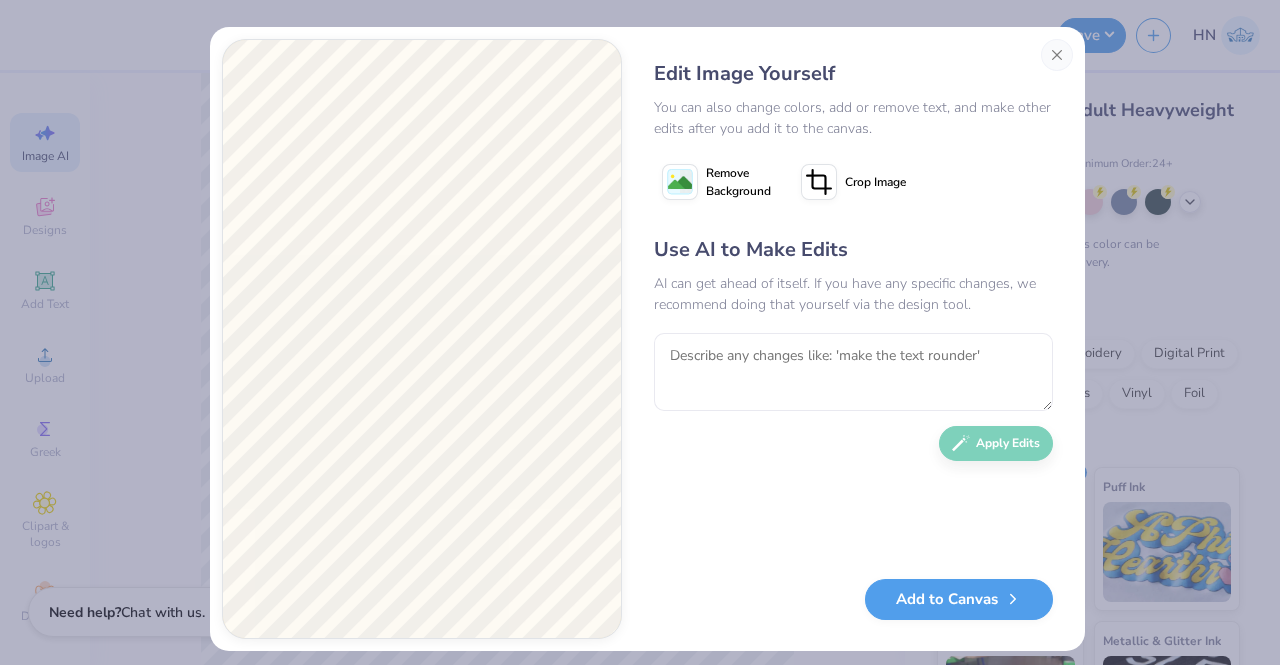 click 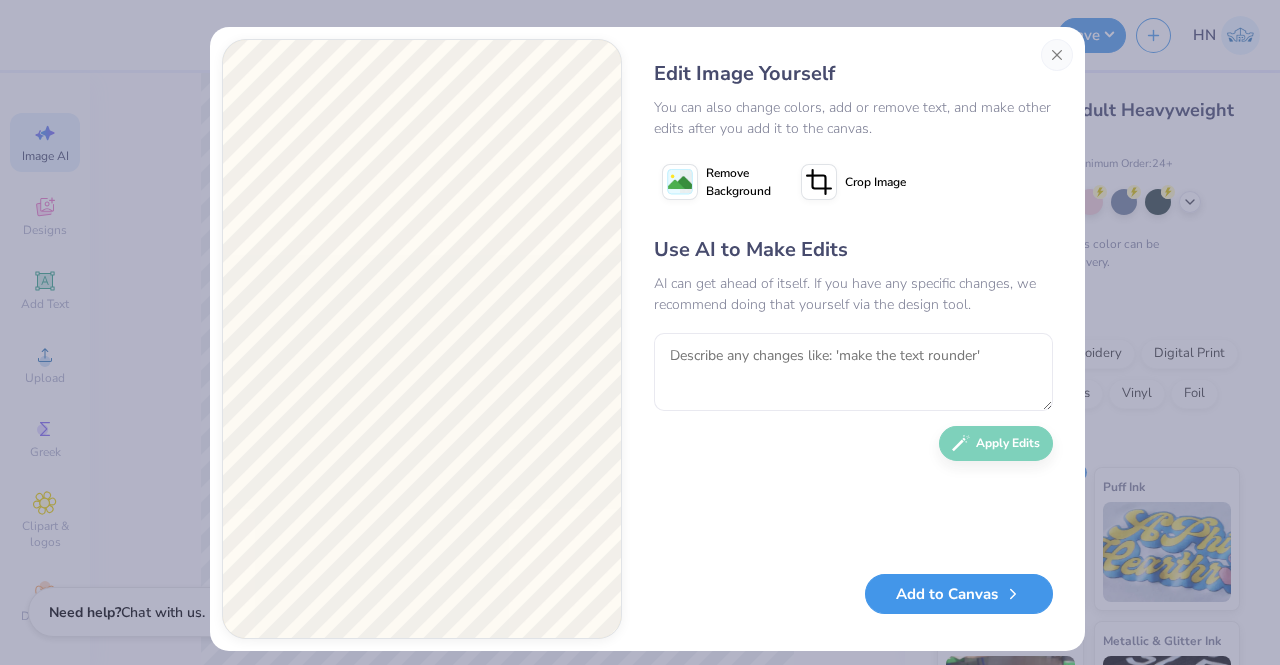 click on "Add to Canvas" at bounding box center (959, 594) 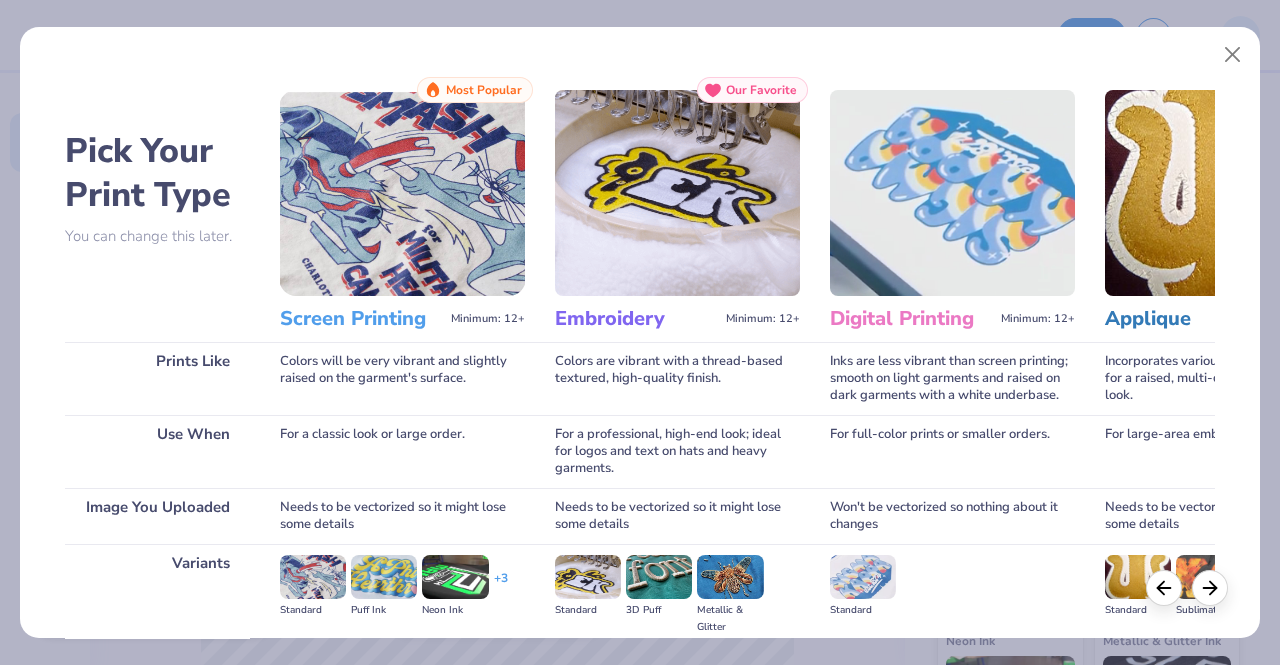 scroll, scrollTop: 231, scrollLeft: 0, axis: vertical 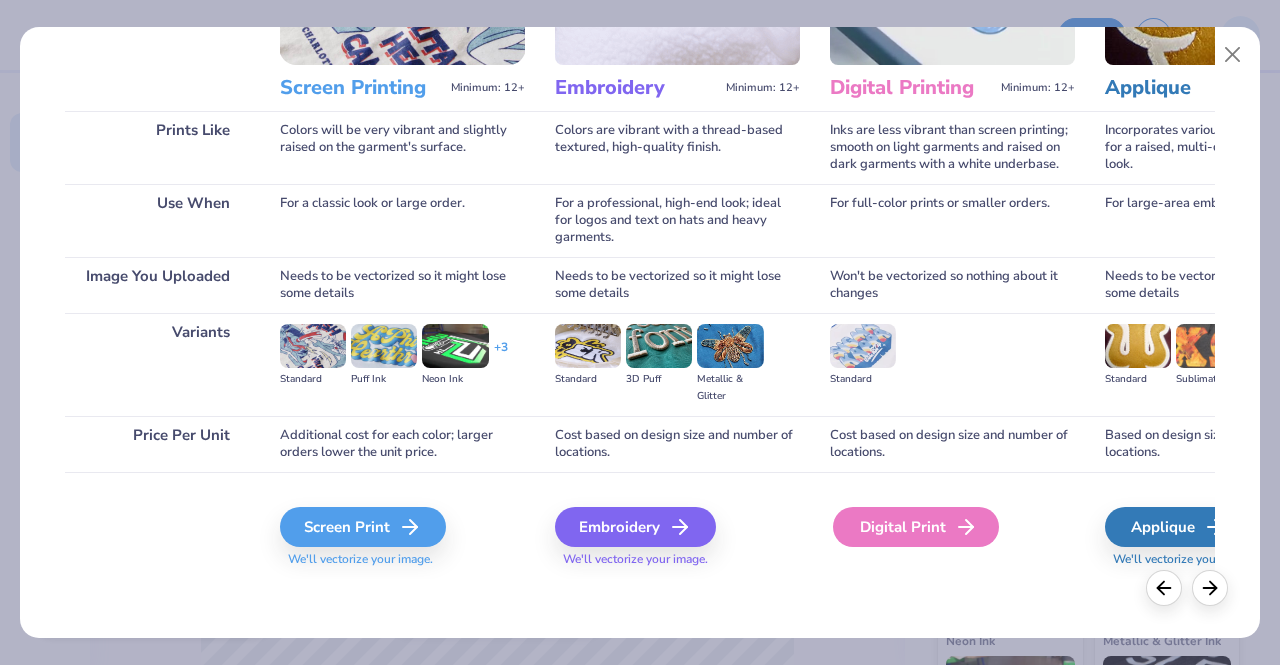 click on "Digital Print" at bounding box center [916, 527] 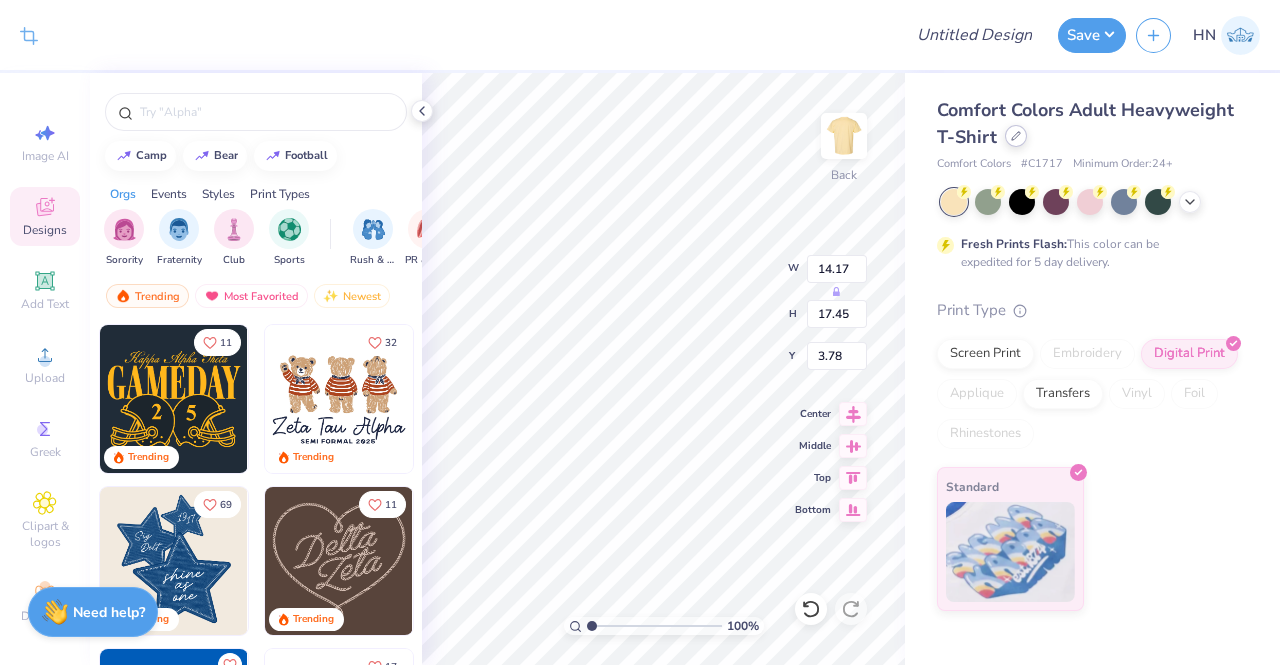 click 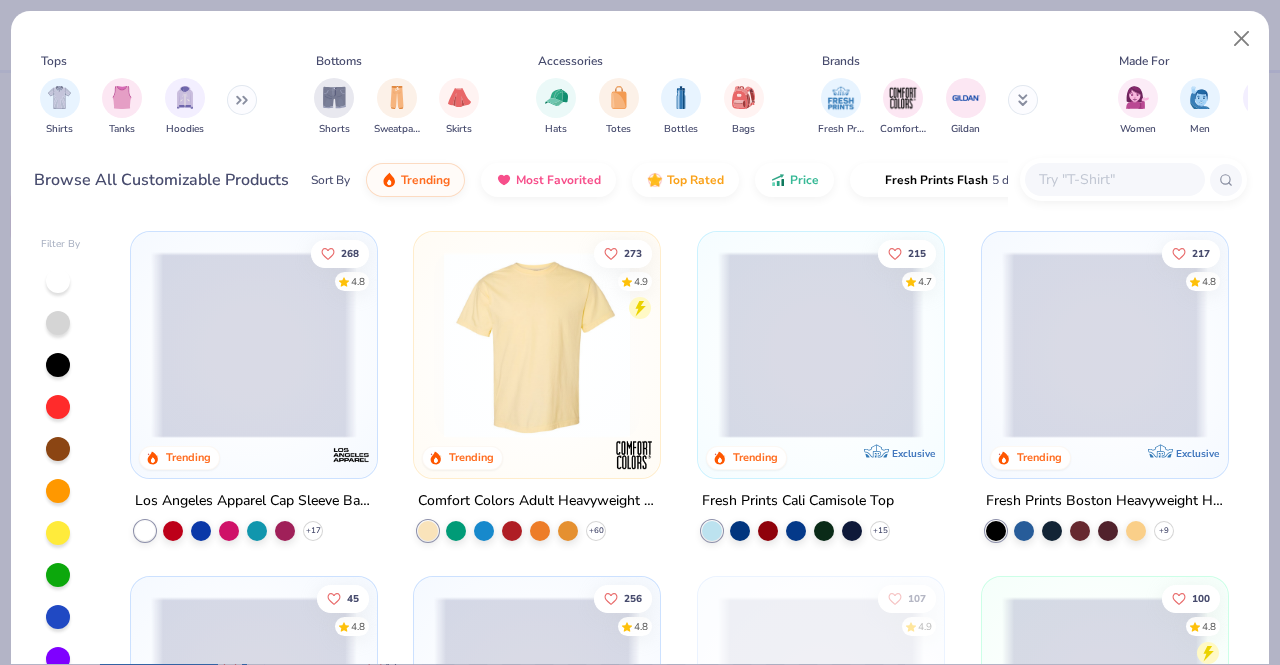 click at bounding box center [1114, 179] 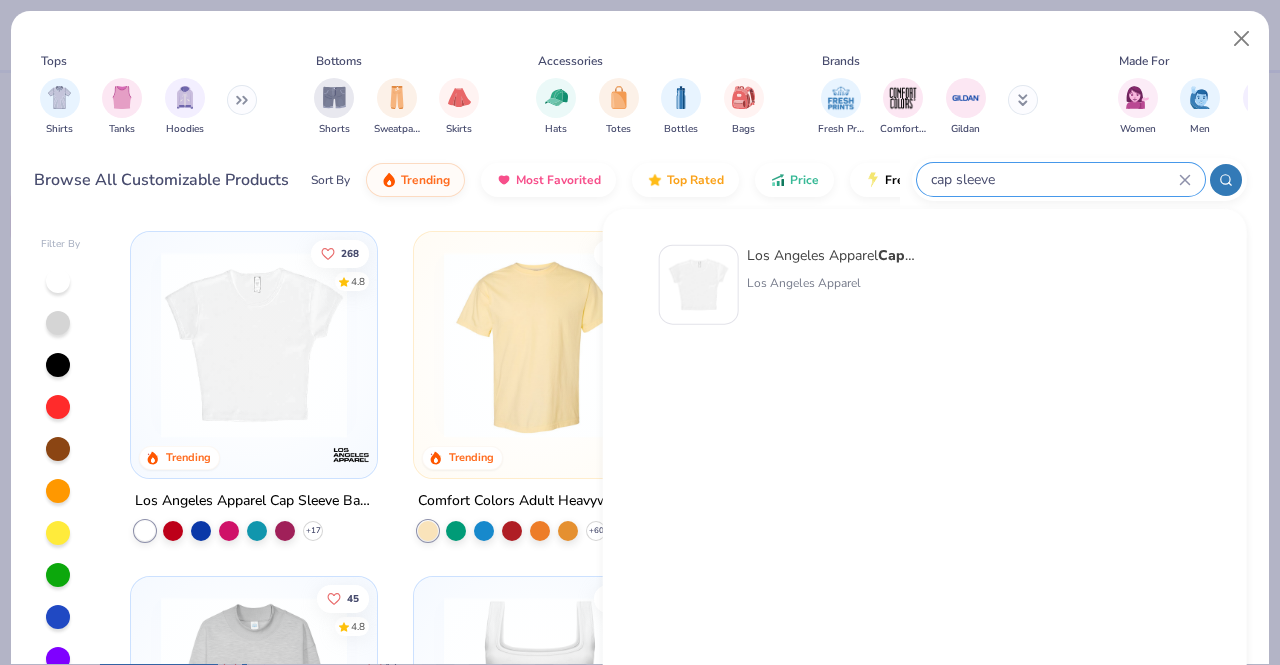 type on "cap sleeve" 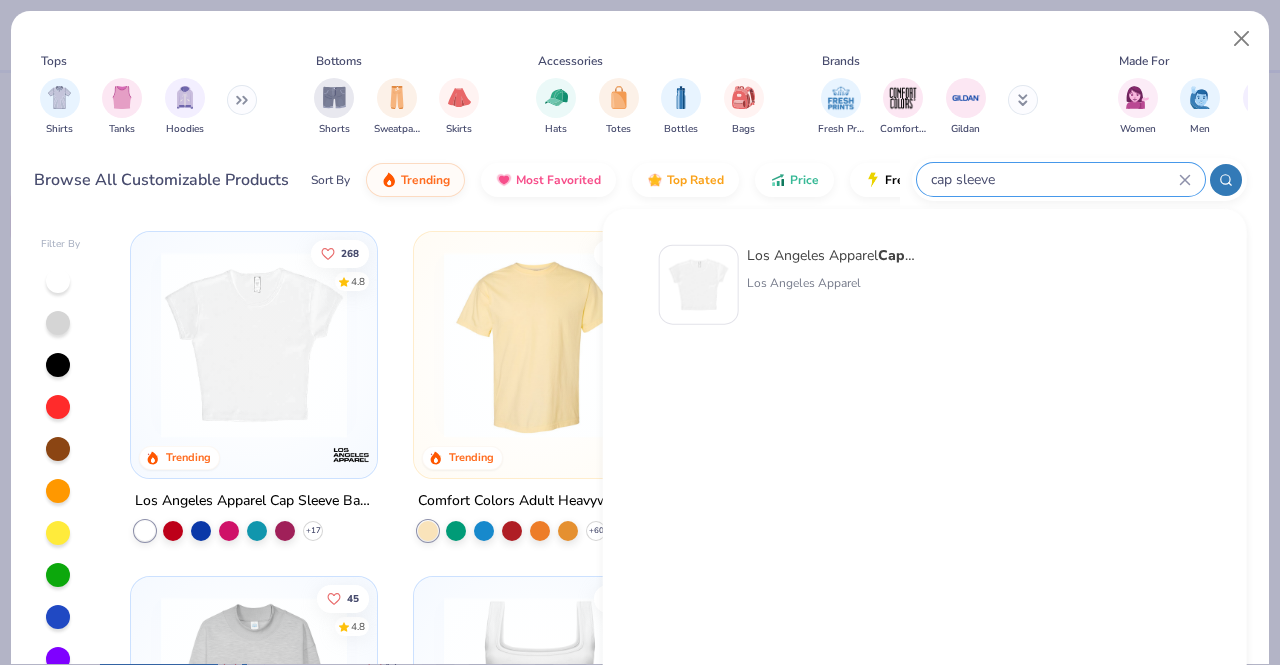 click on "Los Angeles Apparel  Cap Sleeve  Baby Rib Crop Top Los Angeles Apparel" at bounding box center (831, 285) 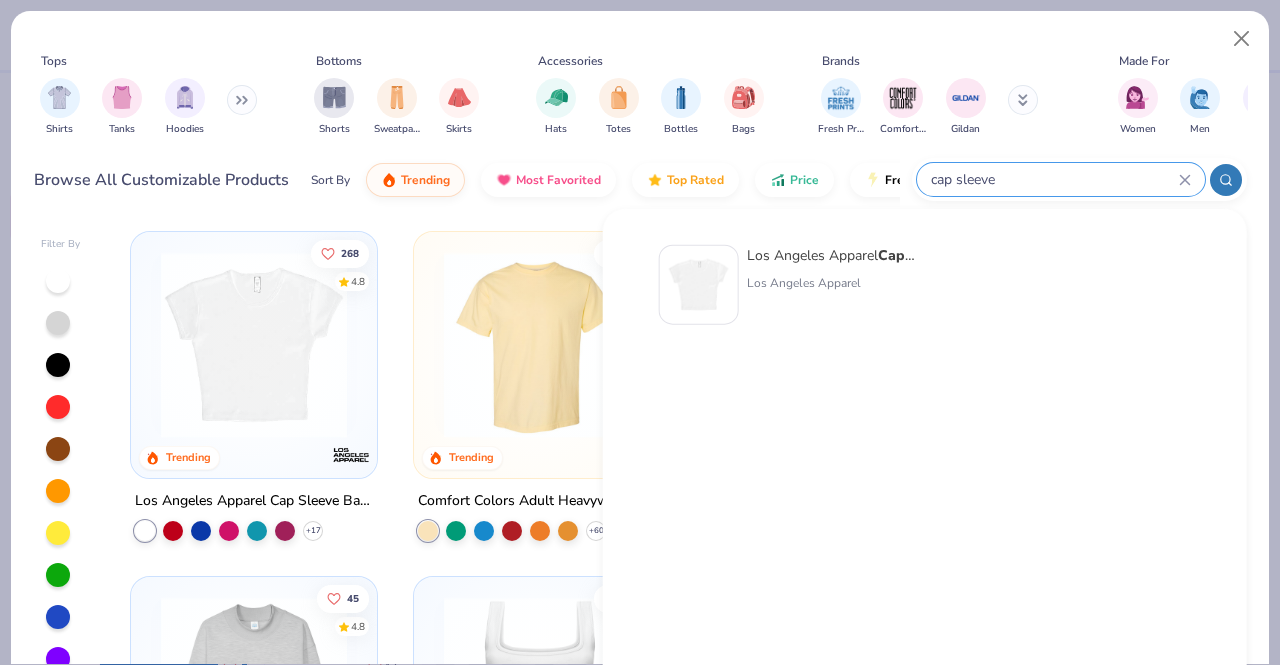 type 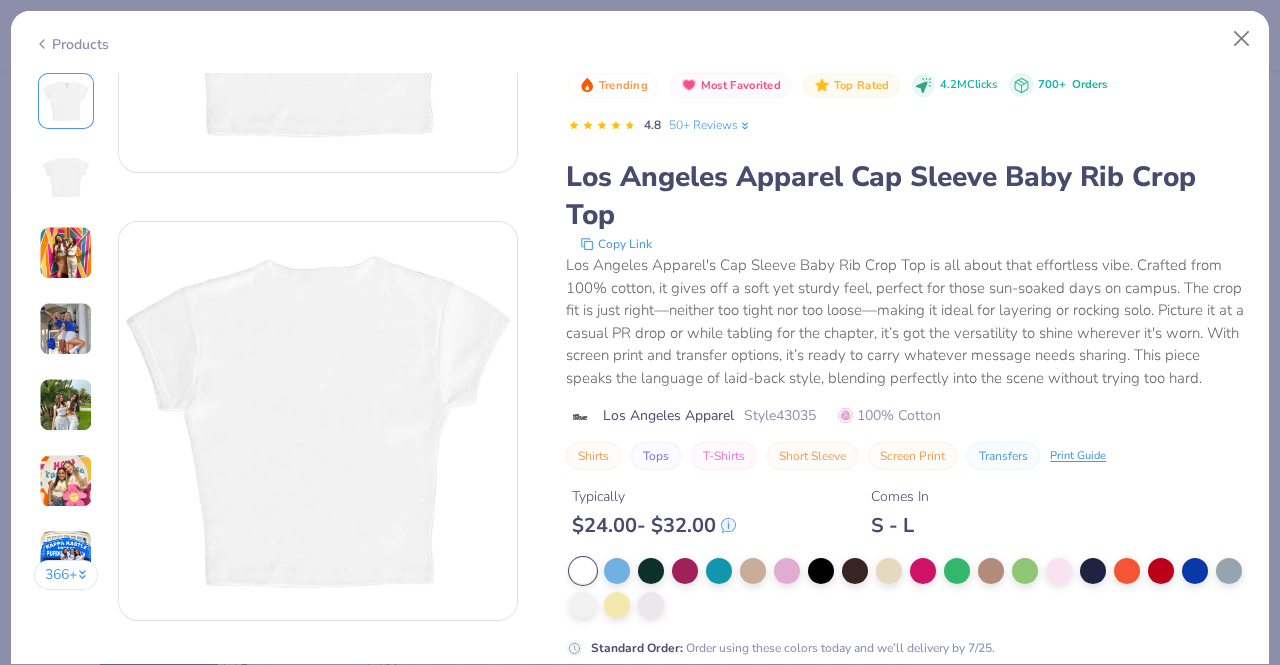 scroll, scrollTop: 700, scrollLeft: 0, axis: vertical 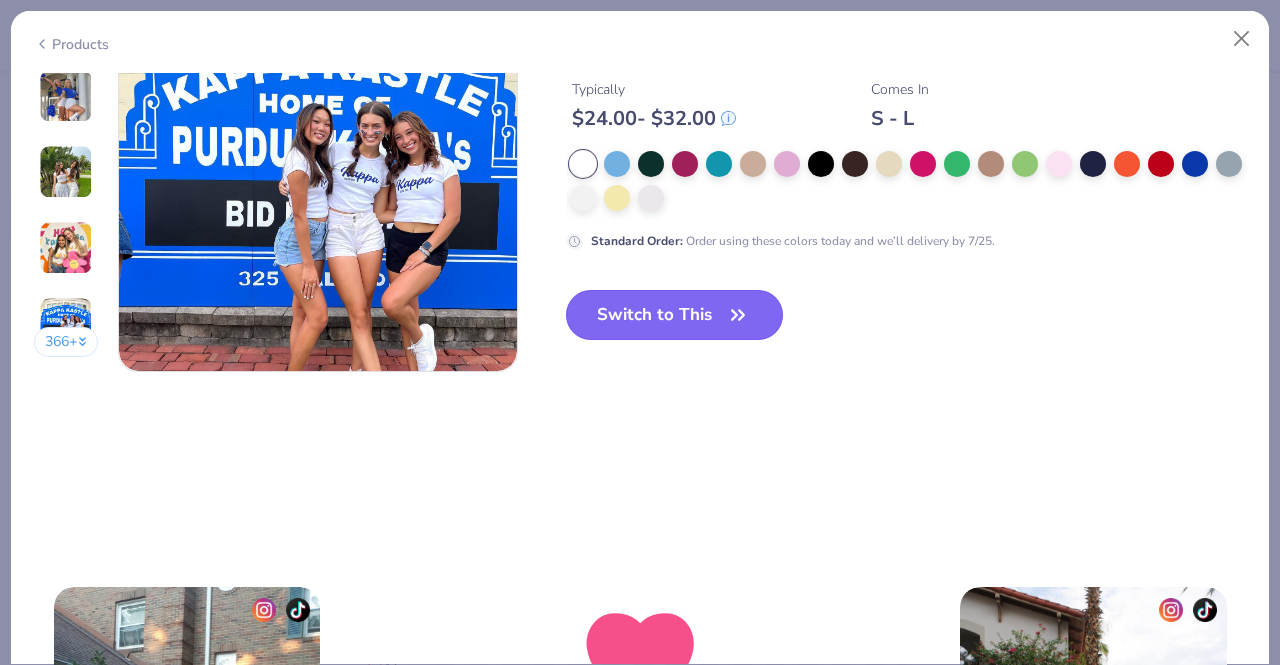 click on "Switch to This" at bounding box center [674, 315] 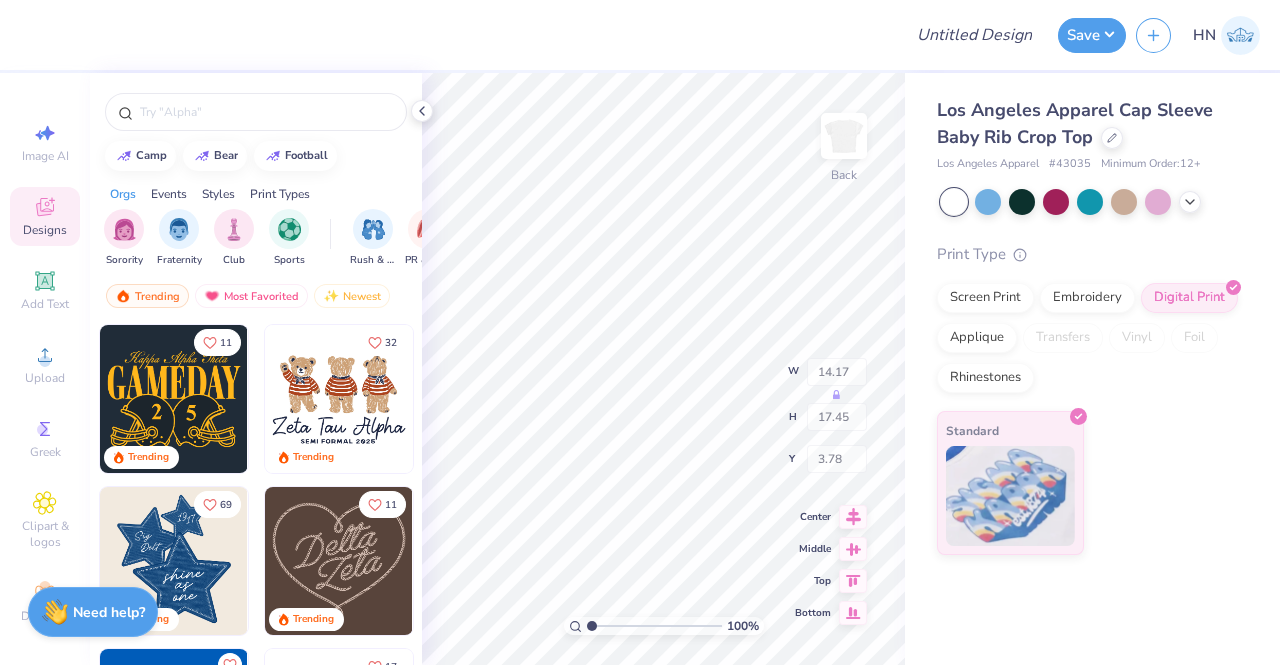 type on "7.02" 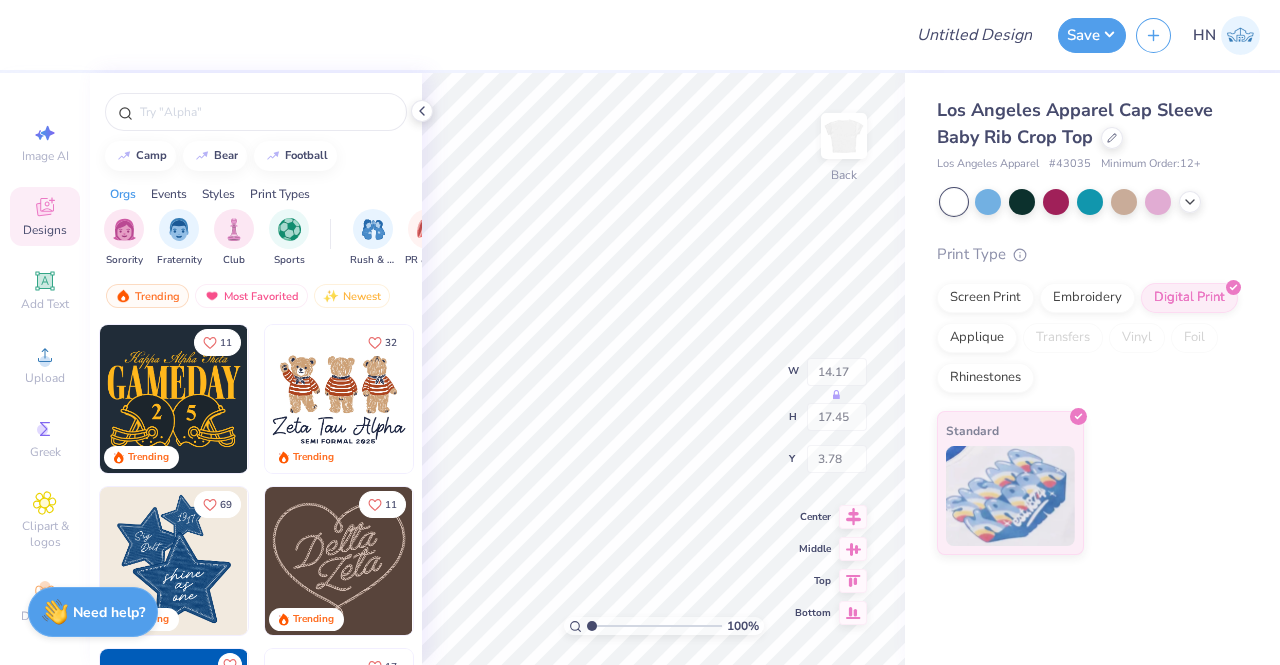 type on "8.64" 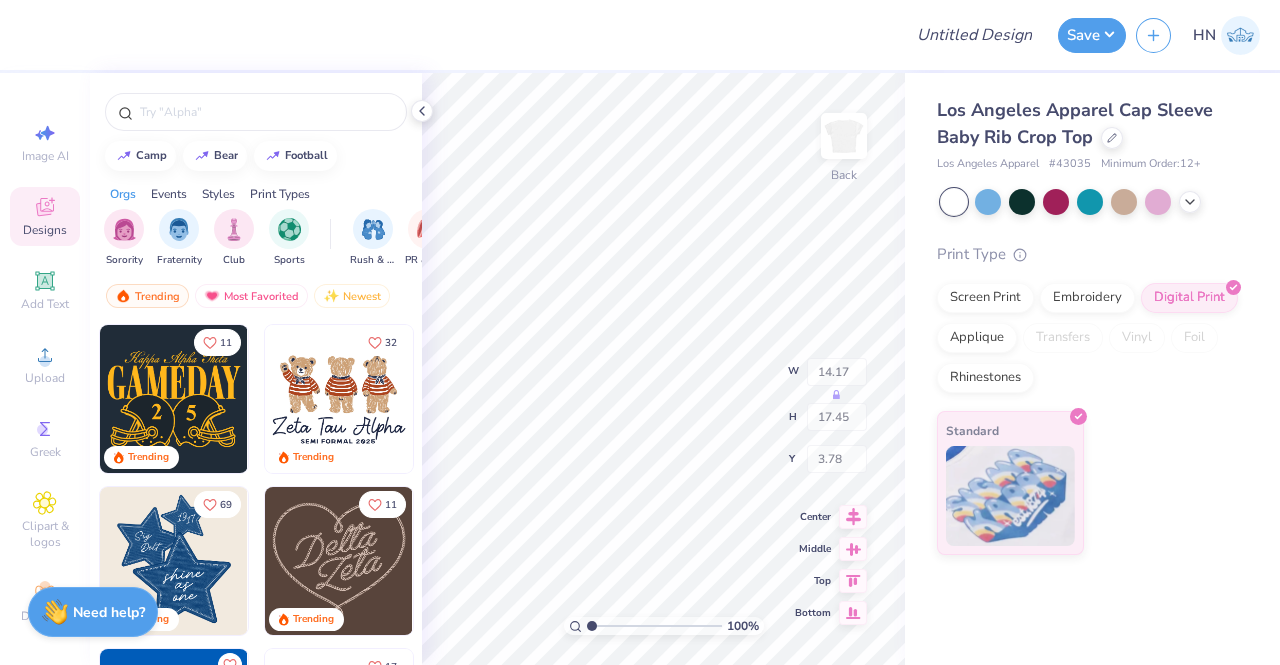 type on "0.97" 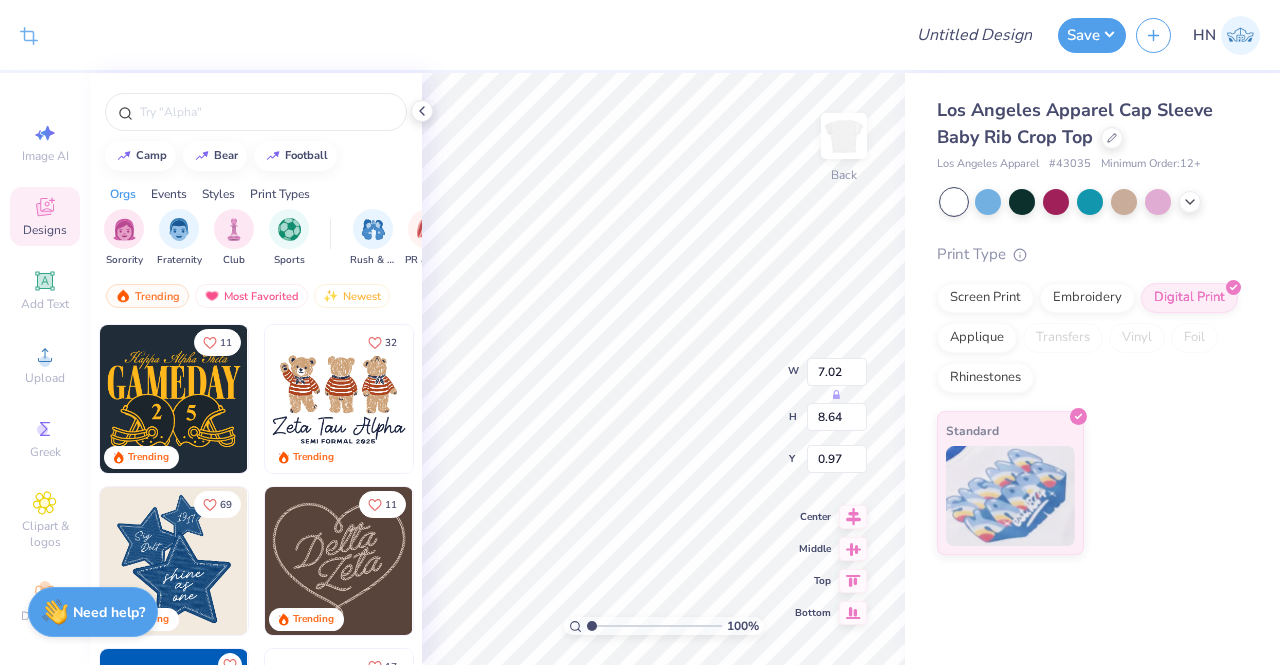 scroll, scrollTop: 0, scrollLeft: 0, axis: both 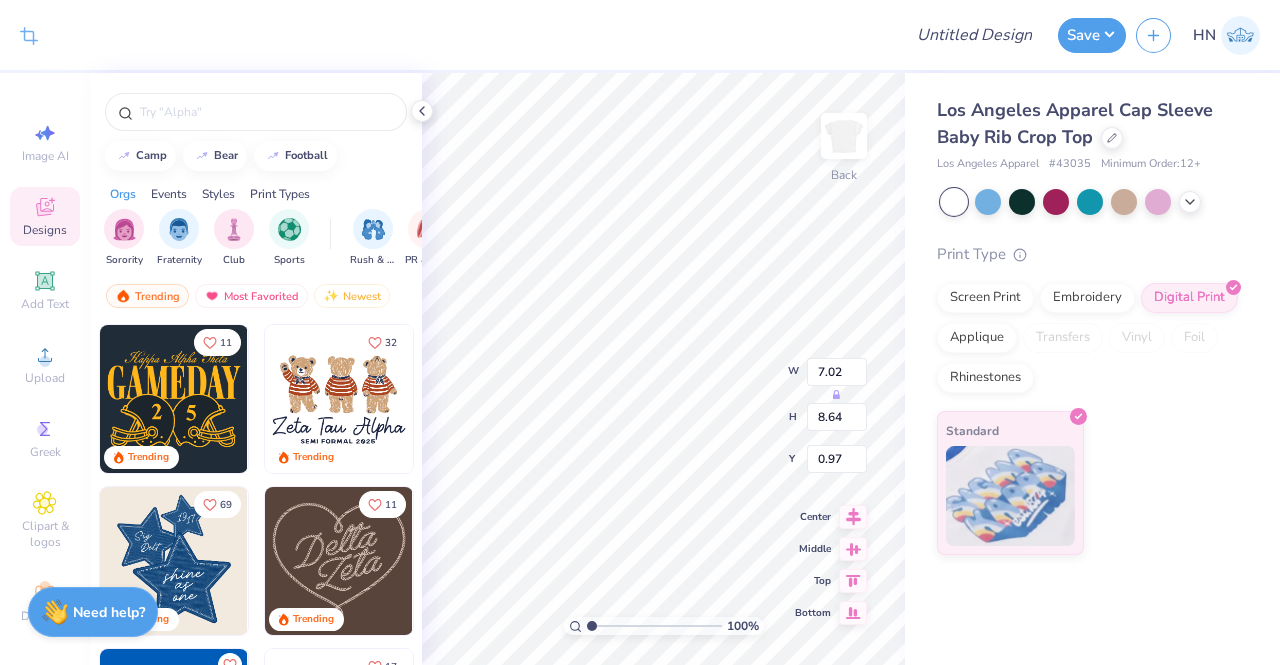type on "1.39" 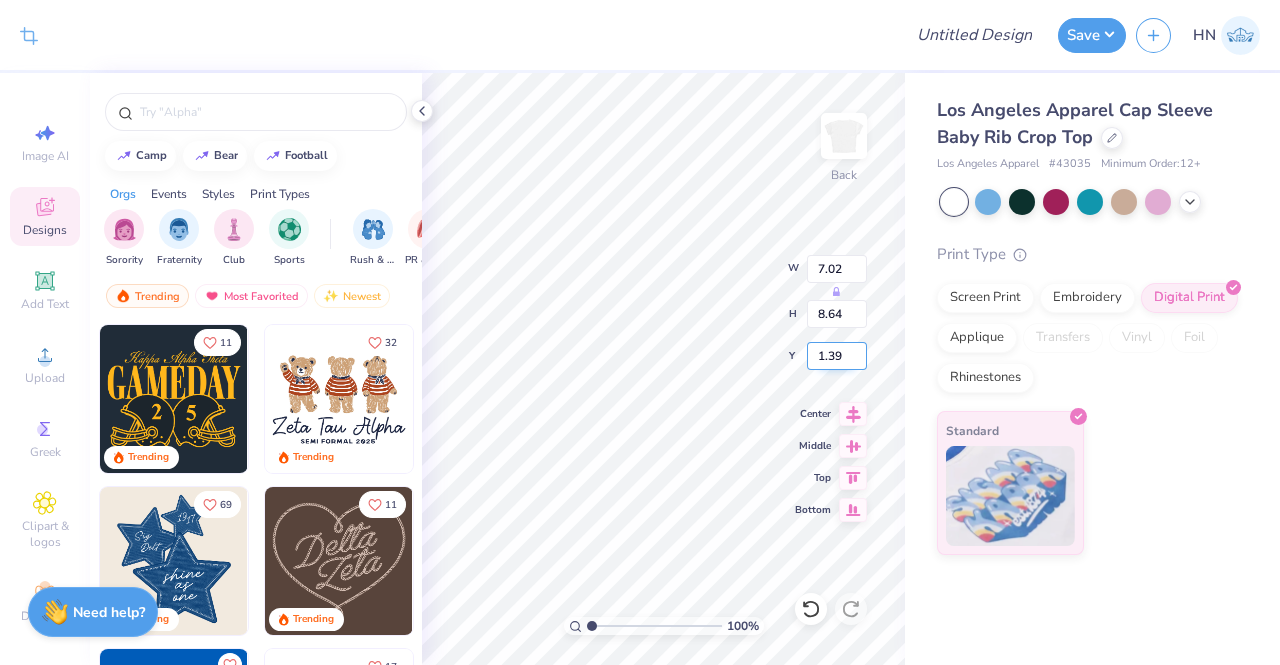 type on "6.21" 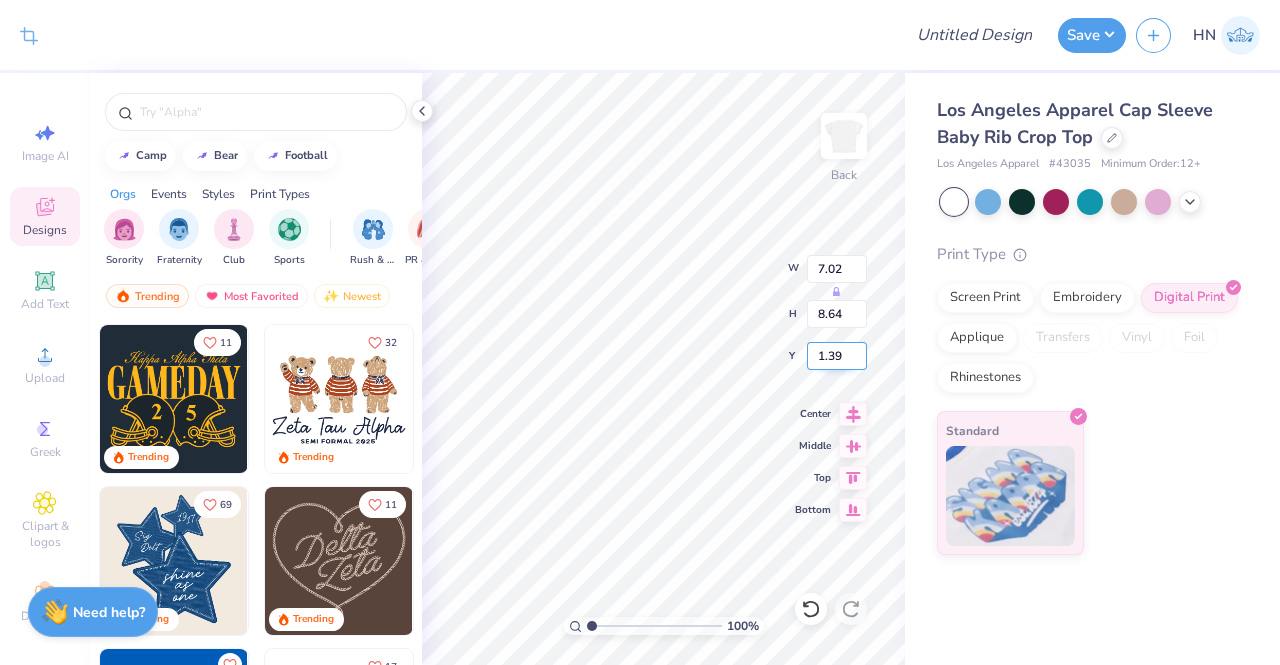 type on "7.64" 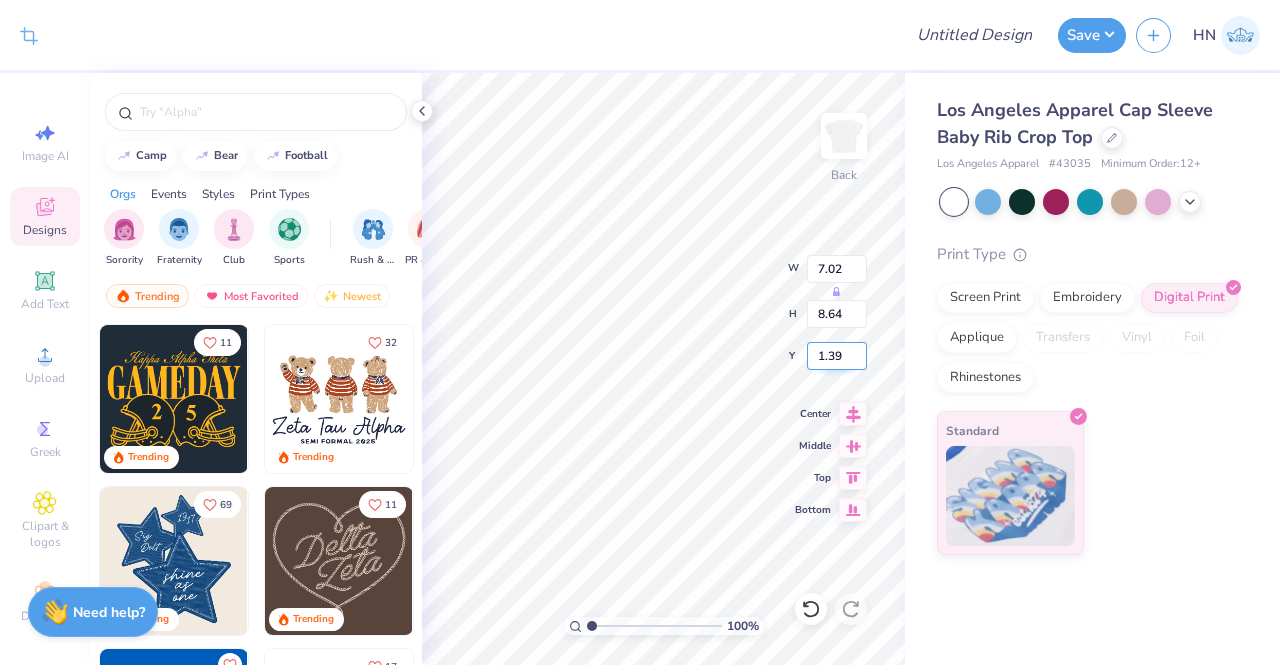type on "2.39" 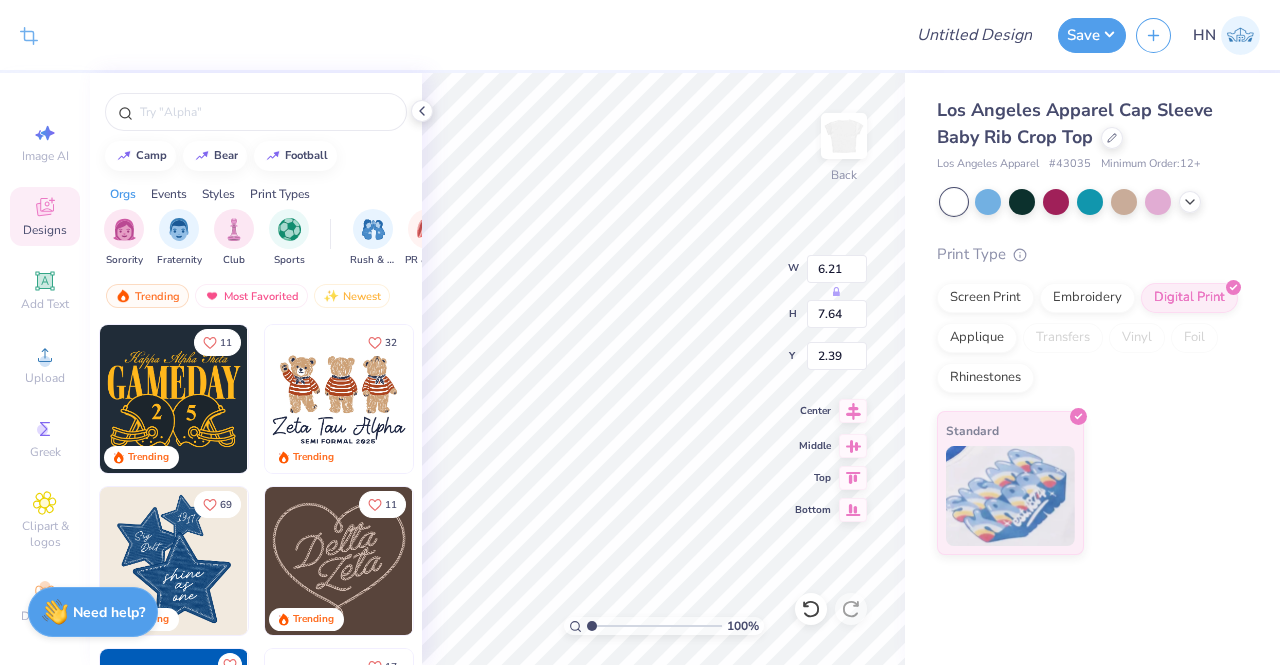 click 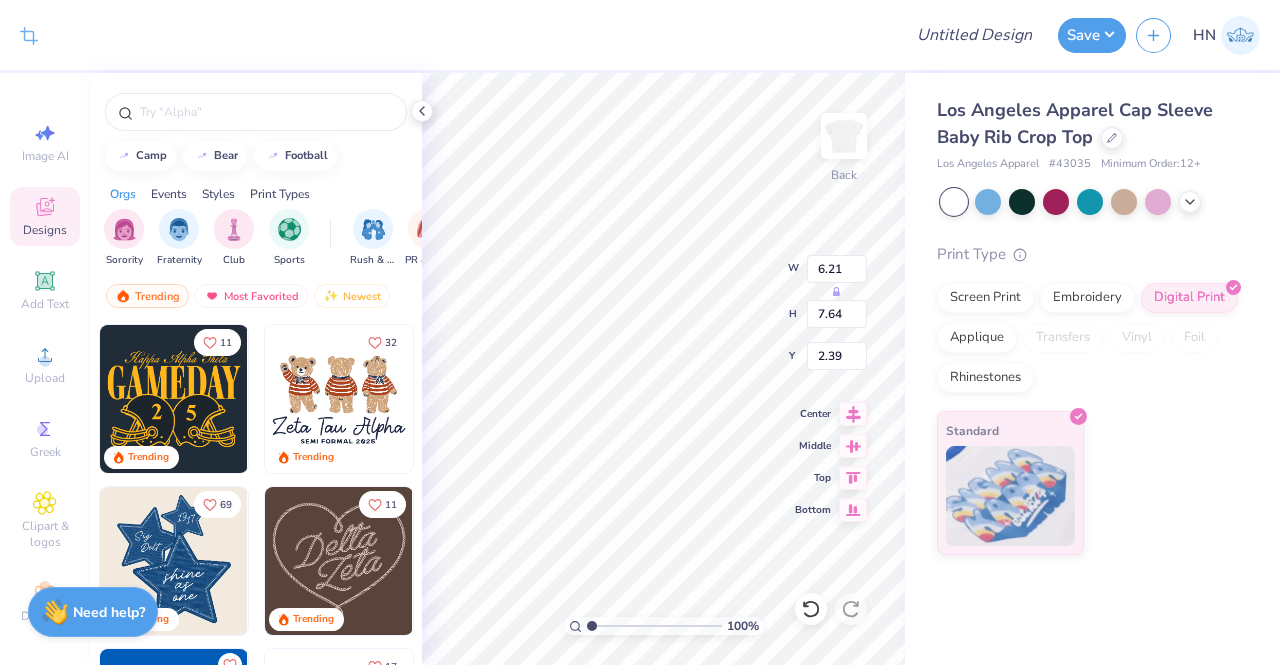 type on "1.48" 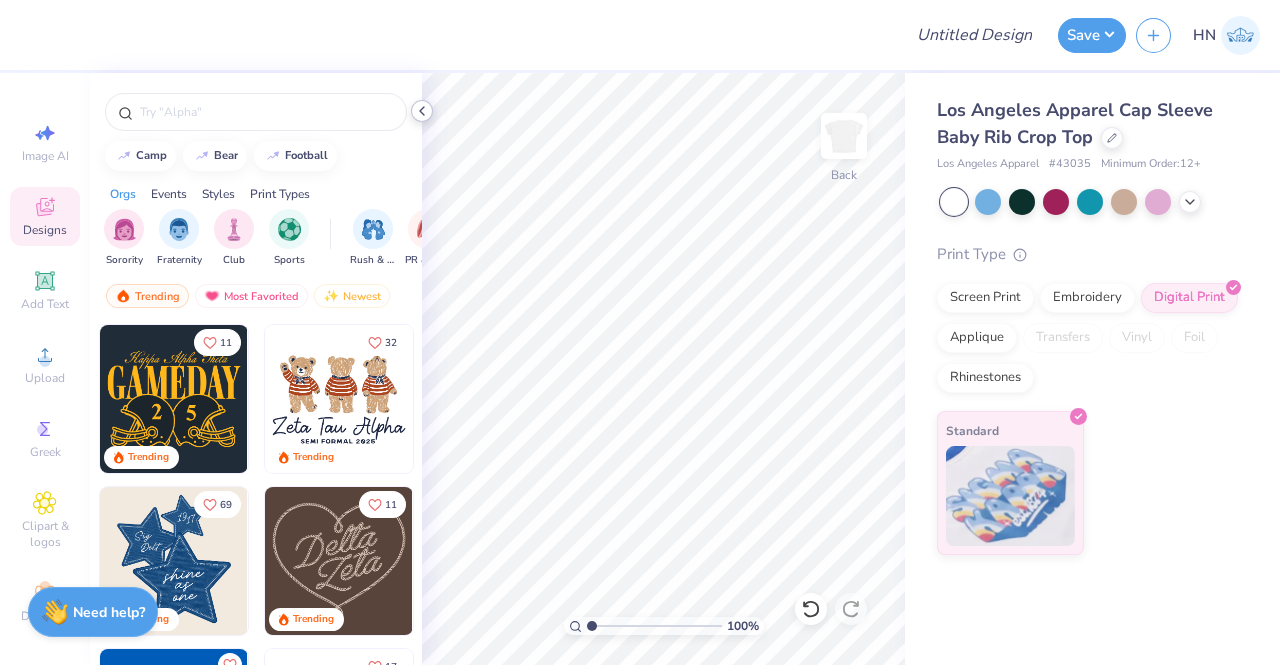 click at bounding box center [422, 111] 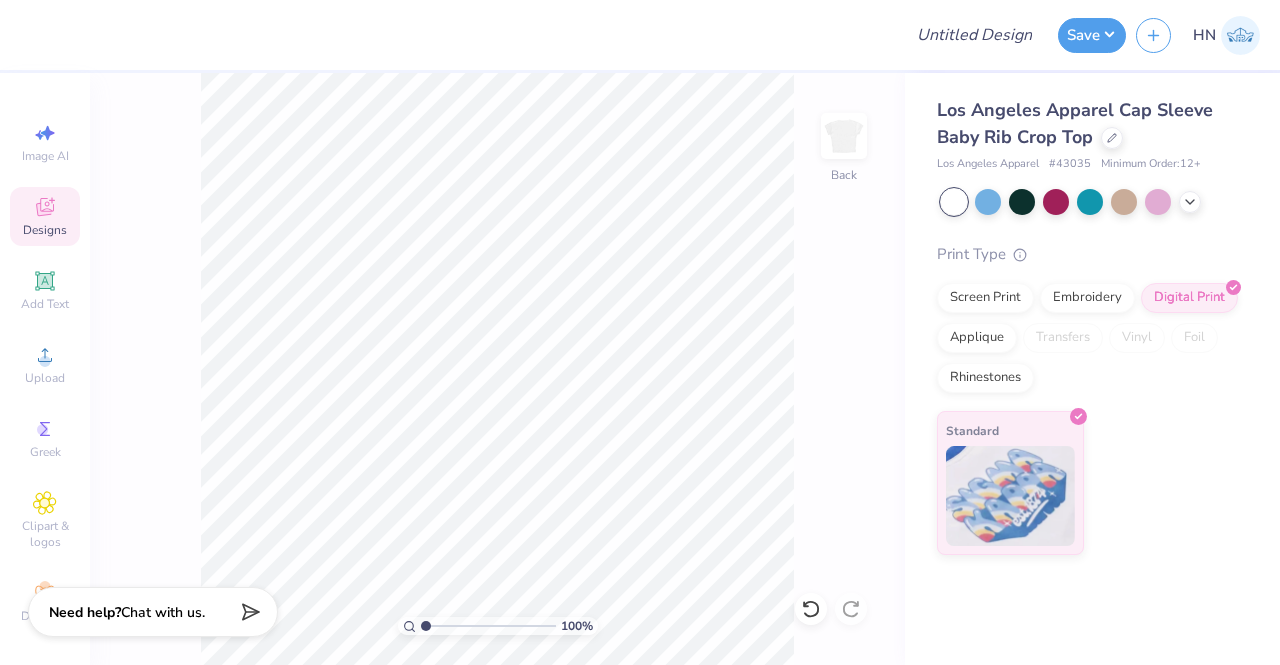 scroll, scrollTop: 0, scrollLeft: 0, axis: both 